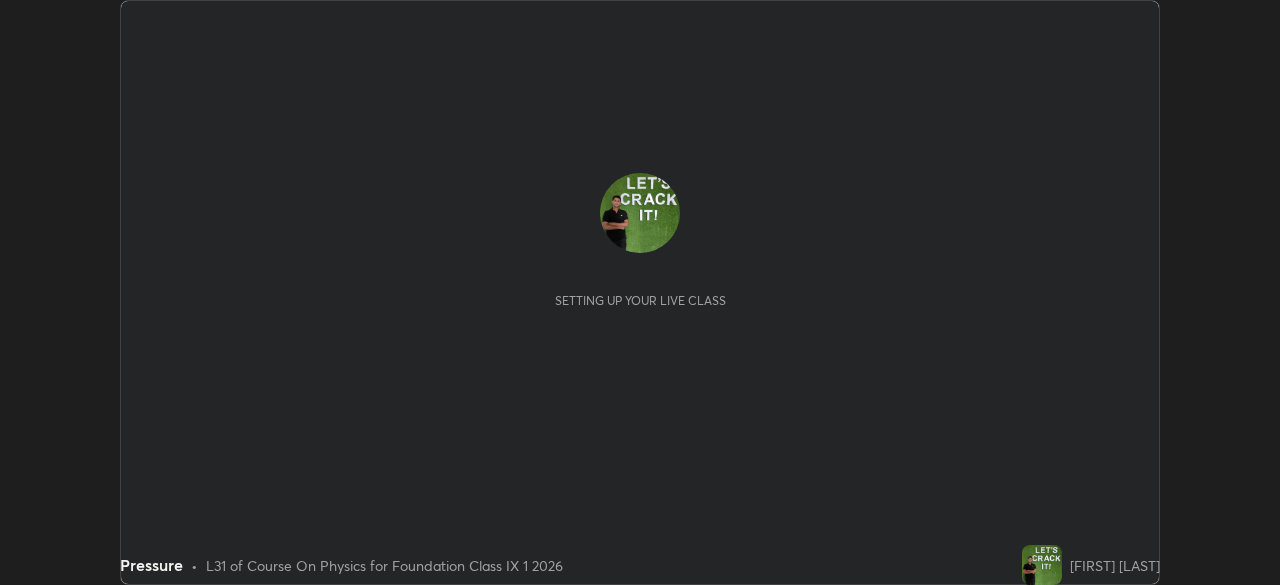 scroll, scrollTop: 0, scrollLeft: 0, axis: both 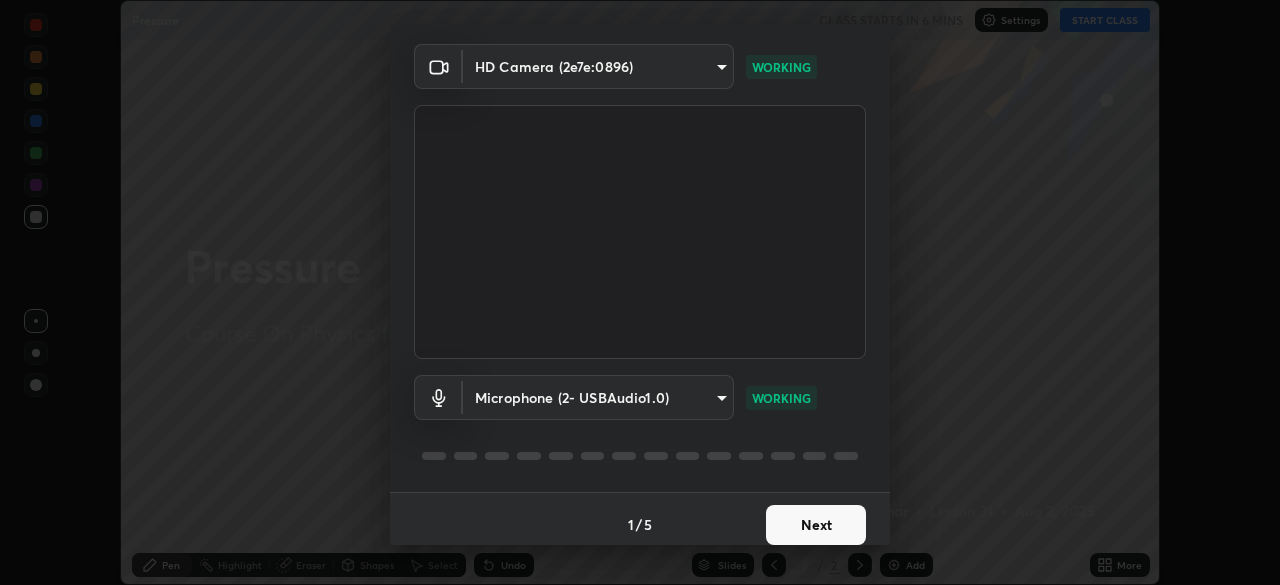 click on "Next" at bounding box center (816, 525) 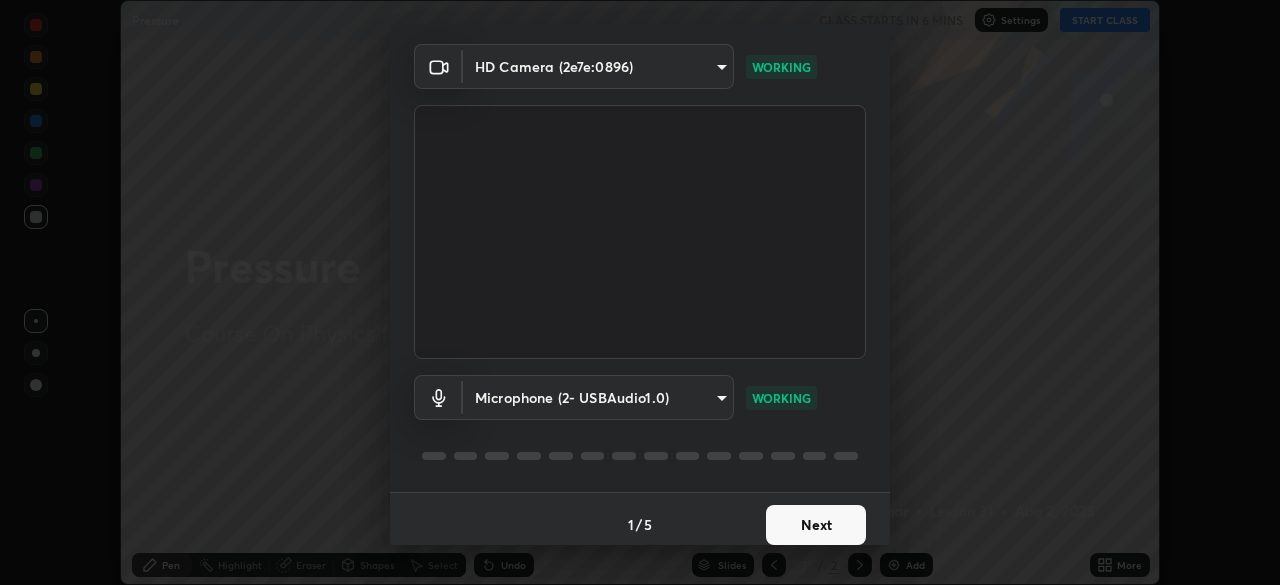 scroll, scrollTop: 0, scrollLeft: 0, axis: both 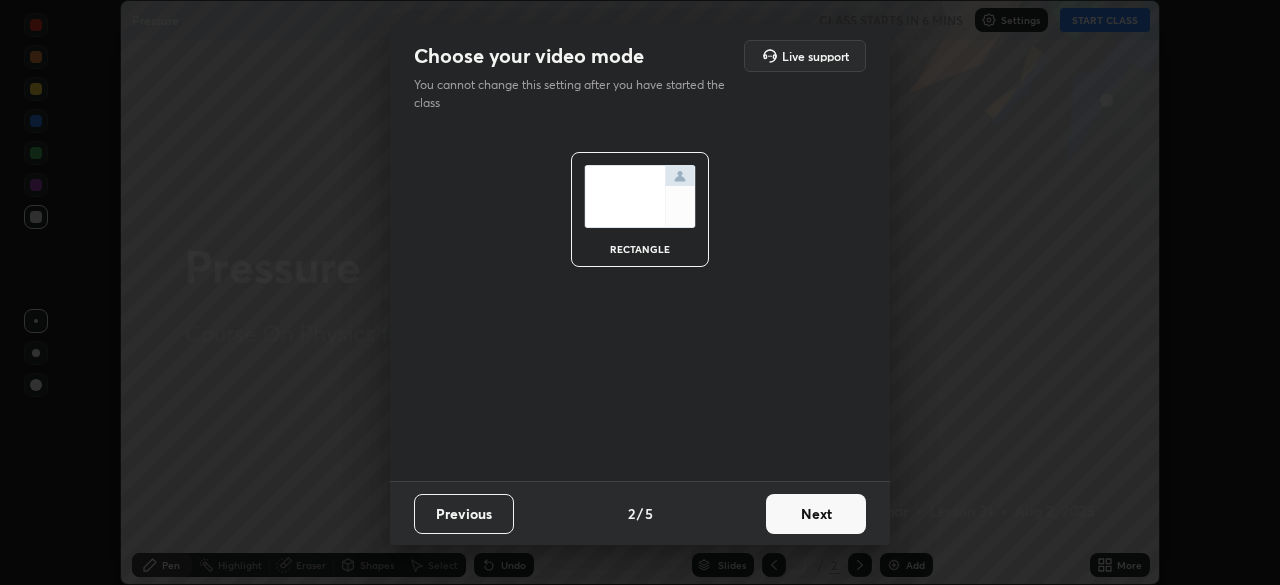 click on "Next" at bounding box center [816, 514] 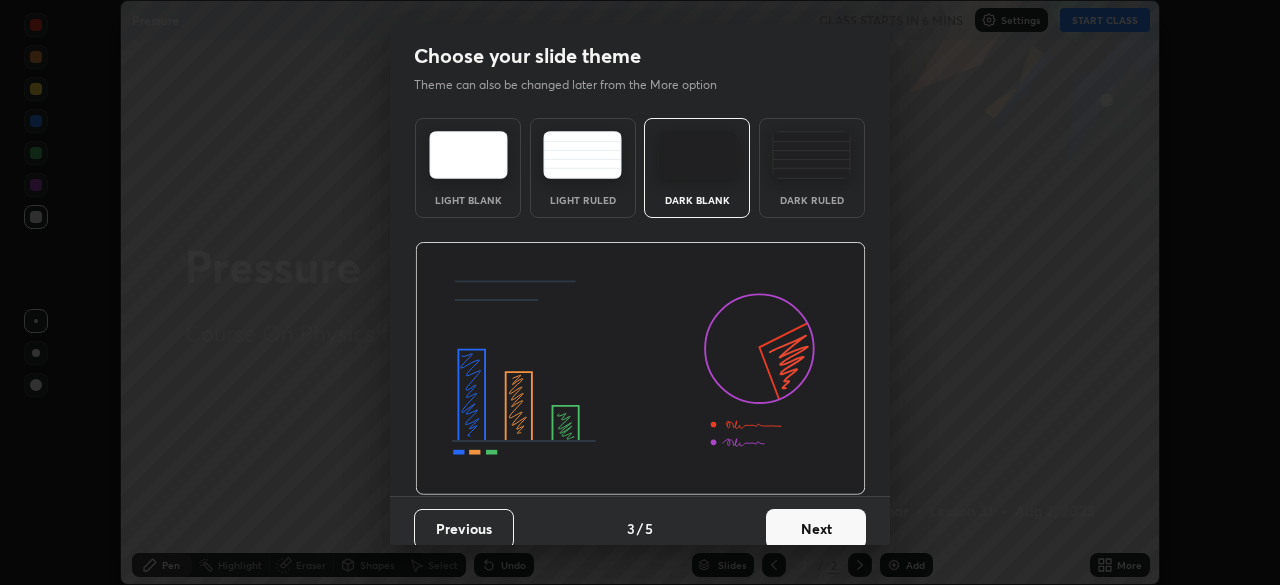 click on "Next" at bounding box center (816, 529) 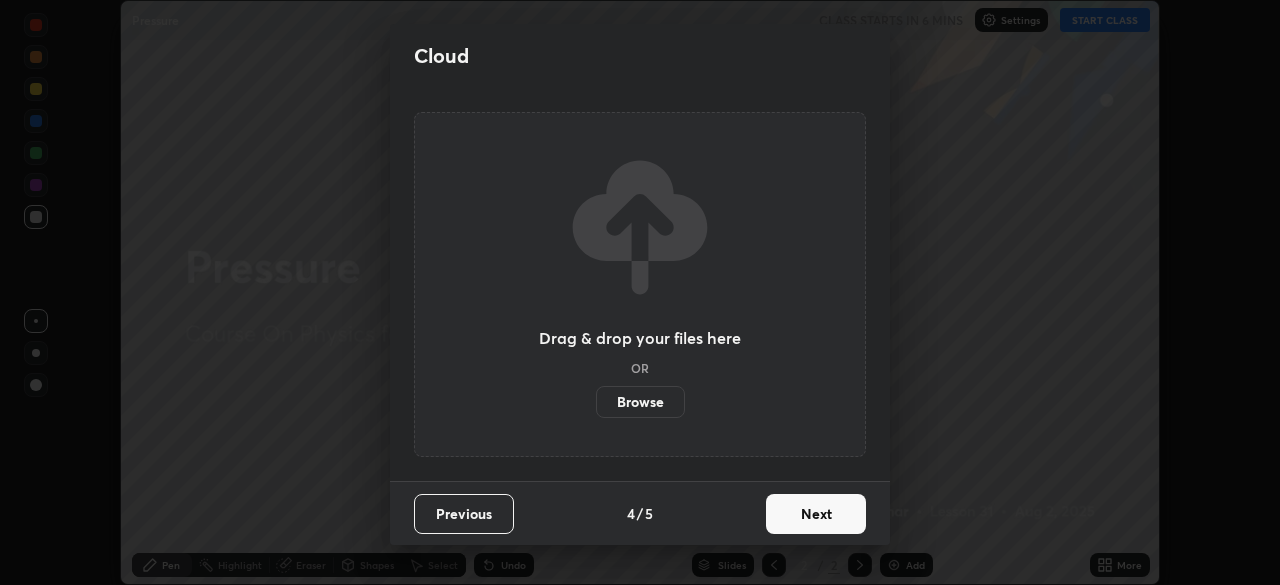 click on "Next" at bounding box center [816, 514] 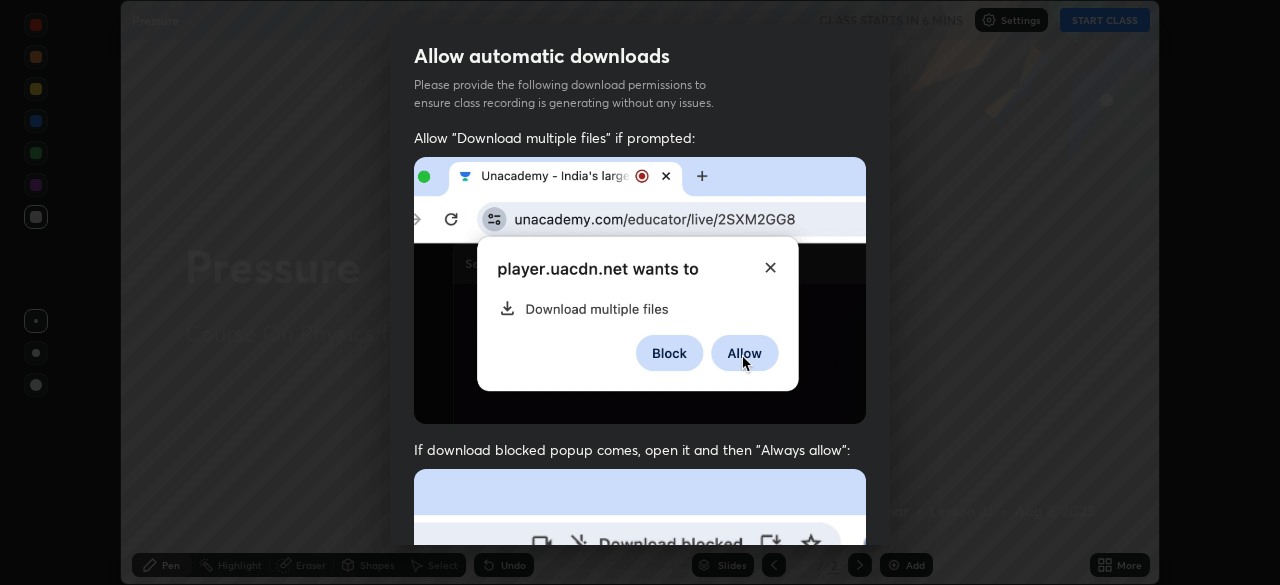 click at bounding box center [640, 687] 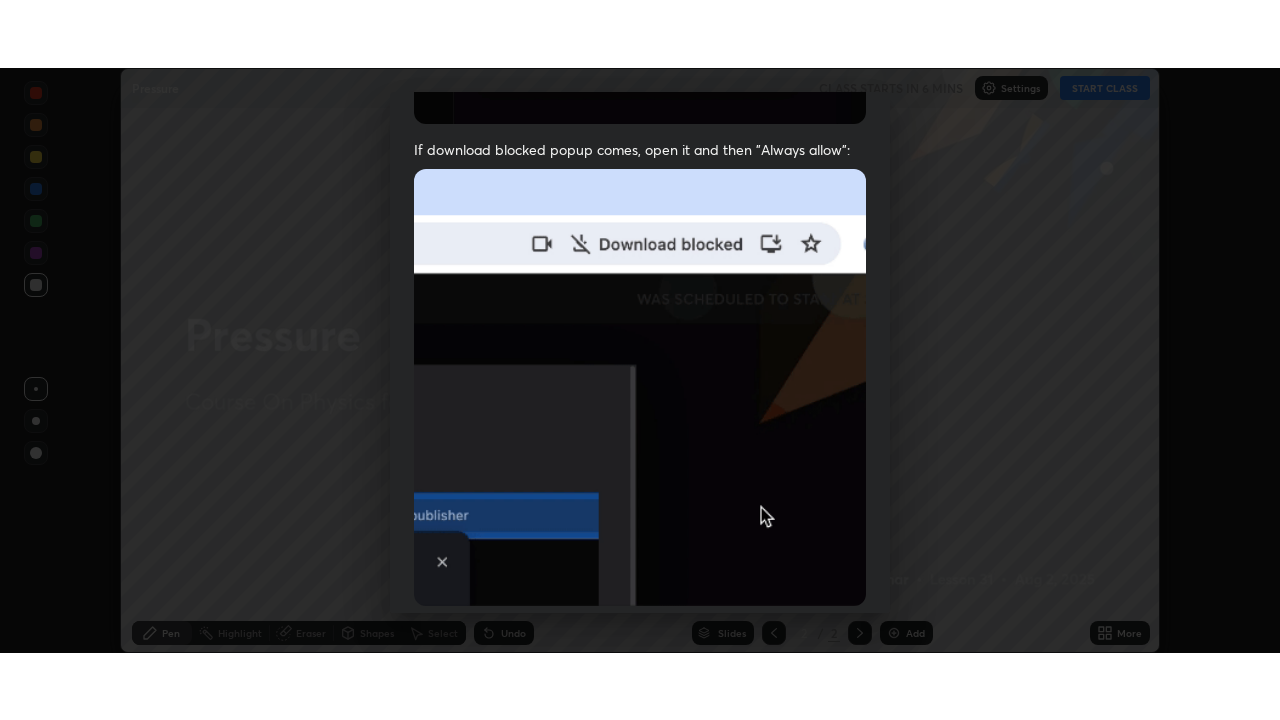 scroll, scrollTop: 479, scrollLeft: 0, axis: vertical 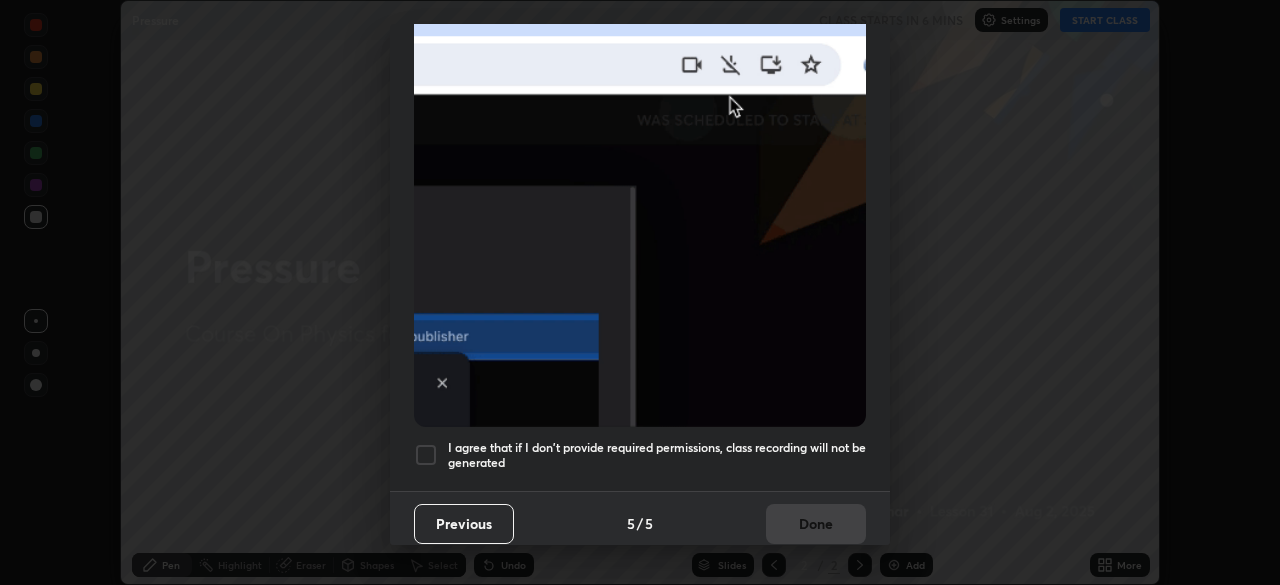 click on "I agree that if I don't provide required permissions, class recording will not be generated" at bounding box center (657, 455) 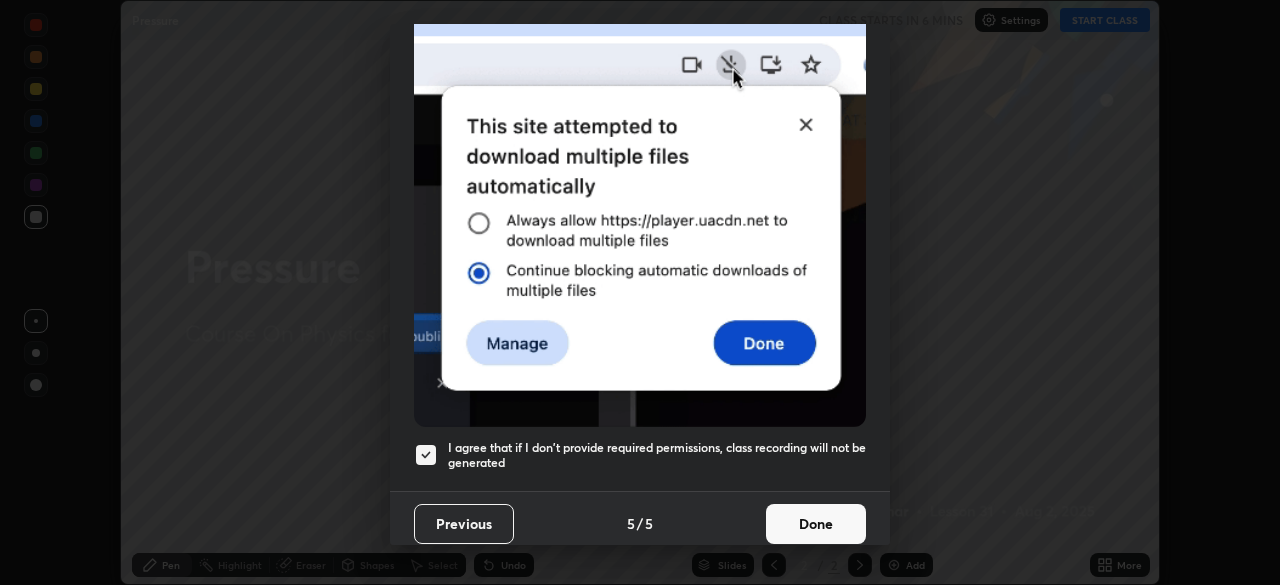 click on "Done" at bounding box center (816, 524) 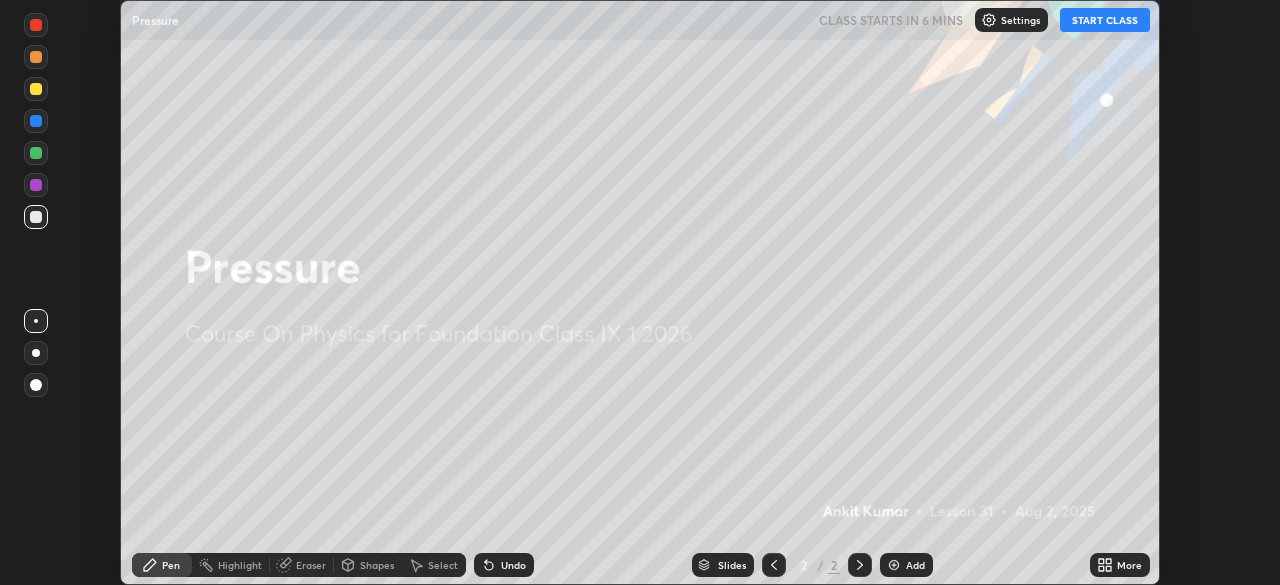 click 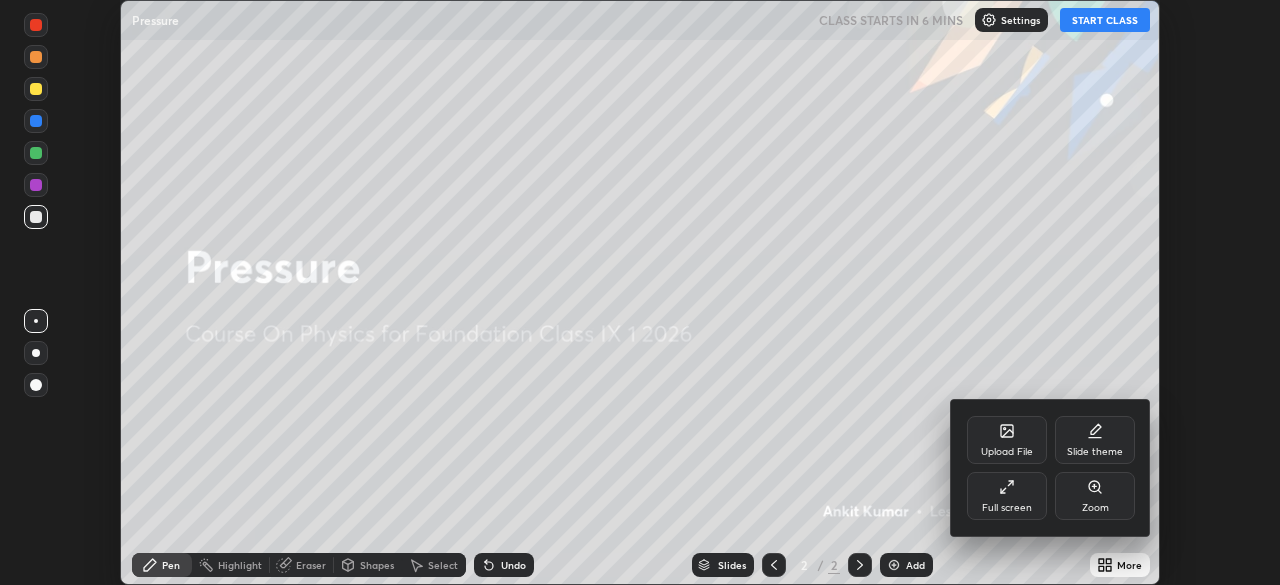 click on "Full screen" at bounding box center (1007, 508) 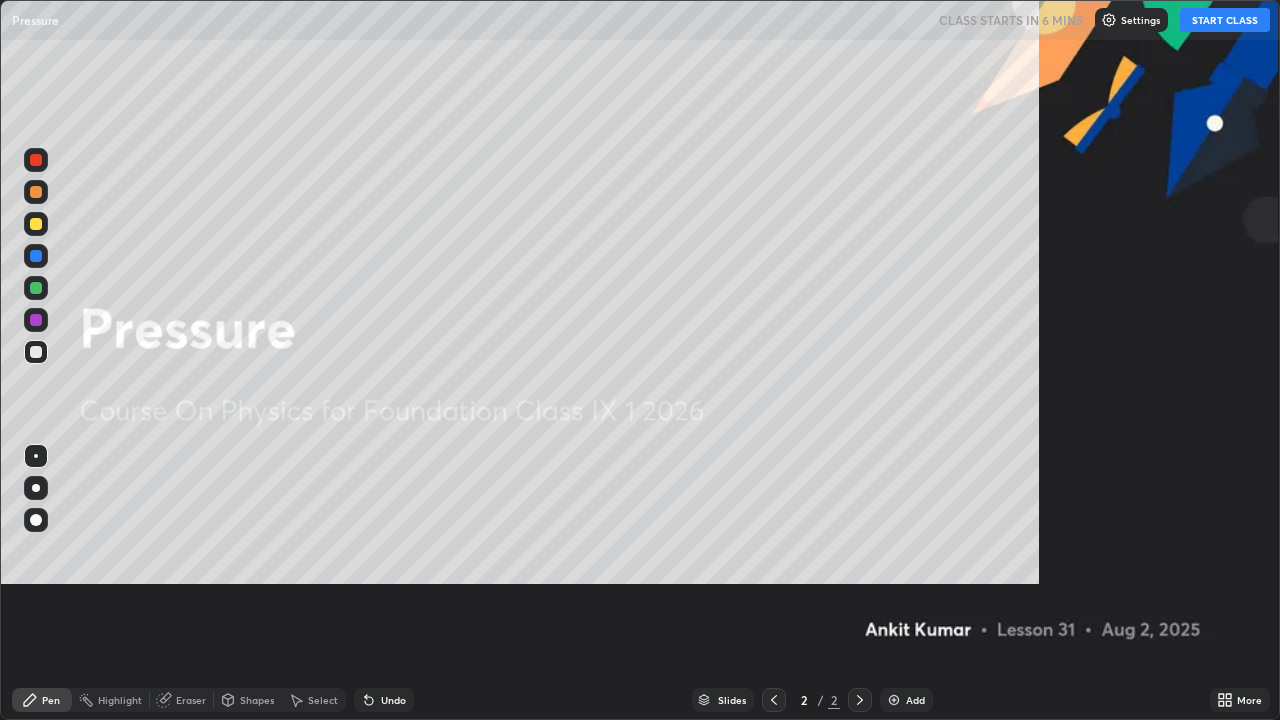 scroll, scrollTop: 99280, scrollLeft: 98720, axis: both 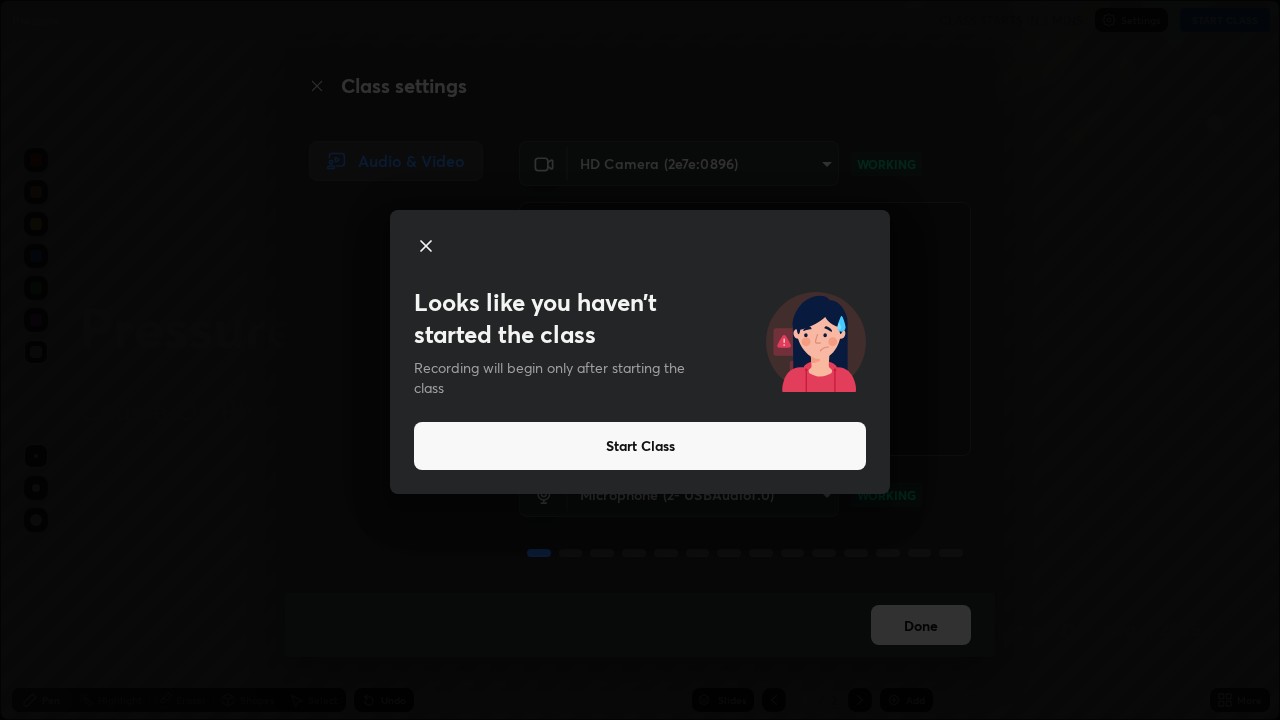 click 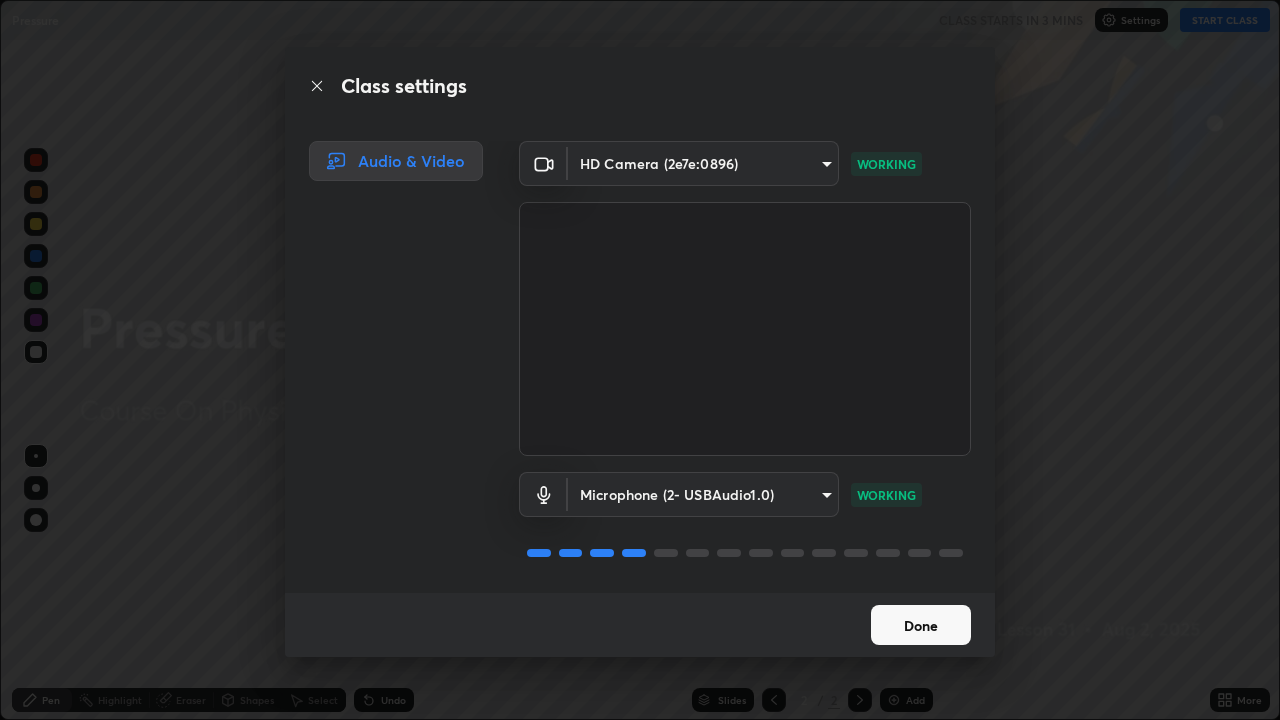 click on "Done" at bounding box center [921, 625] 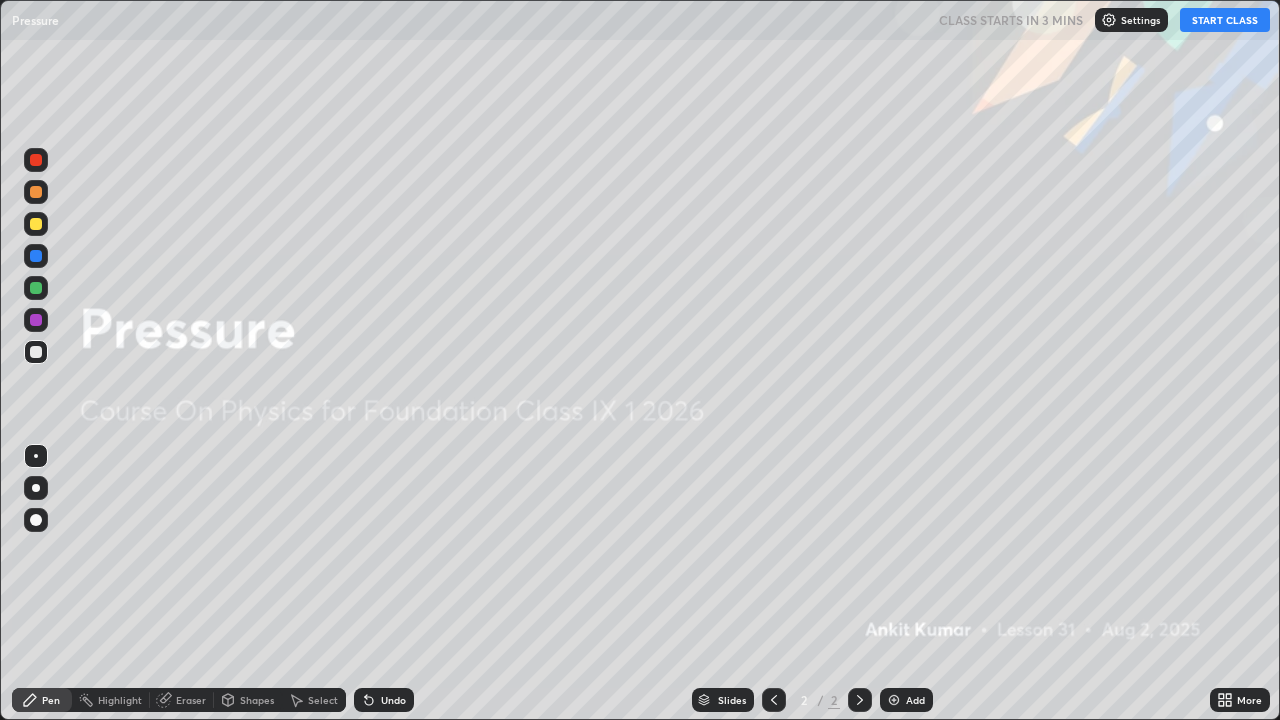 click at bounding box center (36, 224) 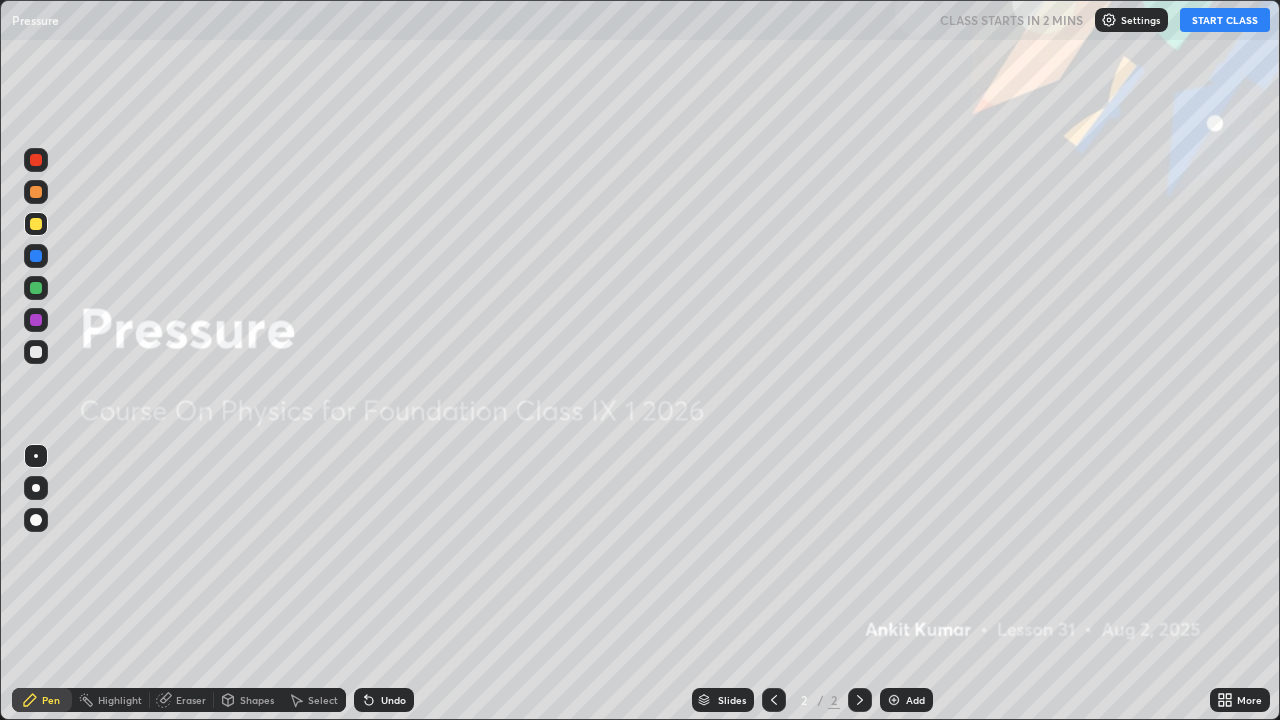click at bounding box center [36, 488] 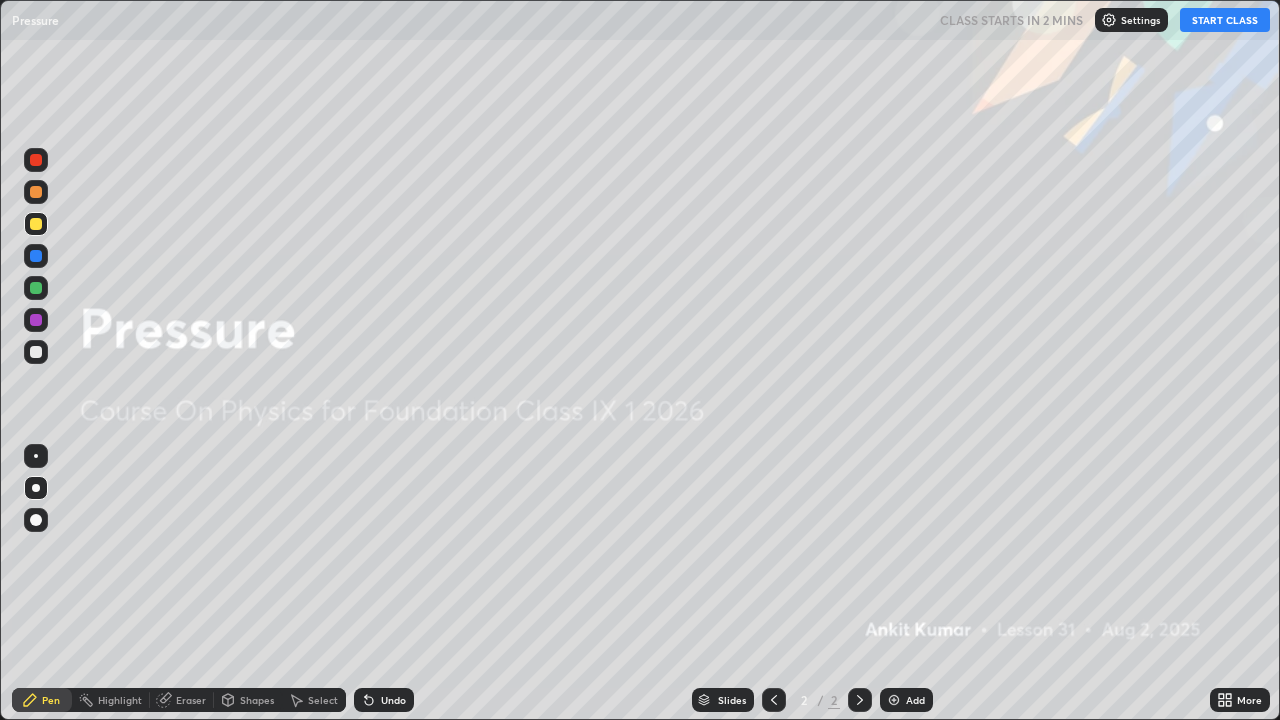 click at bounding box center [36, 320] 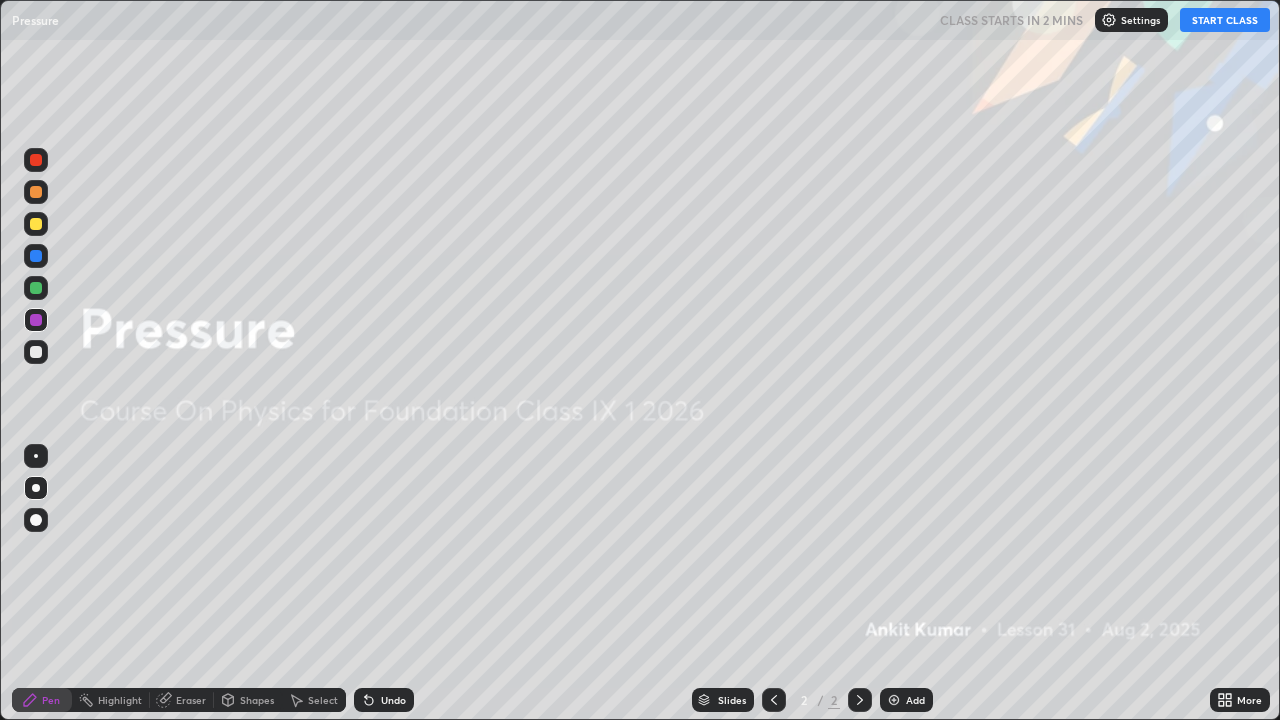 click on "Shapes" at bounding box center [257, 700] 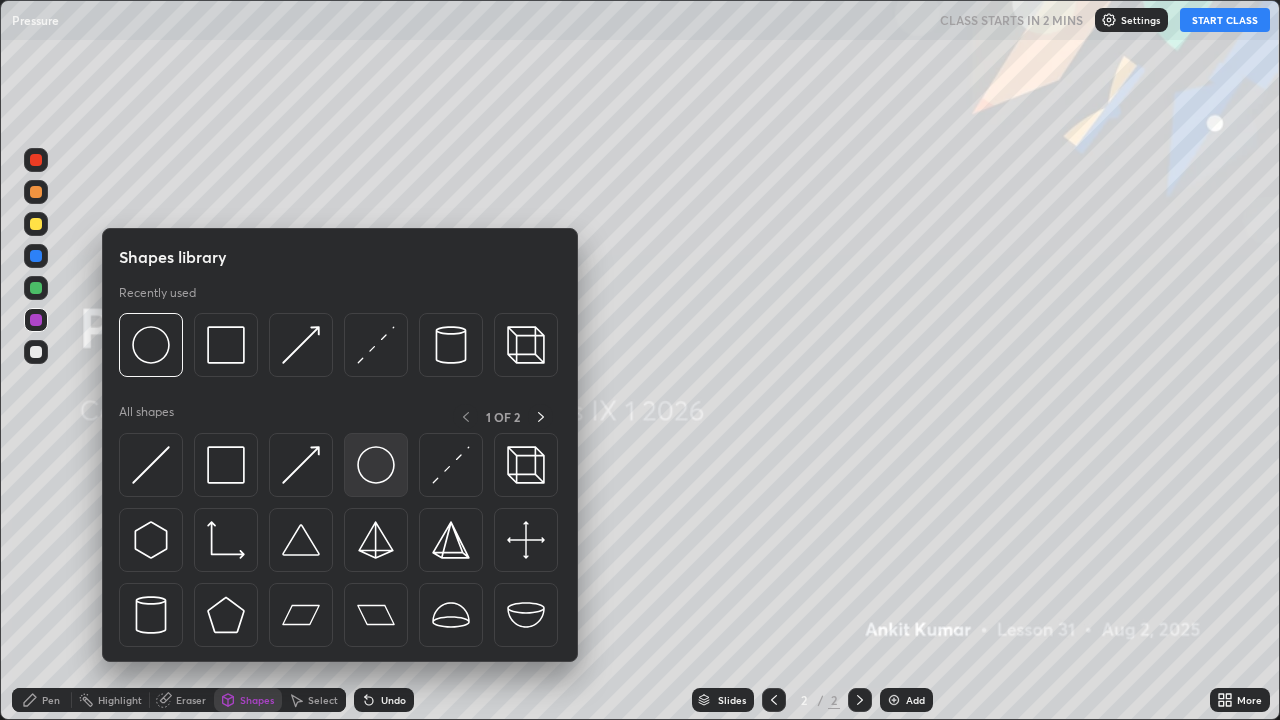 click at bounding box center [376, 465] 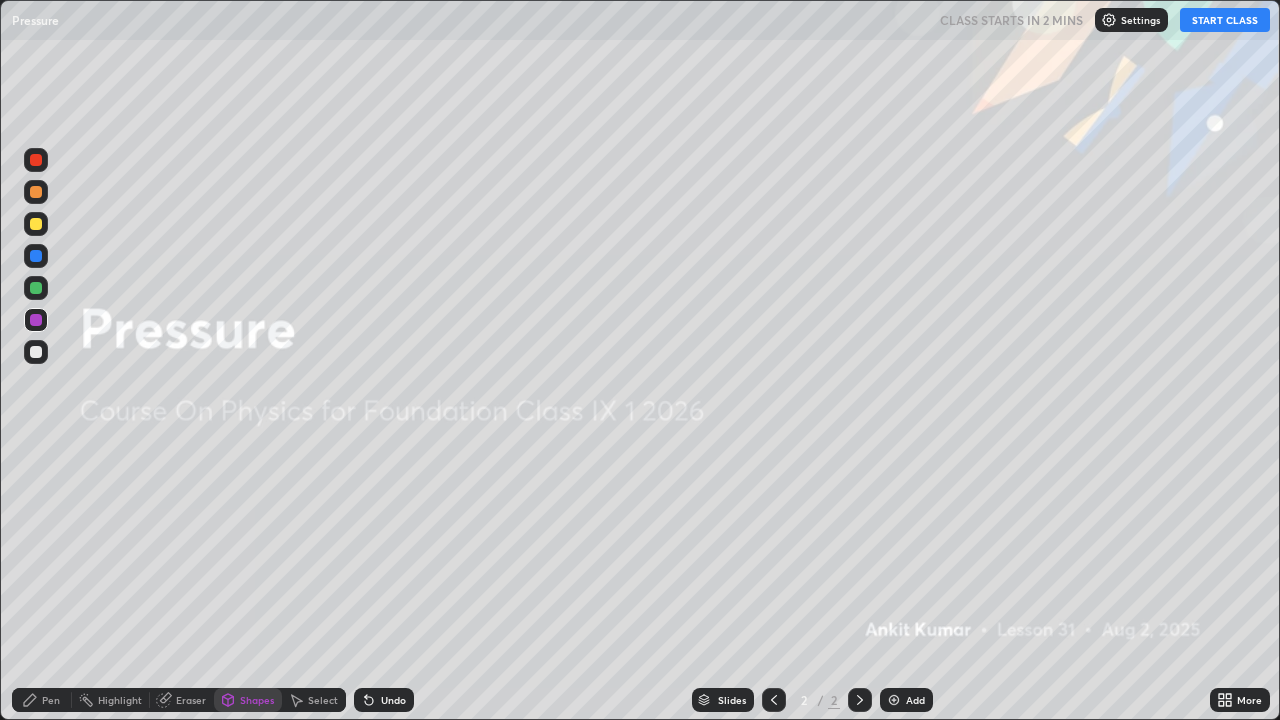 click on "Eraser" at bounding box center [191, 700] 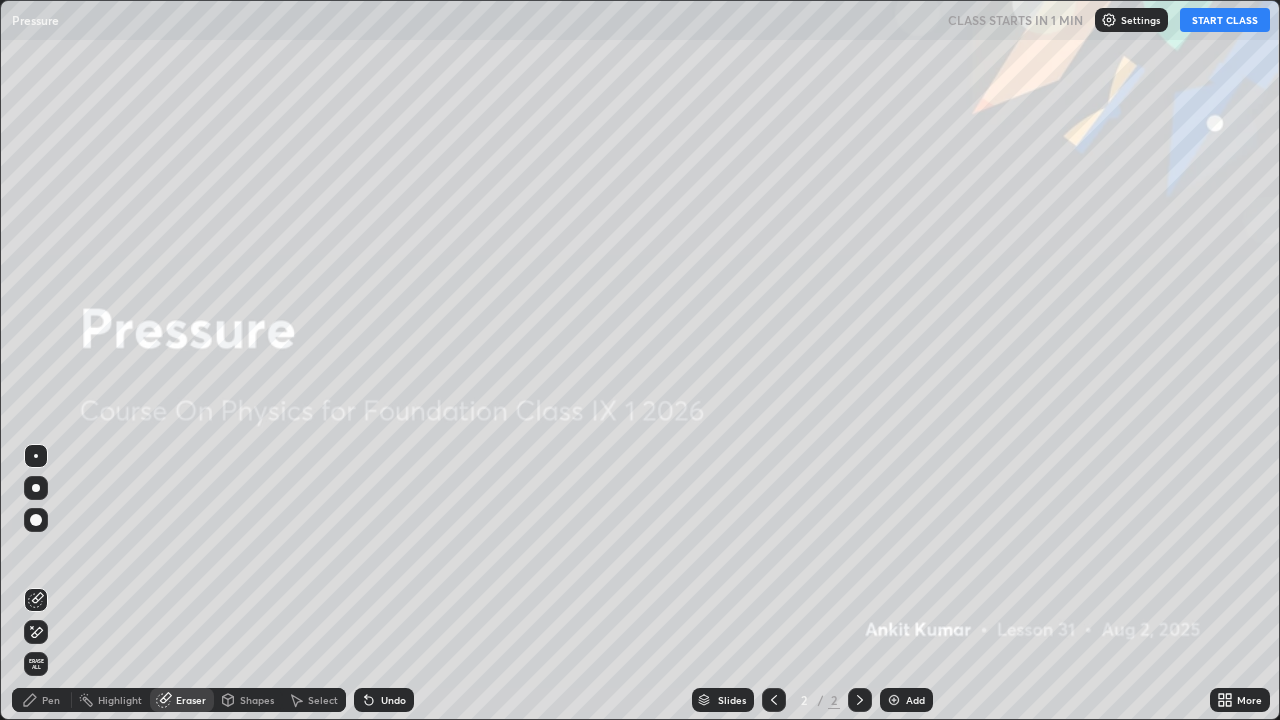 click on "Erase all" at bounding box center (36, 664) 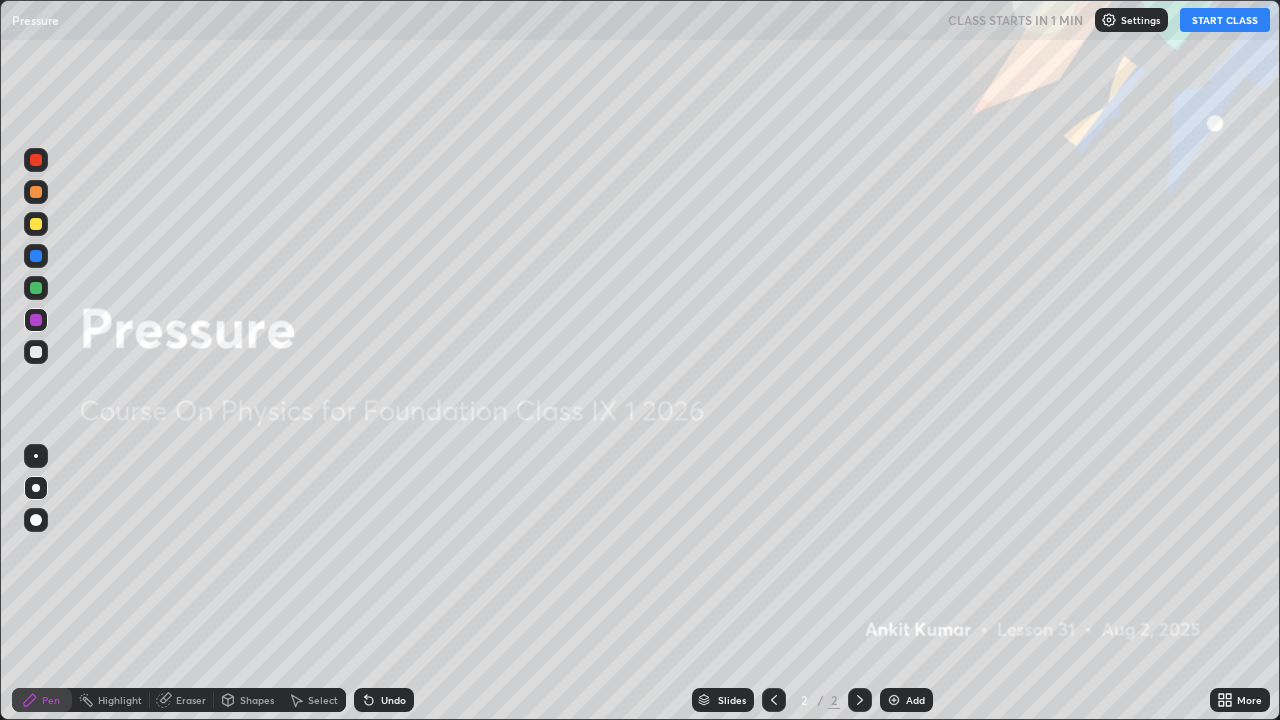 click on "Add" at bounding box center [906, 700] 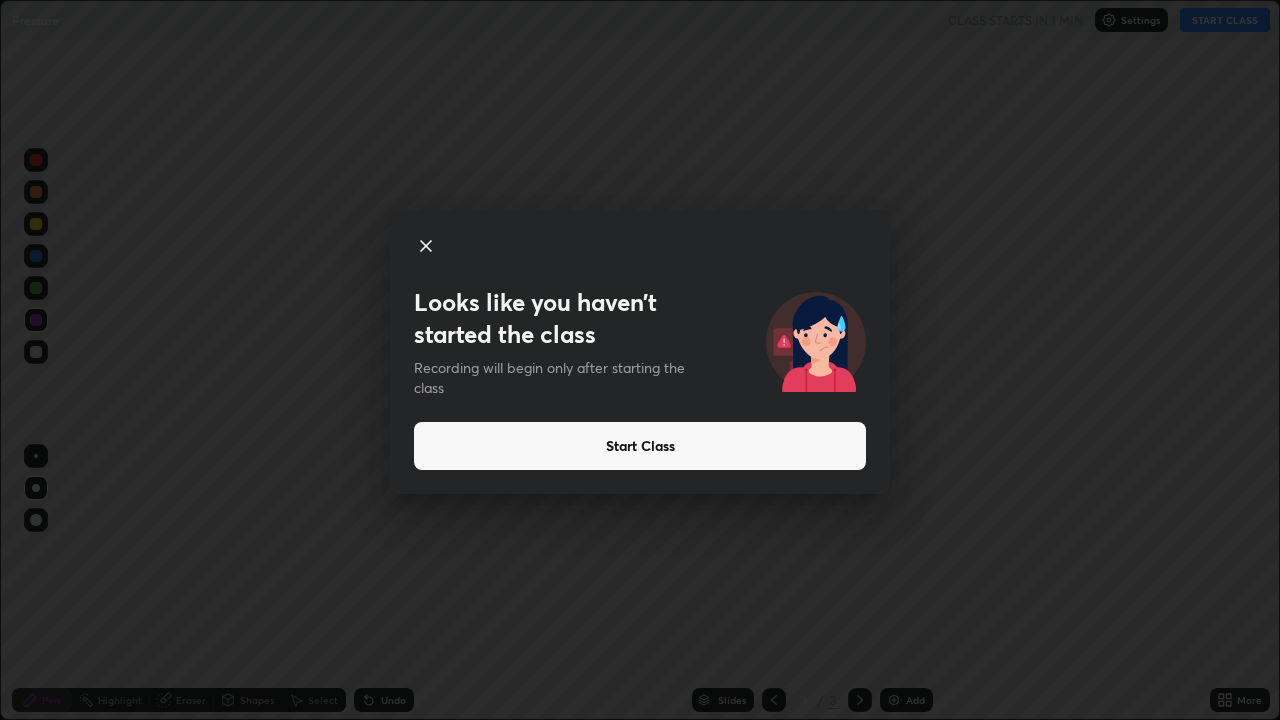 click 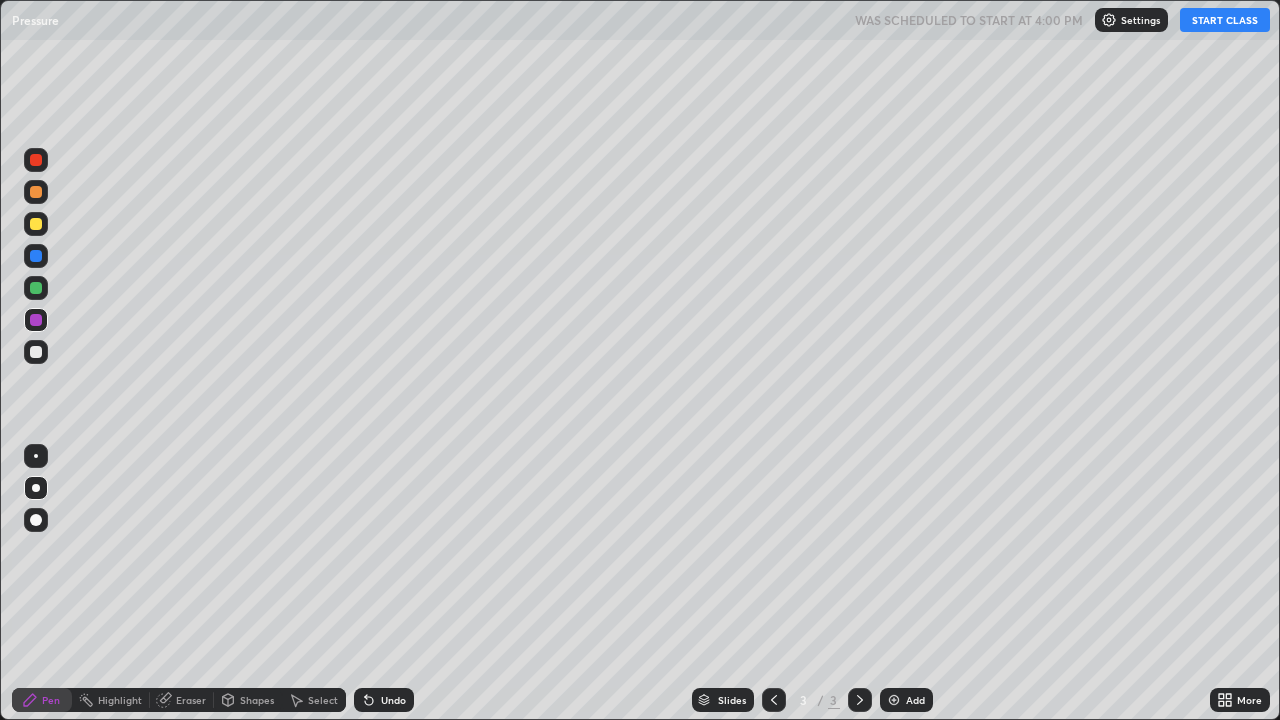 click at bounding box center [36, 224] 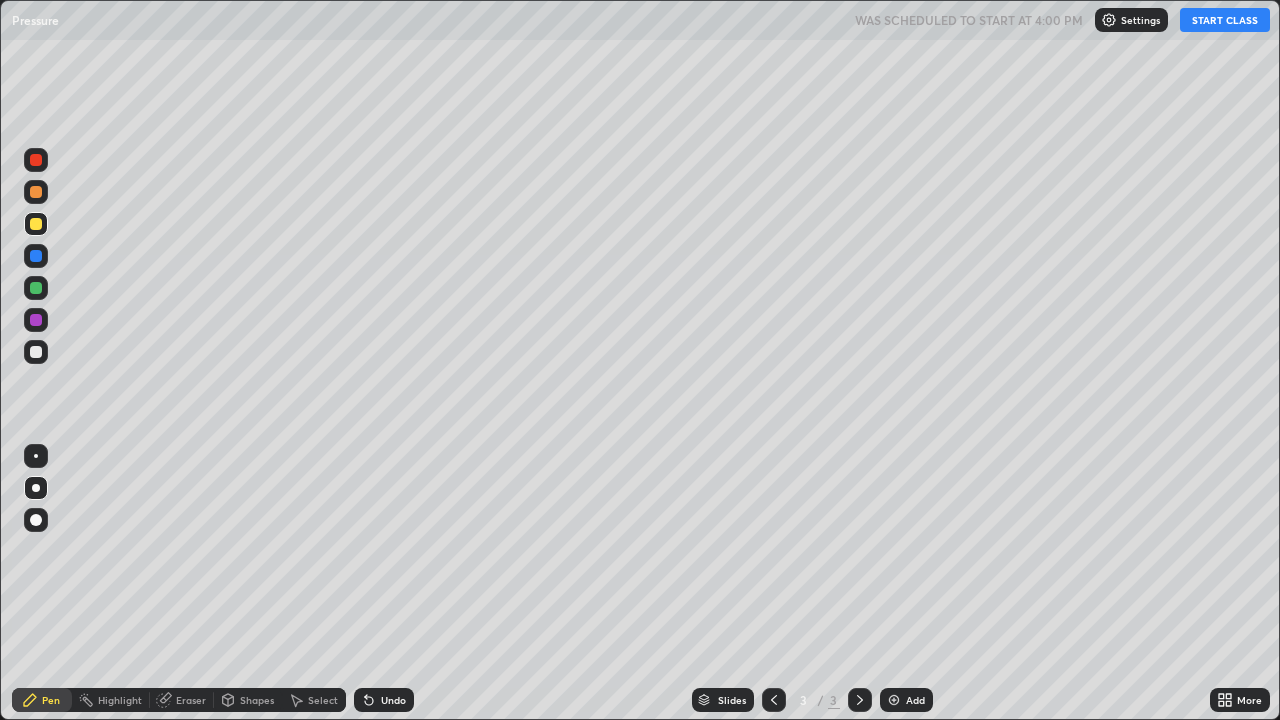 click 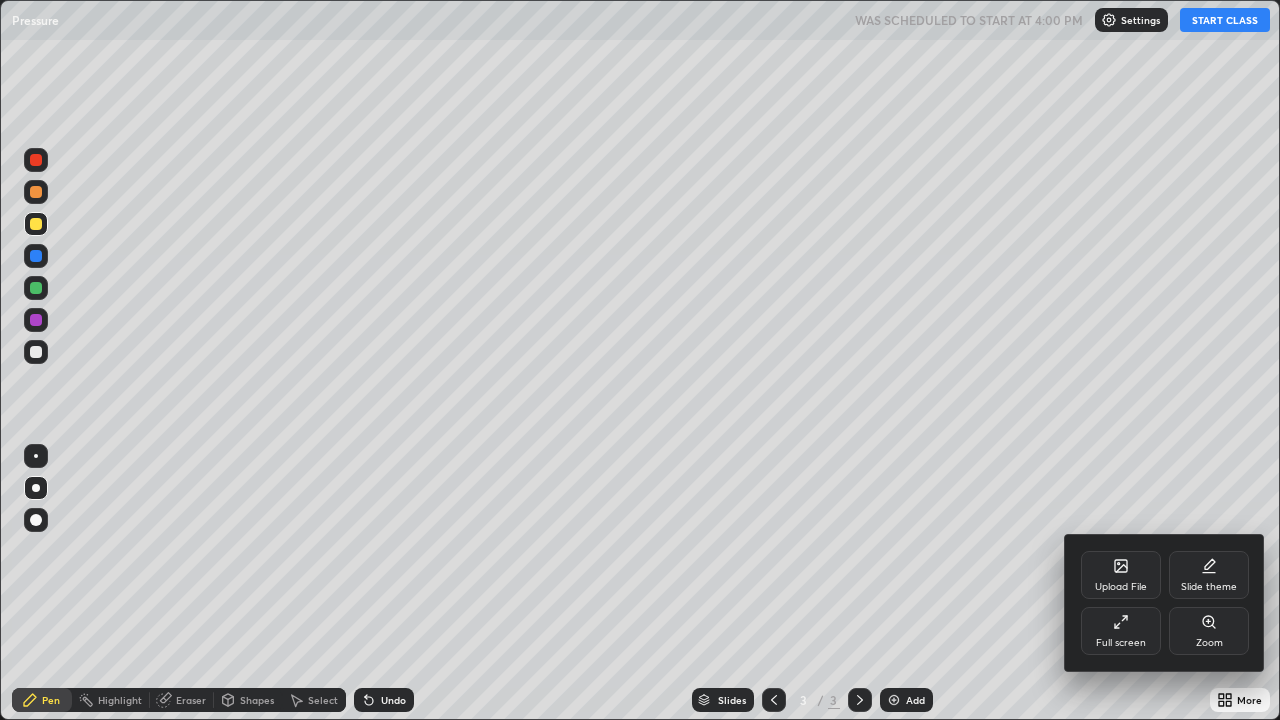 click on "Upload File" at bounding box center (1121, 575) 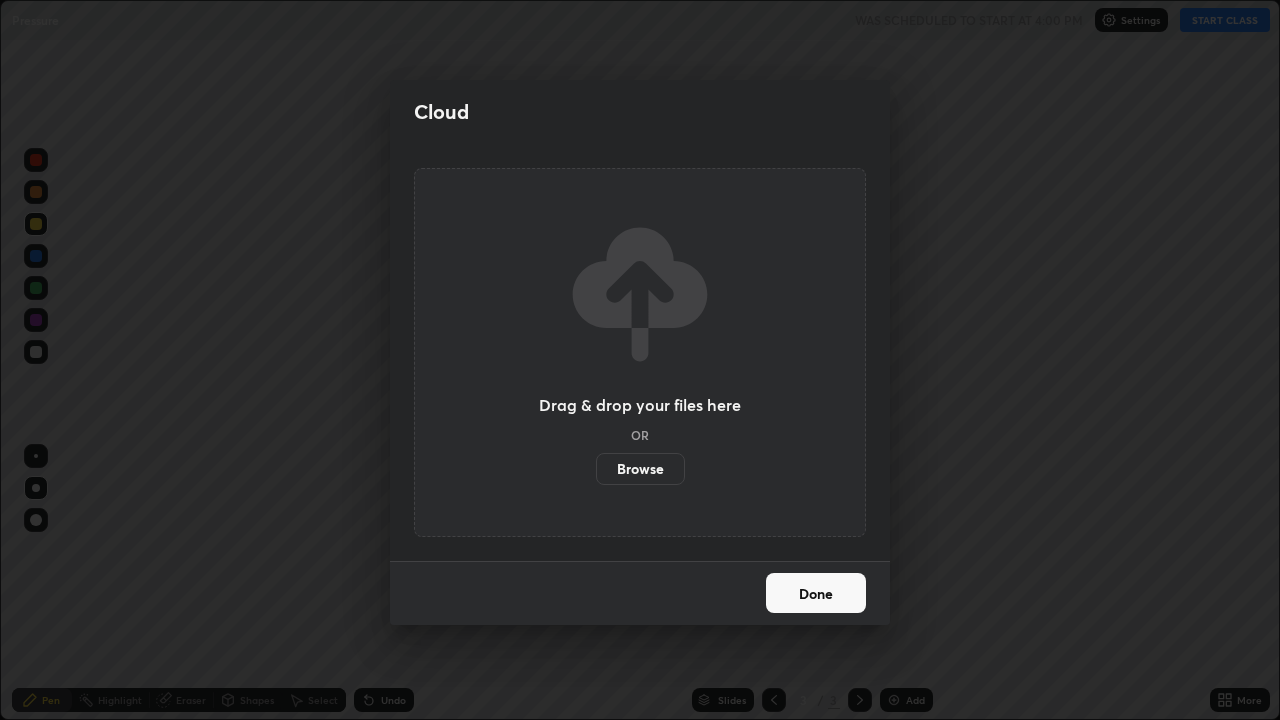 click on "Browse" at bounding box center (640, 469) 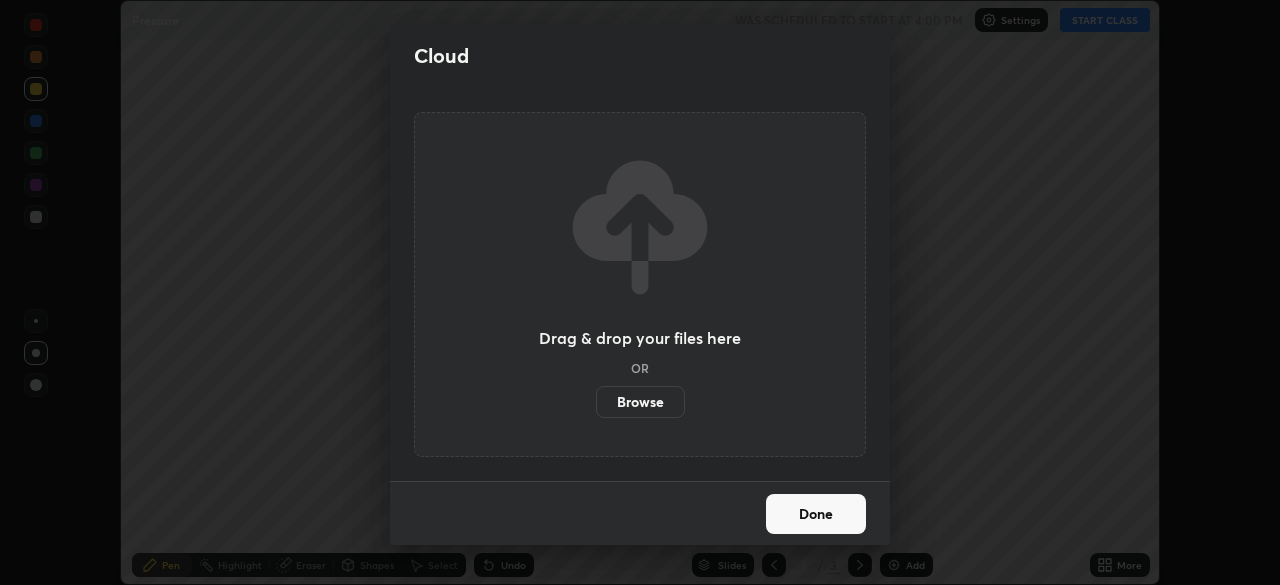 scroll, scrollTop: 585, scrollLeft: 1280, axis: both 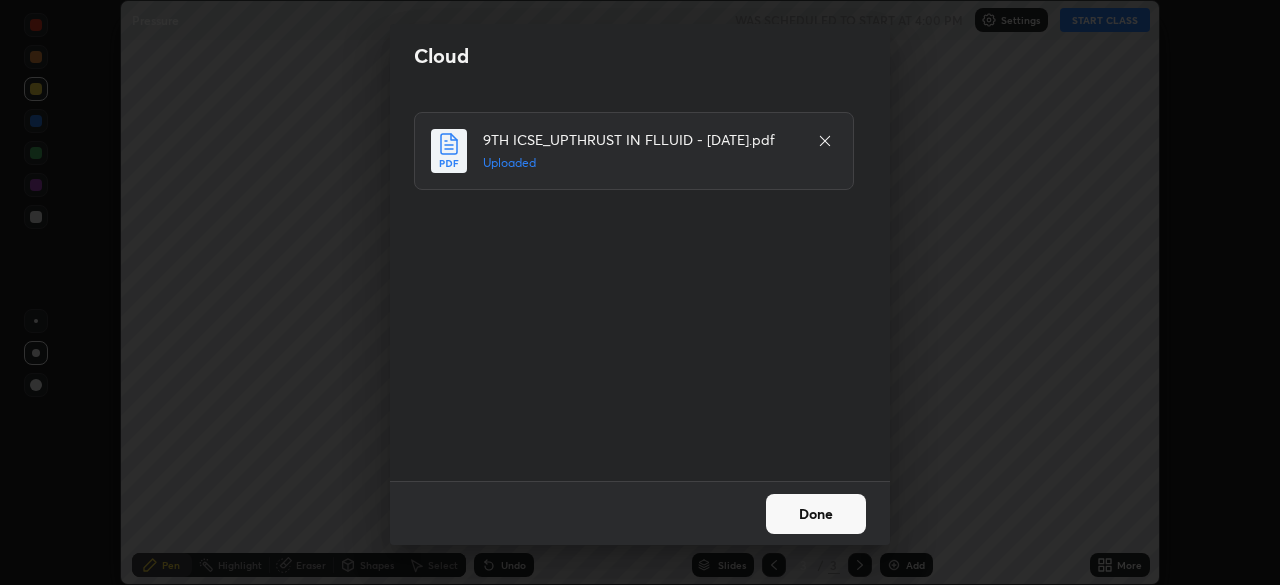 click on "Done" at bounding box center (816, 514) 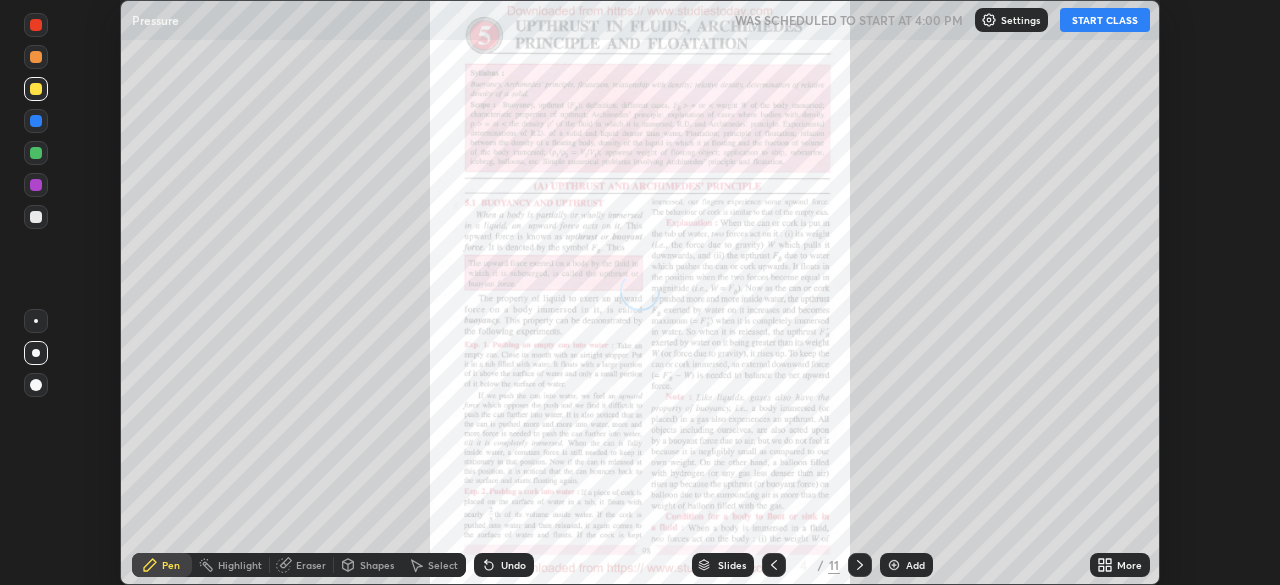 click 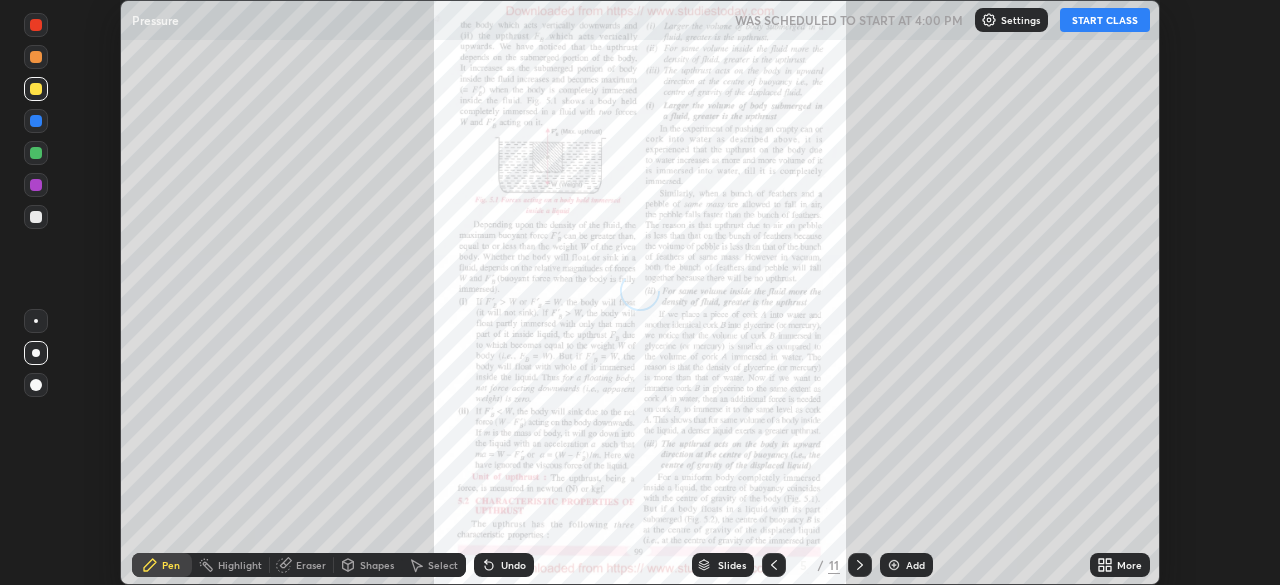 click 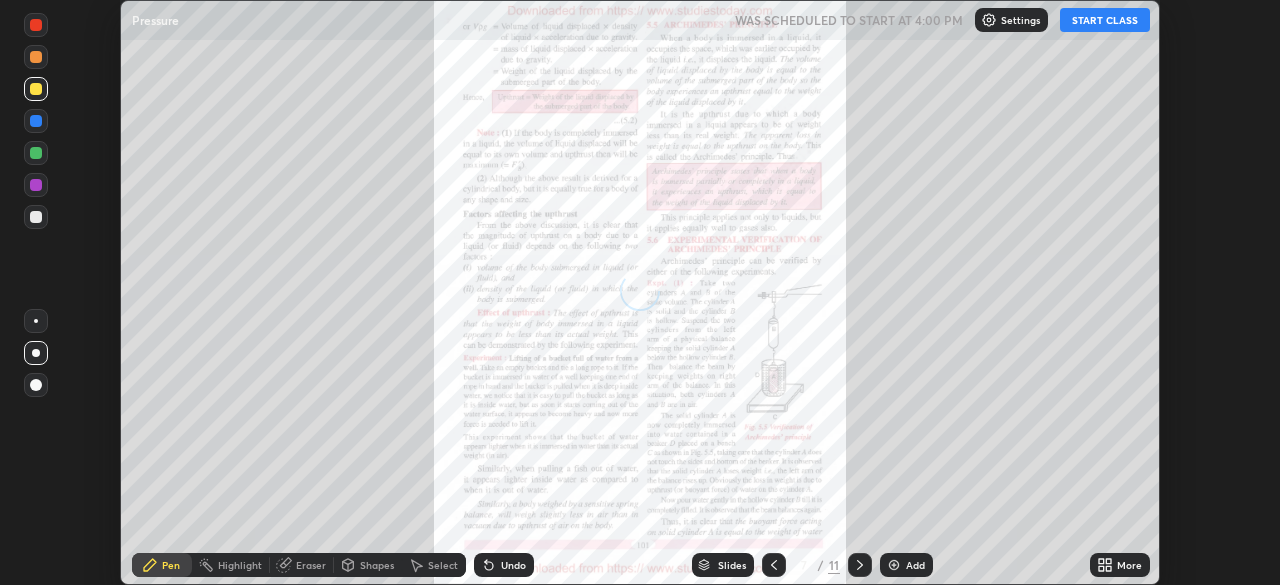 click 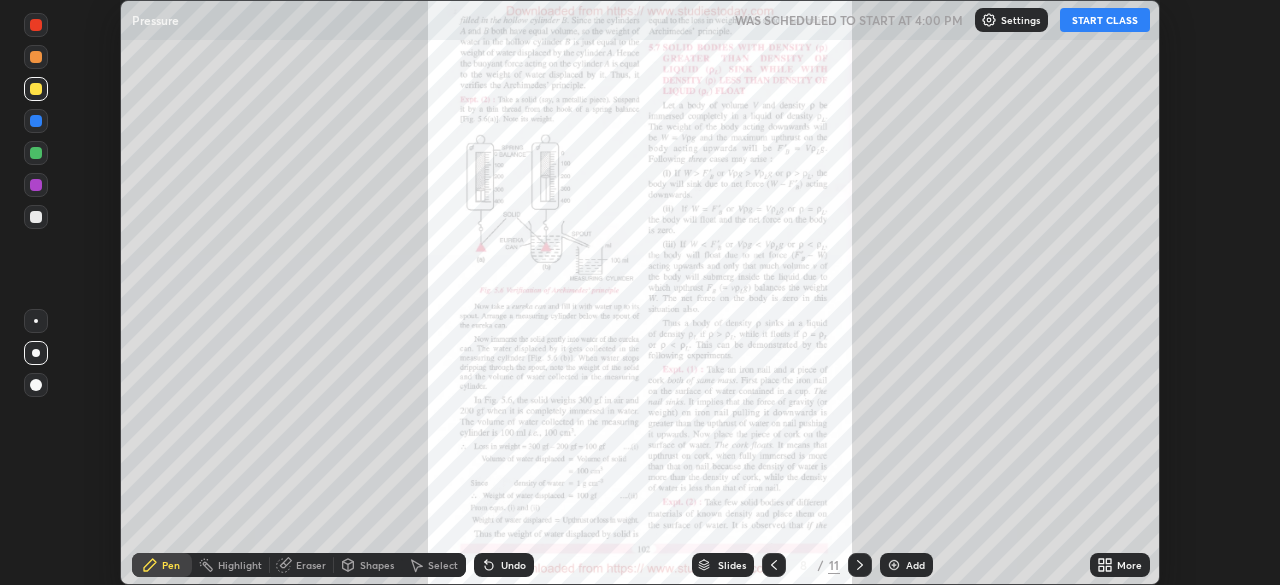 click 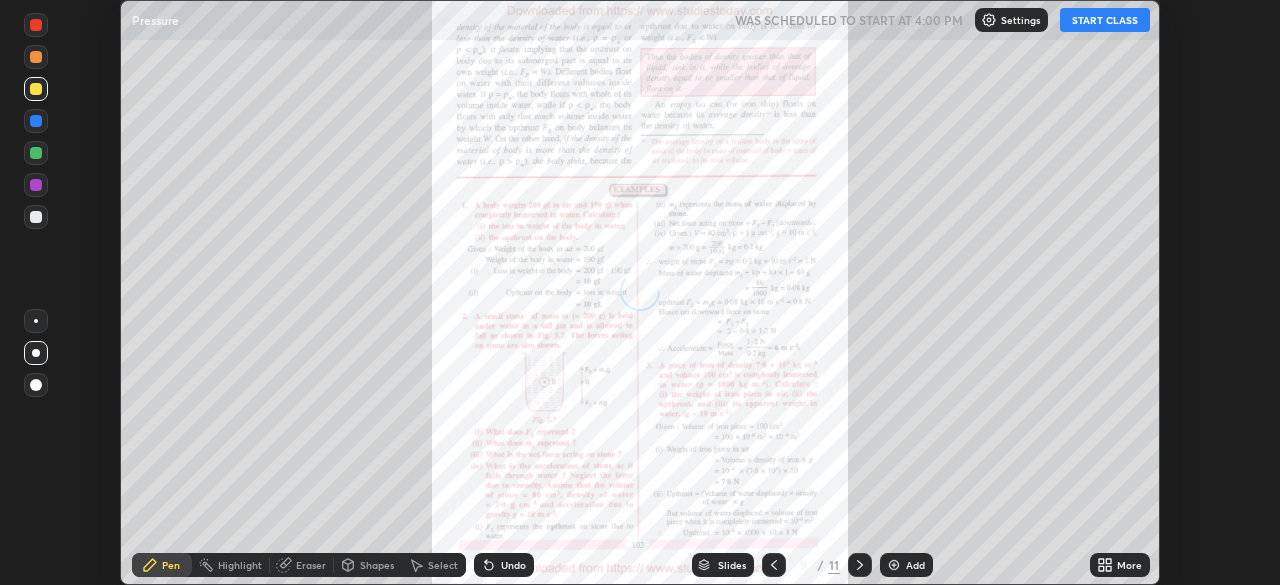 click 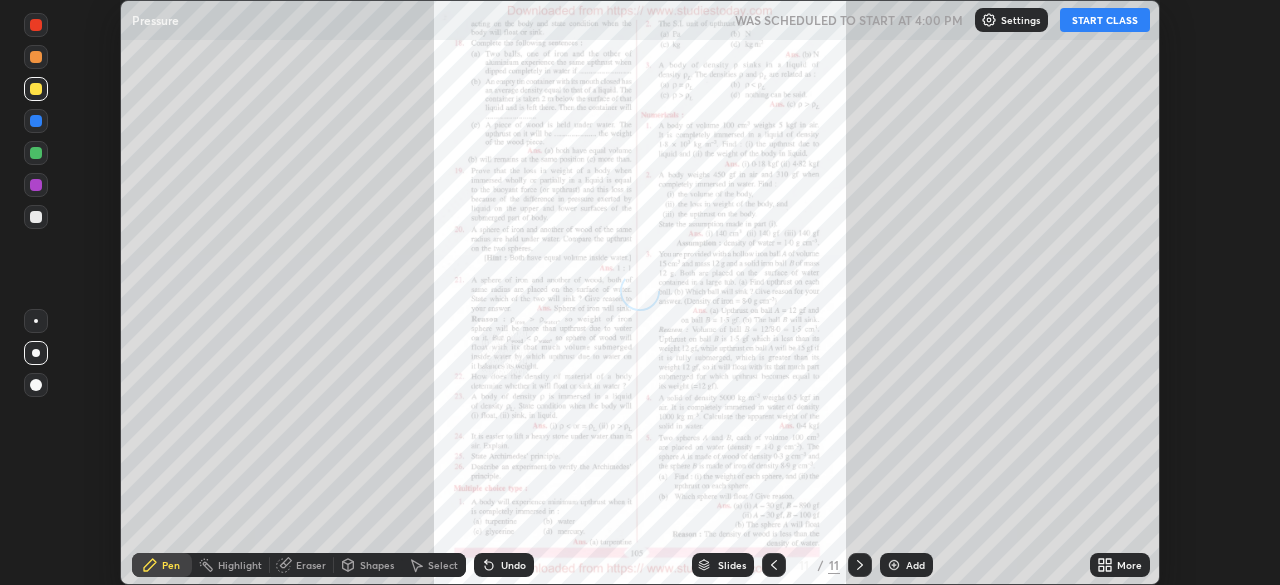 click 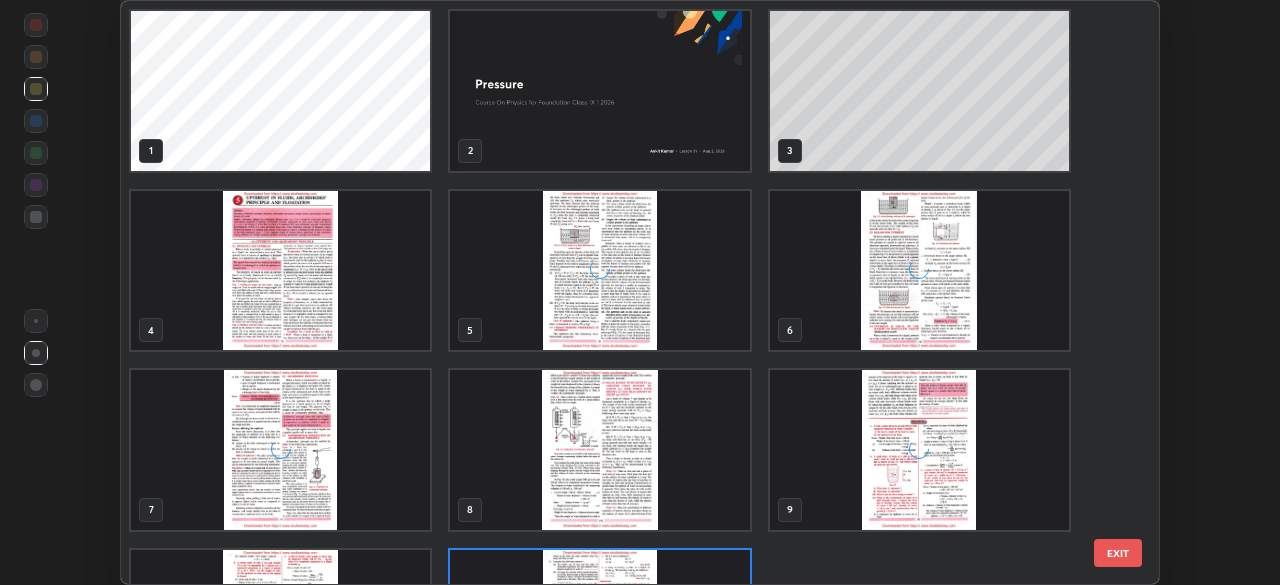 scroll, scrollTop: 135, scrollLeft: 0, axis: vertical 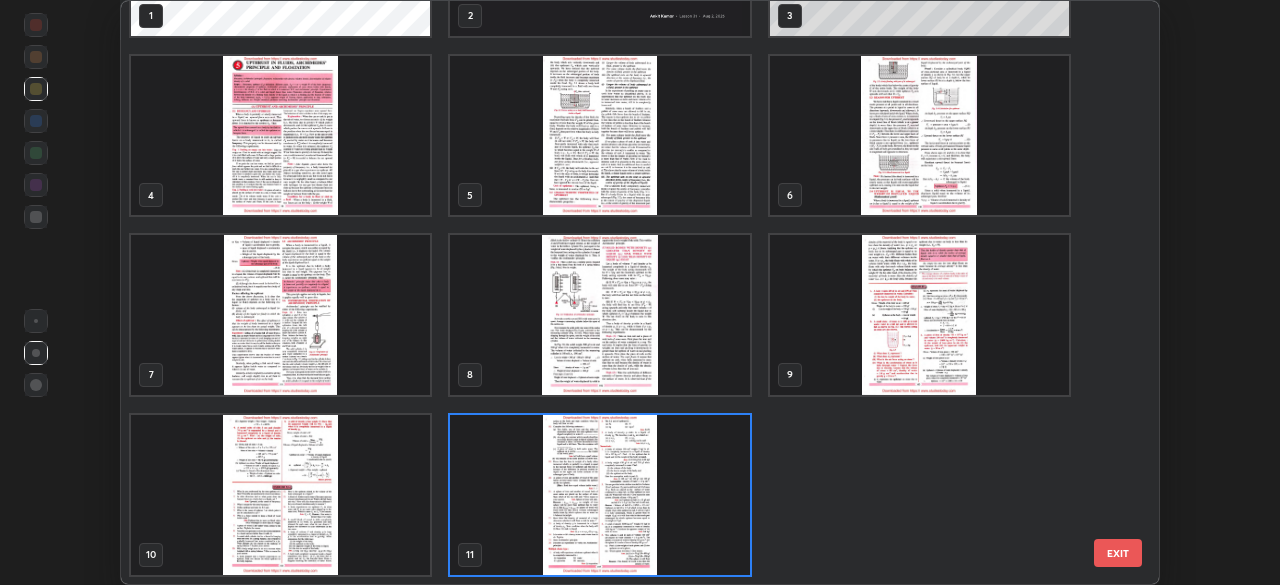 click at bounding box center [599, 495] 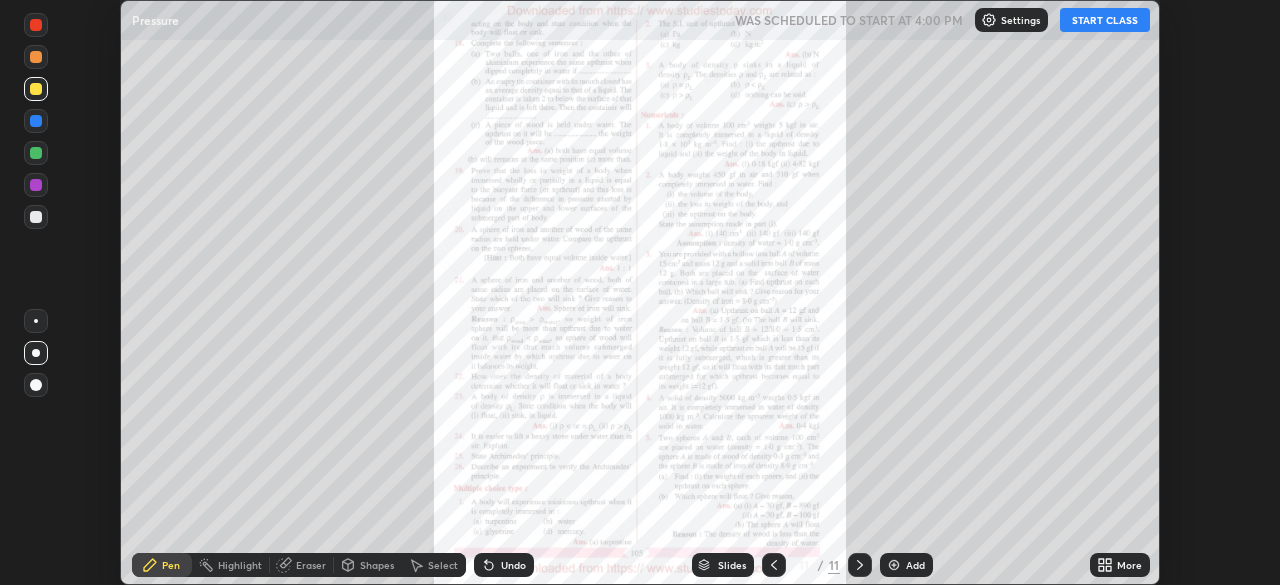 click at bounding box center (599, 495) 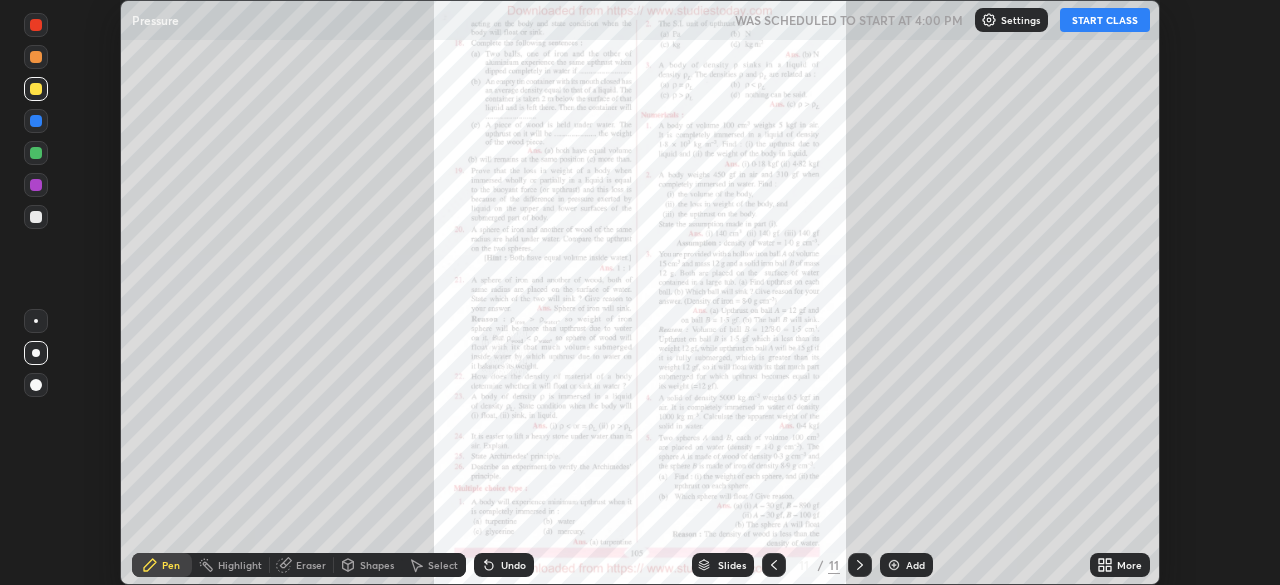 click at bounding box center (599, 495) 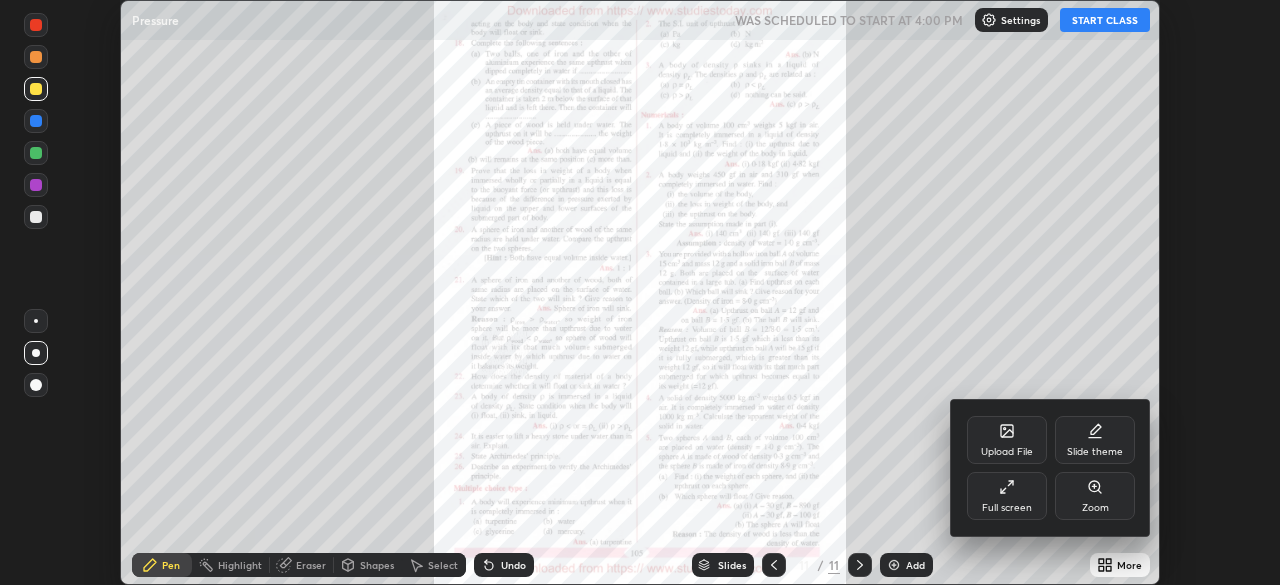 click at bounding box center (640, 292) 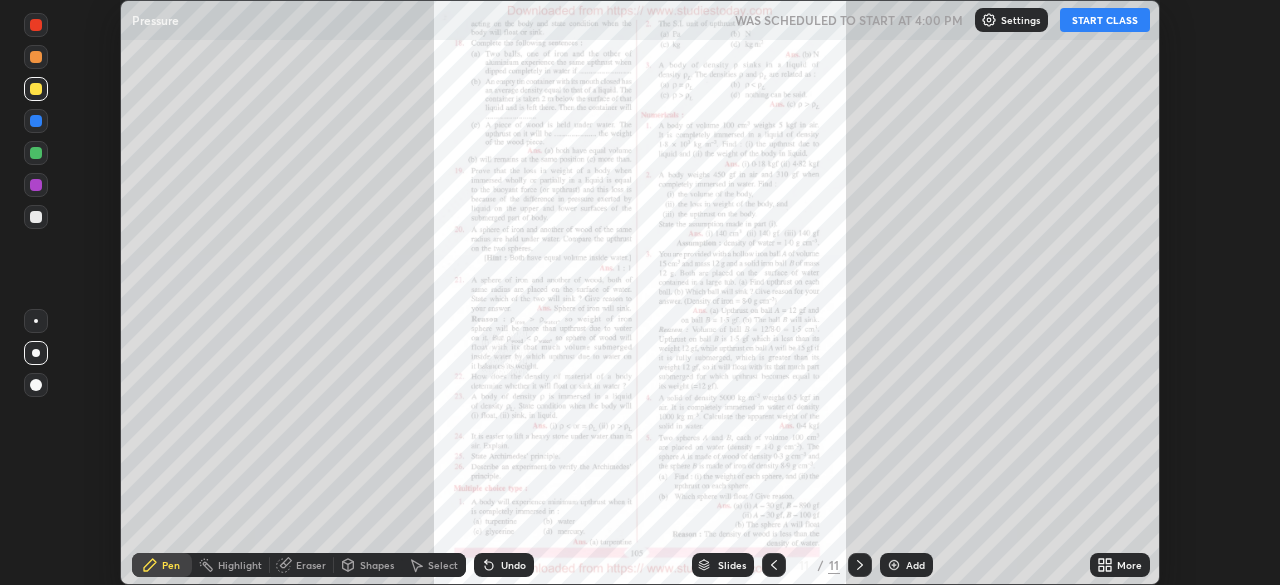click on "More" at bounding box center [1129, 565] 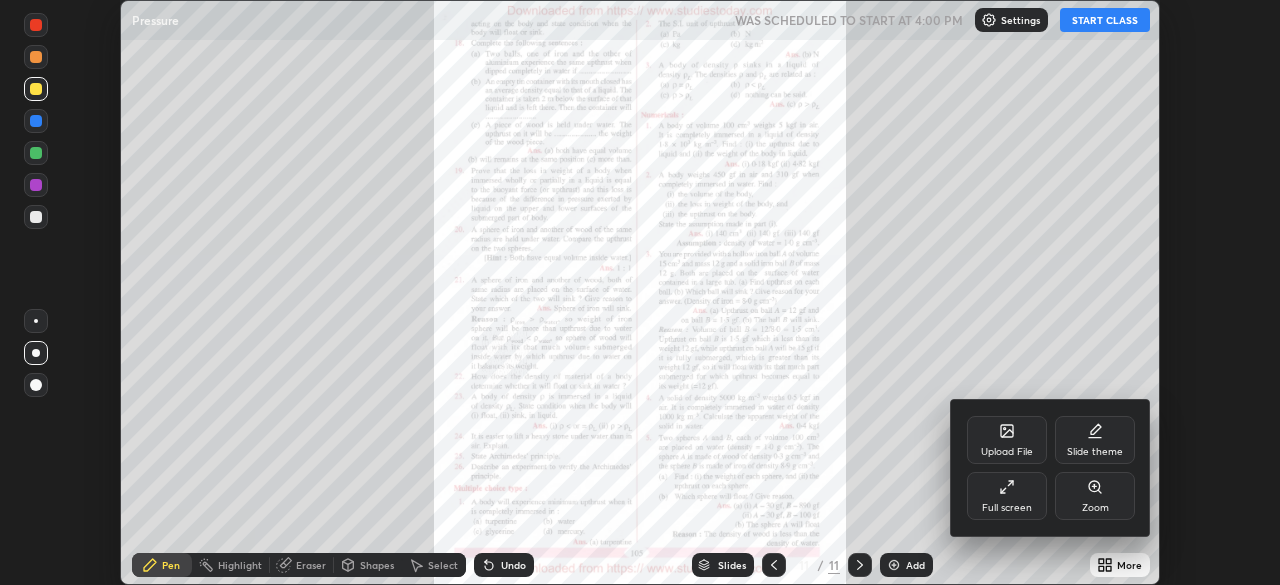 click at bounding box center [640, 292] 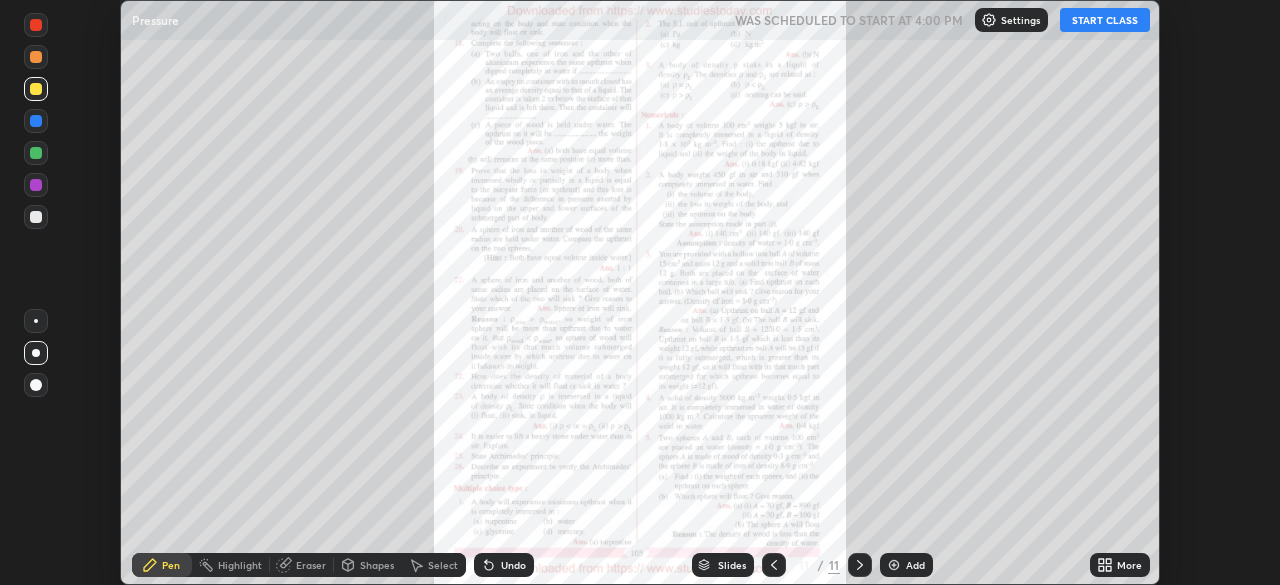 click on "START CLASS" at bounding box center [1105, 20] 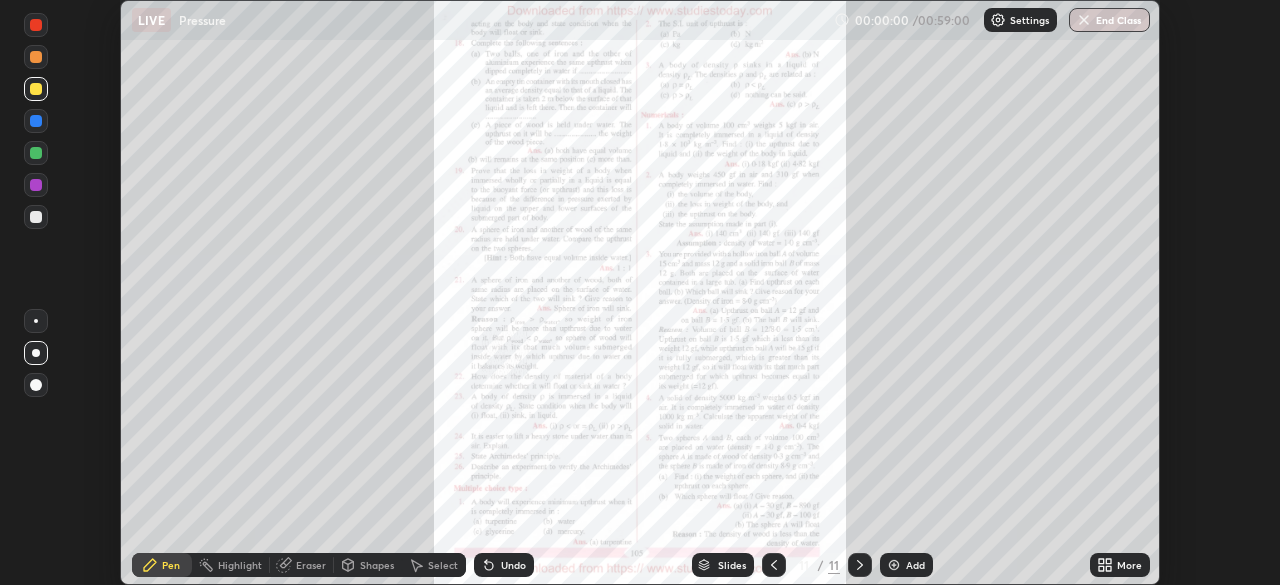 click 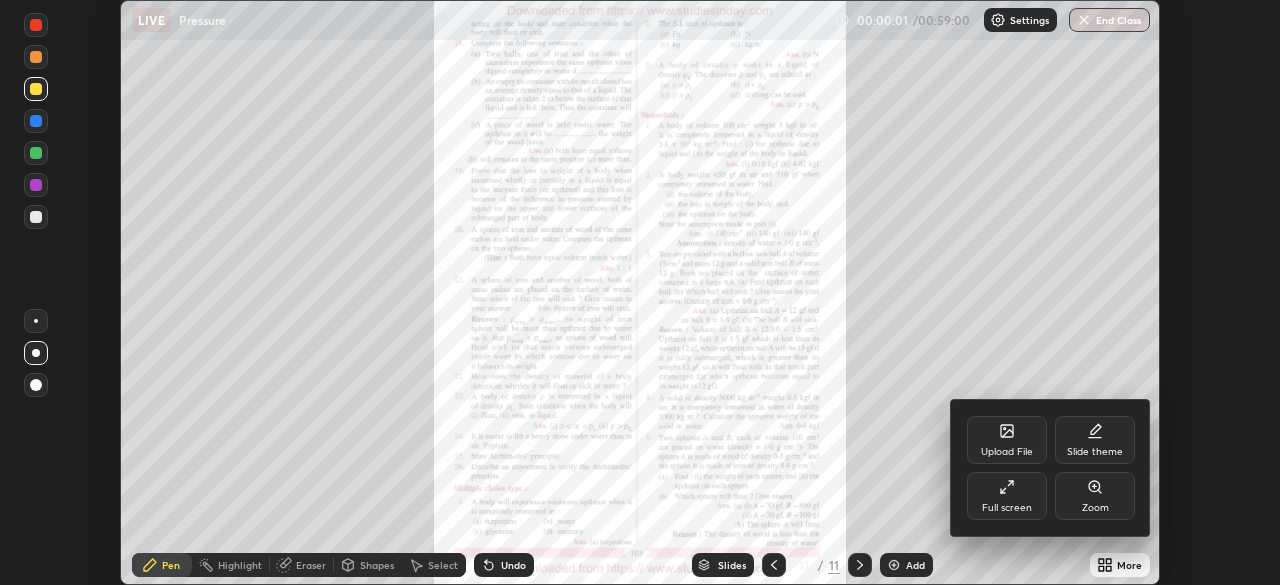 click on "Full screen" at bounding box center [1007, 508] 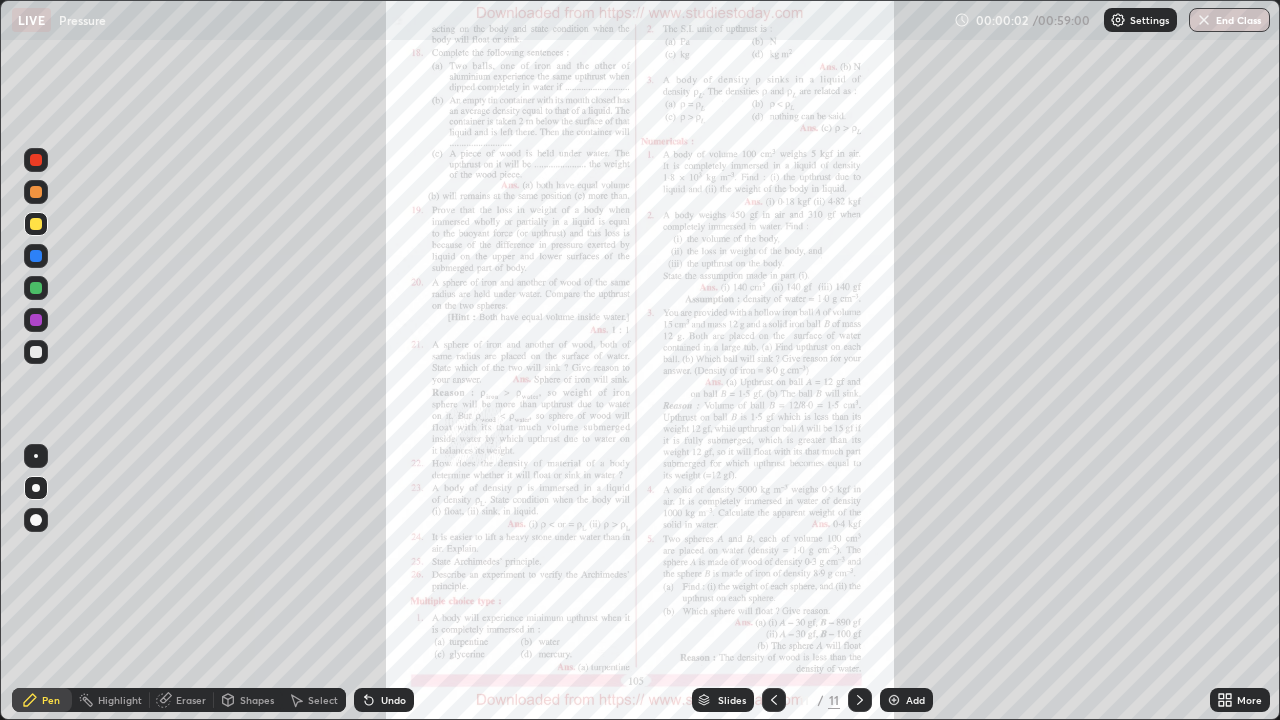 scroll, scrollTop: 99280, scrollLeft: 98720, axis: both 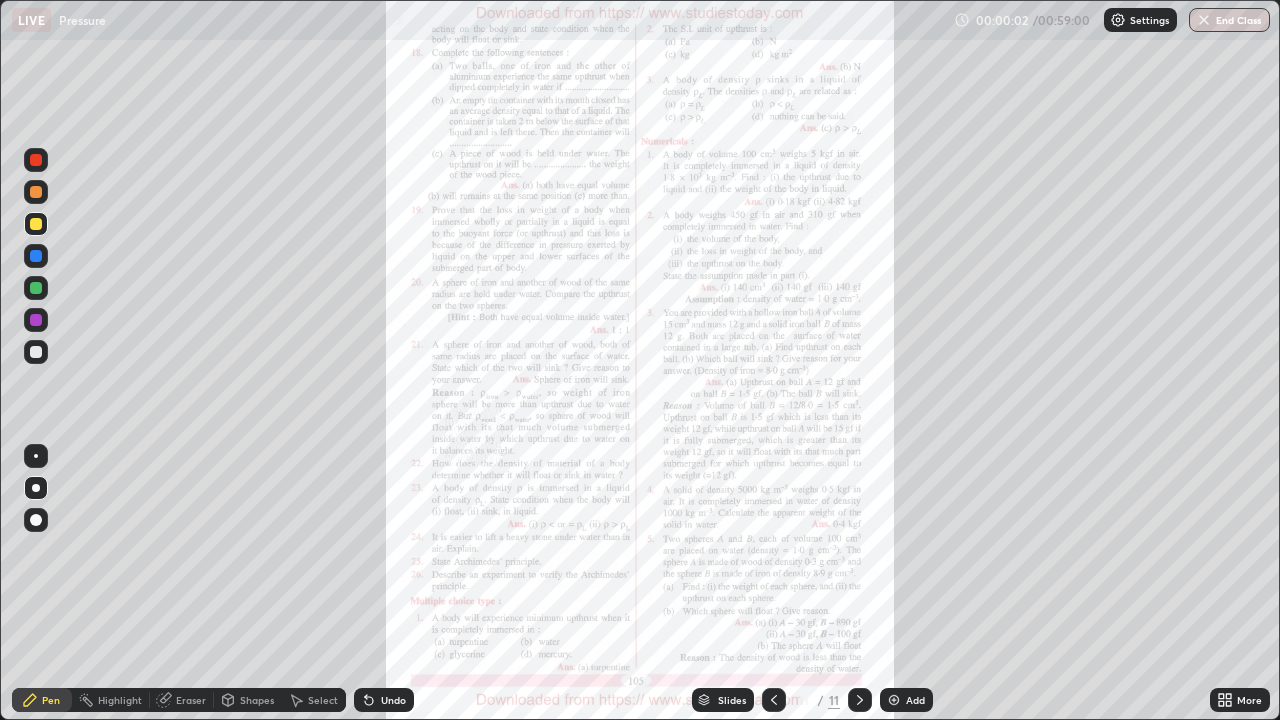 click 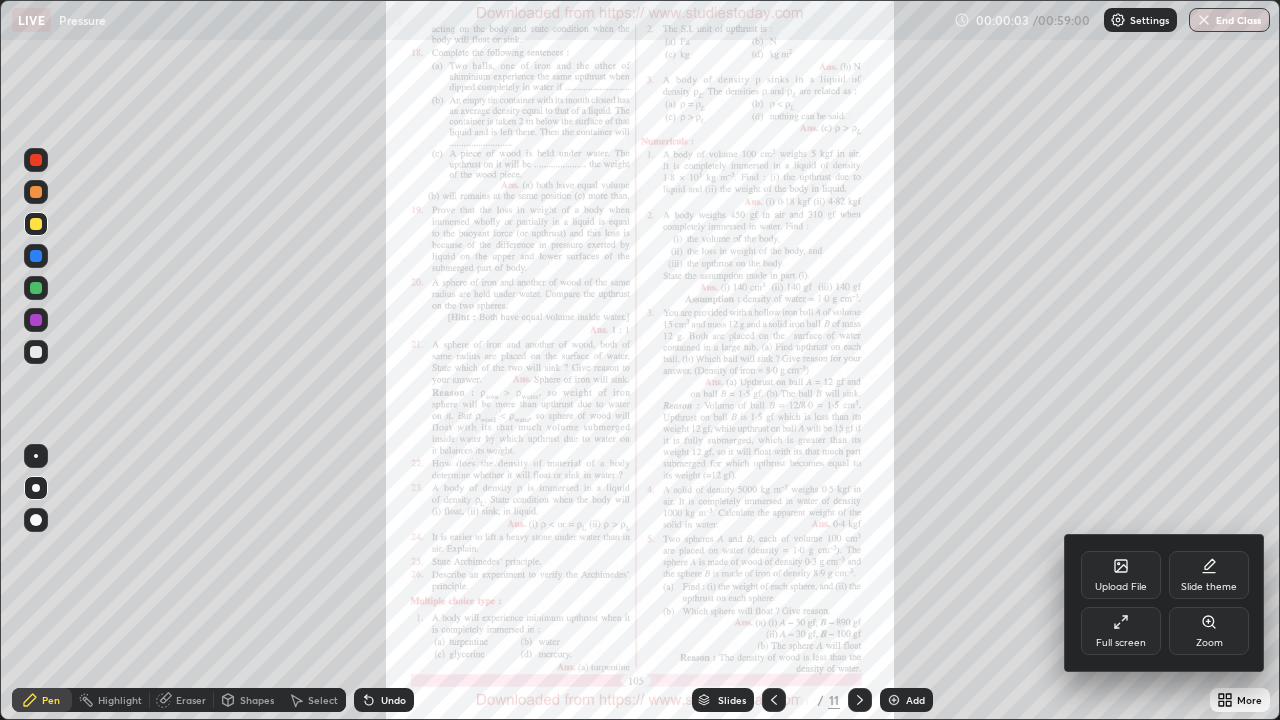 click on "Zoom" at bounding box center (1209, 643) 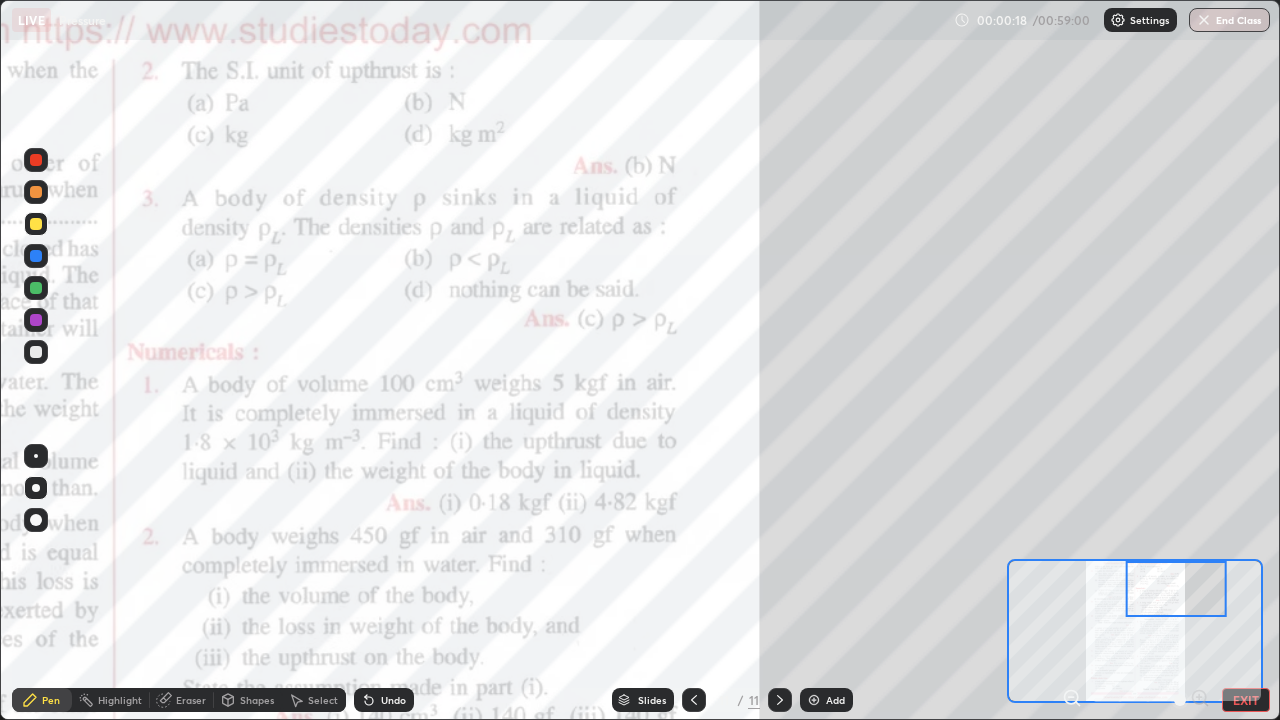 click at bounding box center [36, 320] 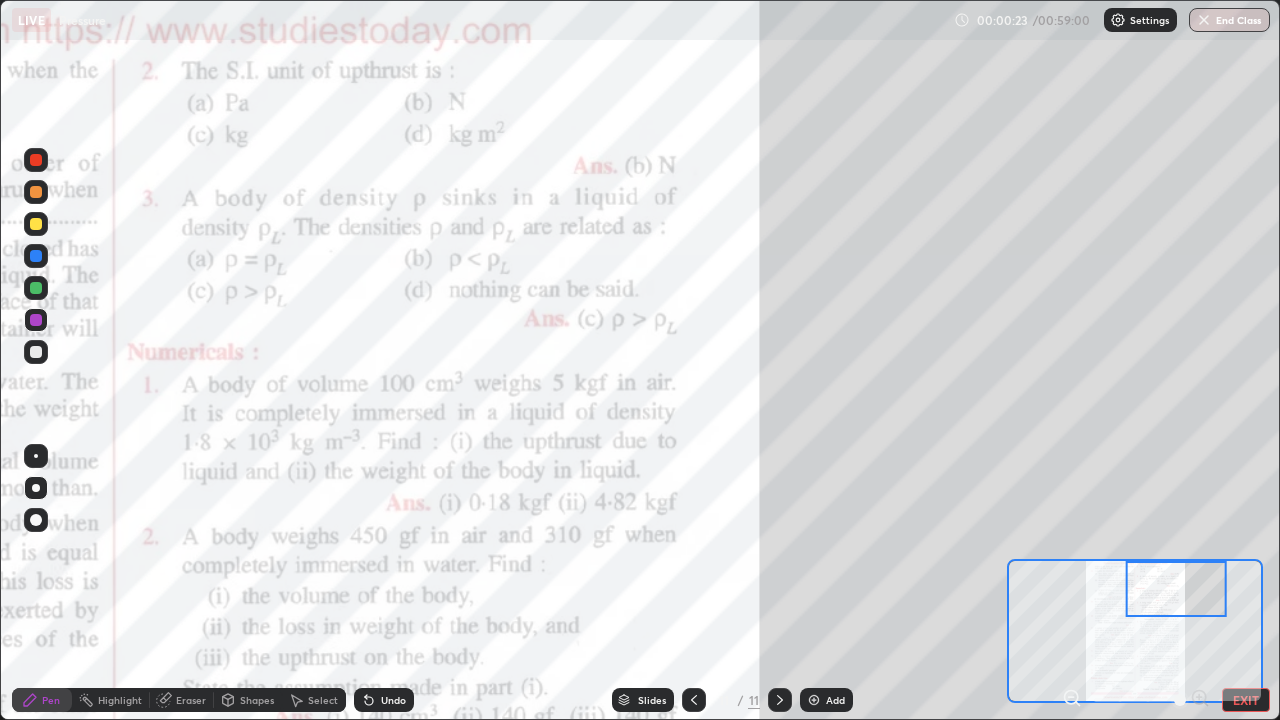 click on "Highlight" at bounding box center [120, 700] 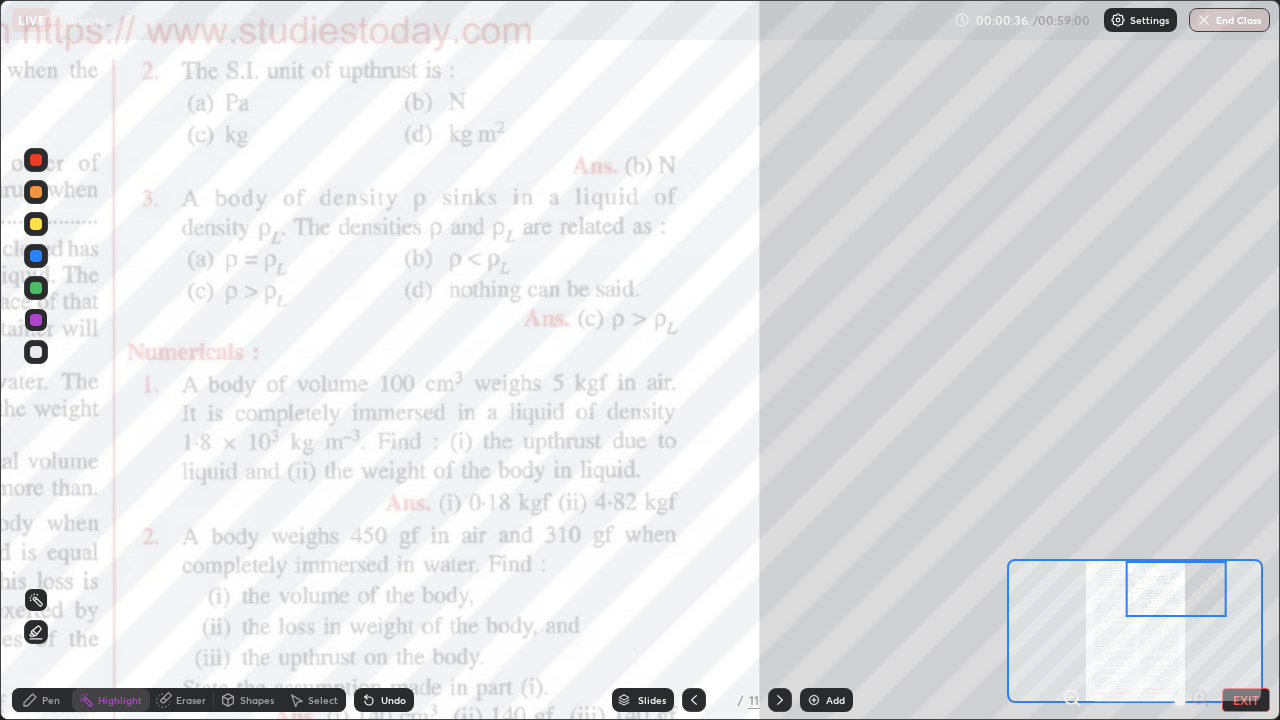 click at bounding box center (36, 288) 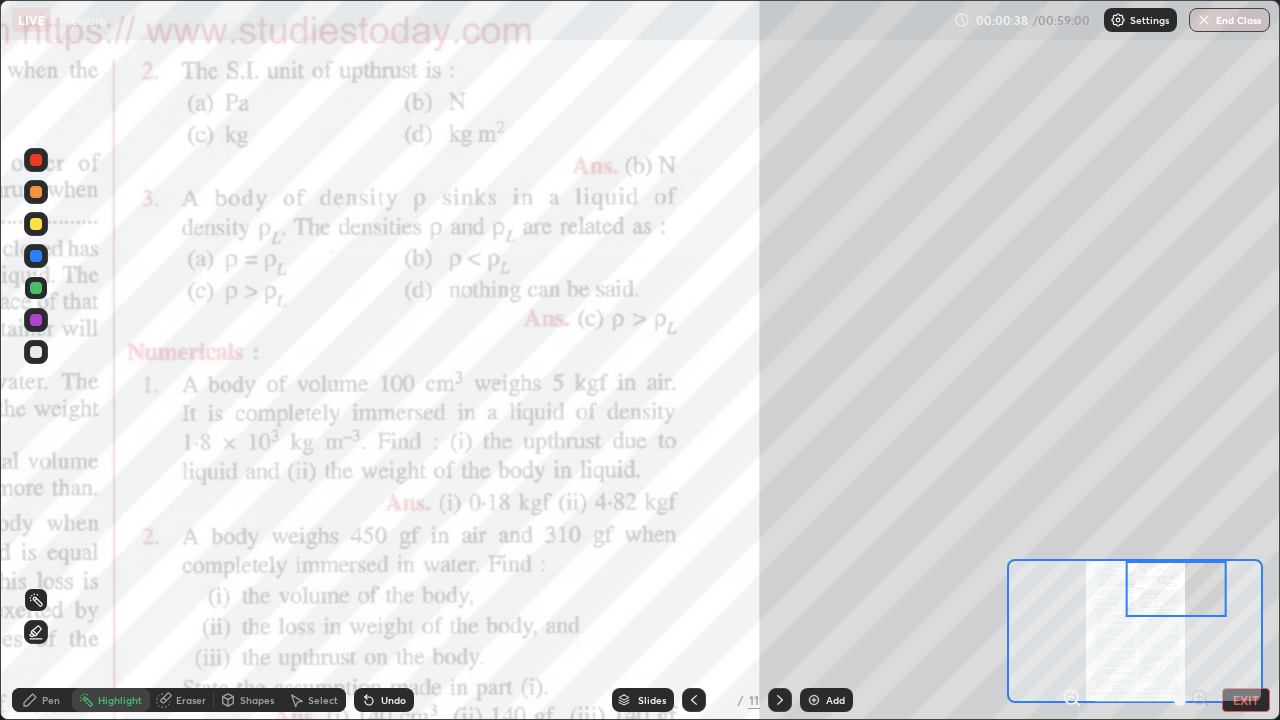 click on "Shapes" at bounding box center (257, 700) 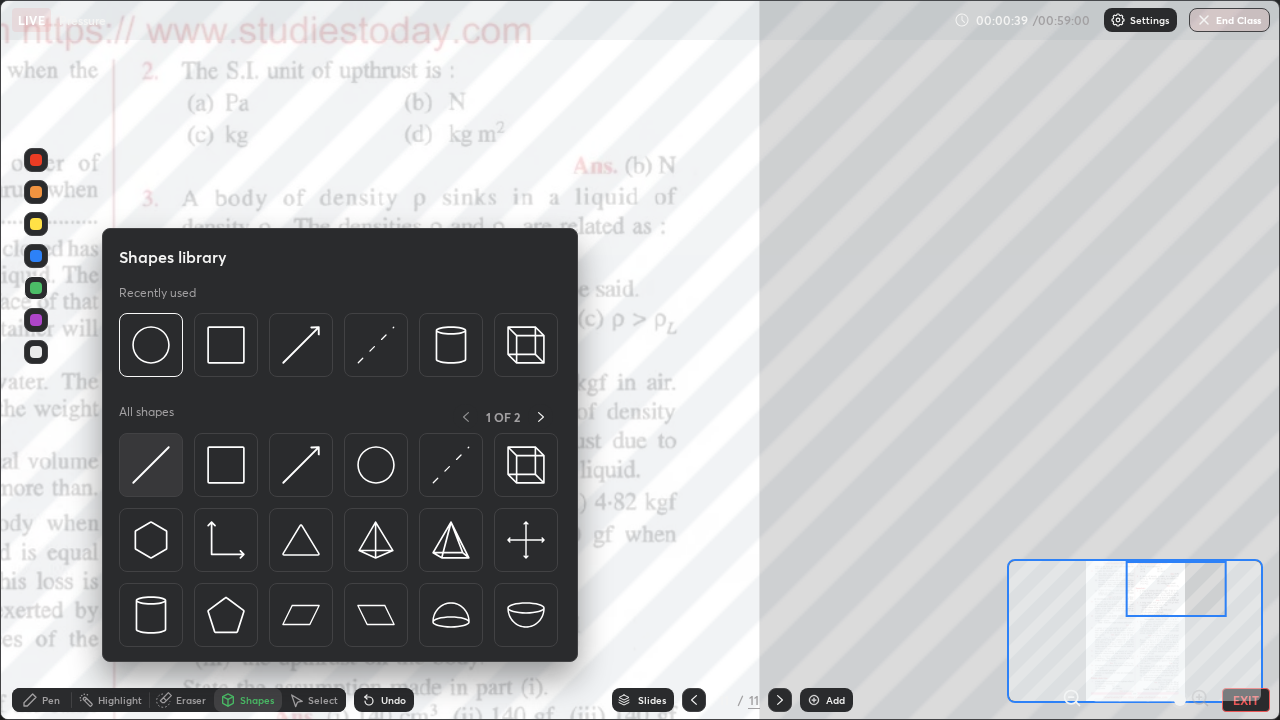 click at bounding box center [151, 465] 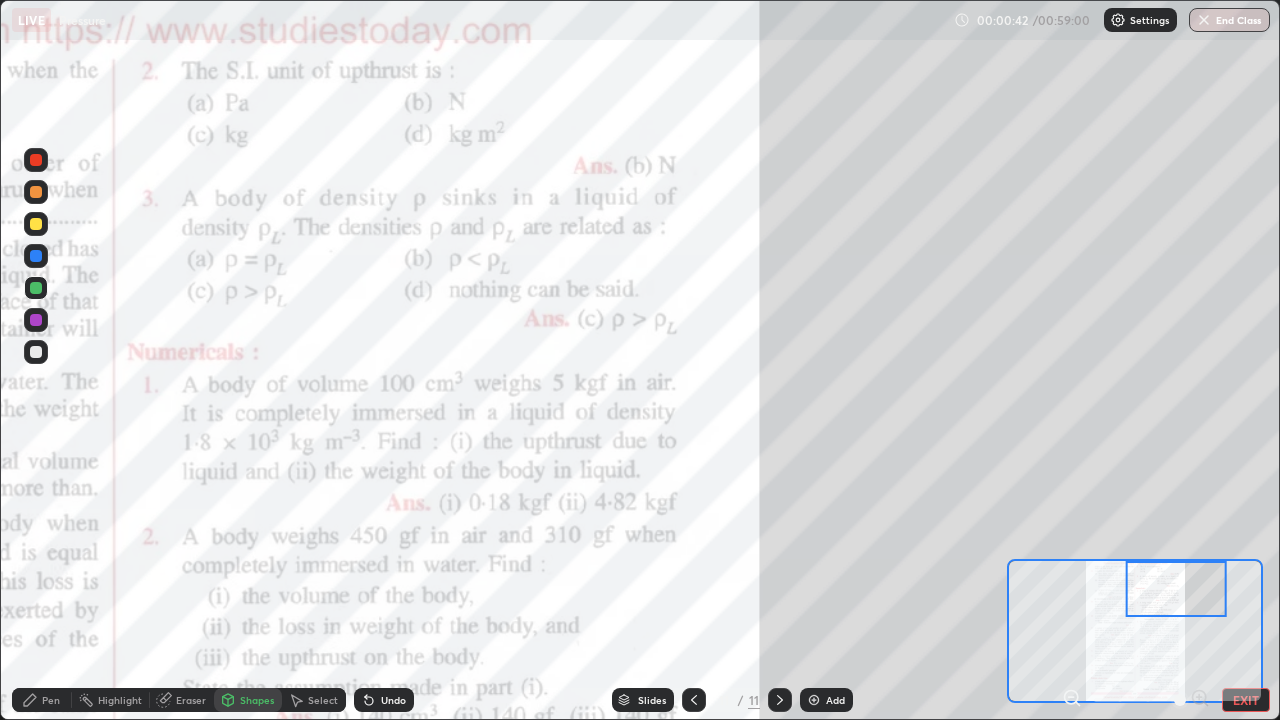 click on "Undo" at bounding box center (384, 700) 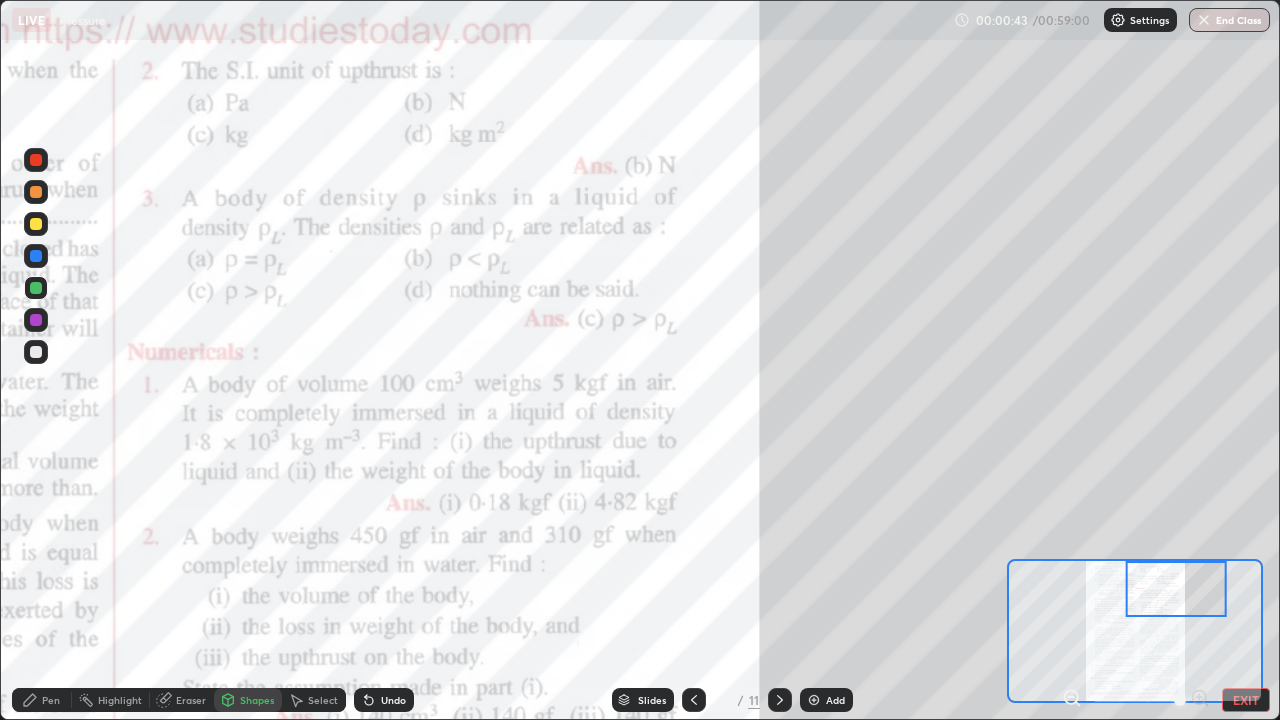 click on "Pen" at bounding box center [42, 700] 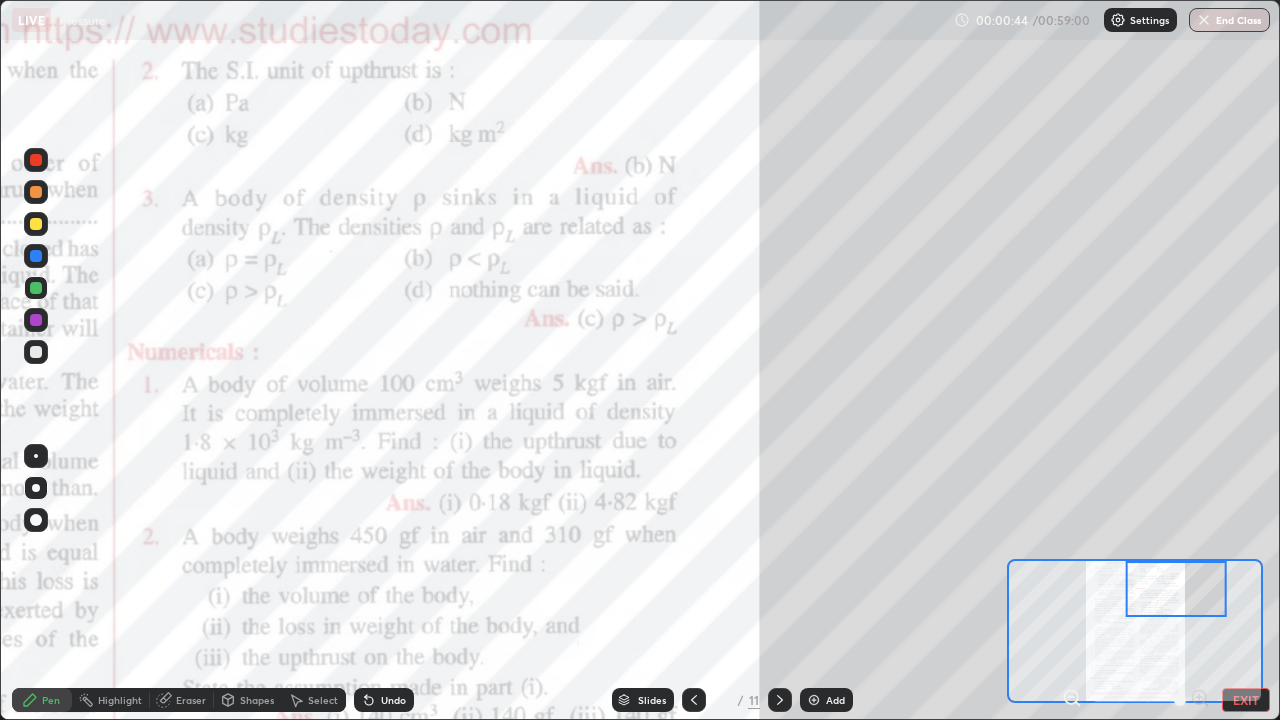 click at bounding box center (36, 456) 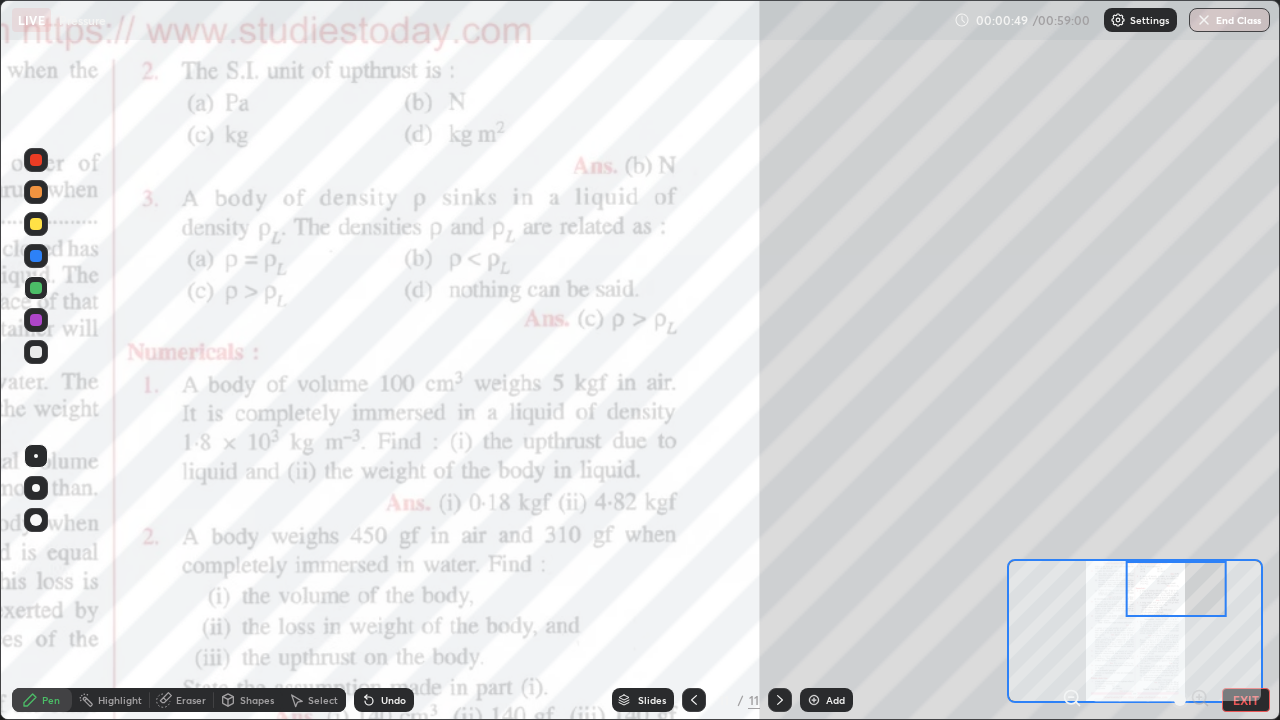 click at bounding box center (36, 320) 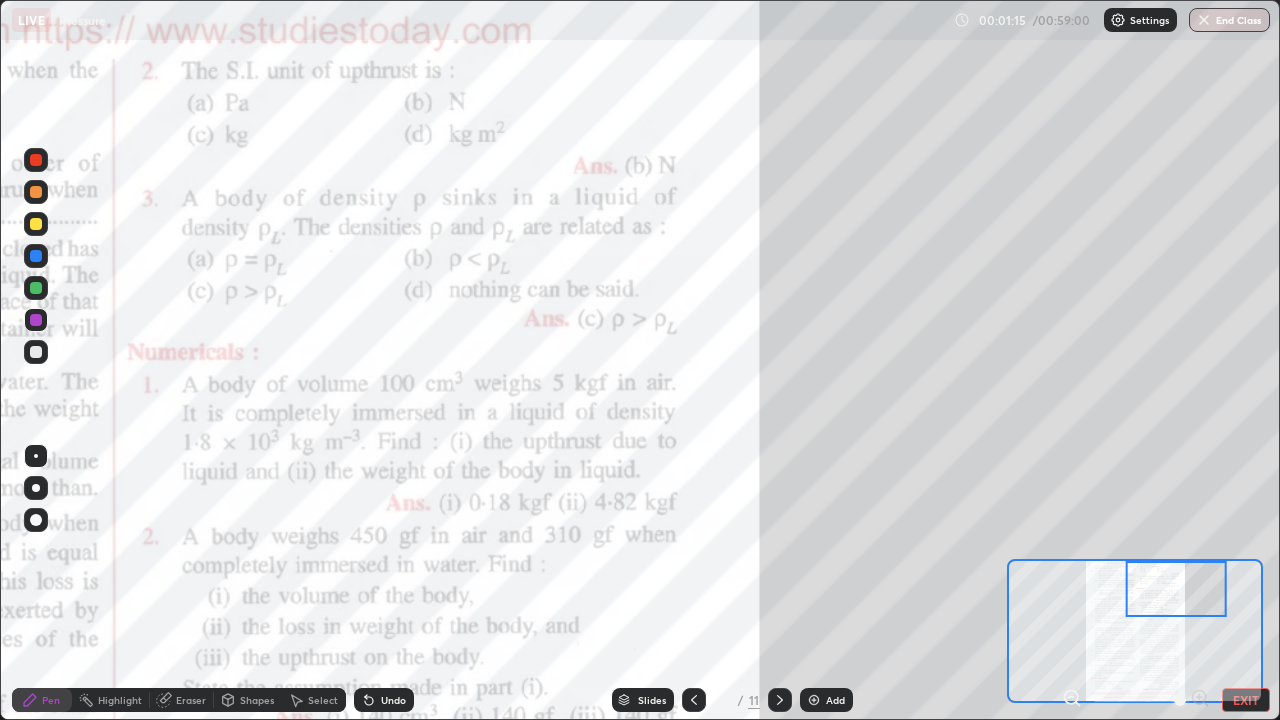 click at bounding box center [36, 288] 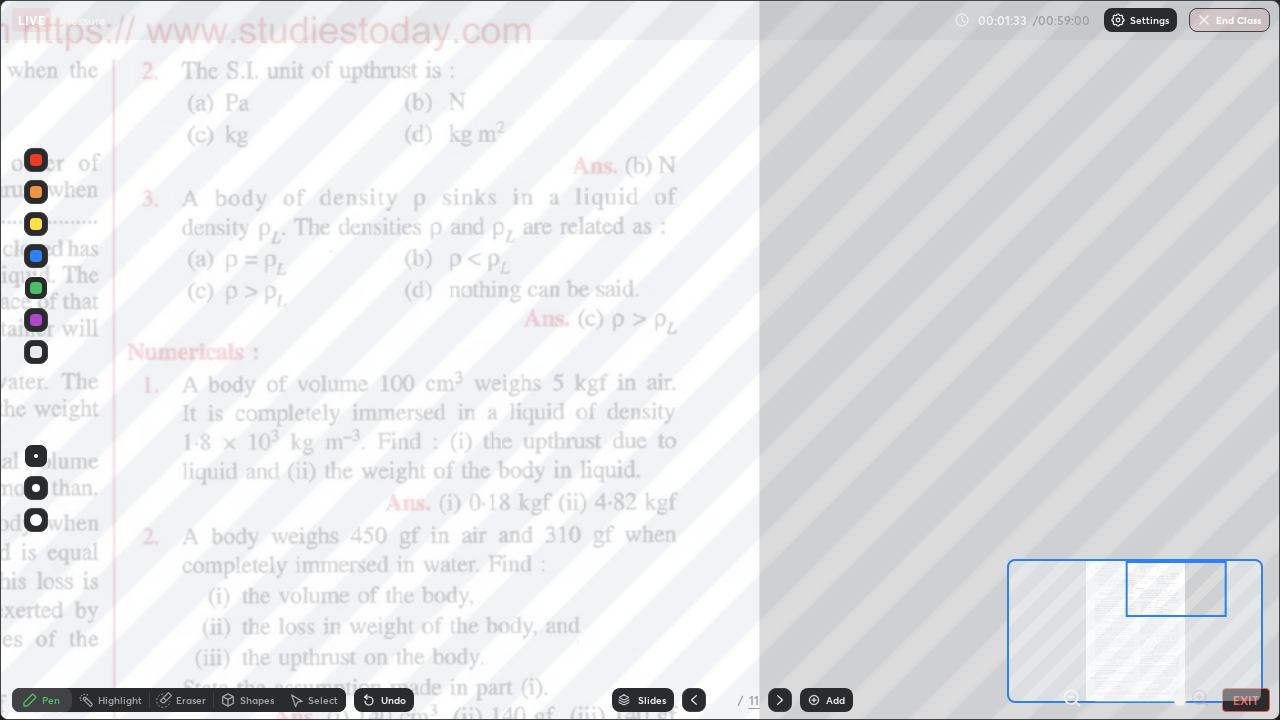 click on "Shapes" at bounding box center (257, 700) 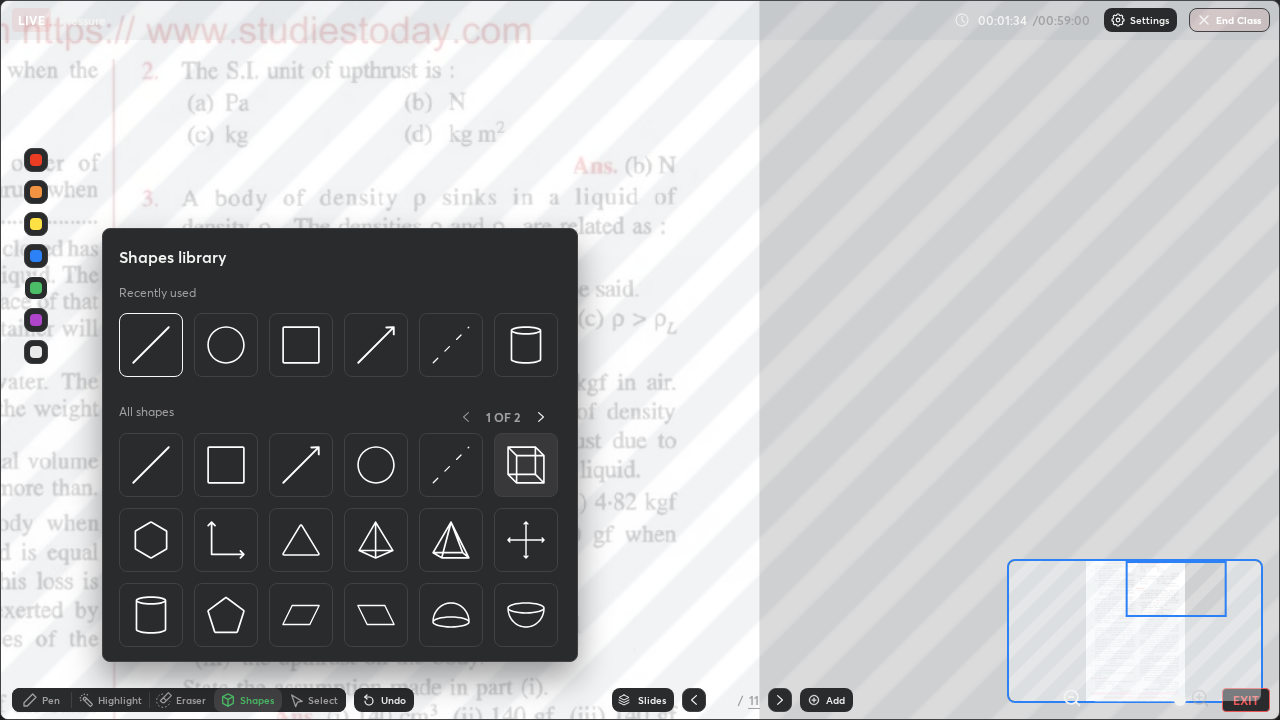 click at bounding box center (526, 465) 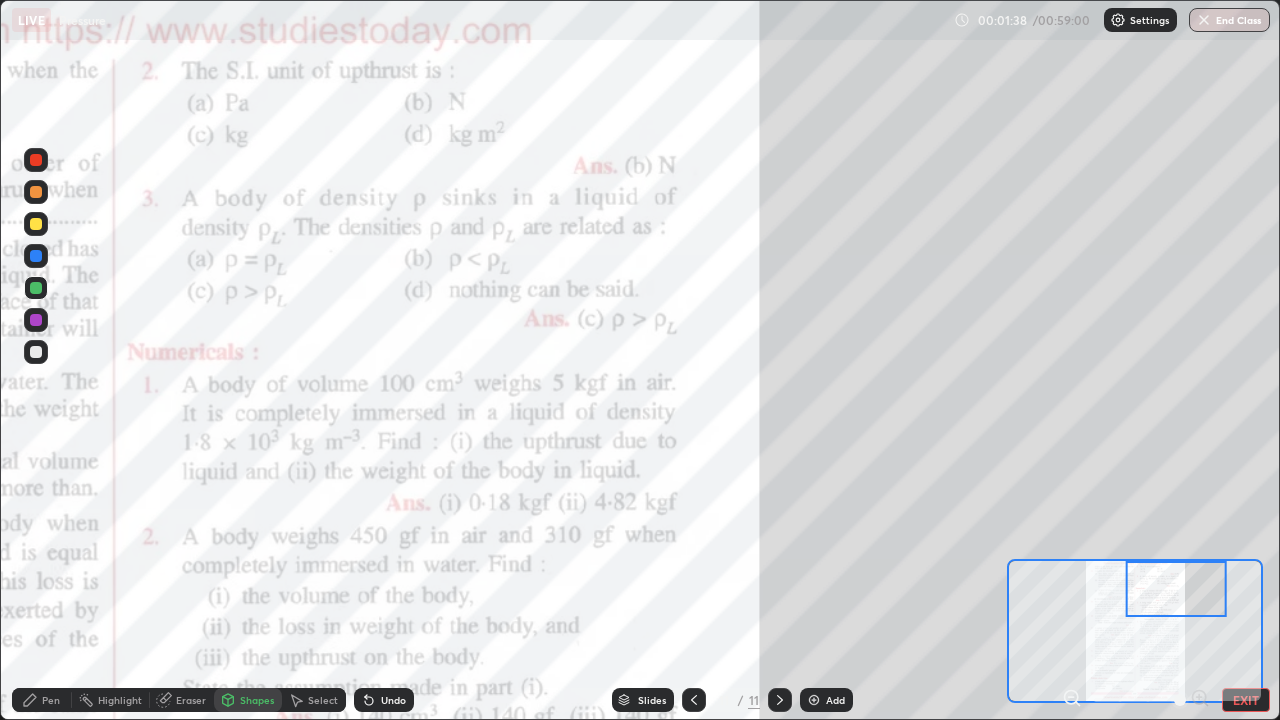 click on "Pen" at bounding box center [51, 700] 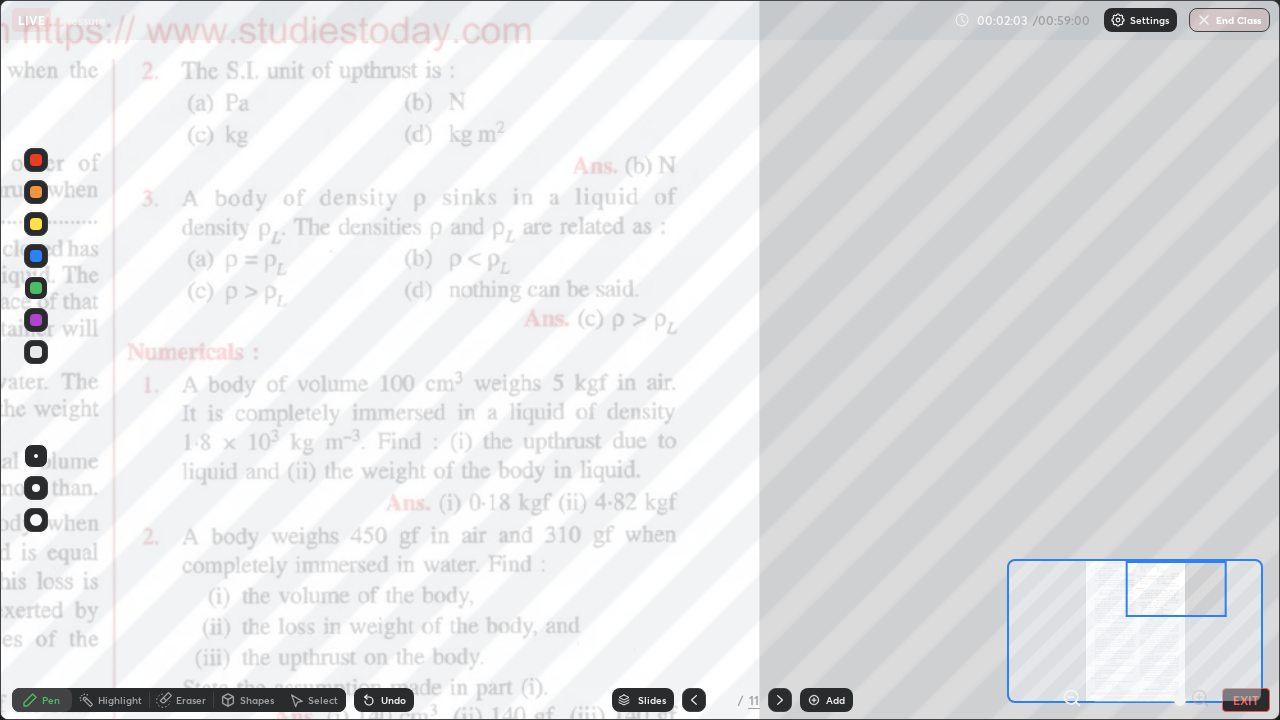 click at bounding box center [36, 160] 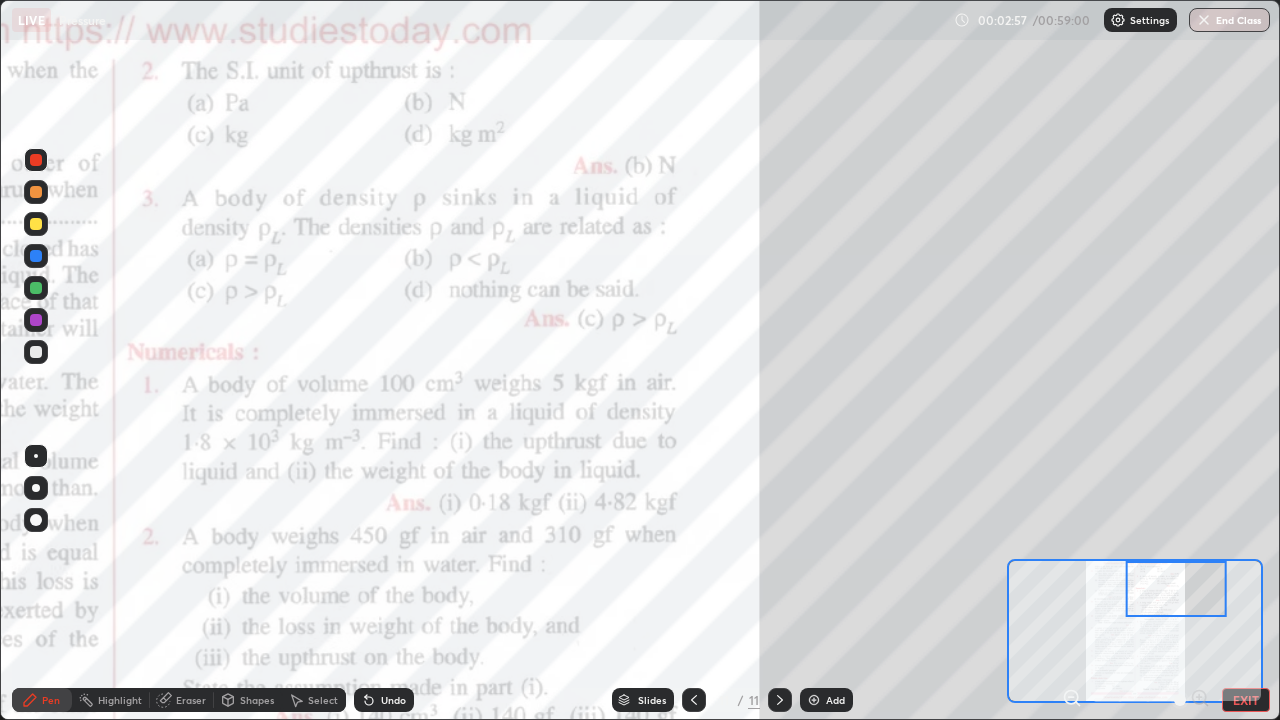 click at bounding box center [814, 700] 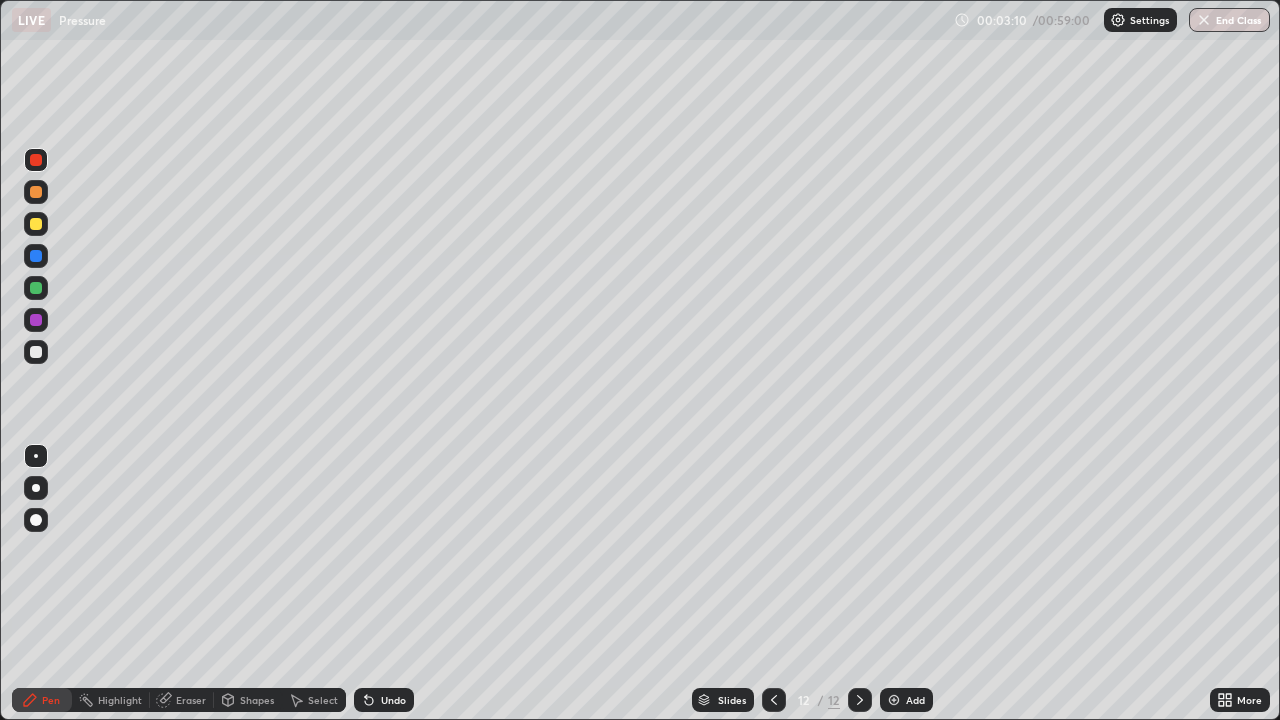 click at bounding box center (36, 224) 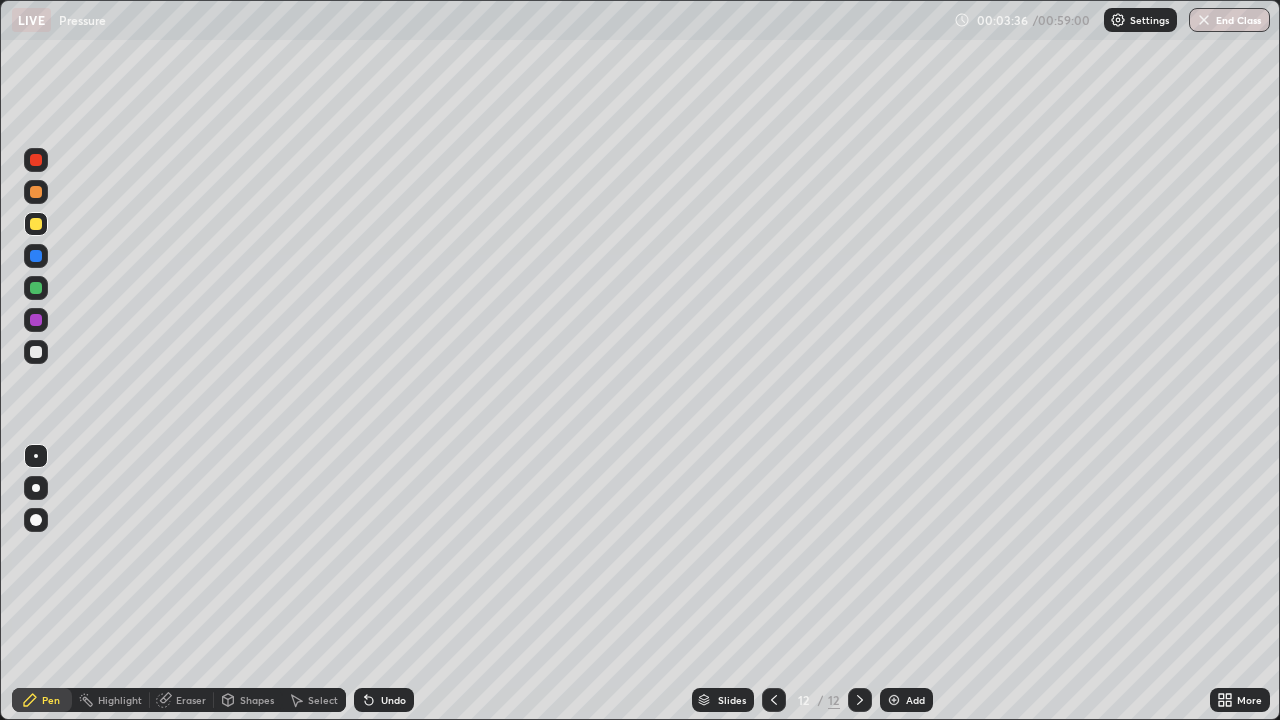click at bounding box center [36, 288] 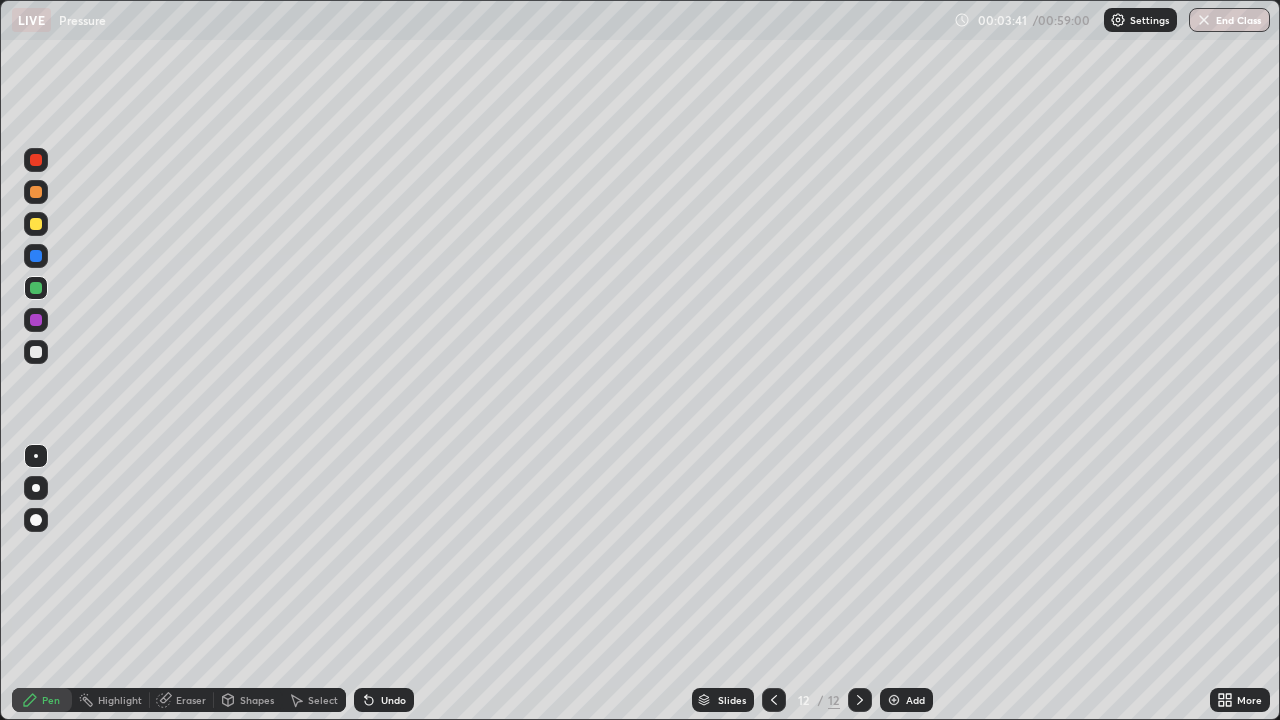 click on "Shapes" at bounding box center (257, 700) 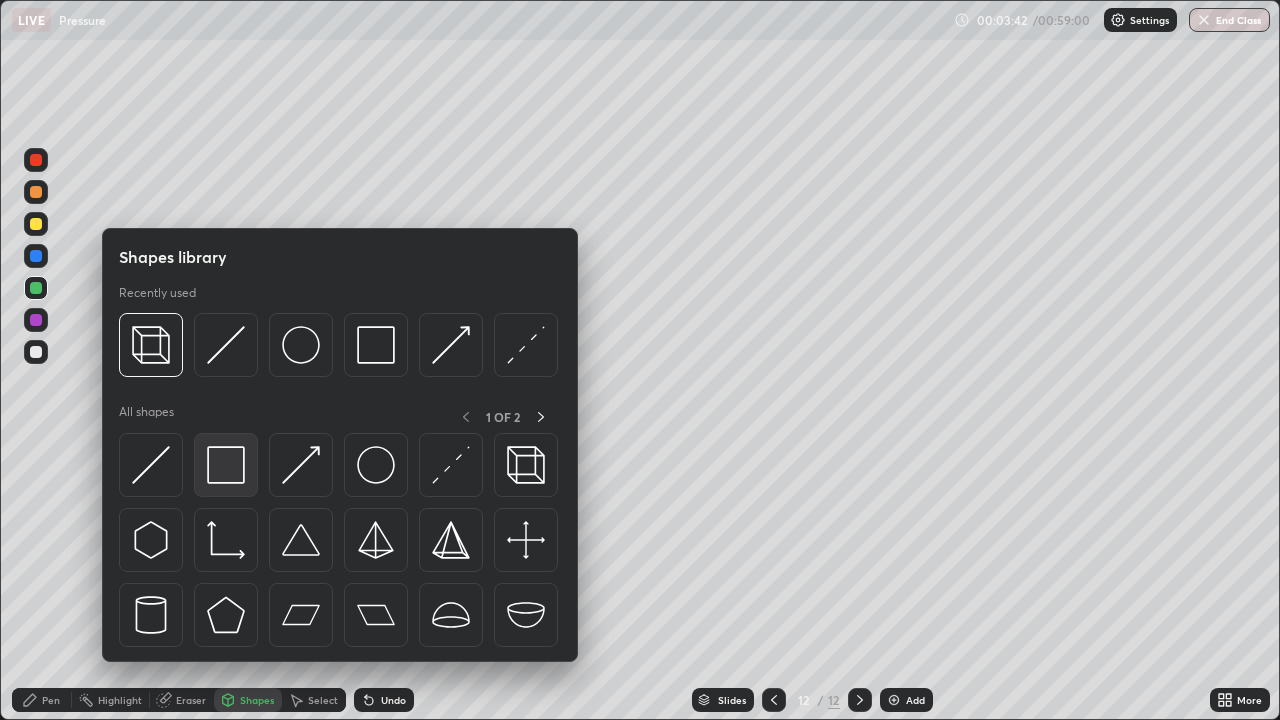 click at bounding box center (226, 465) 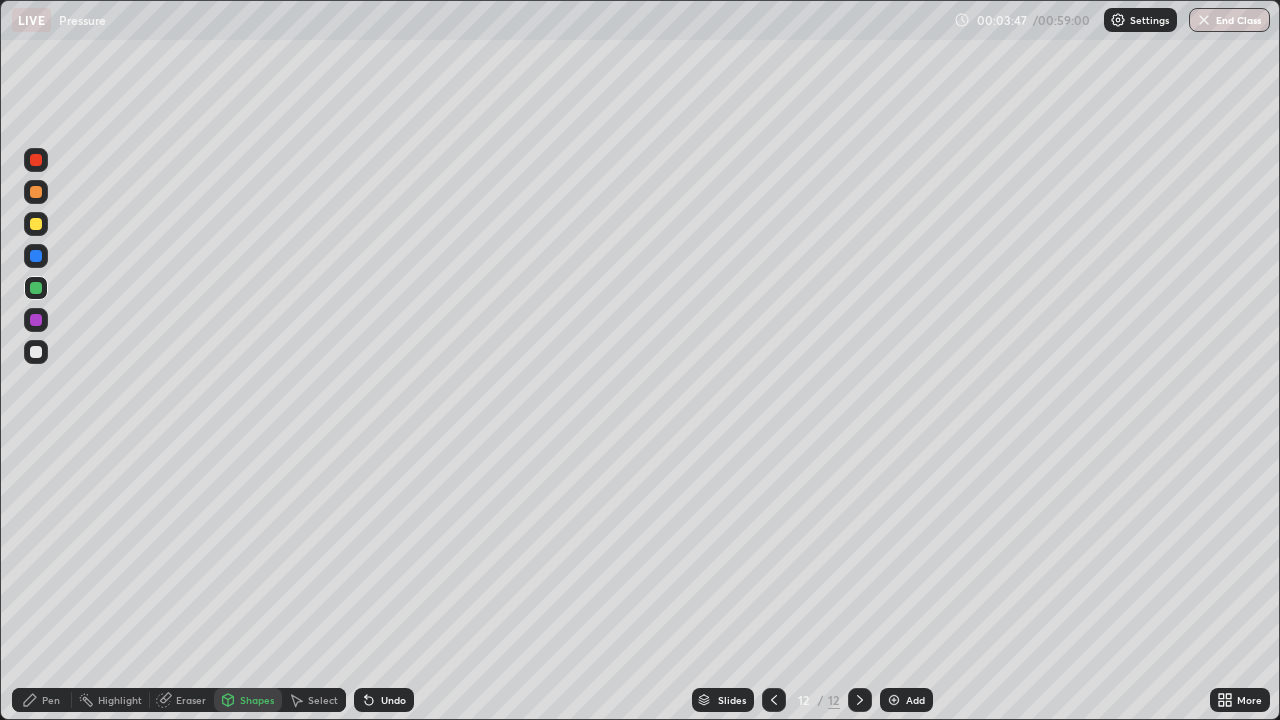 click 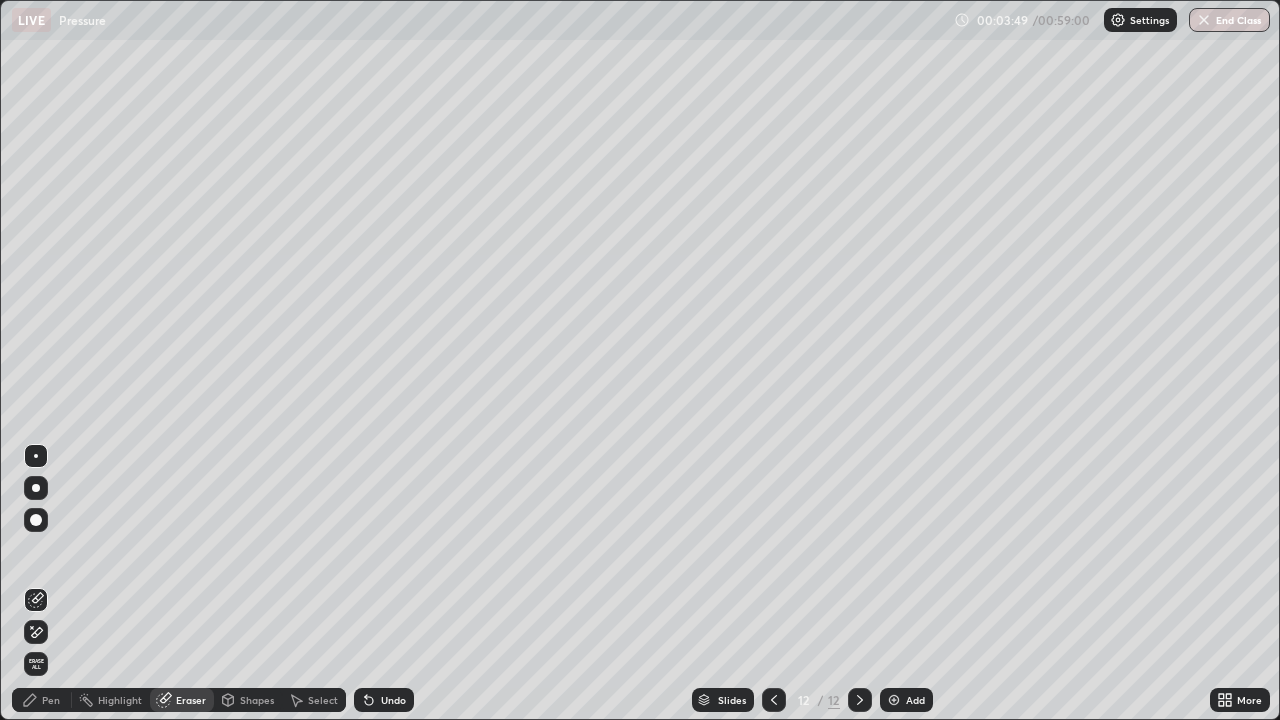 click on "Shapes" at bounding box center [257, 700] 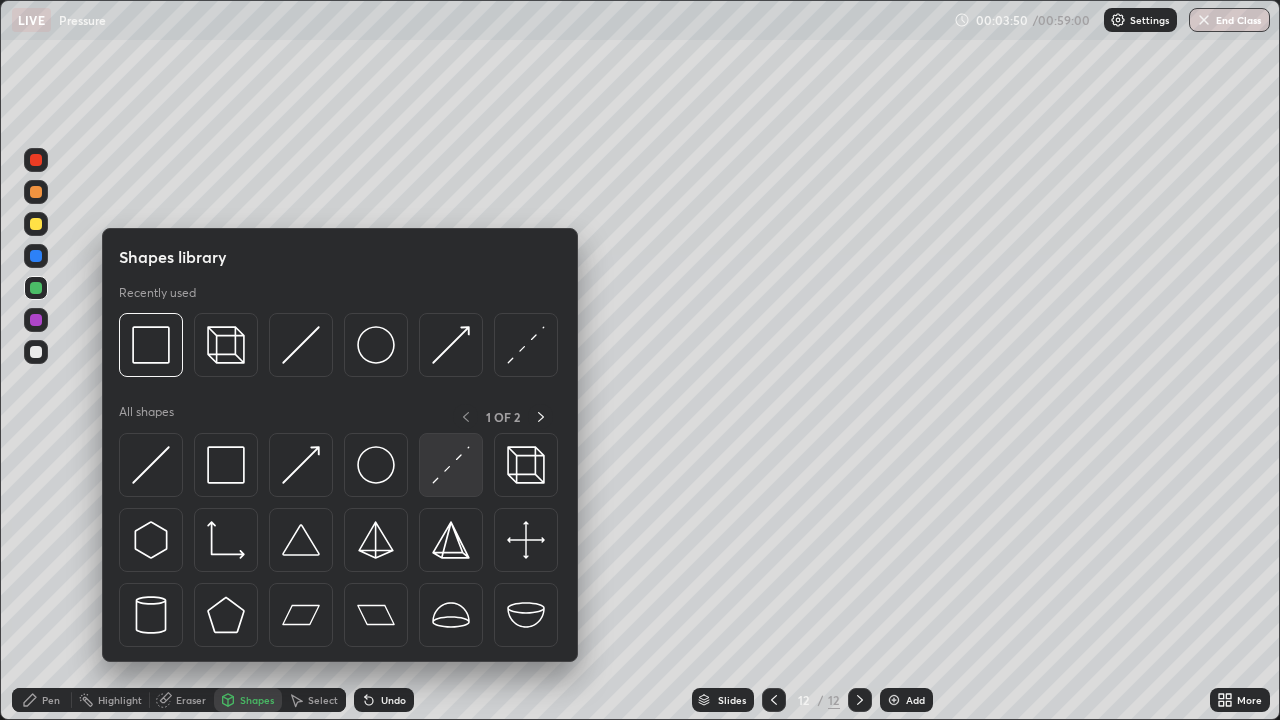 click at bounding box center (451, 465) 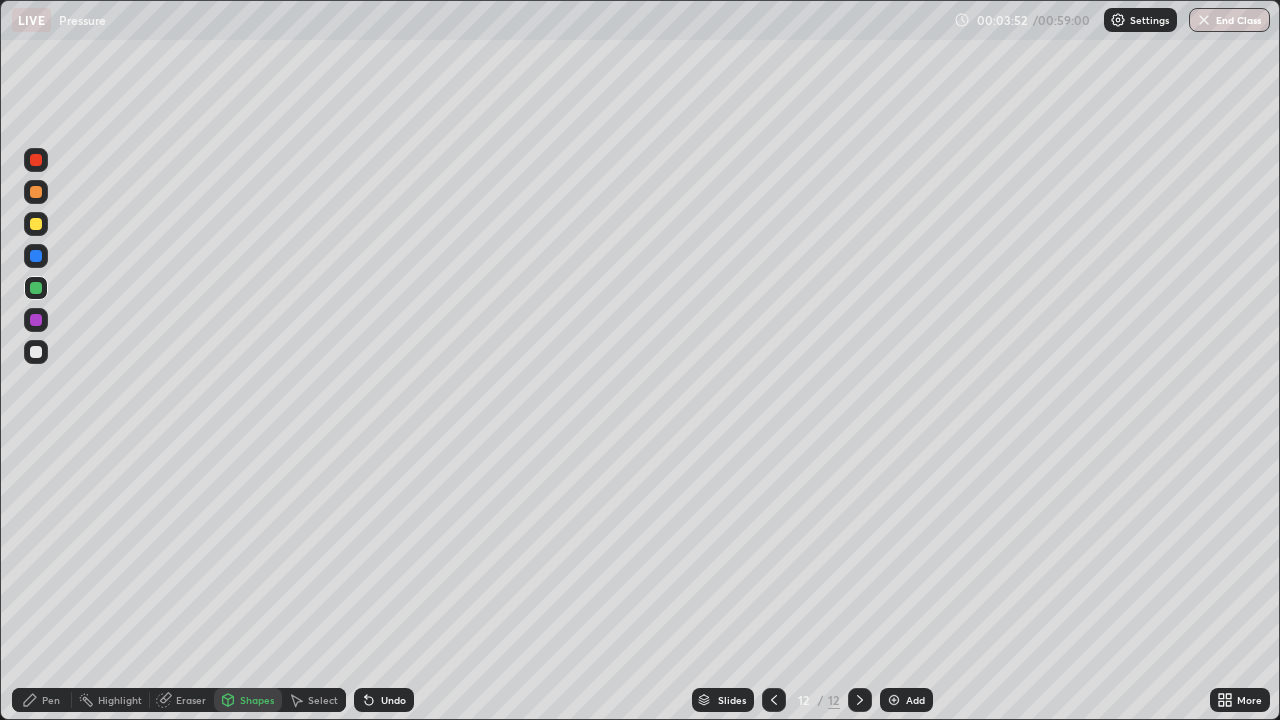 click at bounding box center [36, 256] 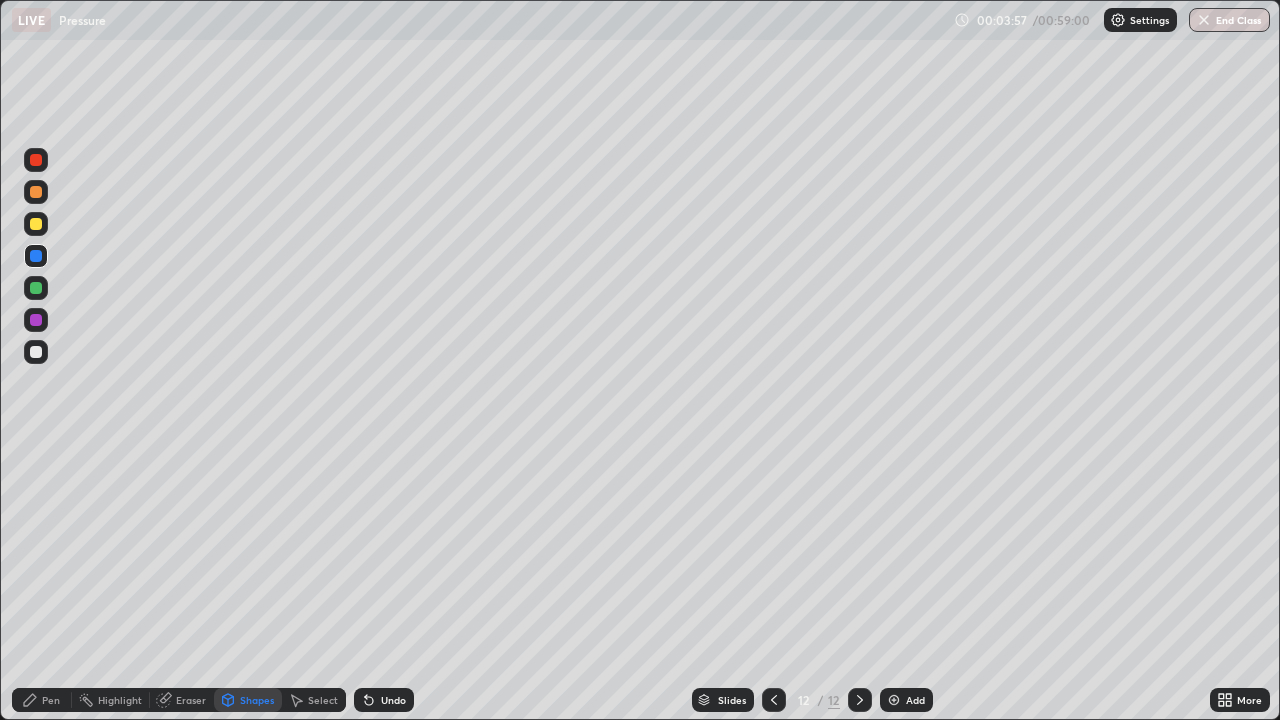 click on "Pen" at bounding box center (51, 700) 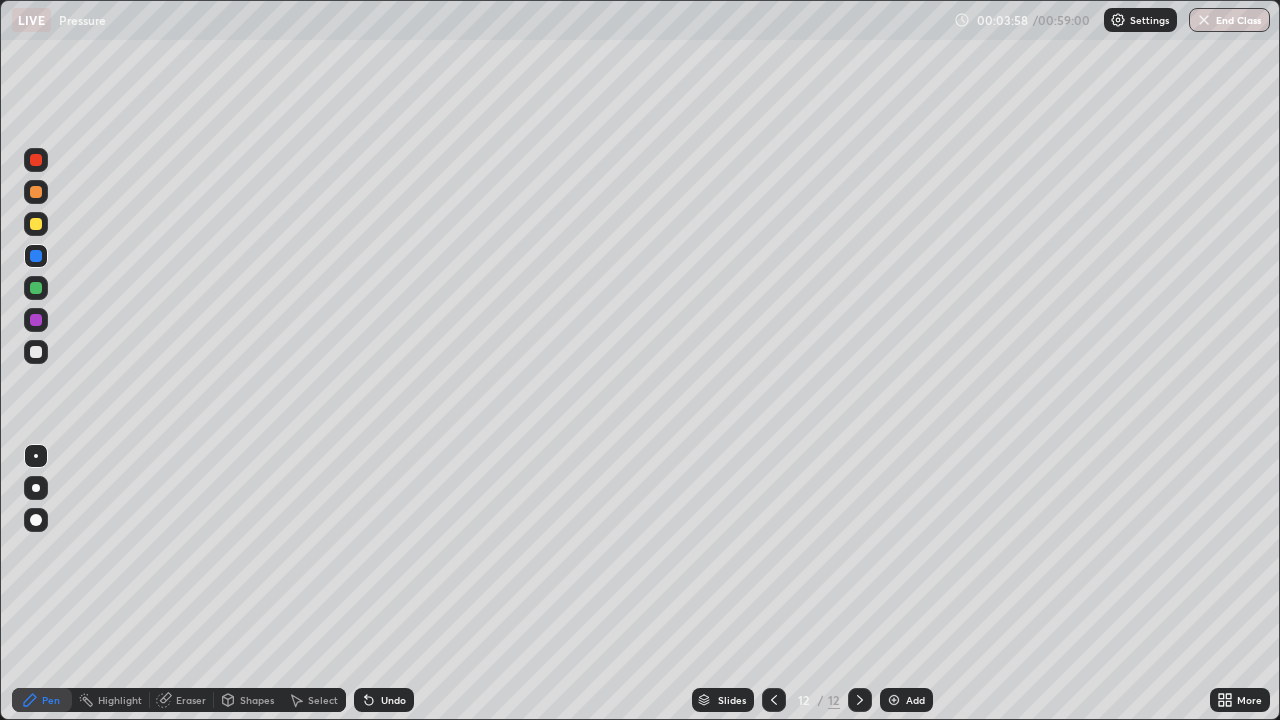 click at bounding box center [36, 160] 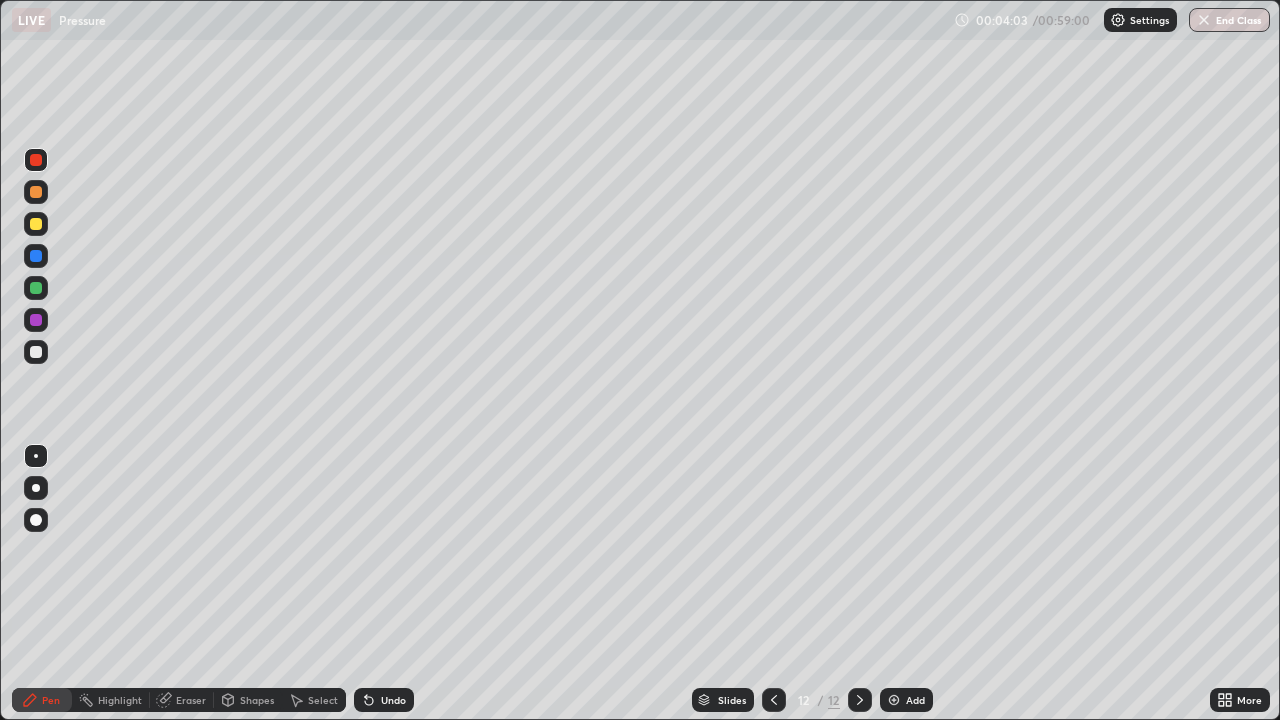 click at bounding box center (36, 224) 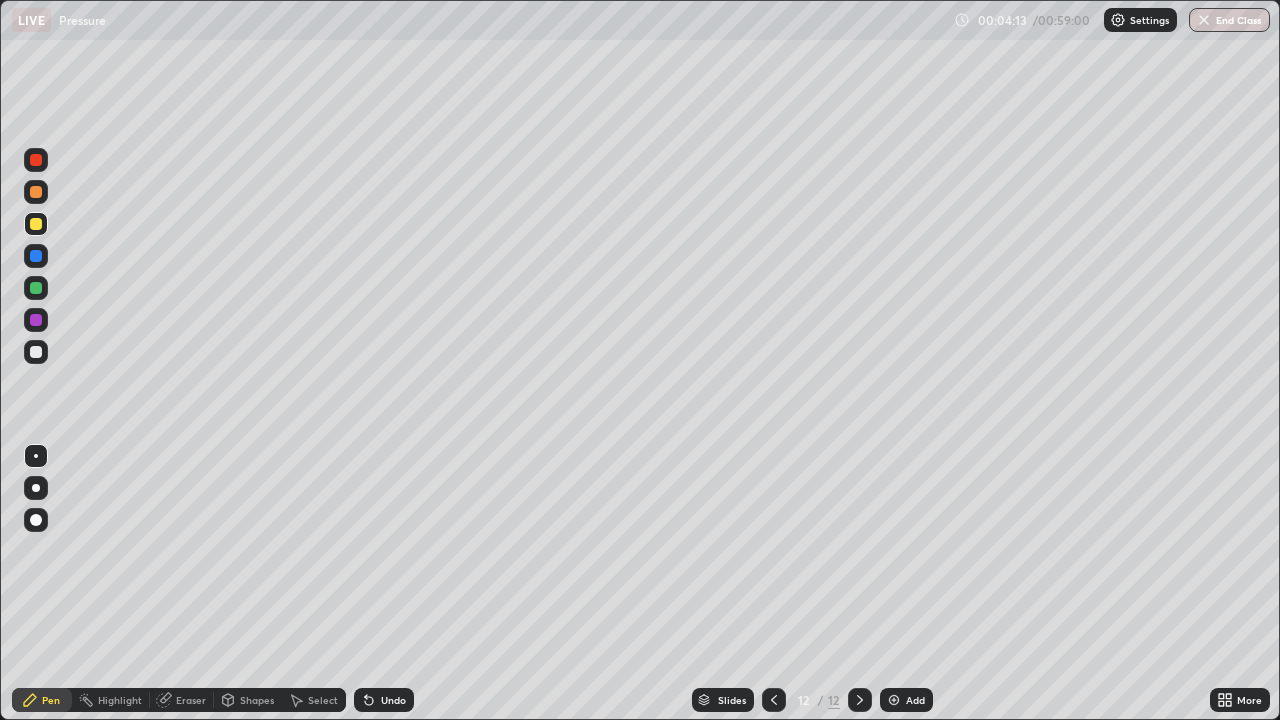 click at bounding box center [36, 288] 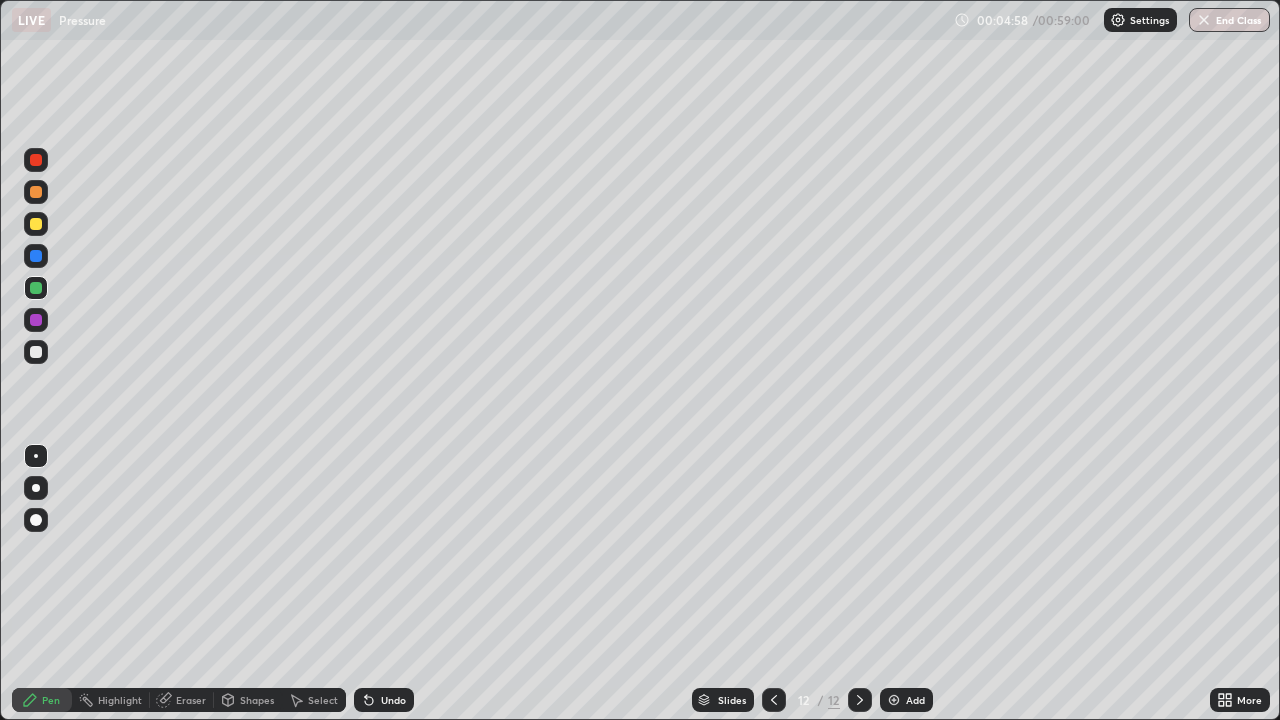 click at bounding box center [36, 320] 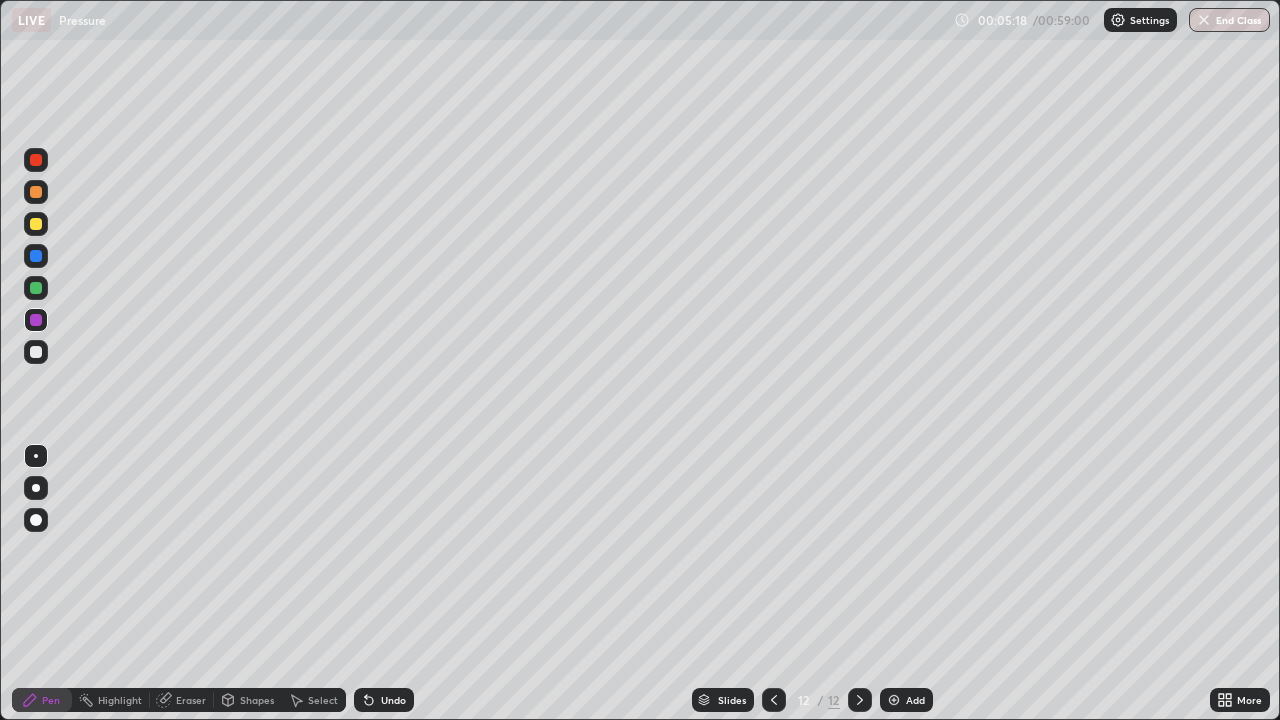 click at bounding box center (36, 224) 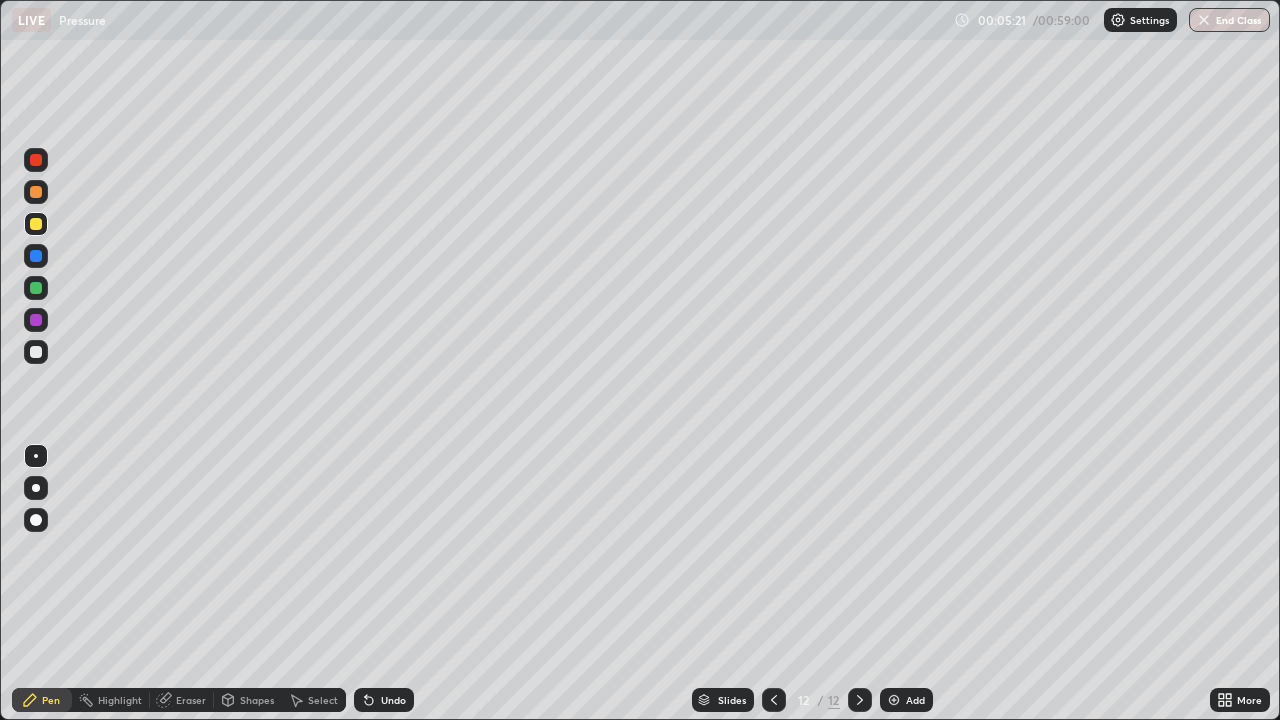 click at bounding box center (36, 320) 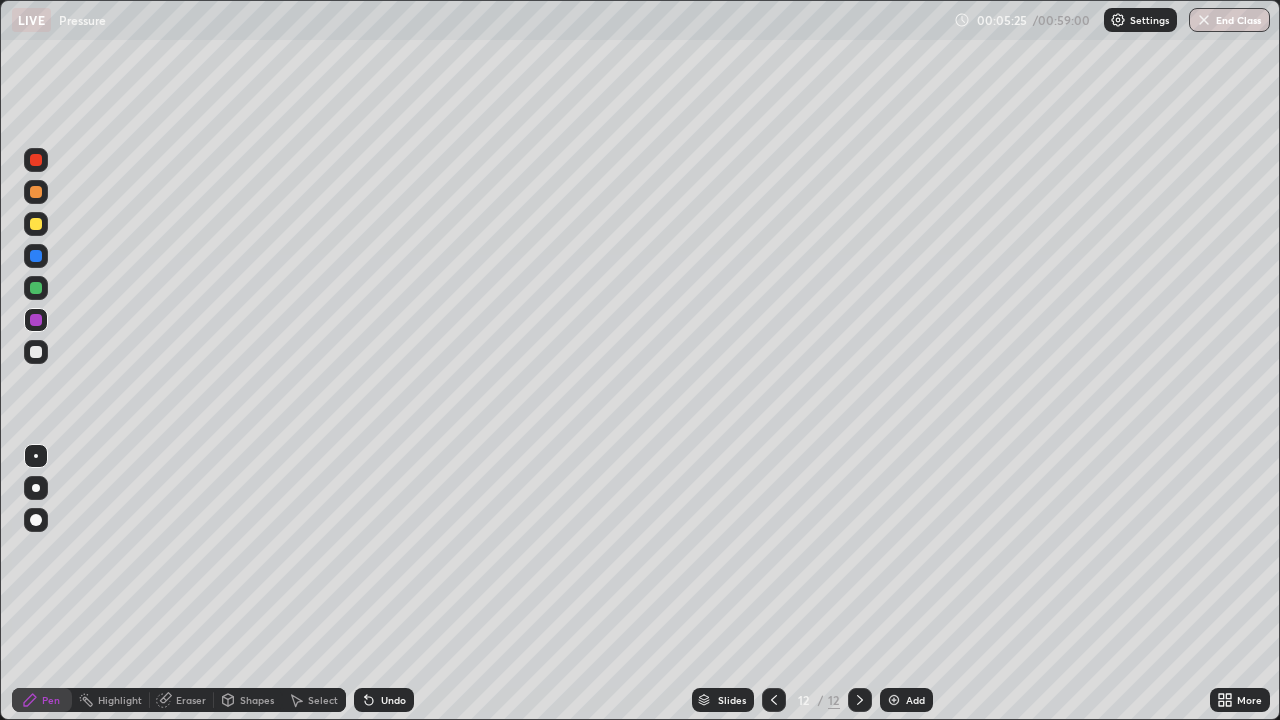 click at bounding box center (36, 352) 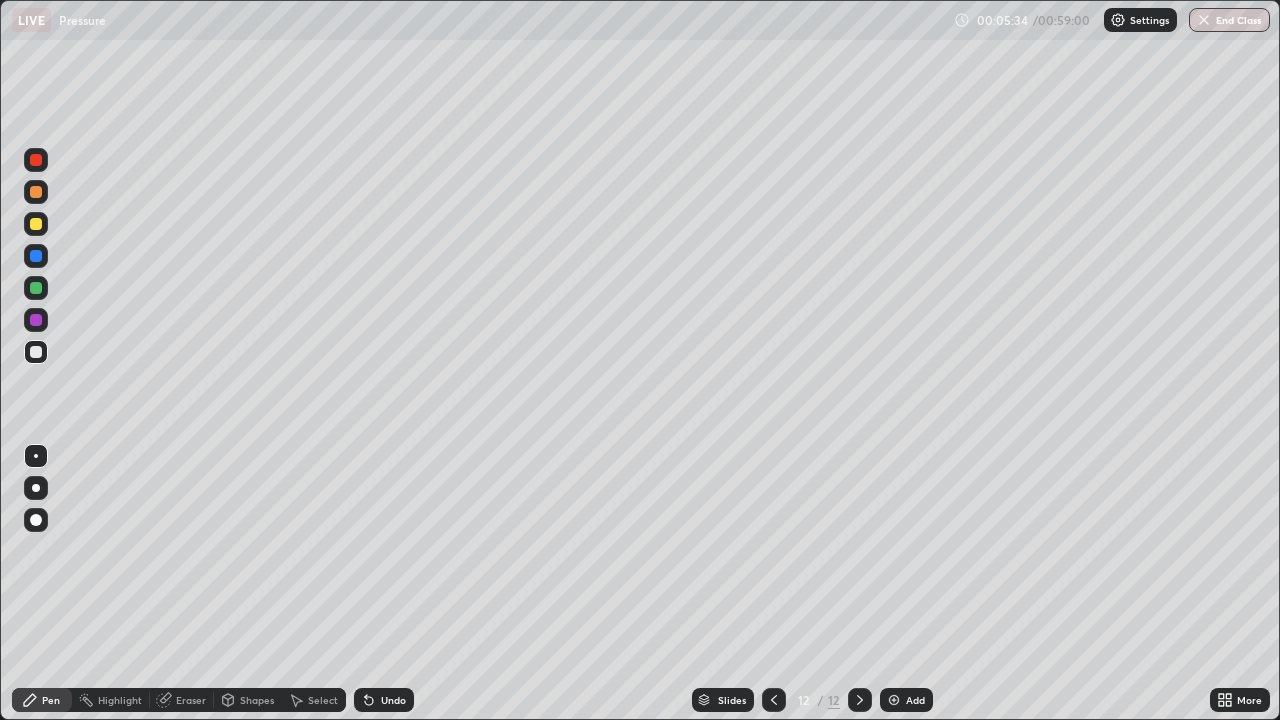 click at bounding box center [36, 288] 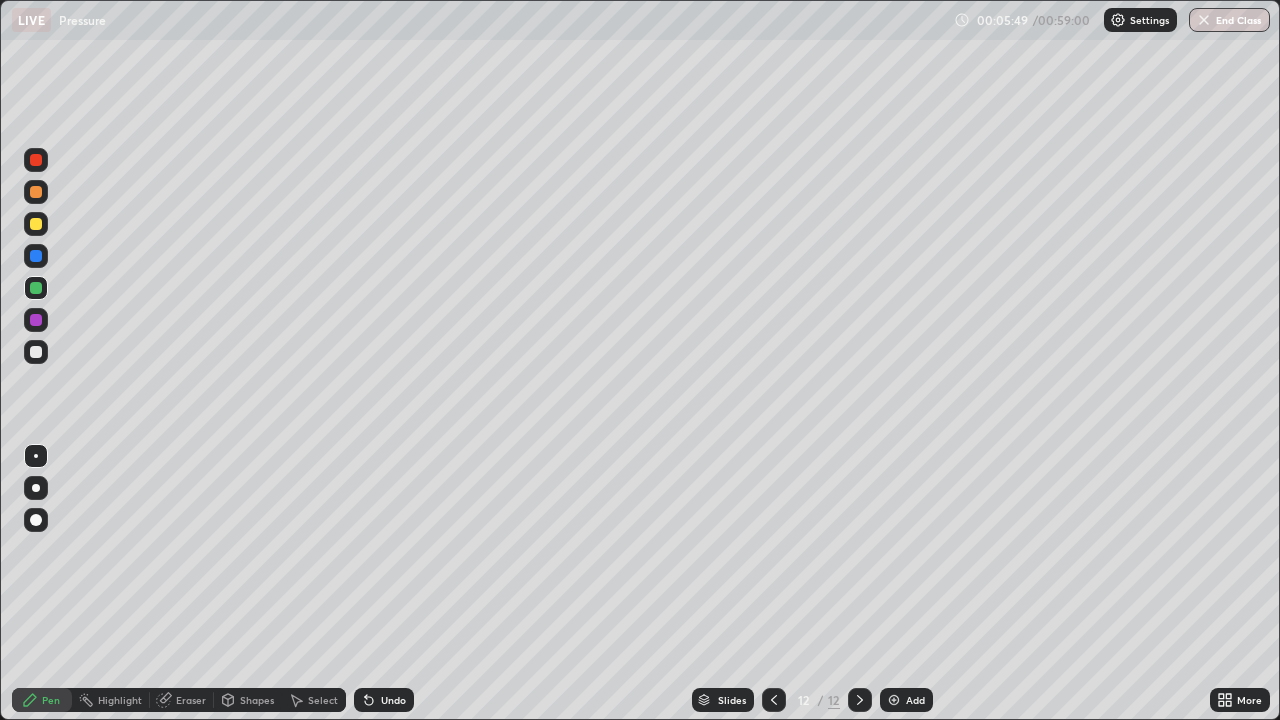 click at bounding box center (36, 256) 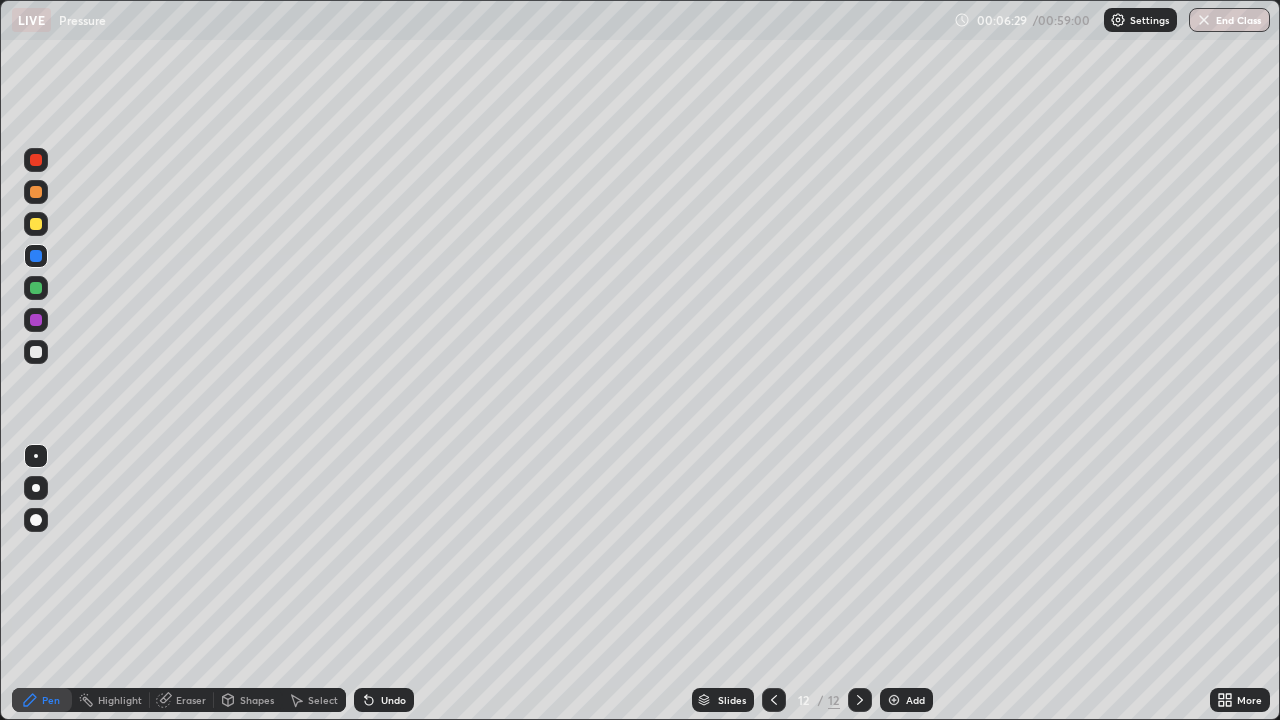 click at bounding box center [36, 224] 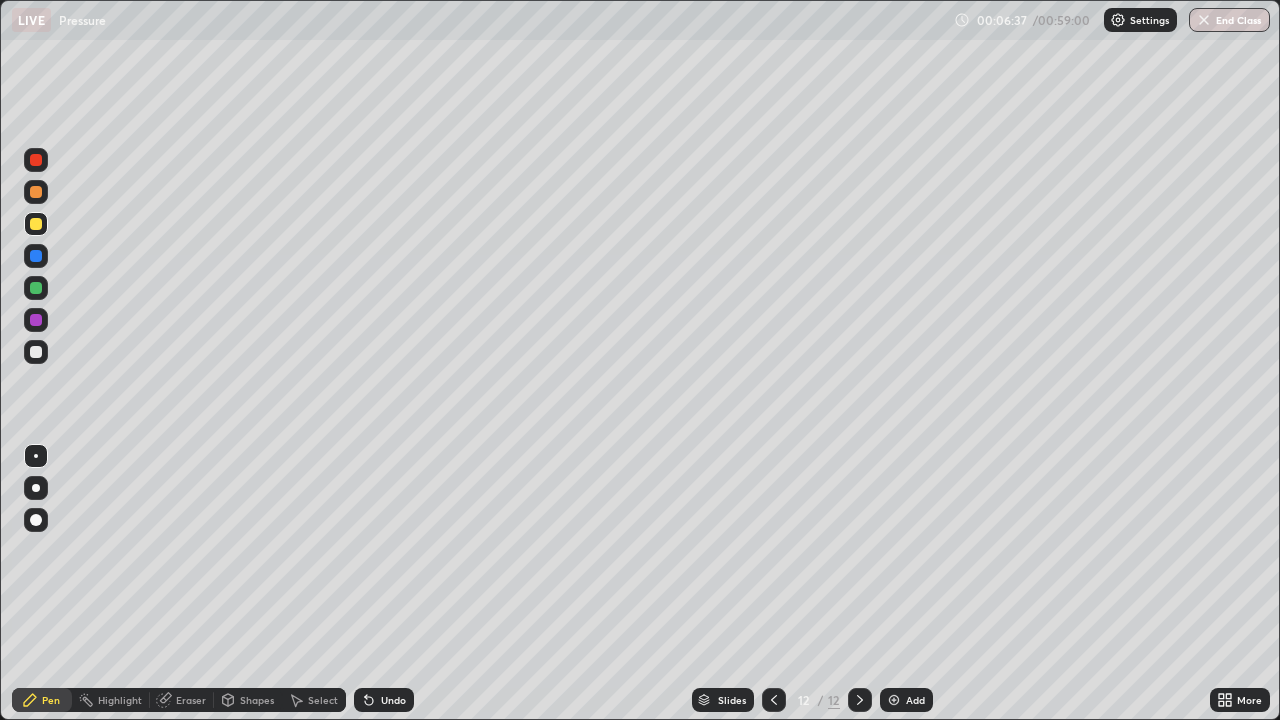 click at bounding box center [36, 256] 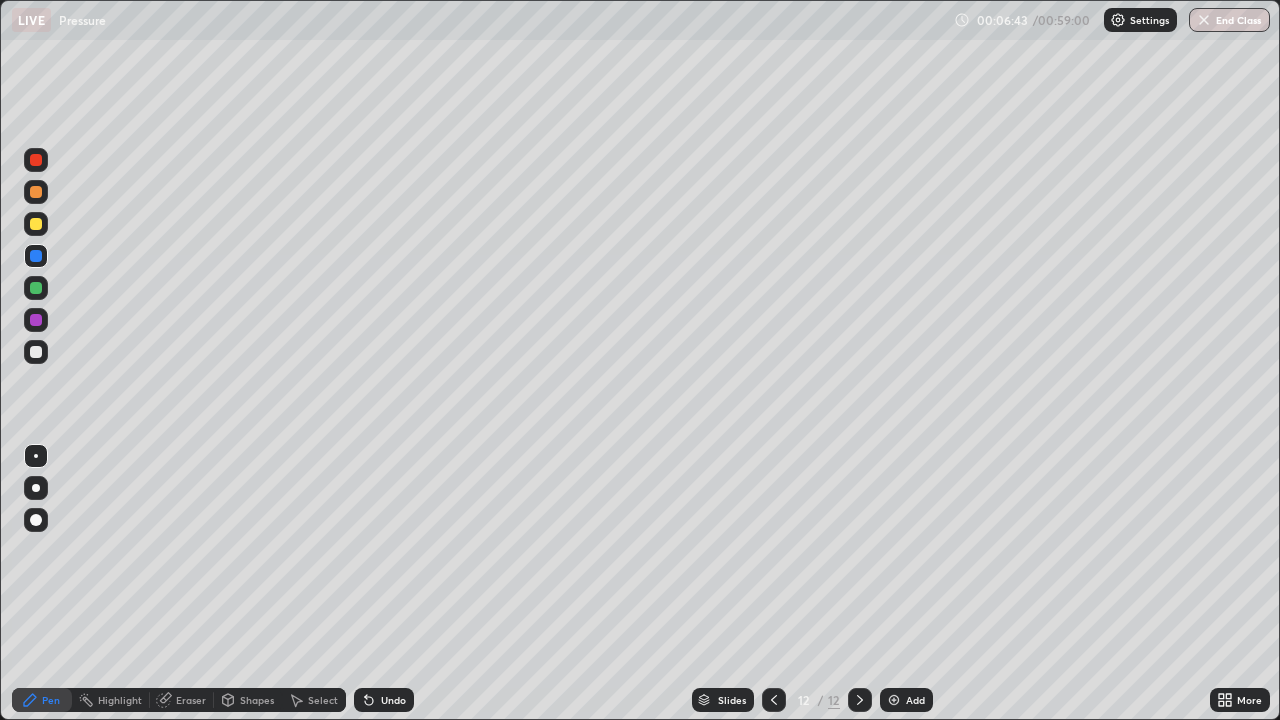 click at bounding box center [36, 224] 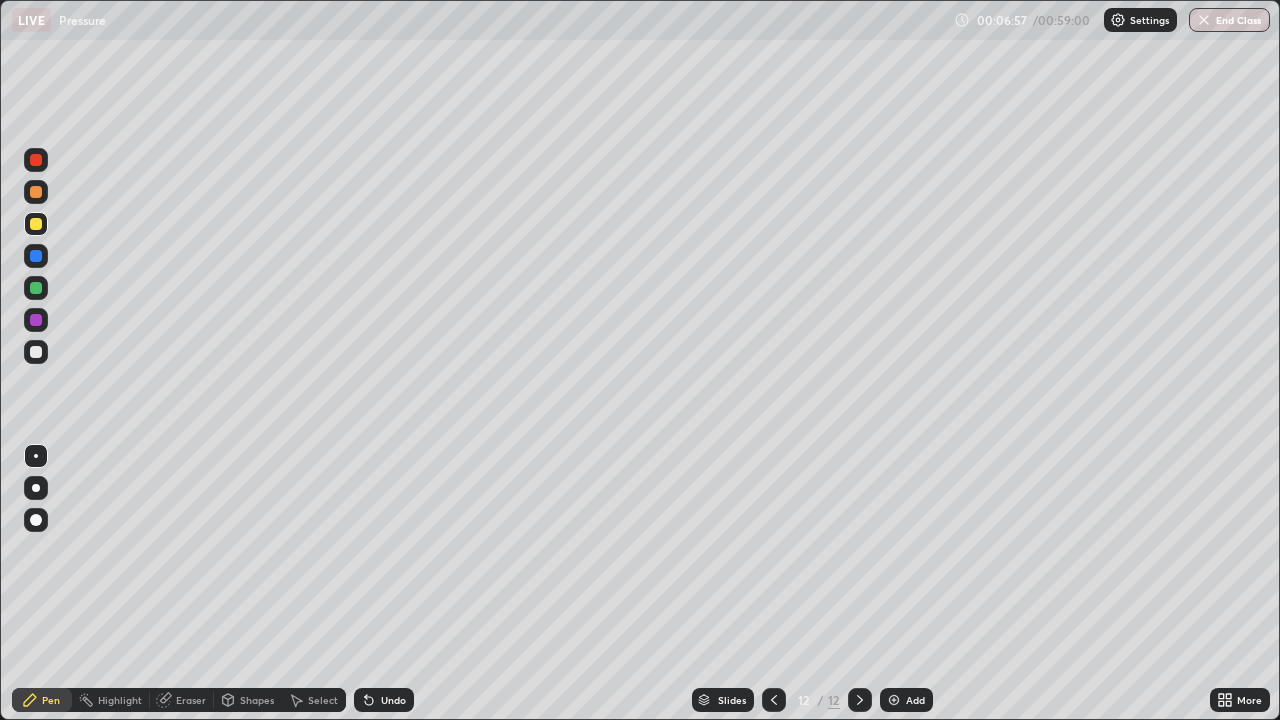 click at bounding box center [36, 192] 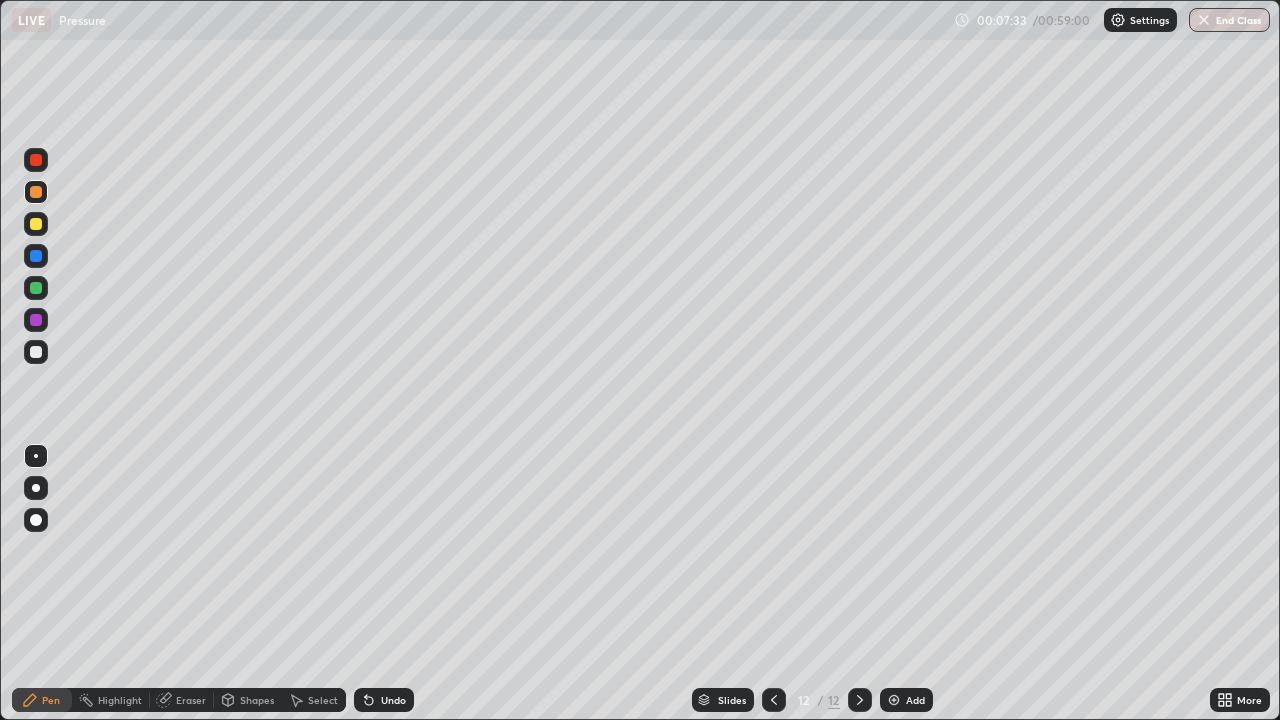 click at bounding box center [36, 352] 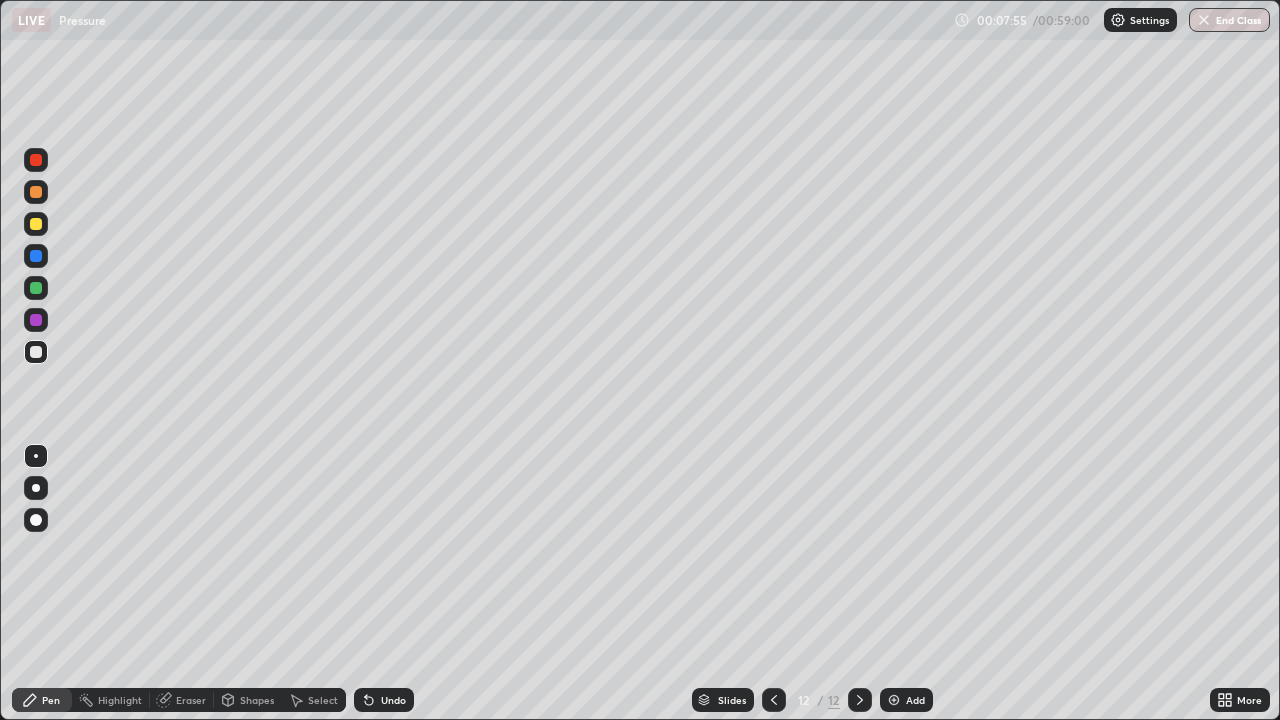click at bounding box center (36, 288) 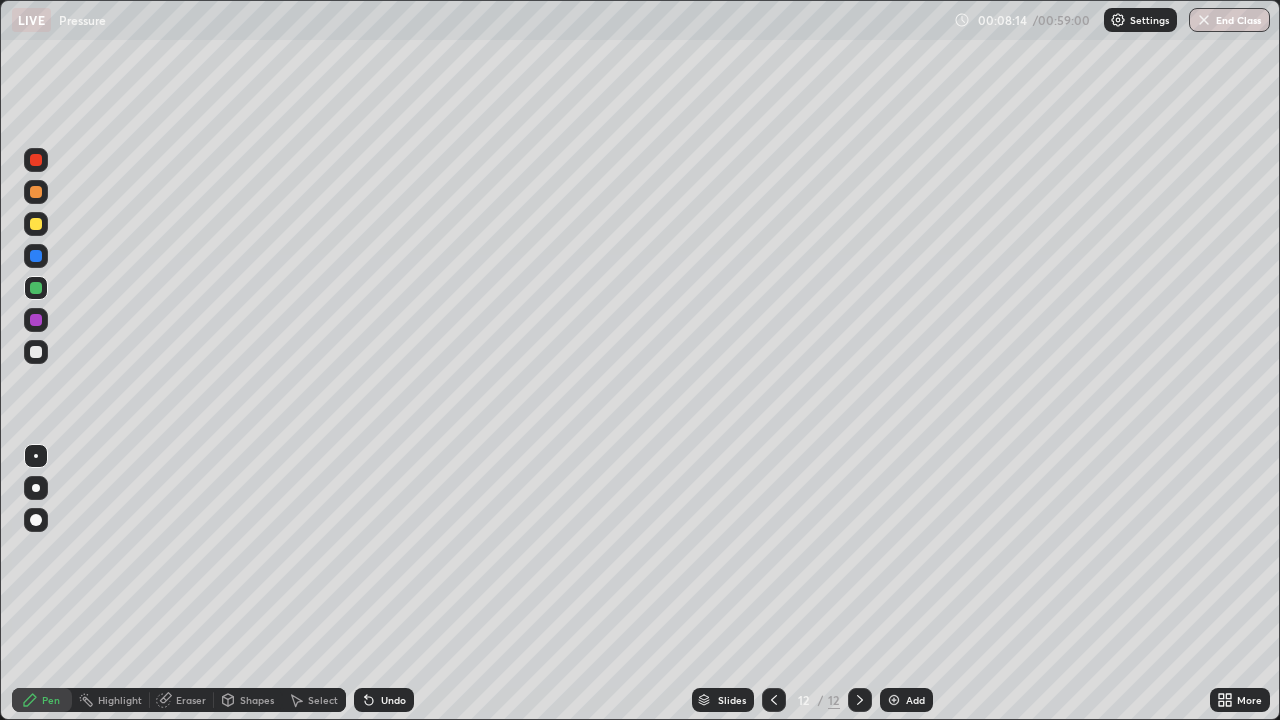 click on "Eraser" at bounding box center (182, 700) 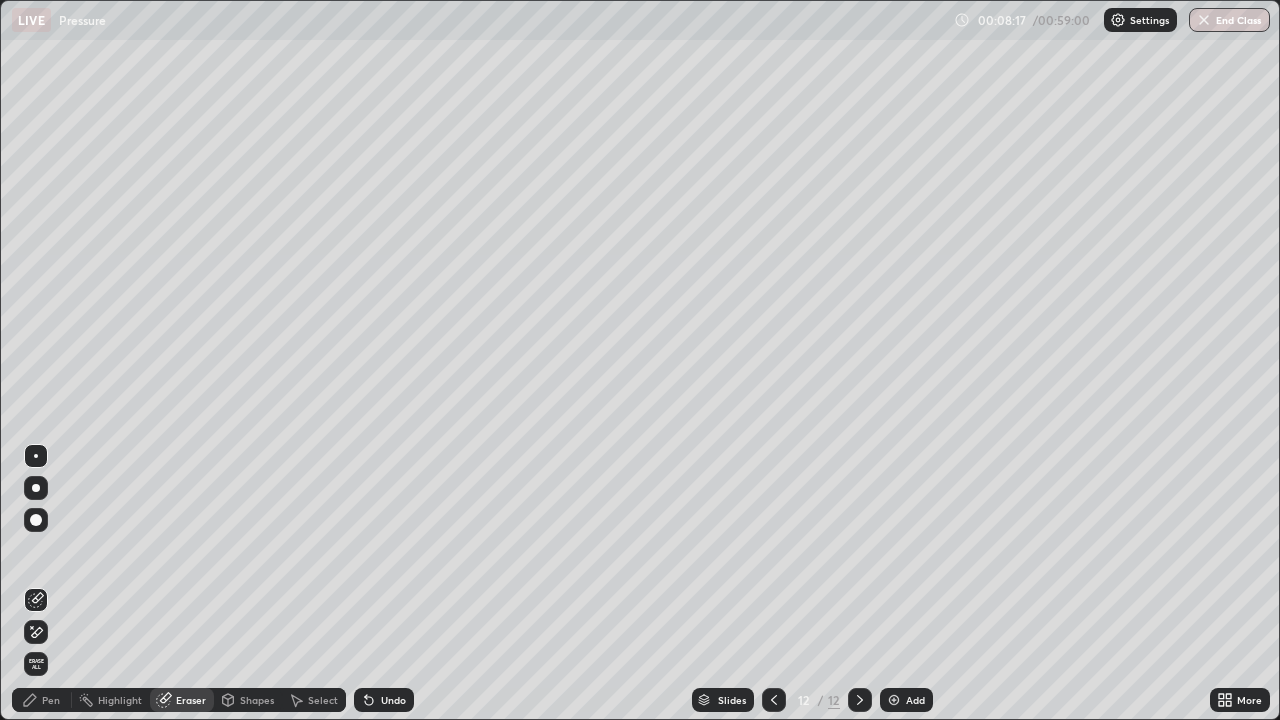 click on "Pen" at bounding box center (51, 700) 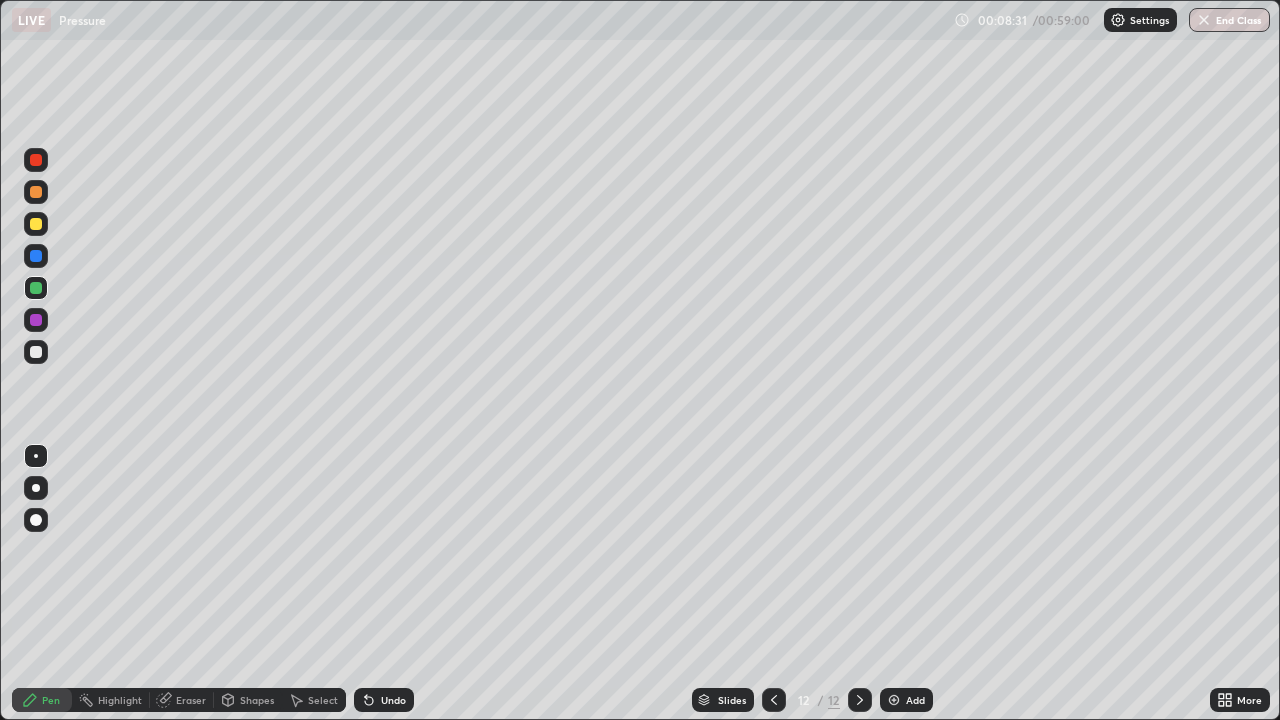 click at bounding box center [36, 160] 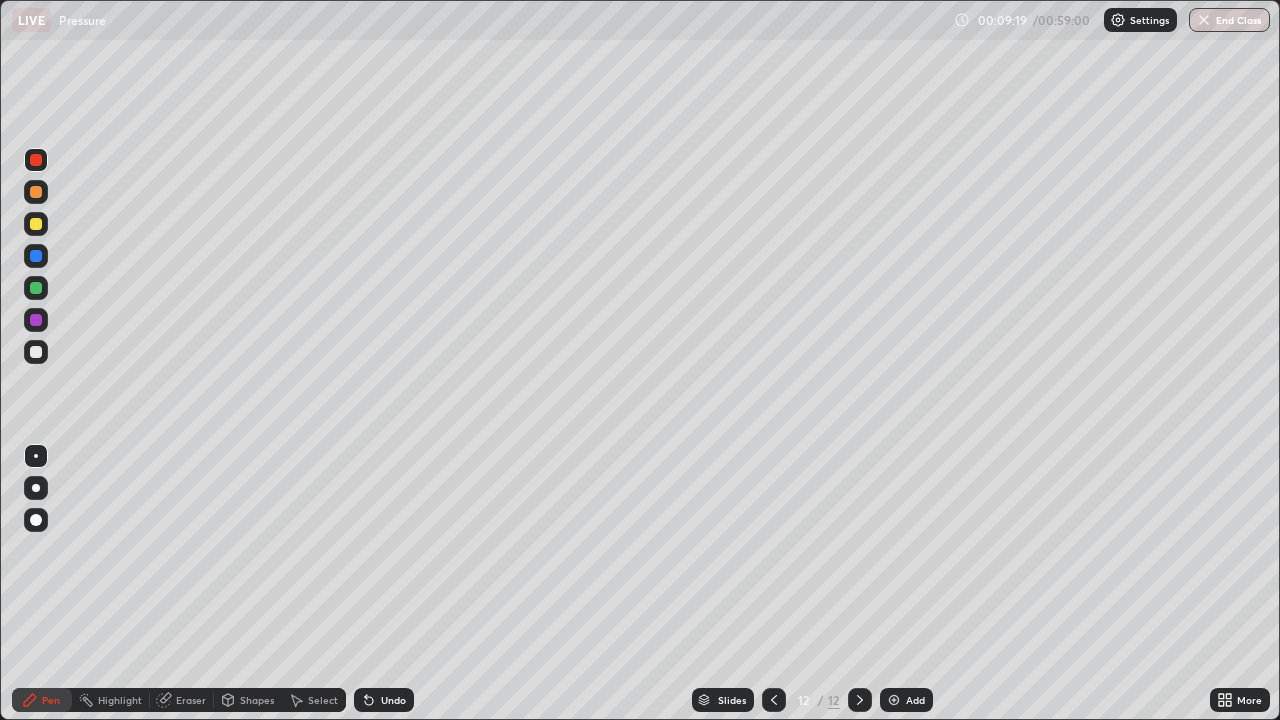 click on "Eraser" at bounding box center [191, 700] 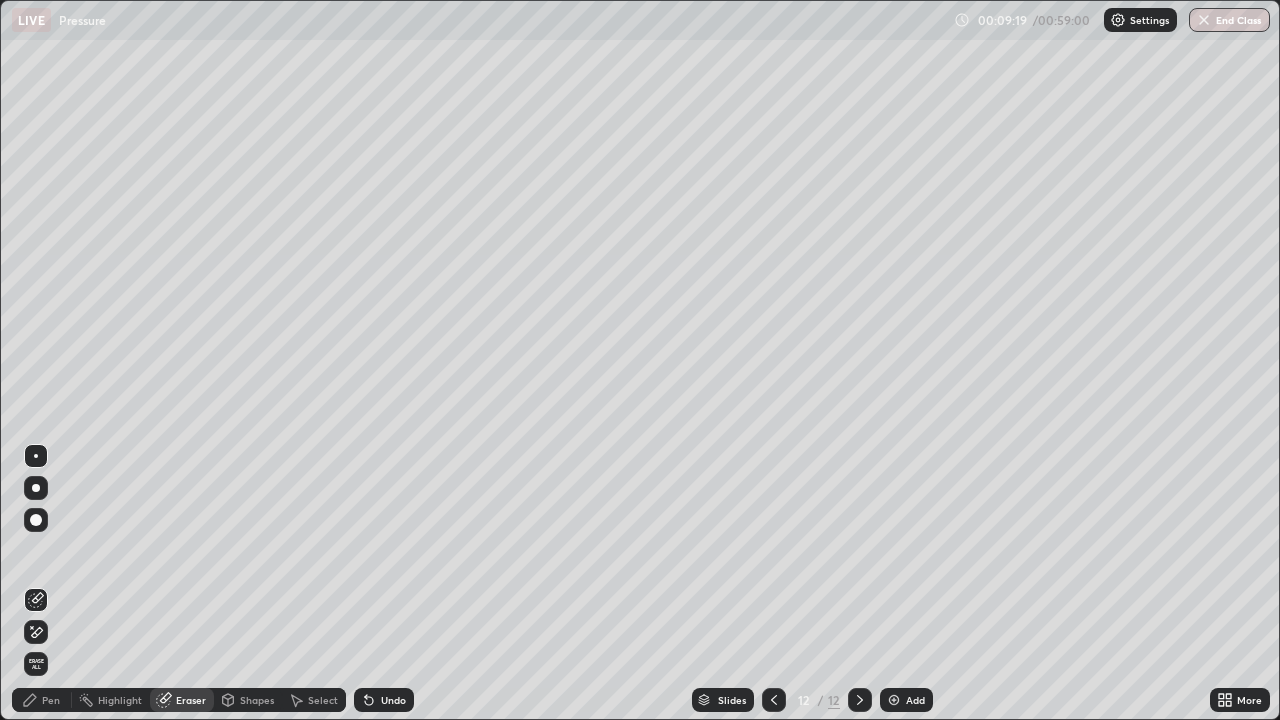 click at bounding box center (36, 520) 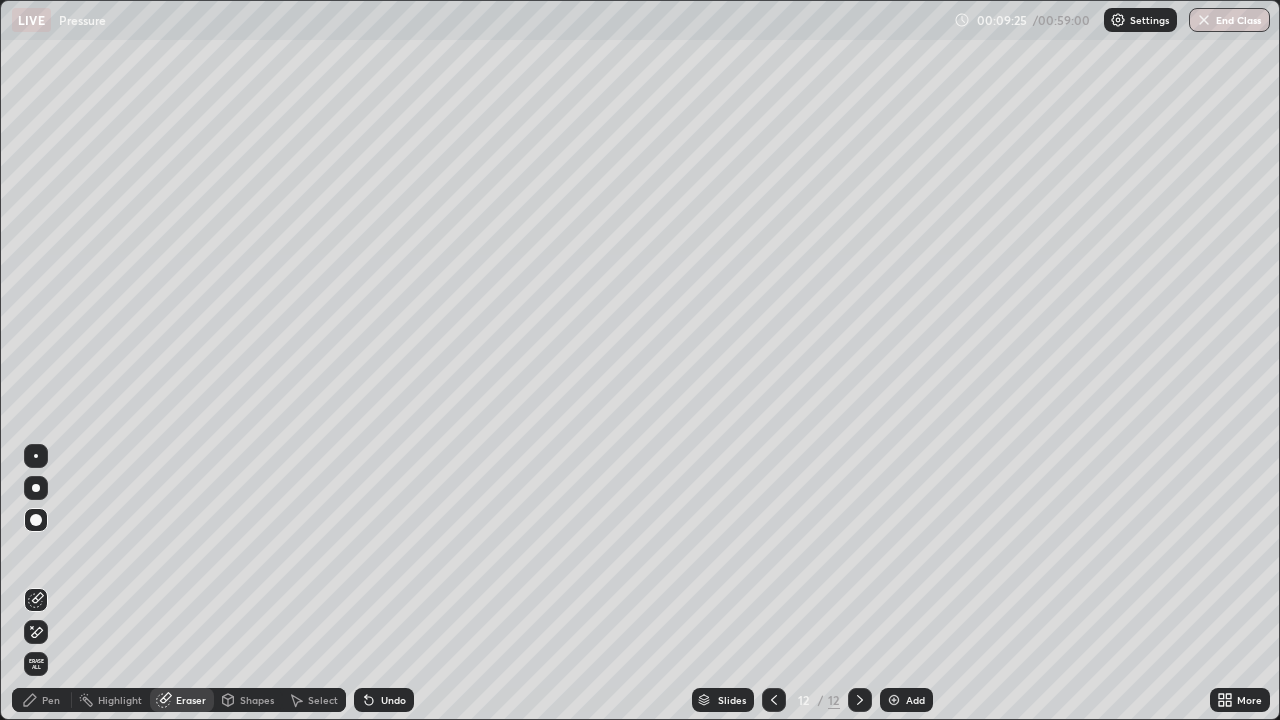 click on "Pen" at bounding box center (51, 700) 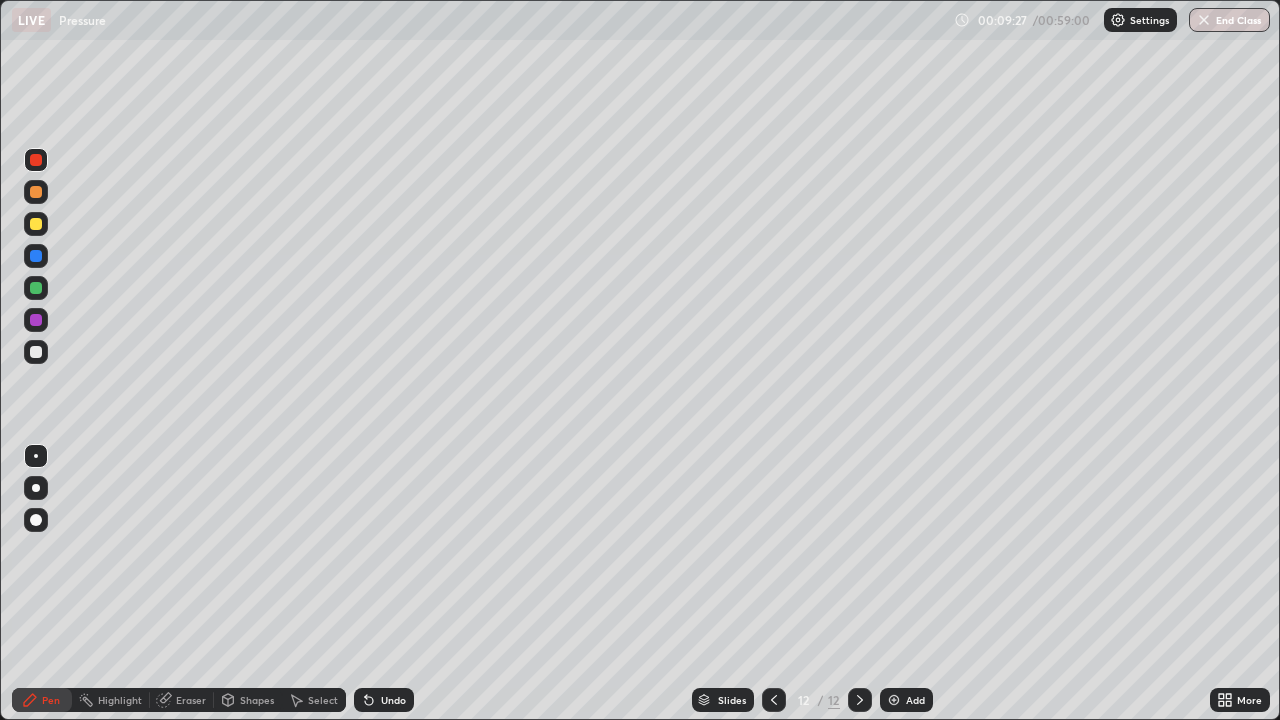 click at bounding box center (36, 320) 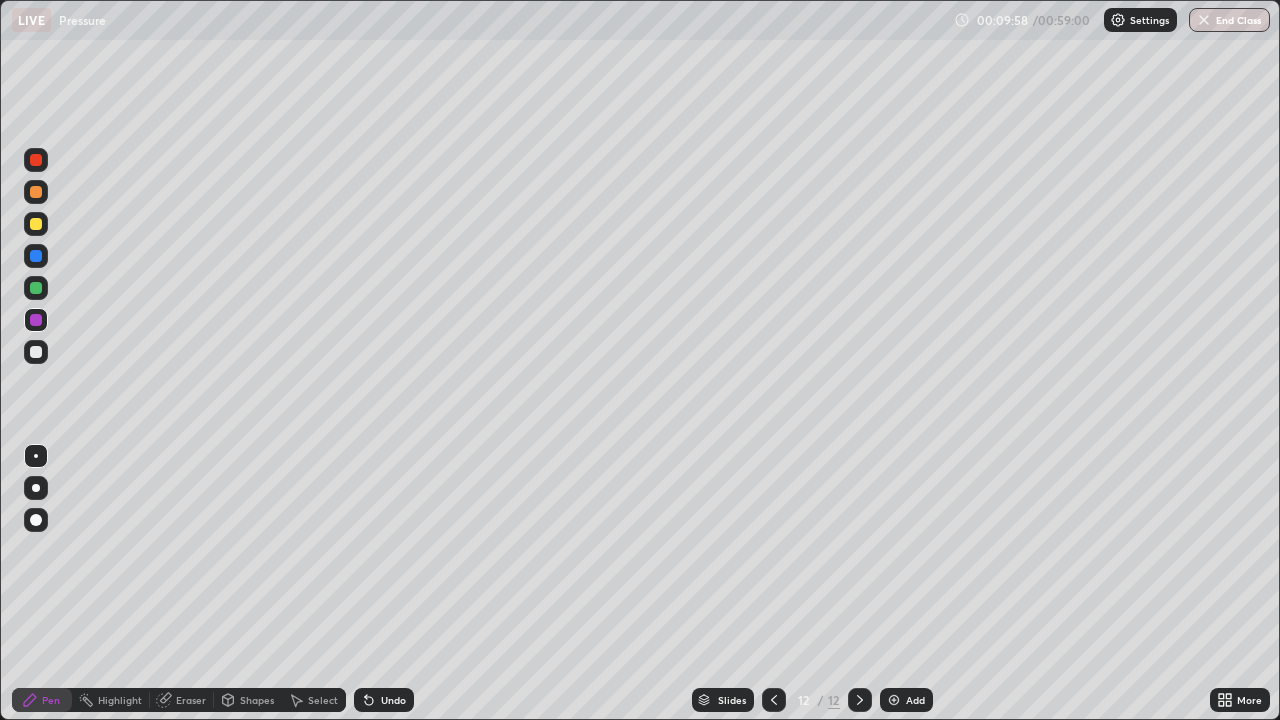 click at bounding box center [36, 224] 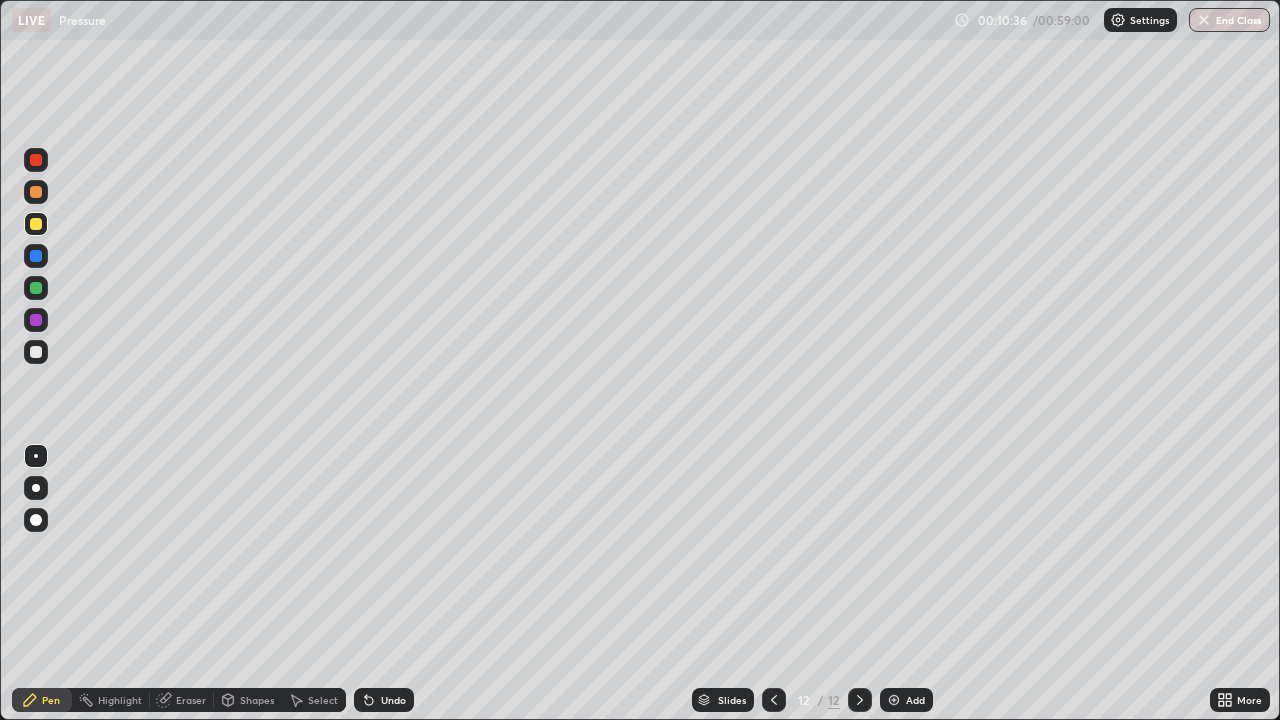 click at bounding box center (36, 320) 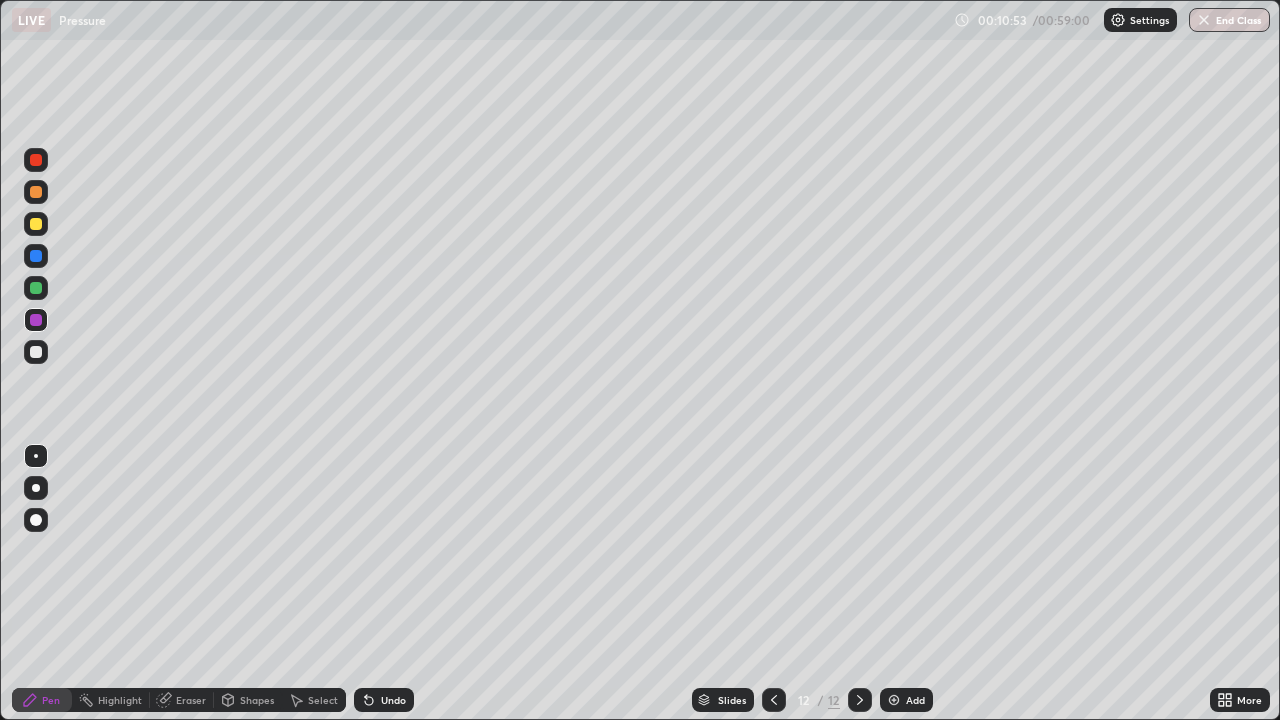 click on "Slides 12 / 12 Add" at bounding box center [812, 700] 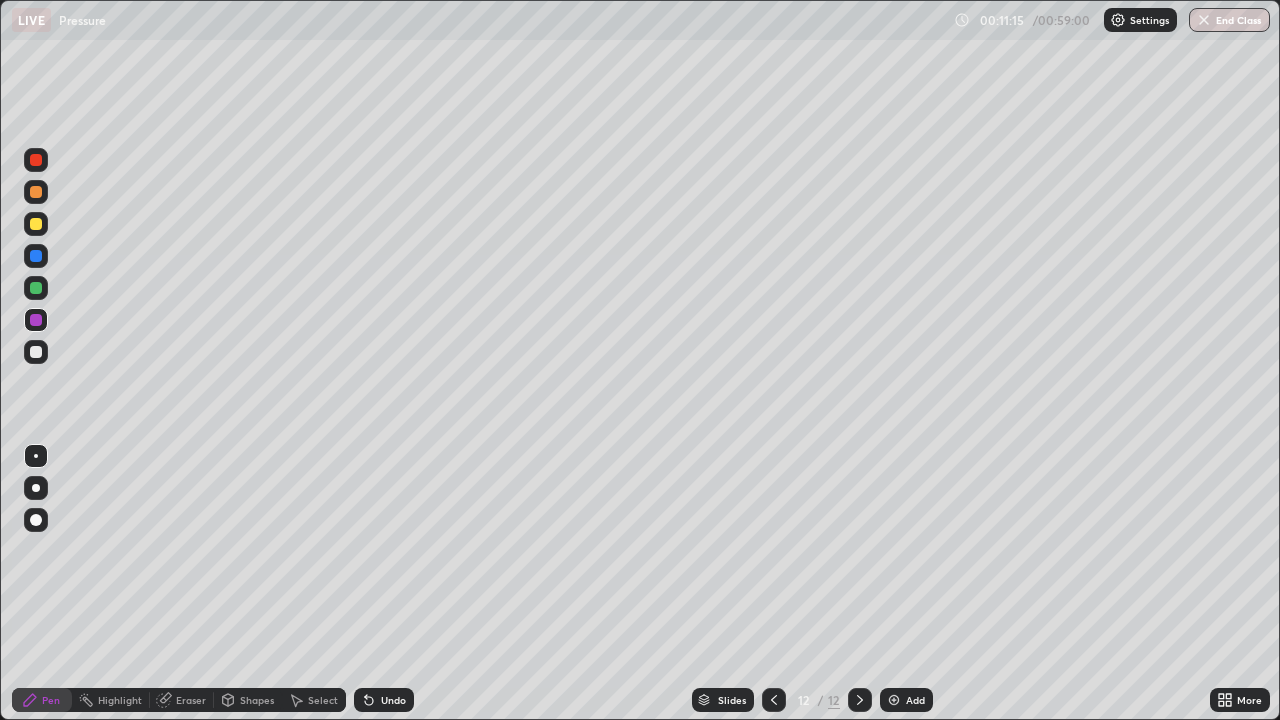 click at bounding box center [894, 700] 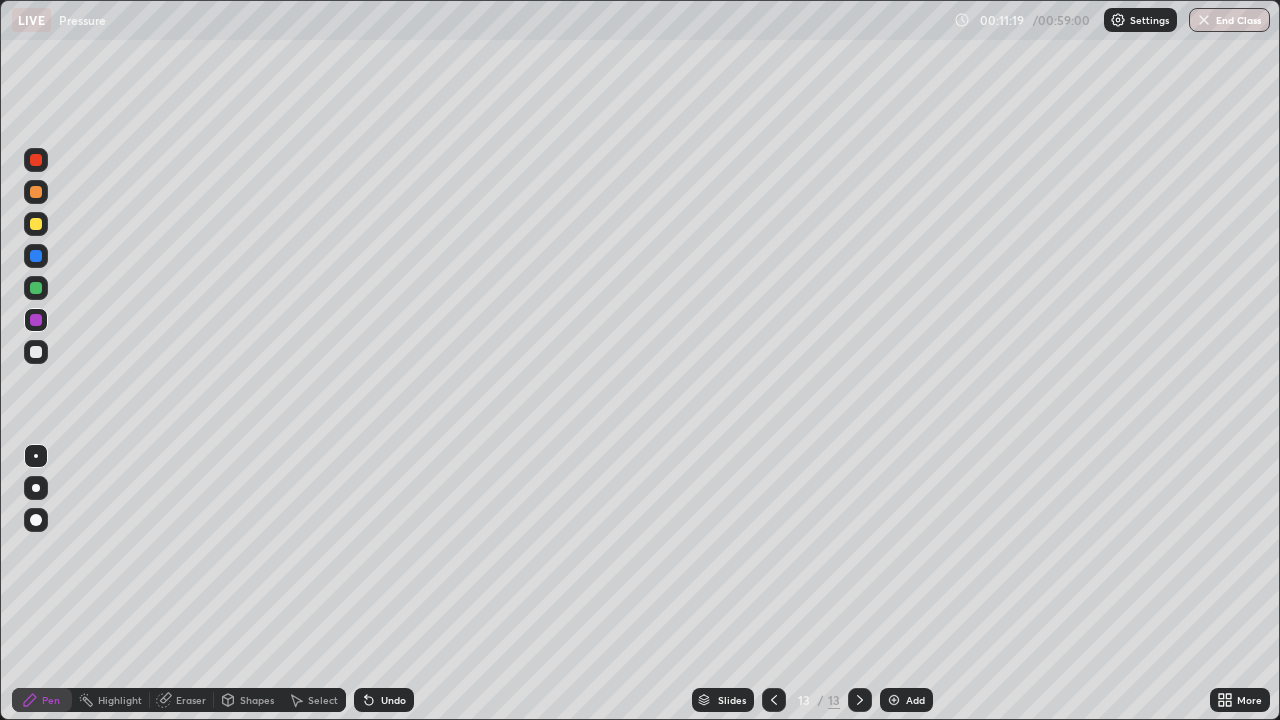 click at bounding box center (36, 224) 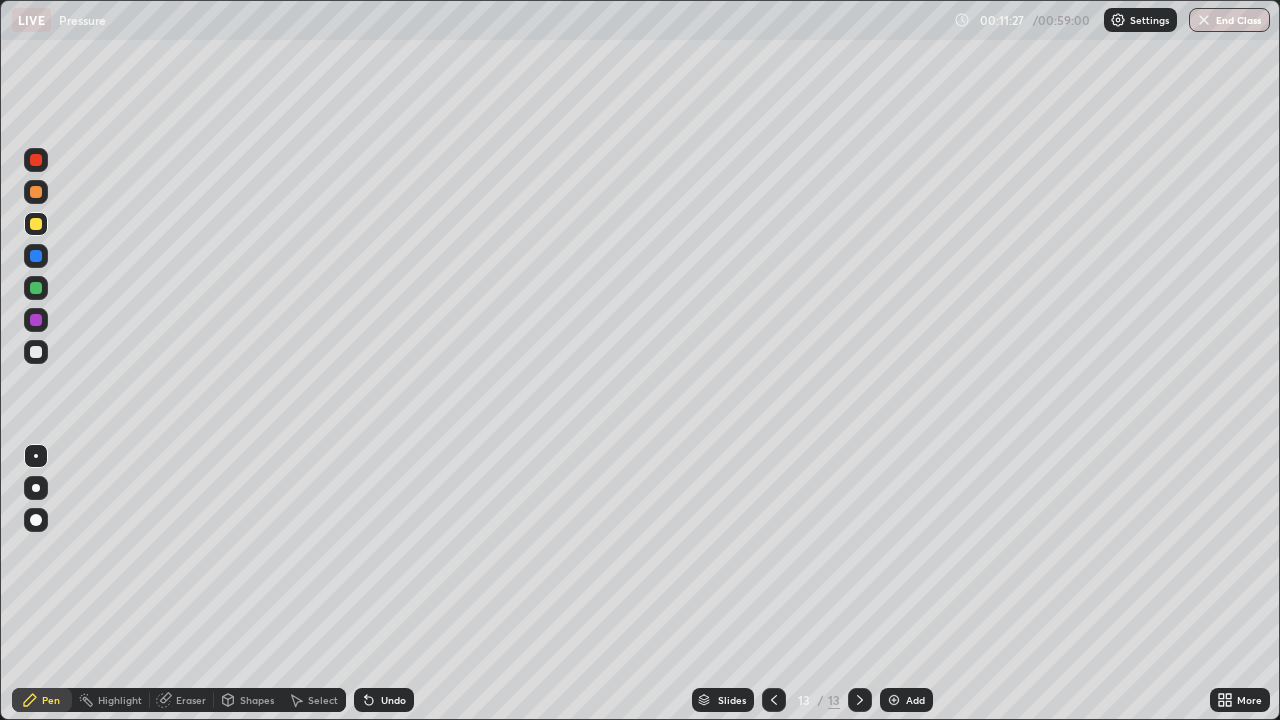 click at bounding box center [36, 256] 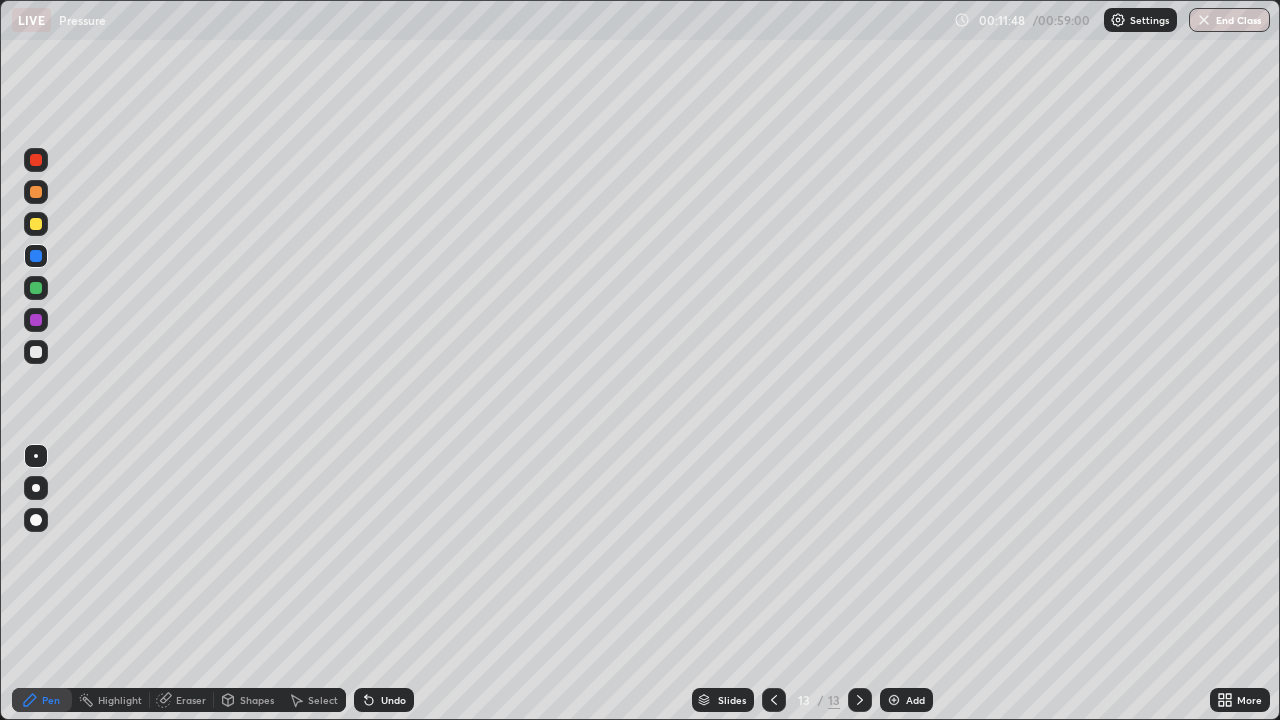 click at bounding box center [36, 224] 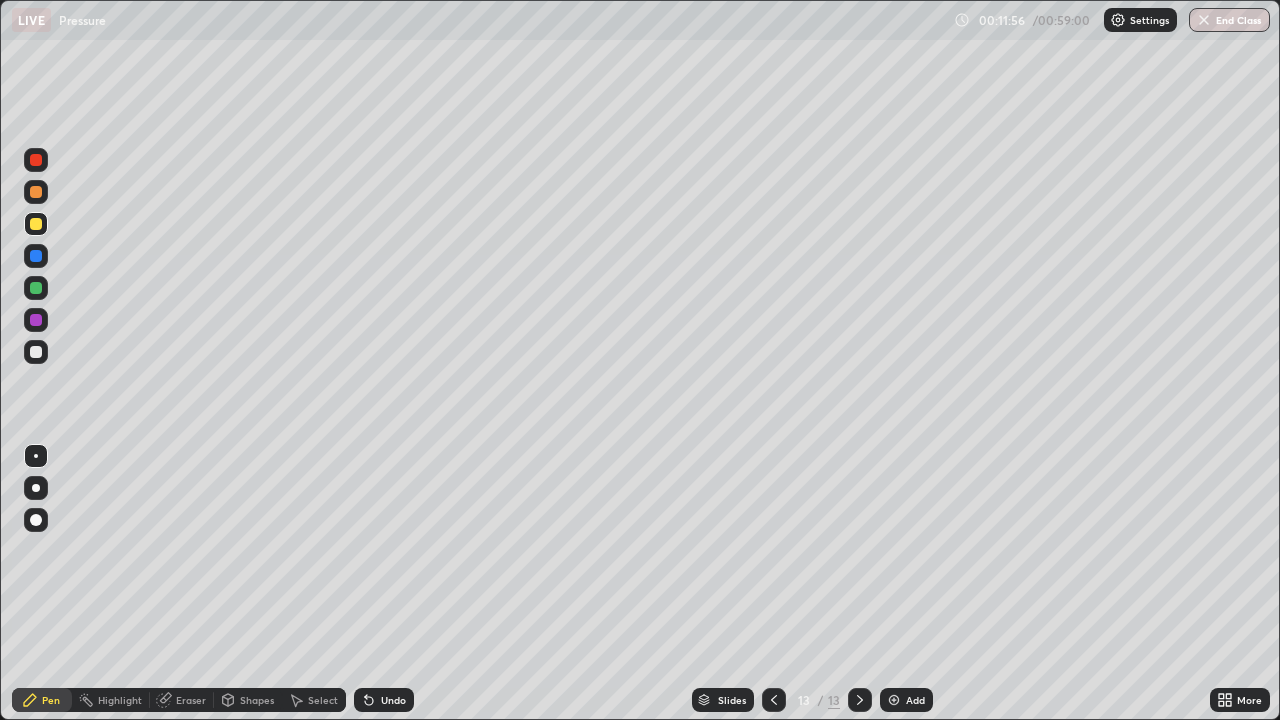 click 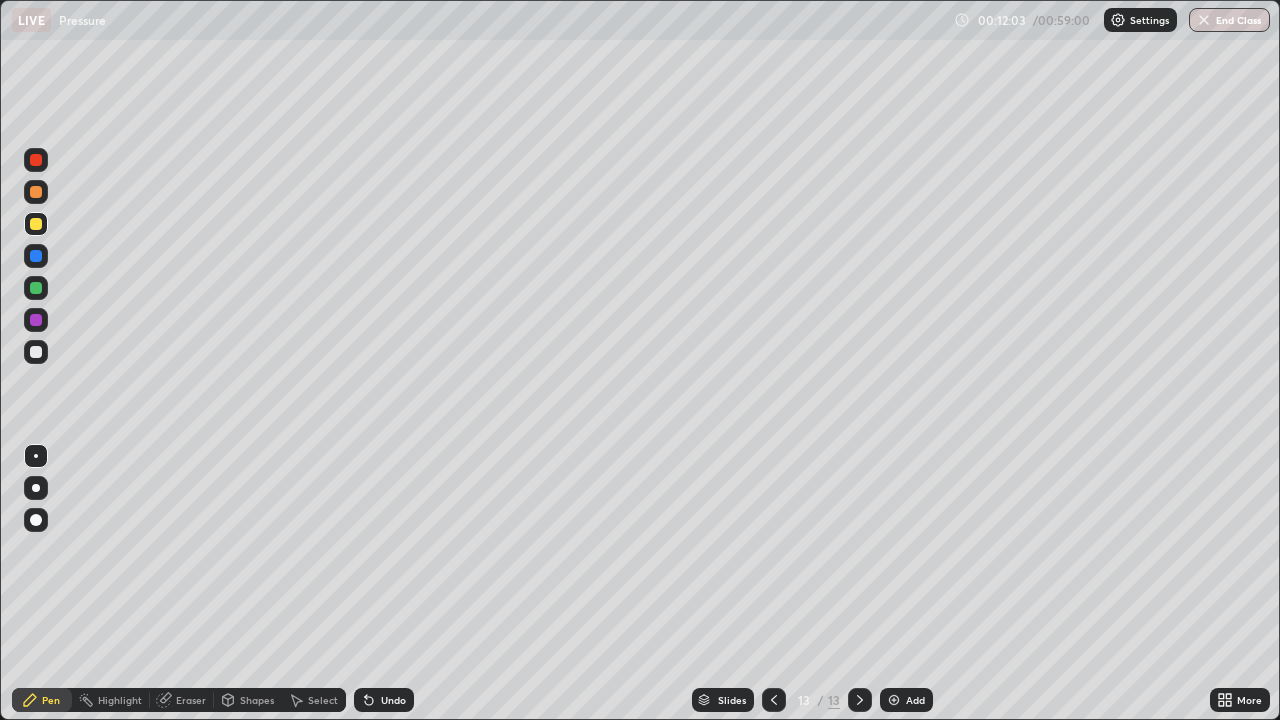 click at bounding box center [36, 288] 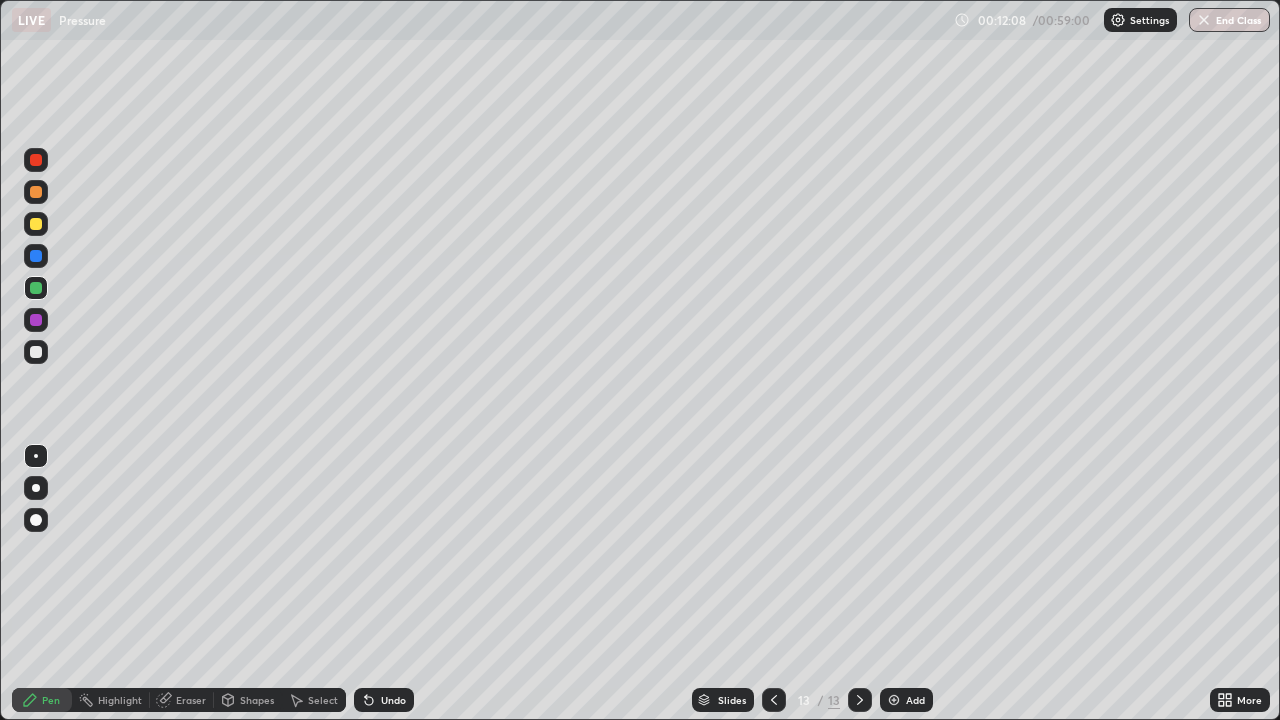 click at bounding box center [36, 320] 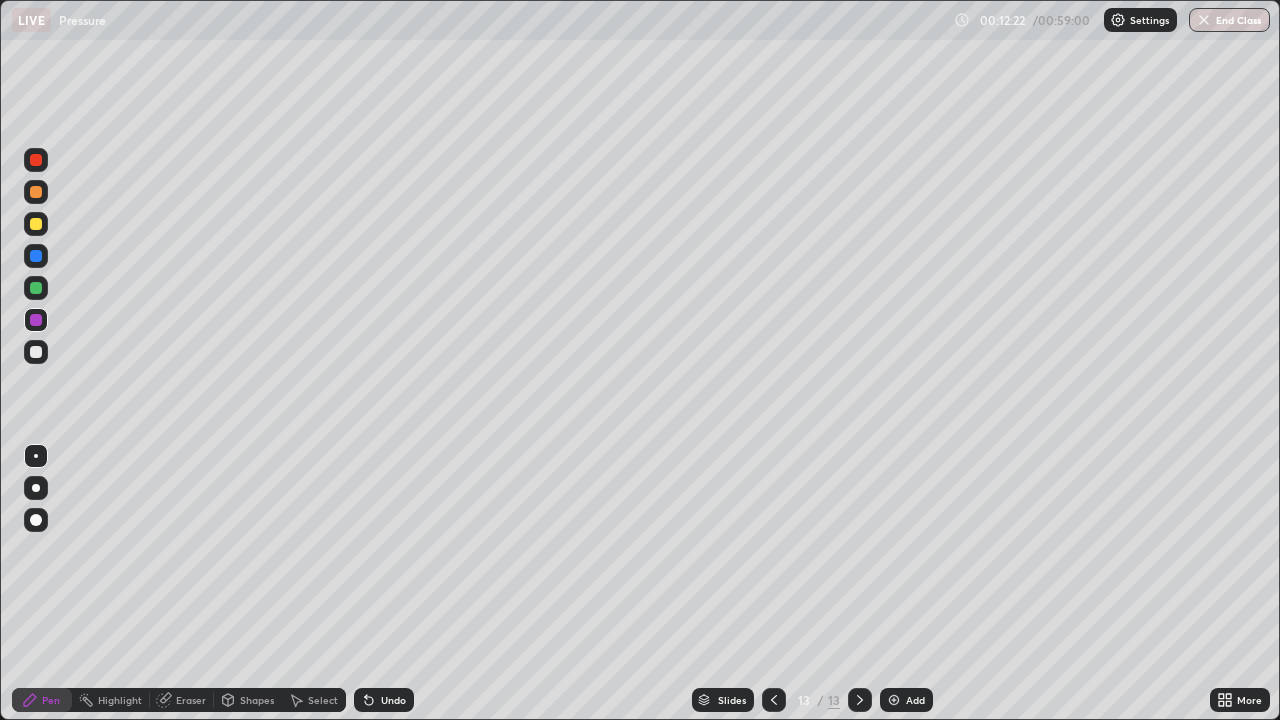 click at bounding box center [36, 352] 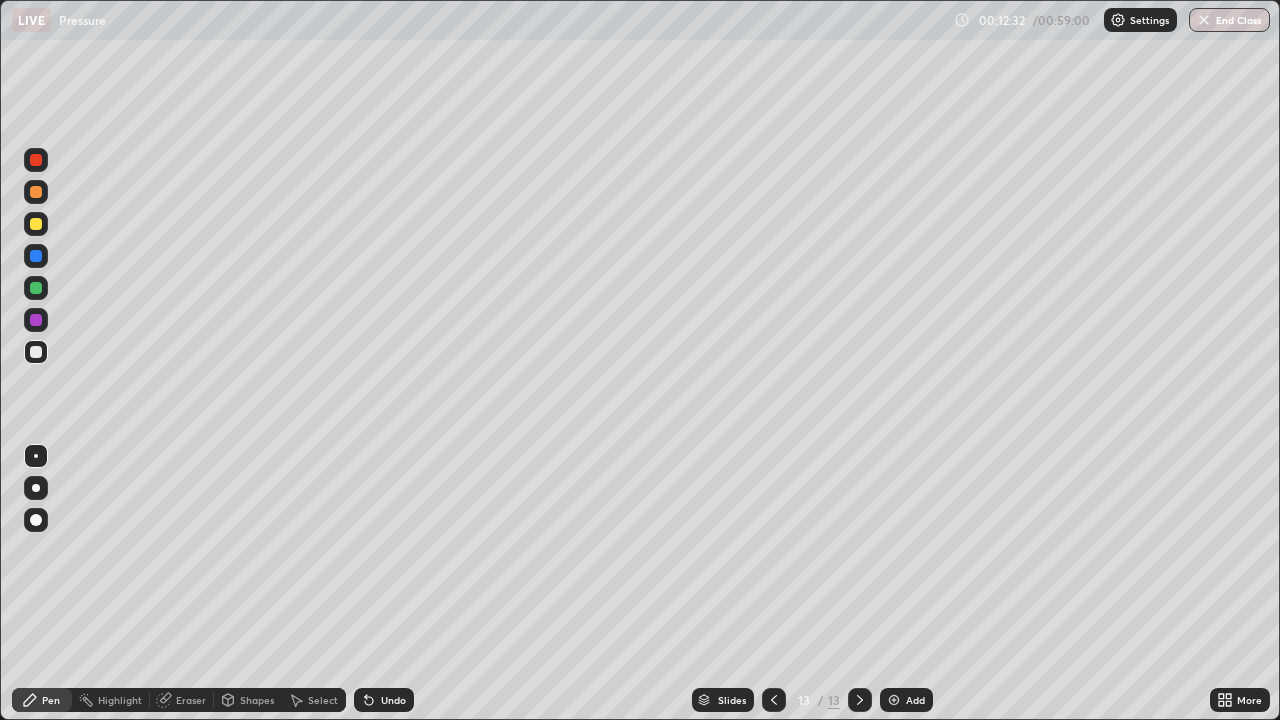 click at bounding box center (36, 224) 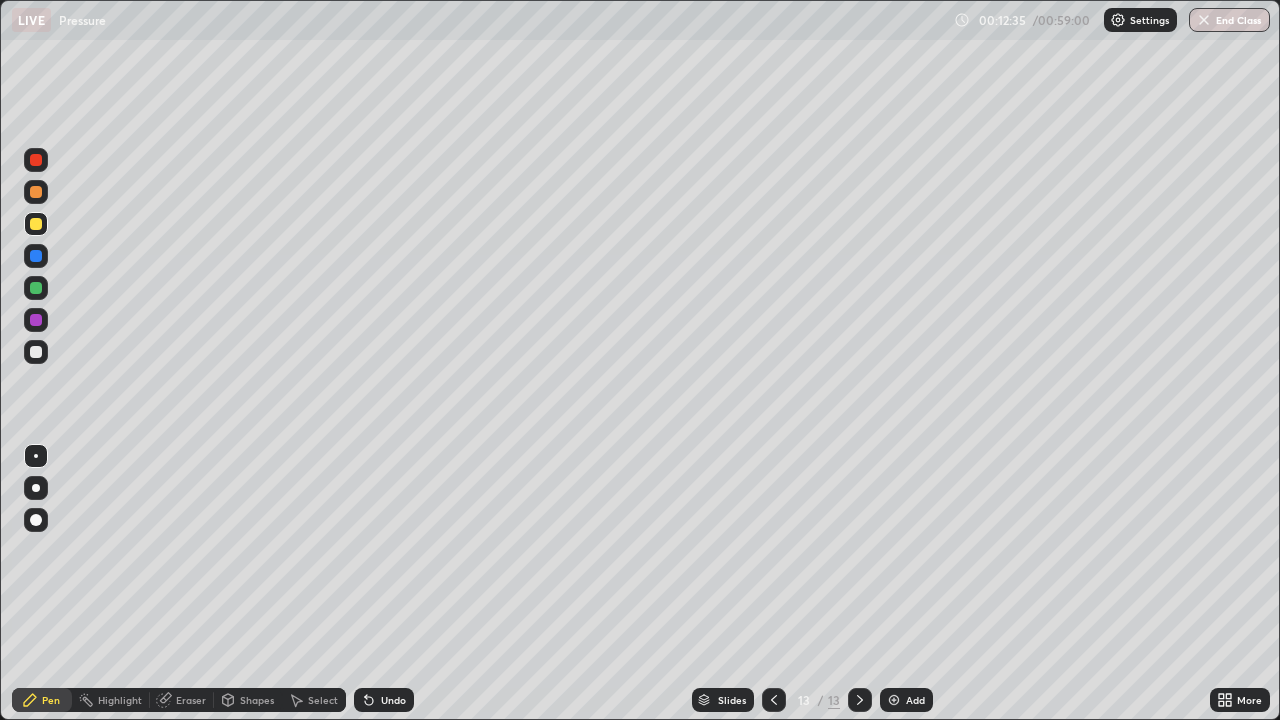 click at bounding box center (36, 192) 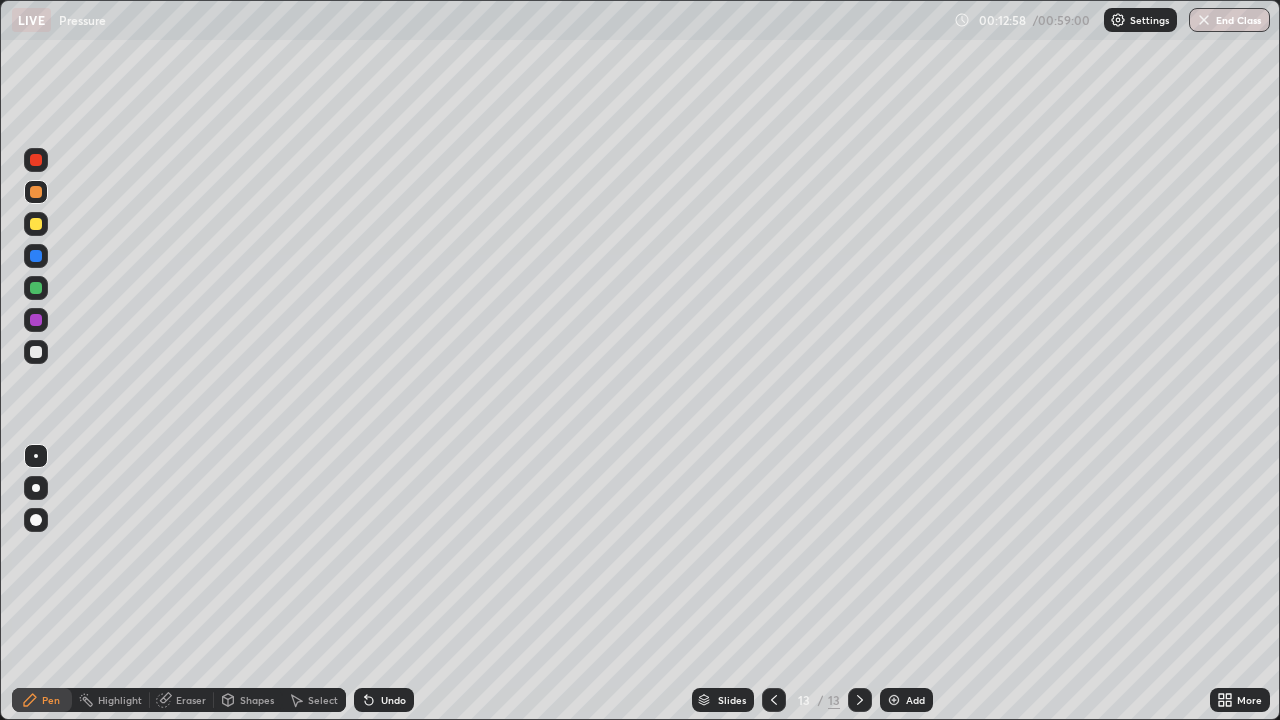 click at bounding box center [36, 256] 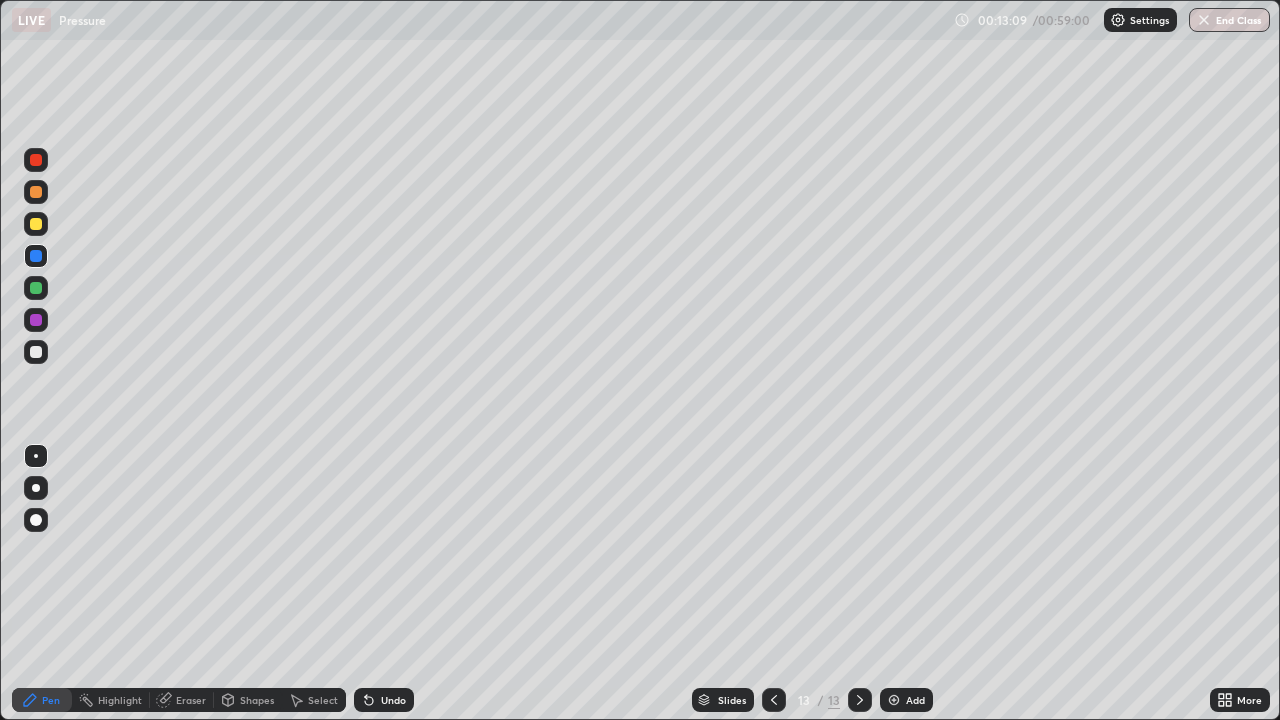 click at bounding box center (36, 288) 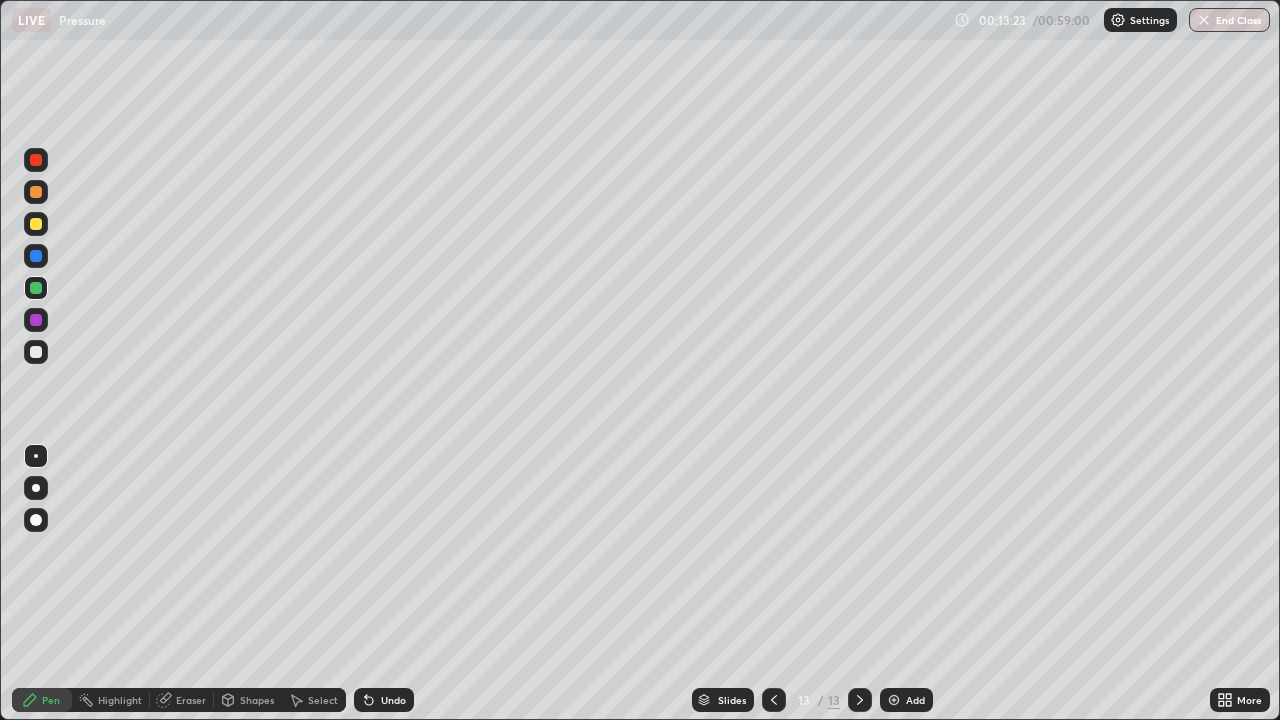click at bounding box center [36, 320] 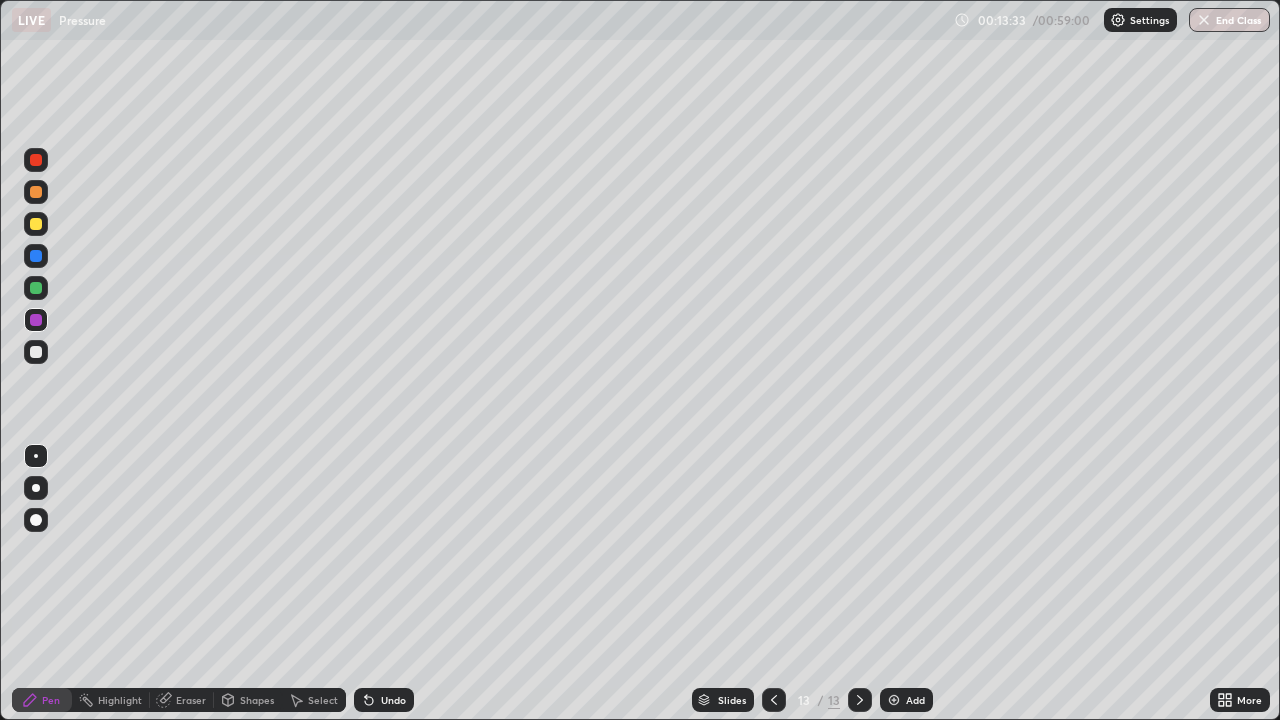 click at bounding box center [36, 256] 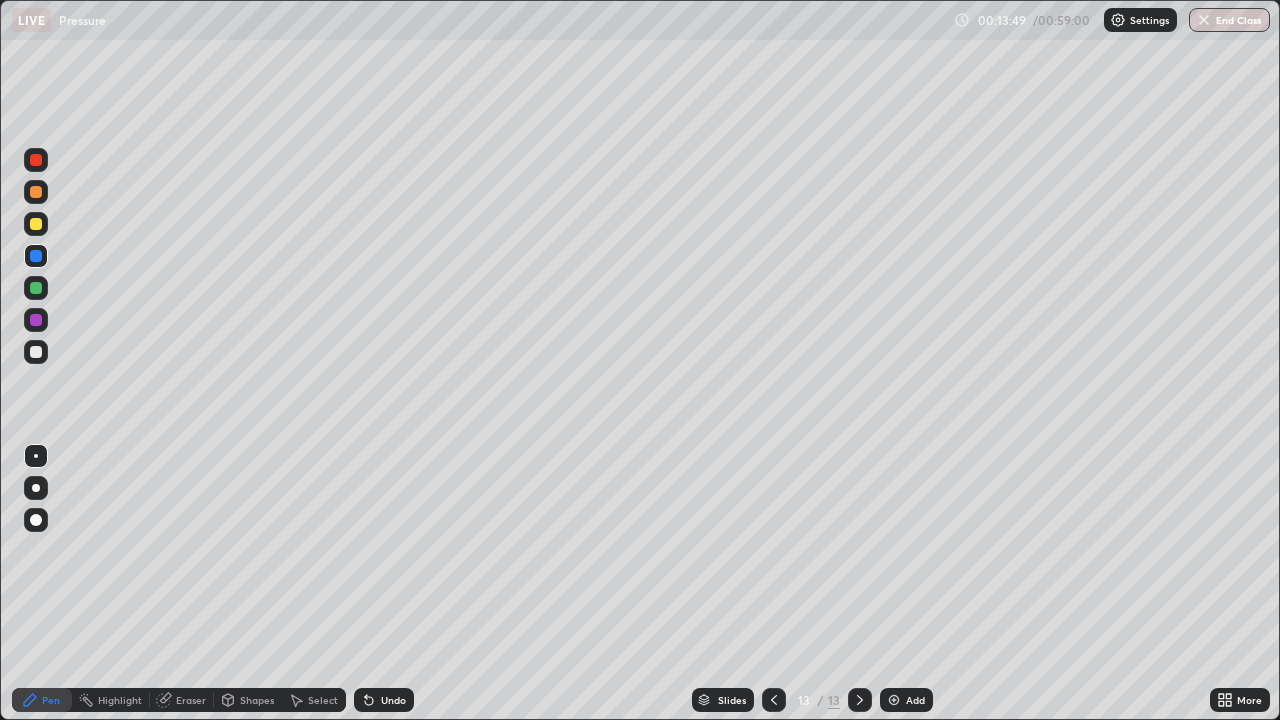 click at bounding box center [36, 288] 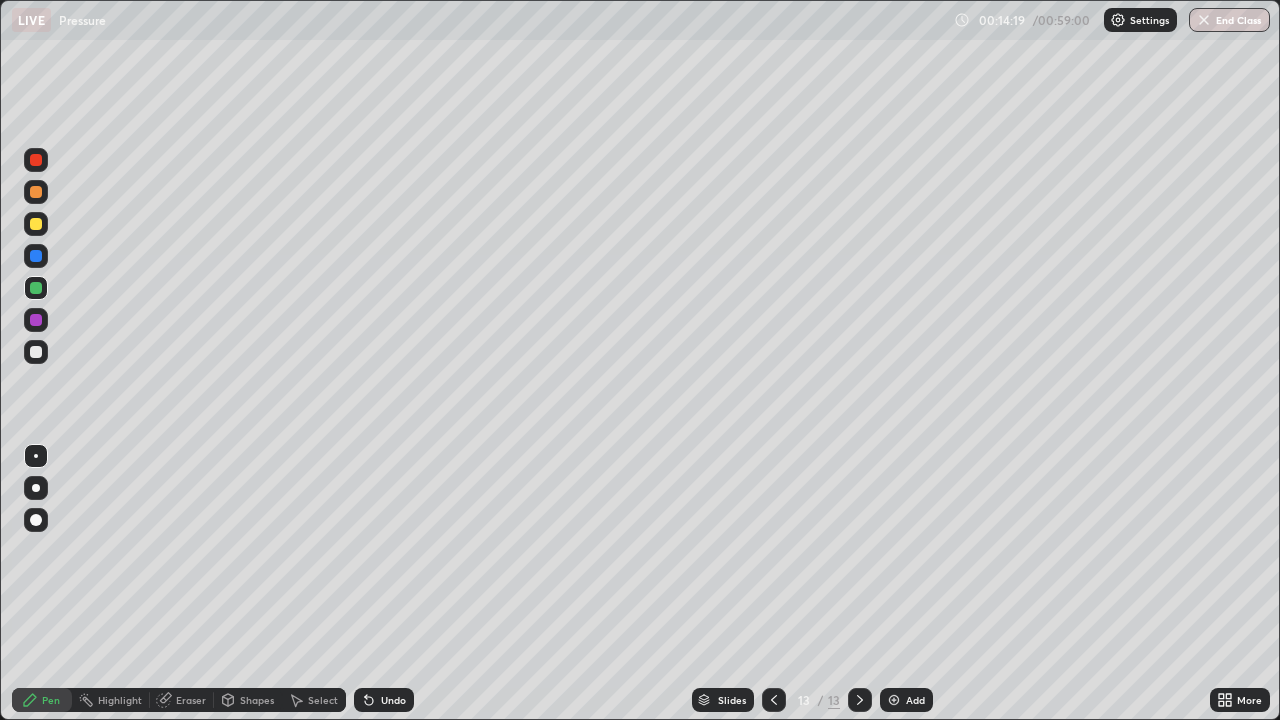 click at bounding box center (36, 256) 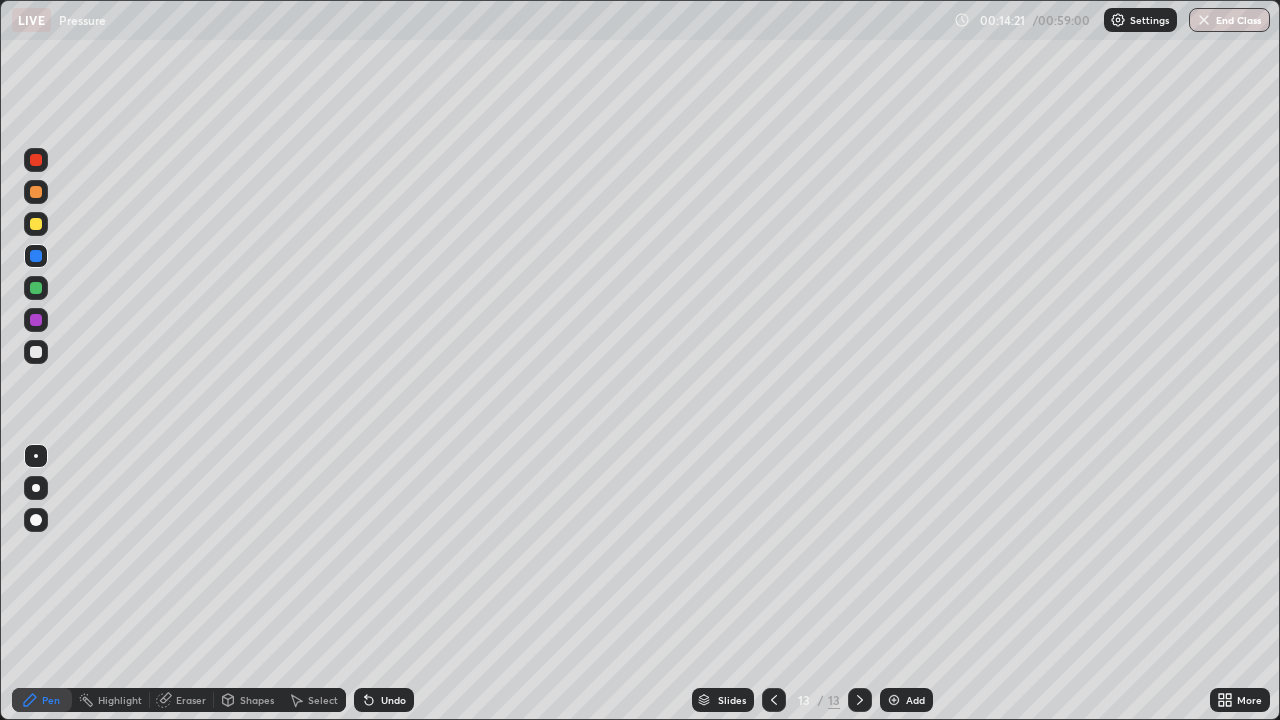 click at bounding box center (36, 320) 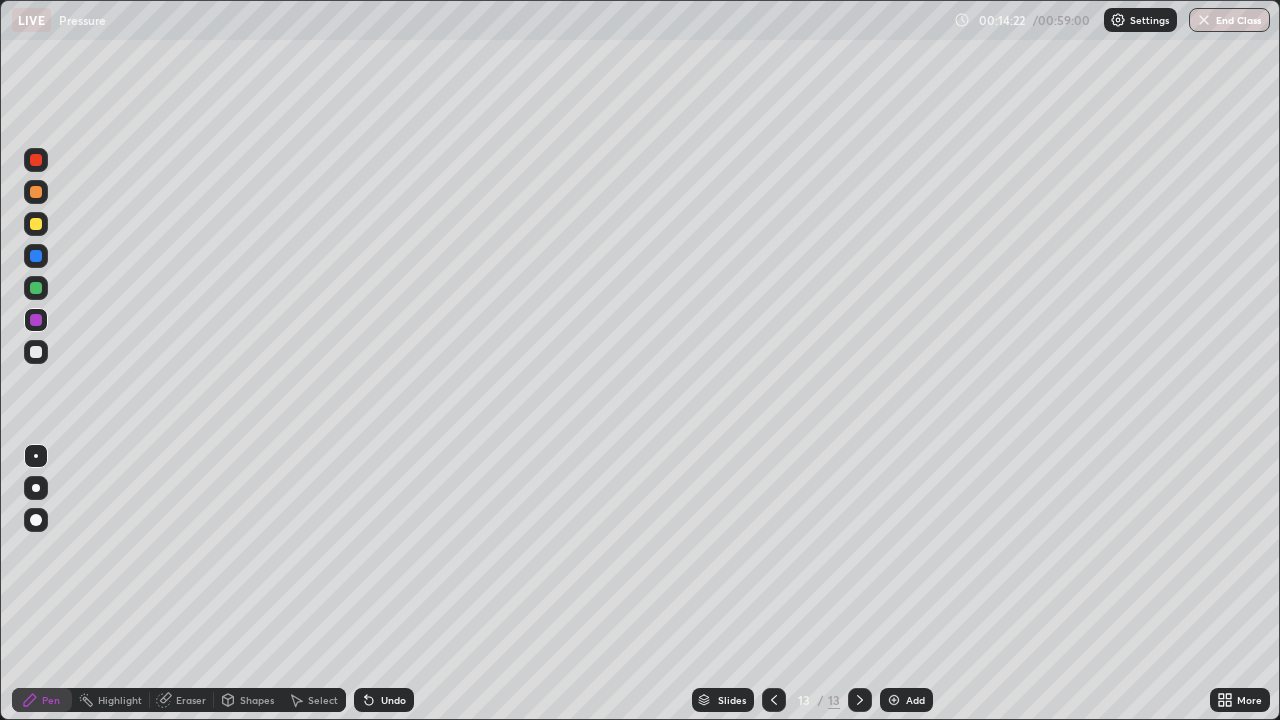 click at bounding box center (36, 160) 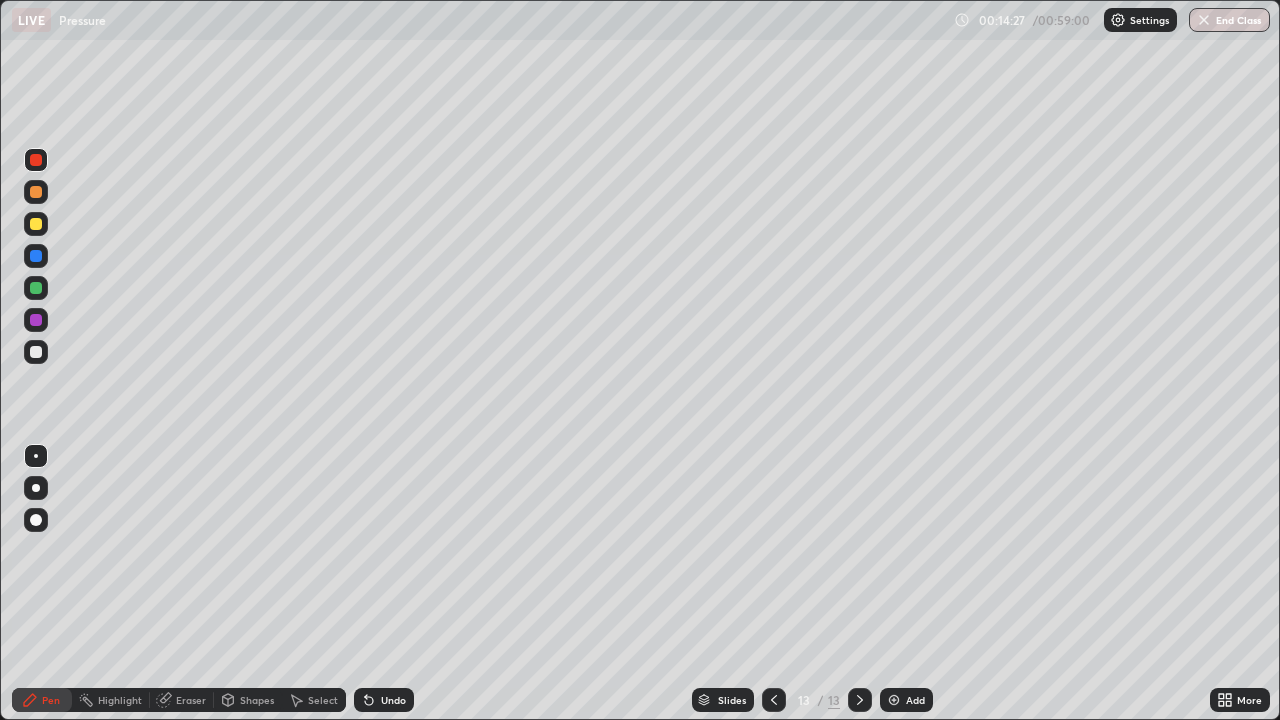 click at bounding box center (36, 224) 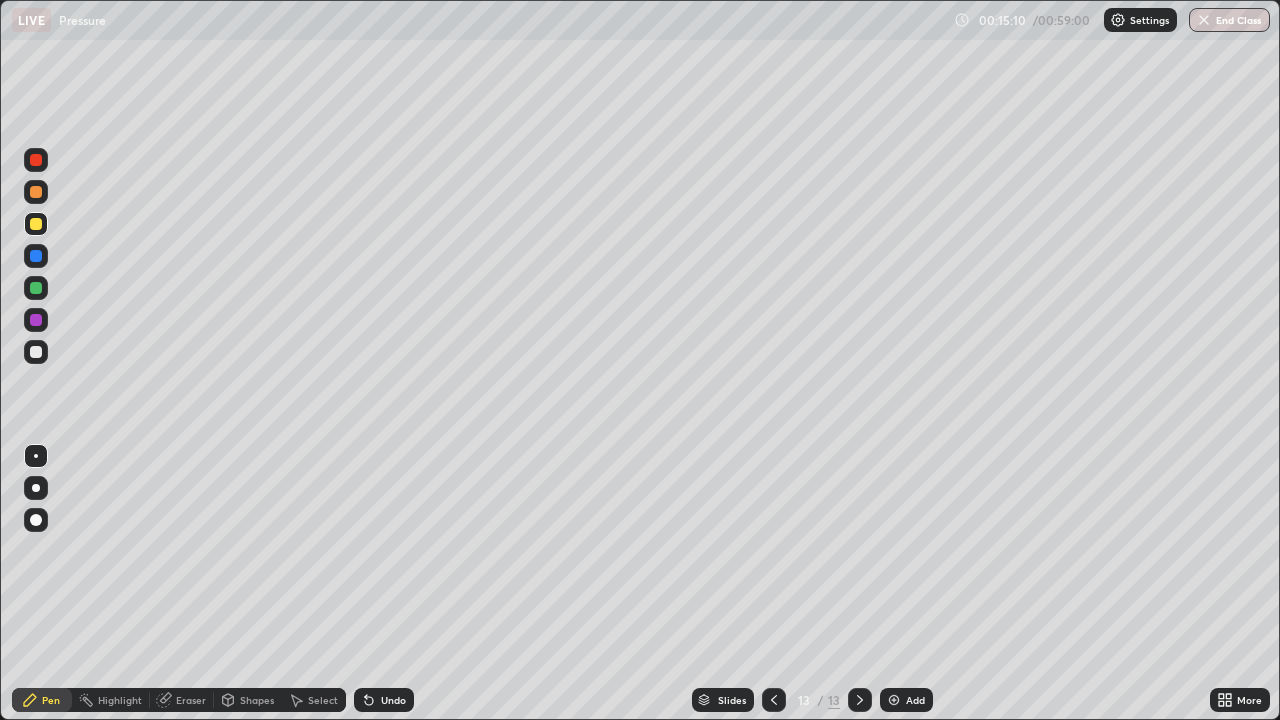 click at bounding box center (36, 288) 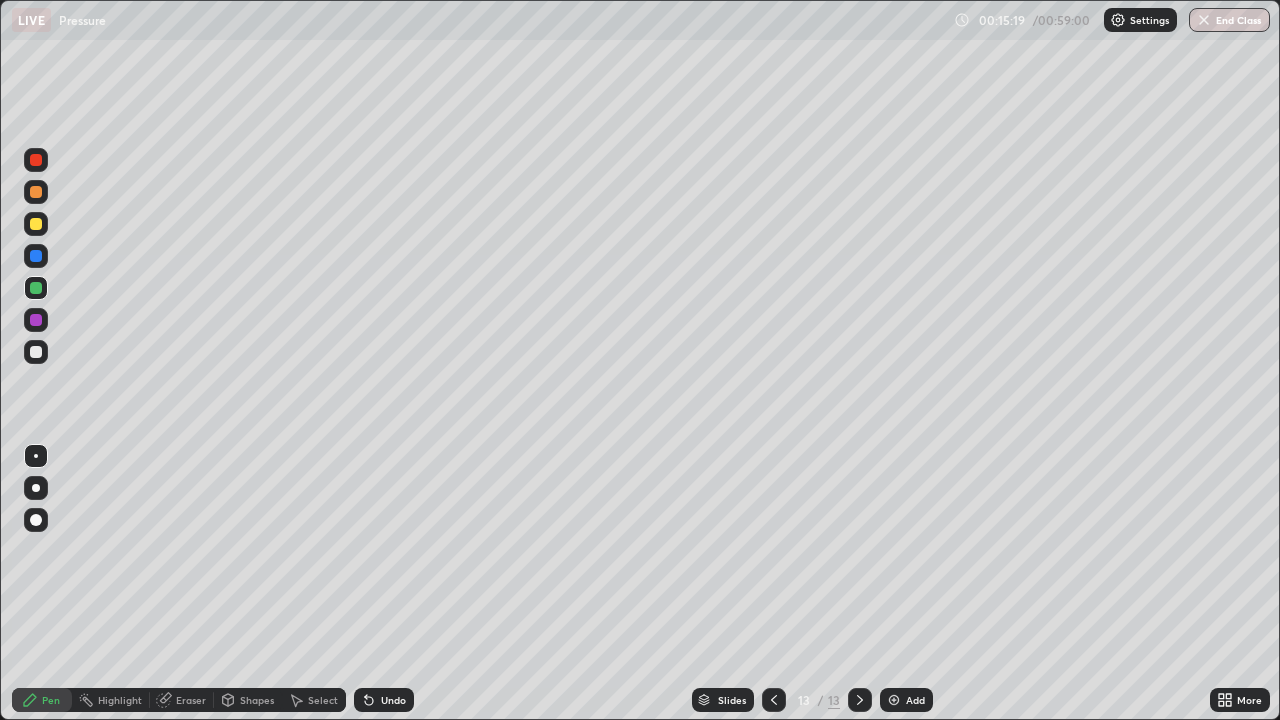 click 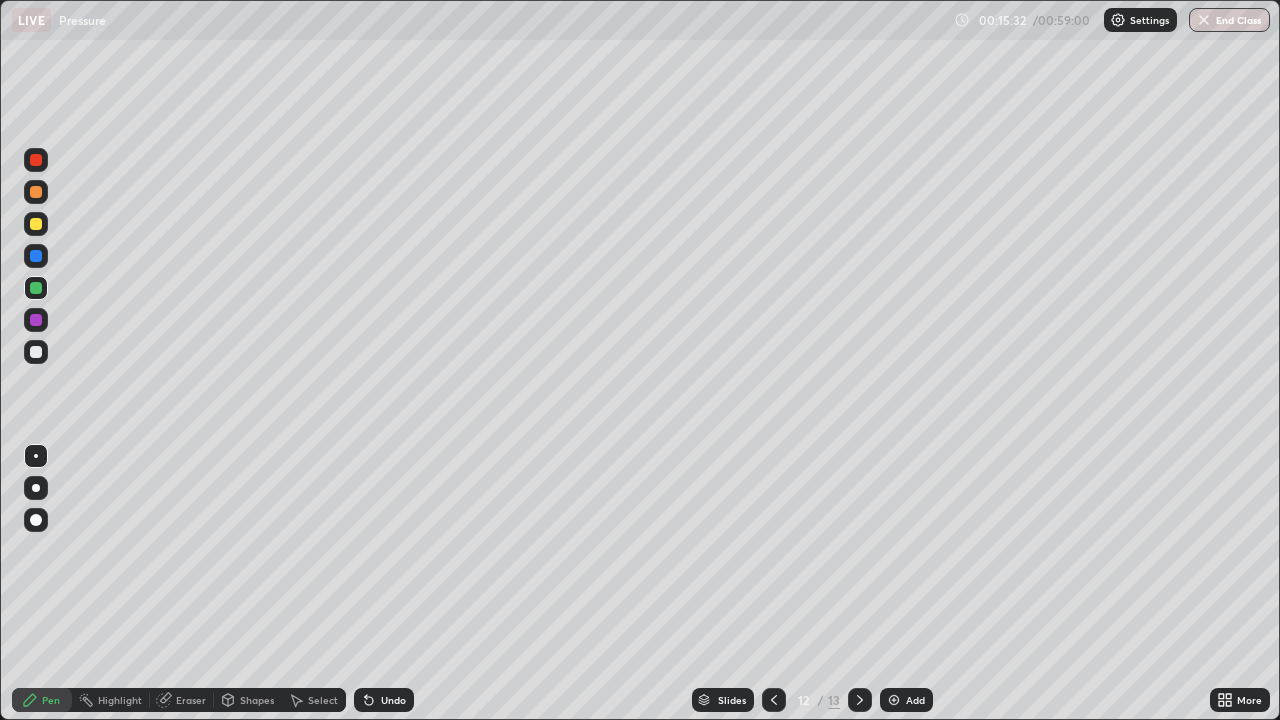 click 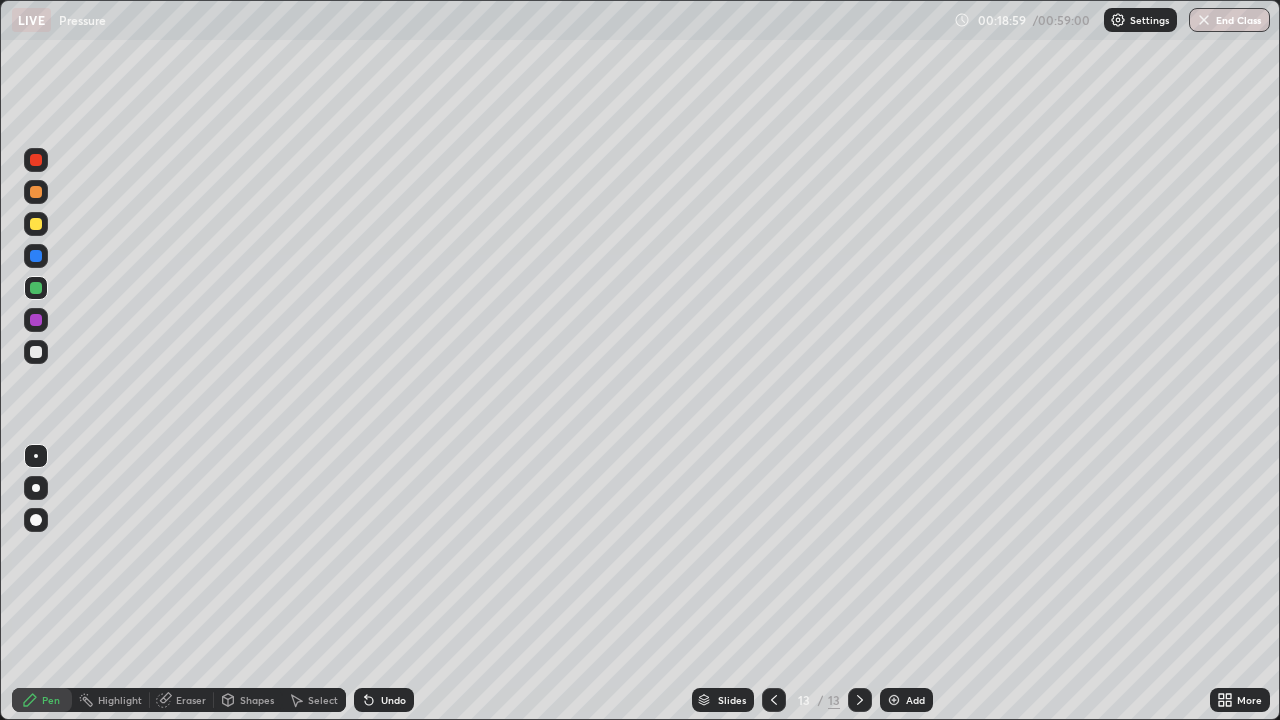 click at bounding box center [894, 700] 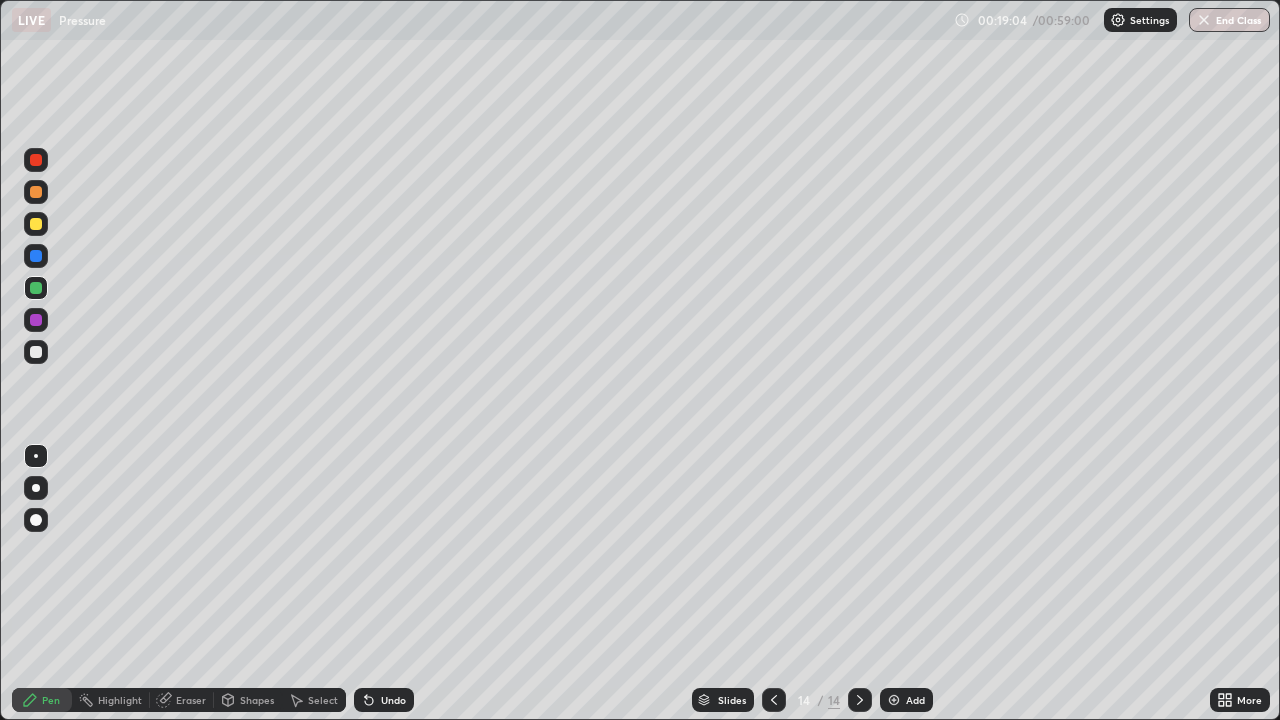 click on "Slides" at bounding box center (723, 700) 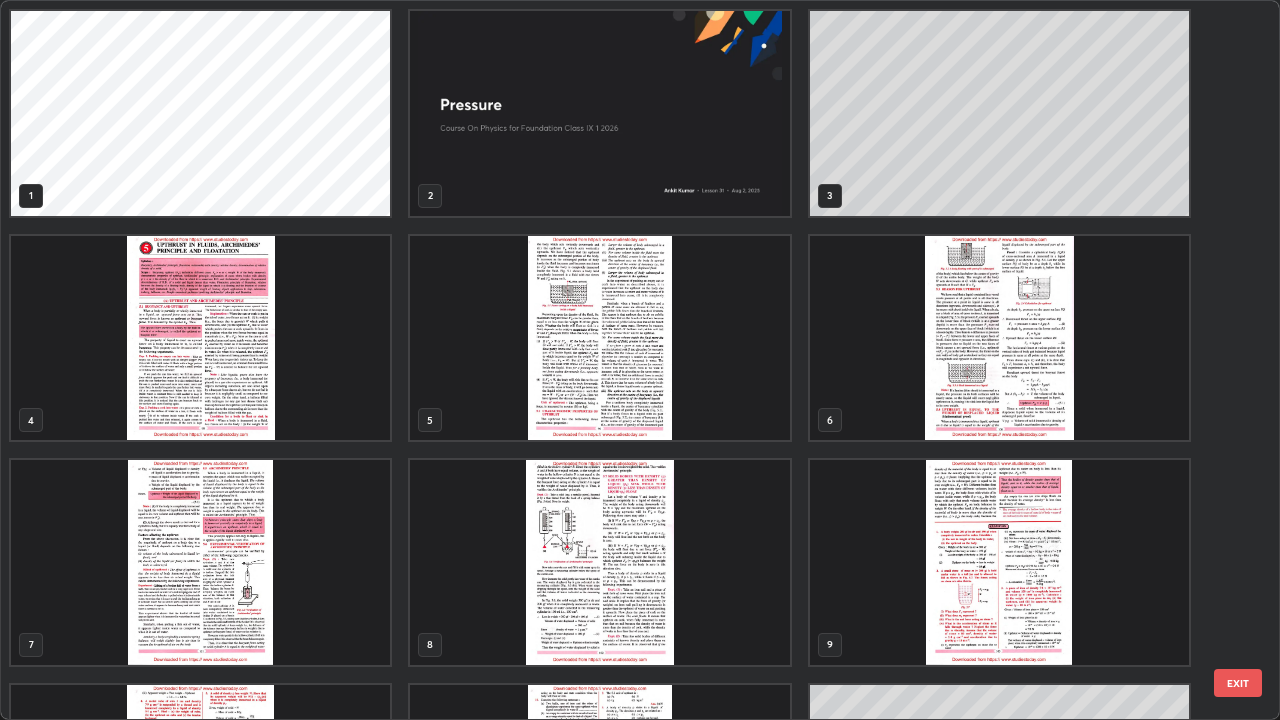 scroll, scrollTop: 405, scrollLeft: 0, axis: vertical 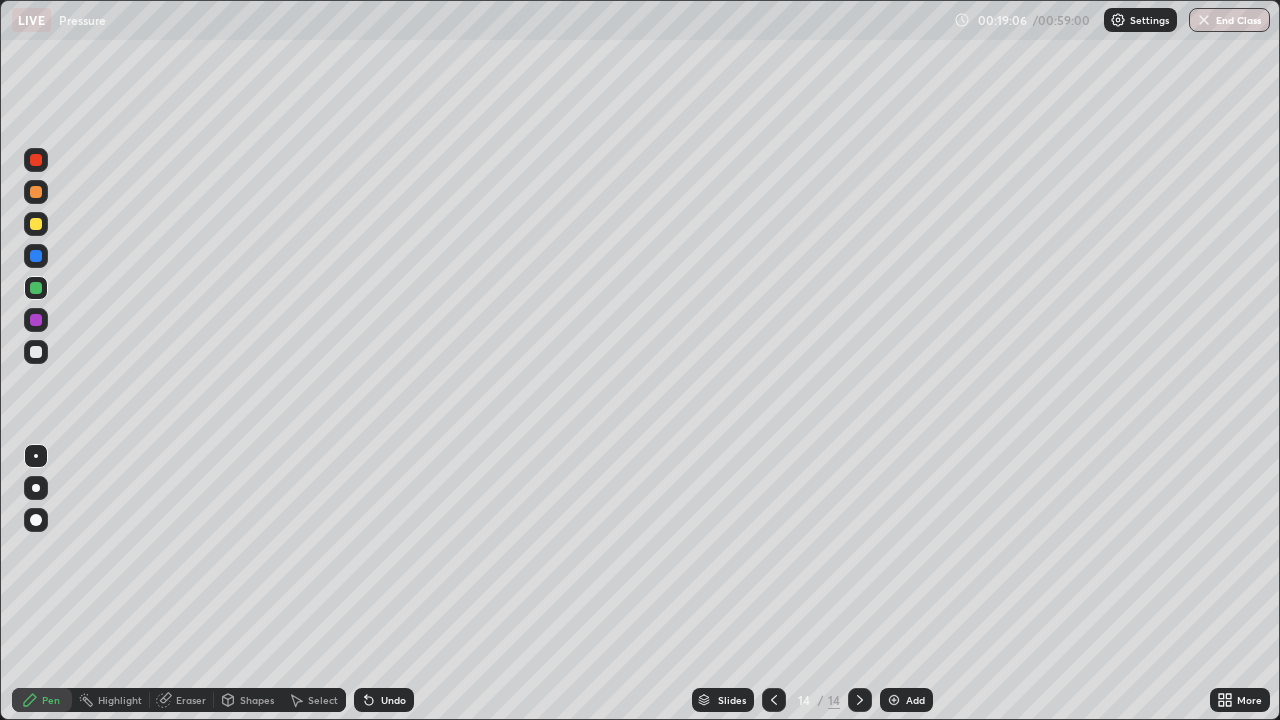 click 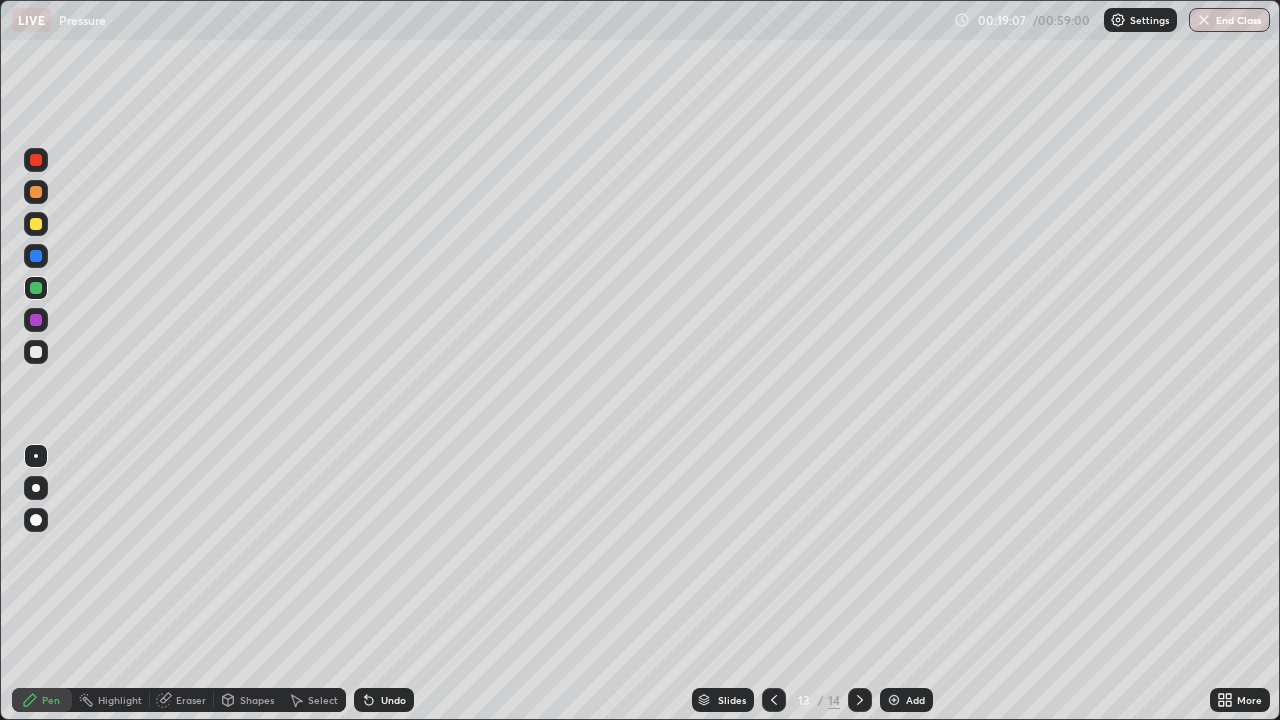 click 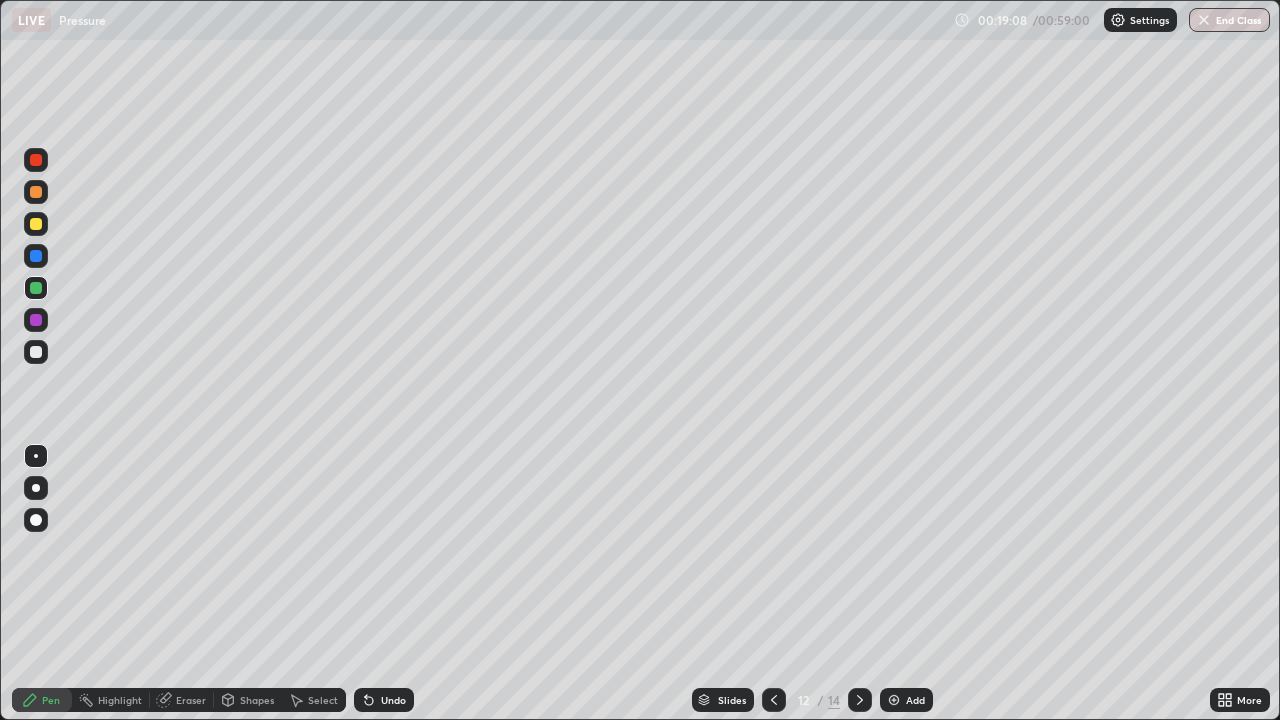 click 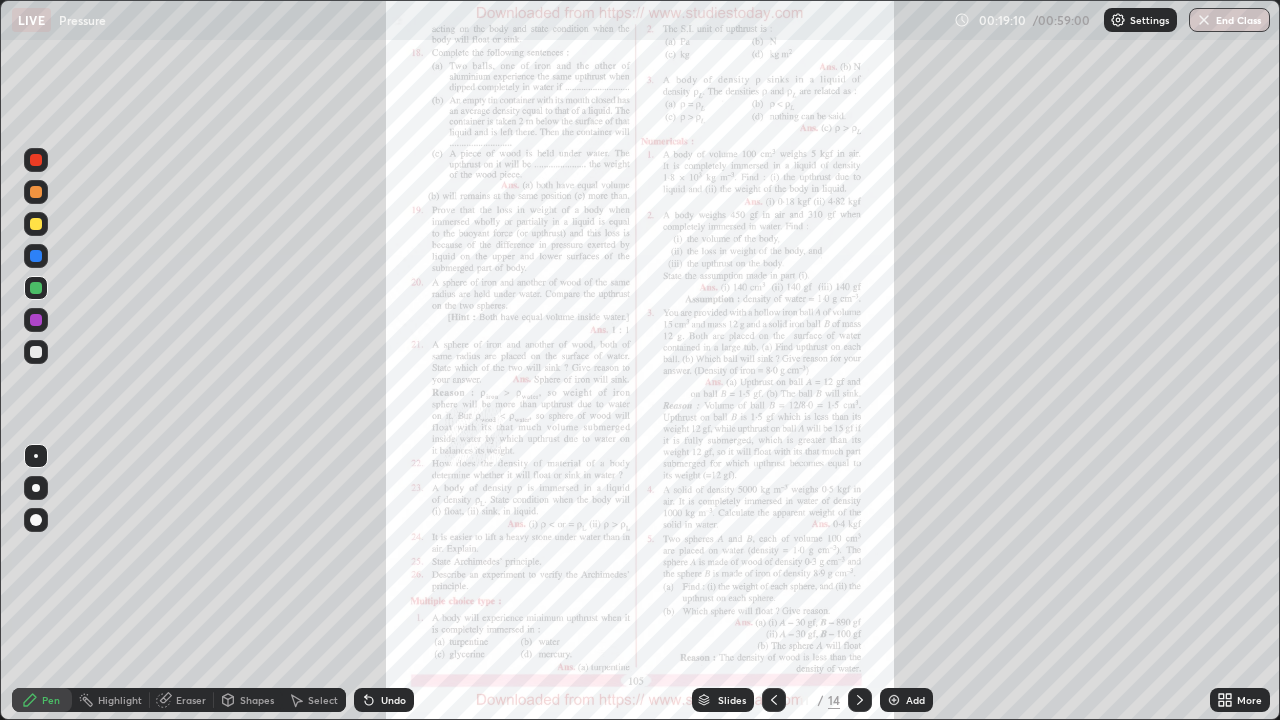 click 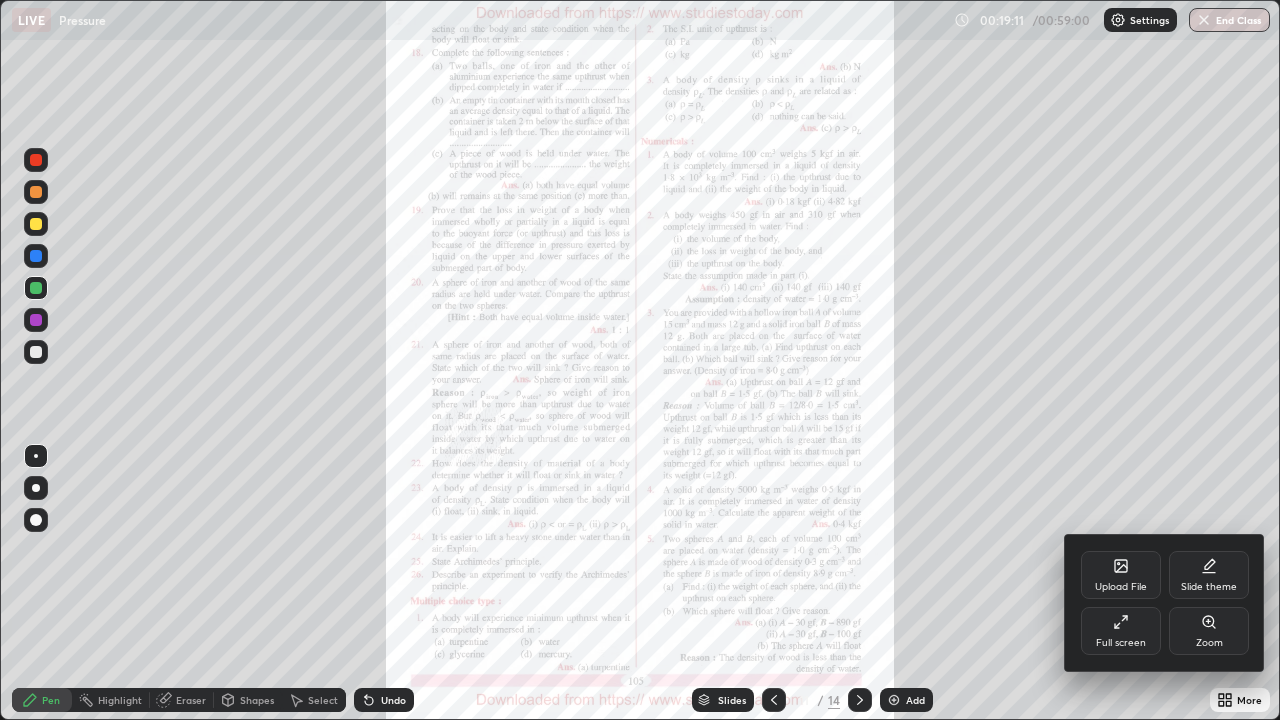 click on "Zoom" at bounding box center [1209, 643] 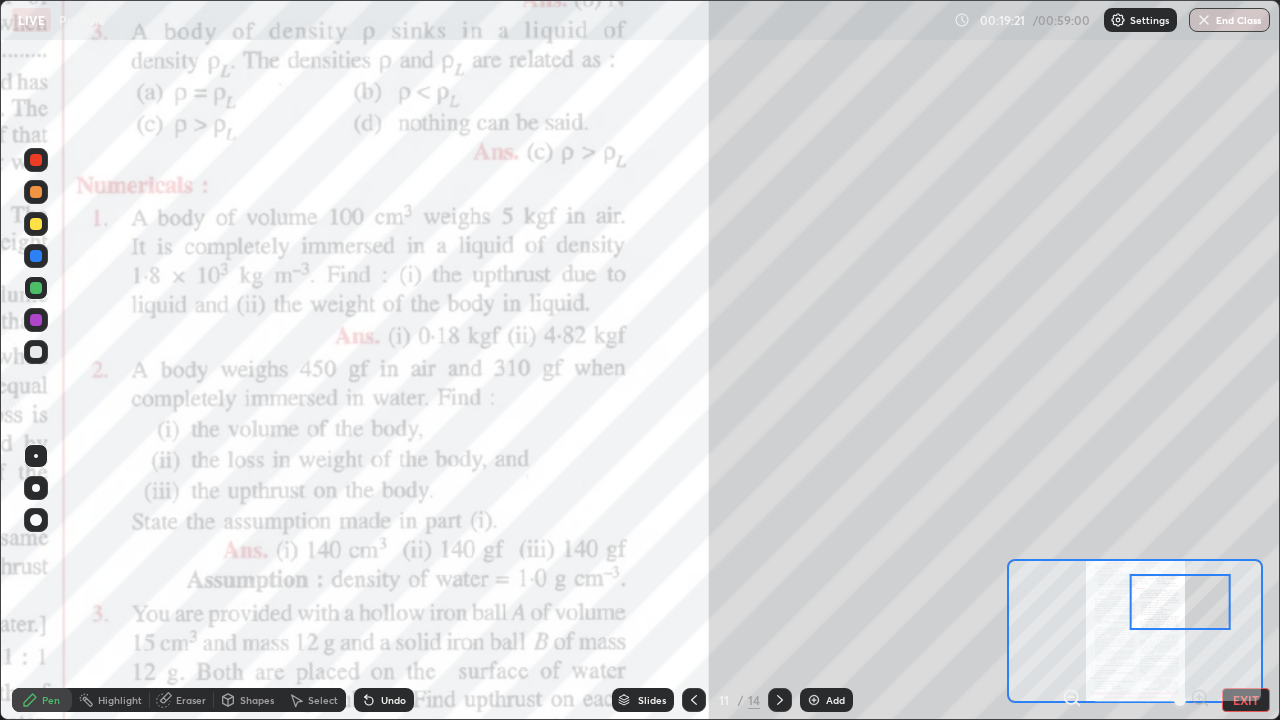 click at bounding box center [36, 256] 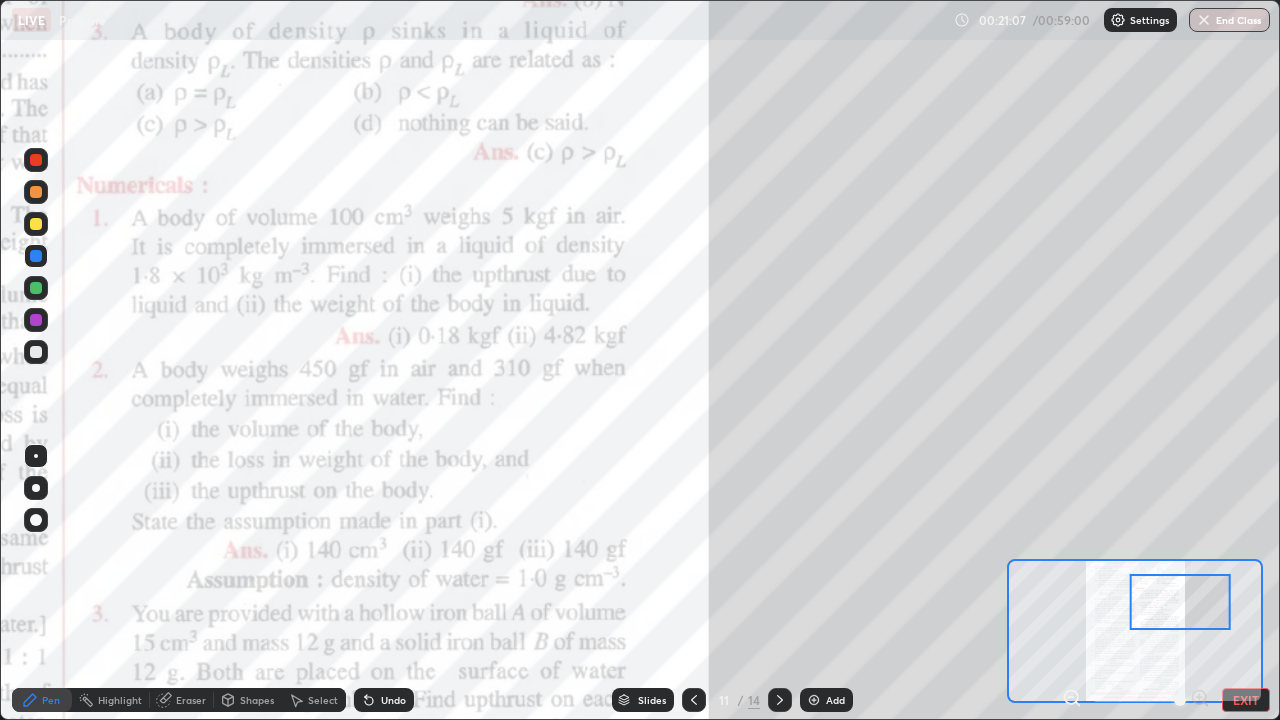 click at bounding box center (814, 700) 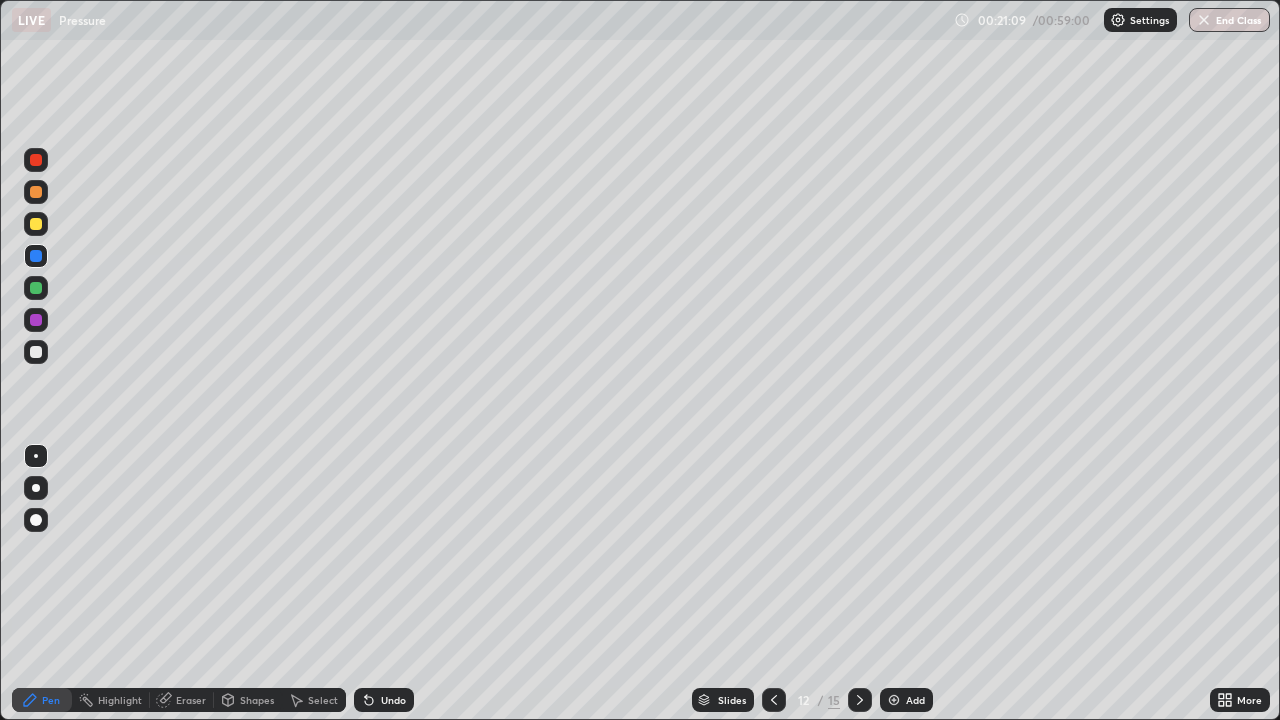 click at bounding box center (36, 224) 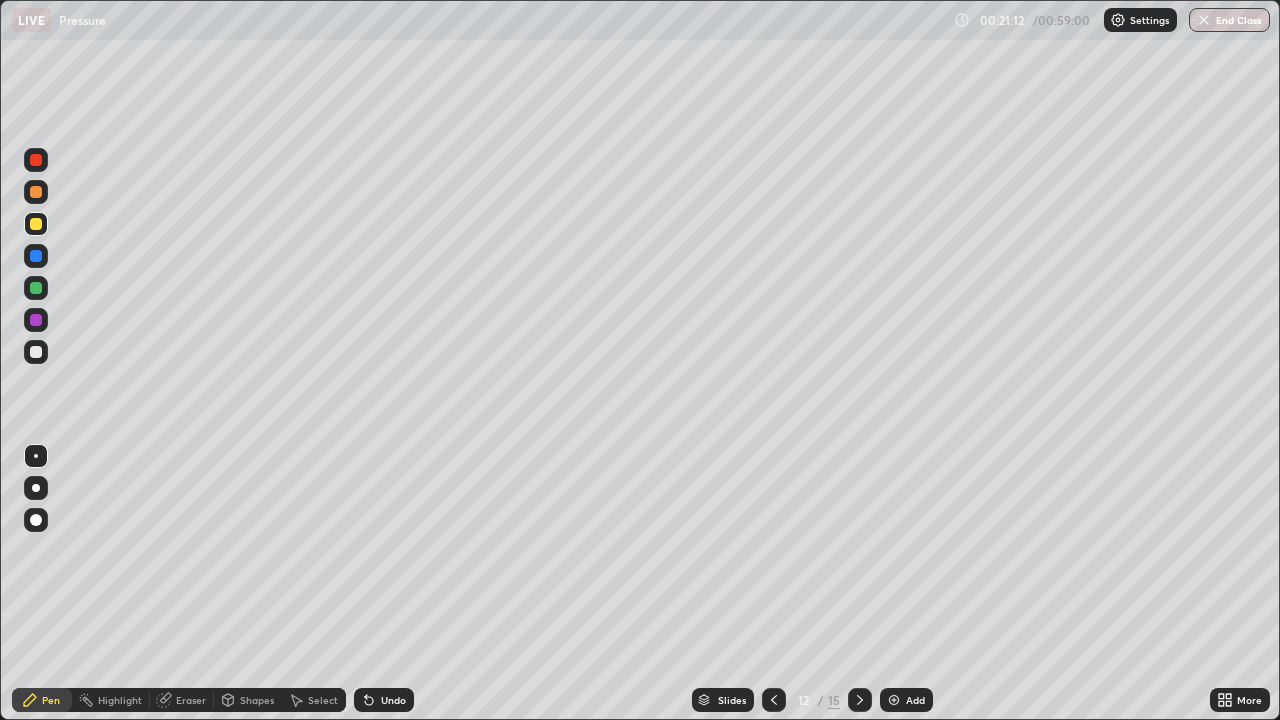 click at bounding box center (36, 488) 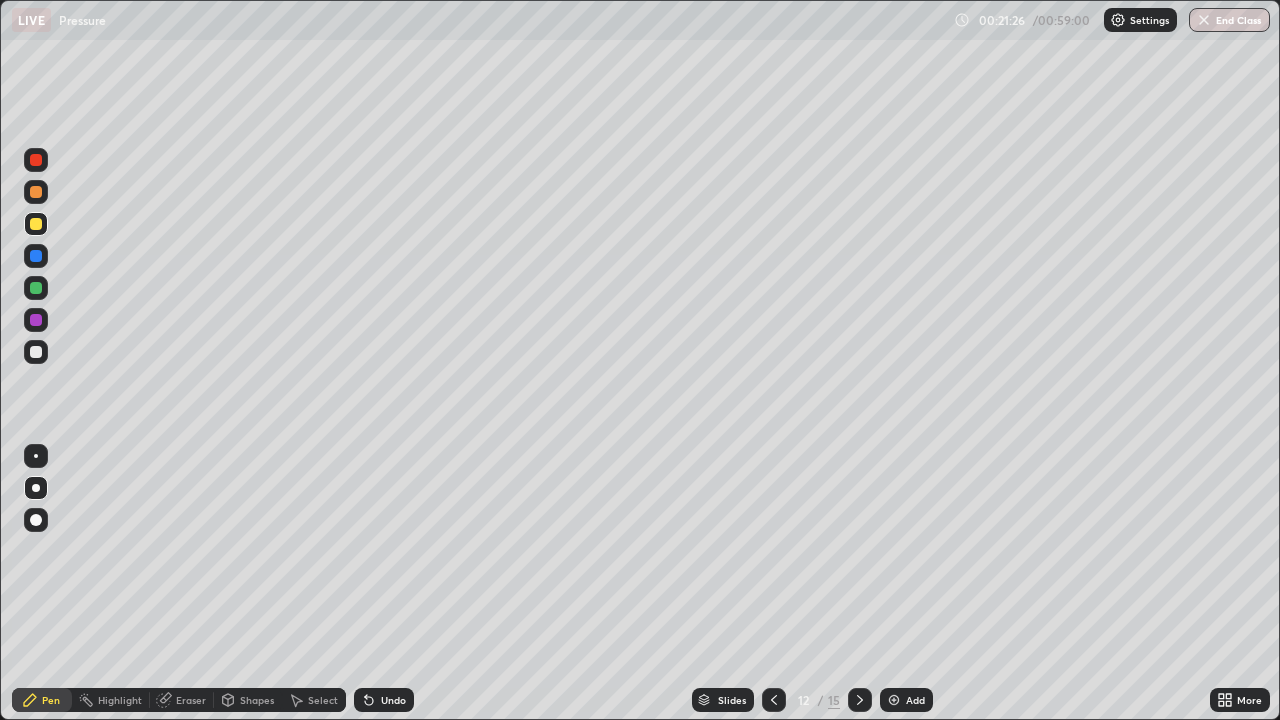 click 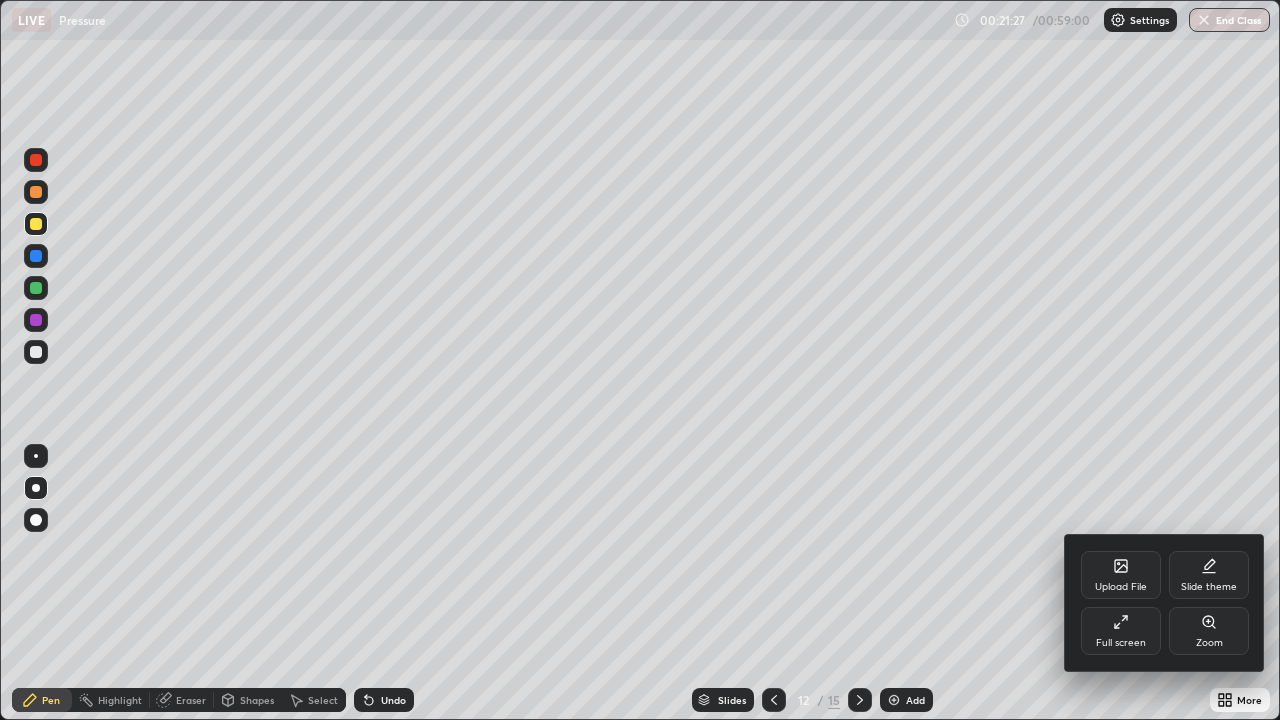 click on "Full screen" at bounding box center [1121, 631] 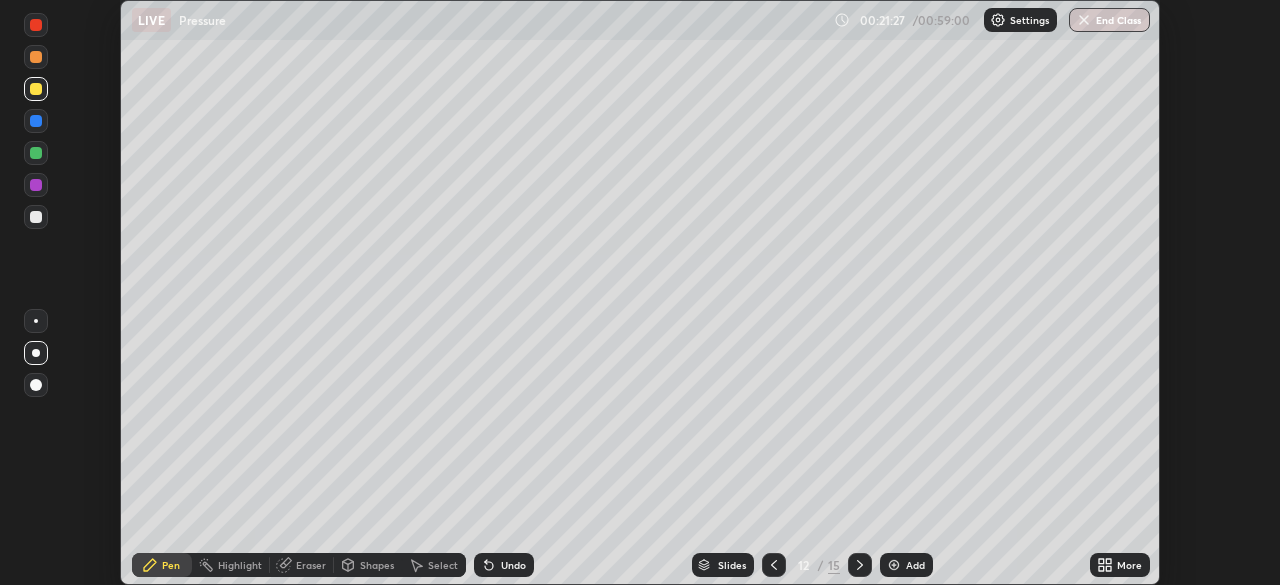 scroll, scrollTop: 585, scrollLeft: 1280, axis: both 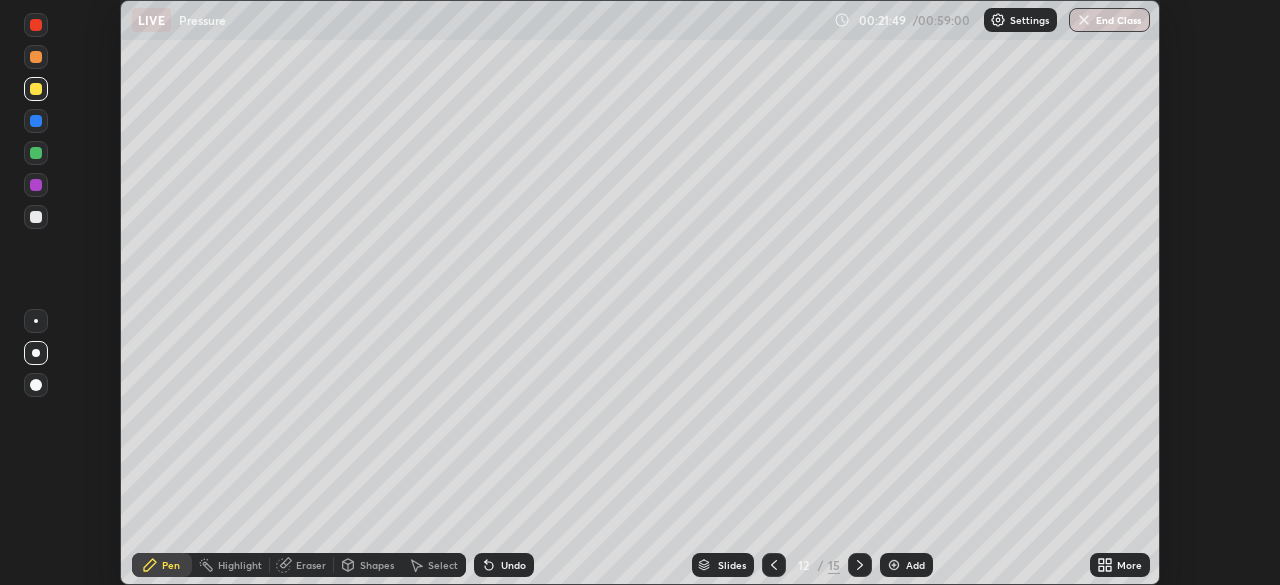 click on "Undo" at bounding box center (513, 565) 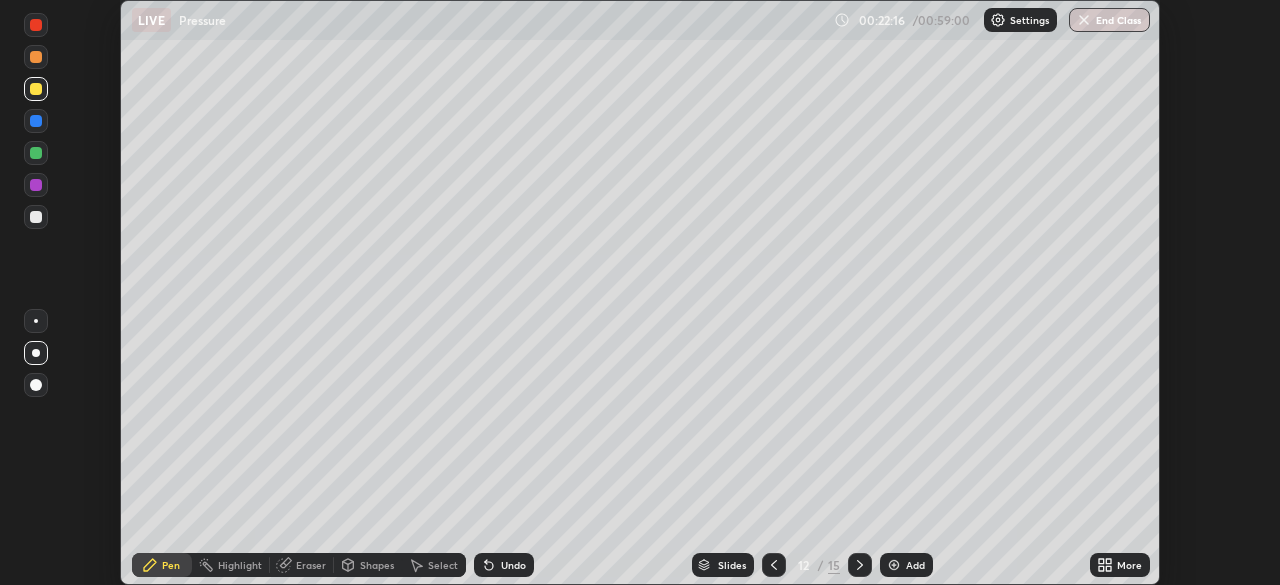 click on "Shapes" at bounding box center [368, 565] 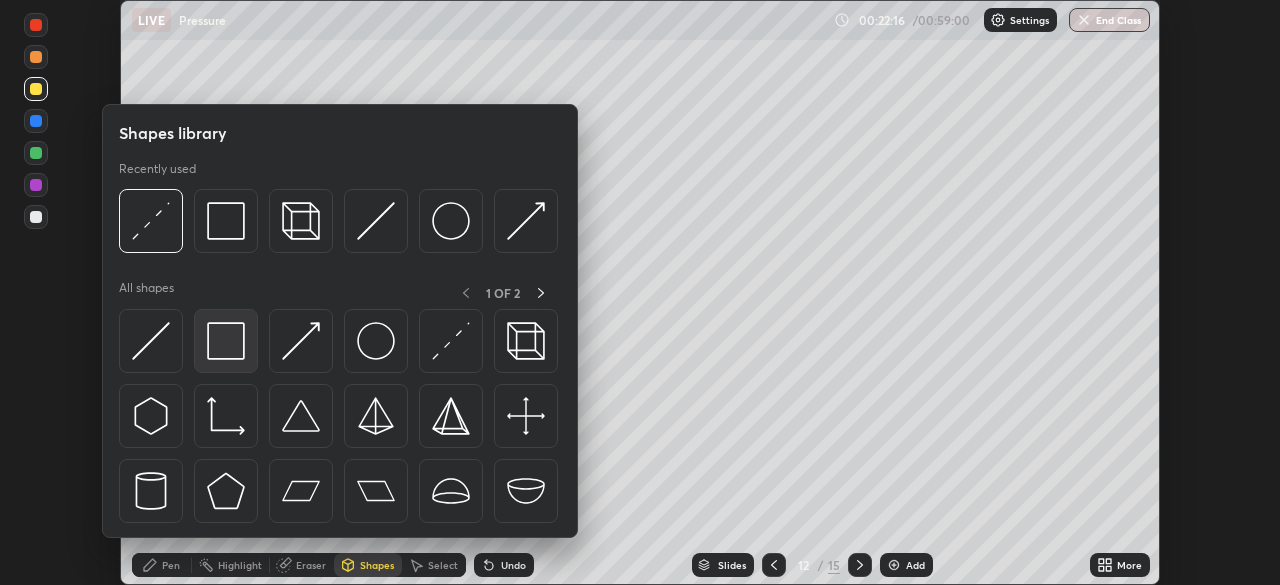 click at bounding box center (226, 341) 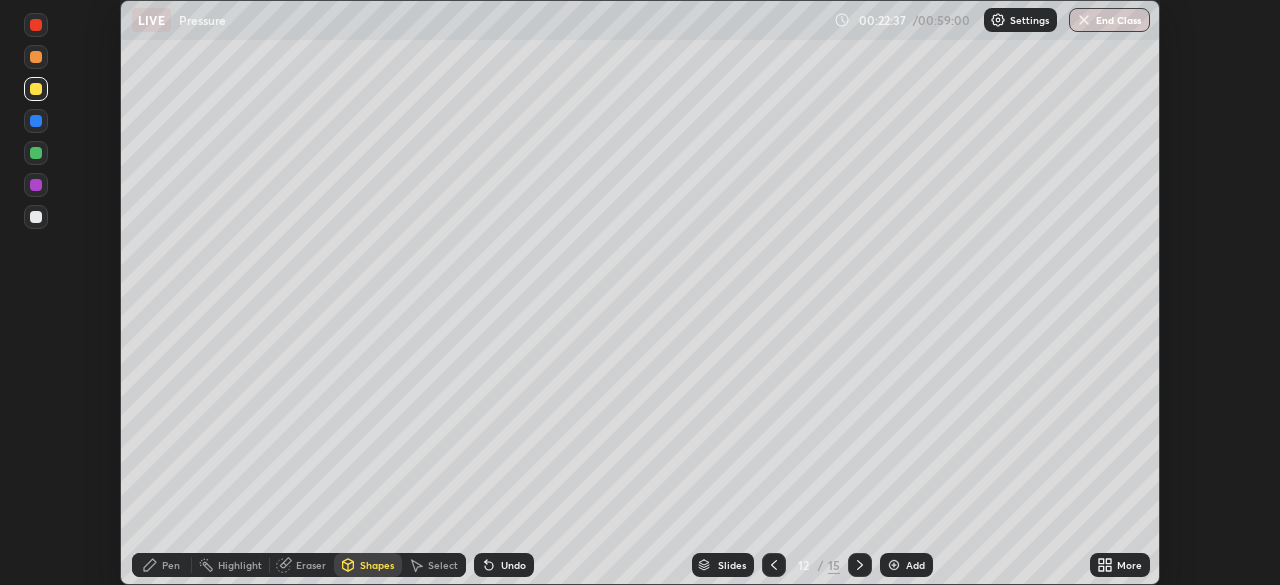 click at bounding box center [36, 57] 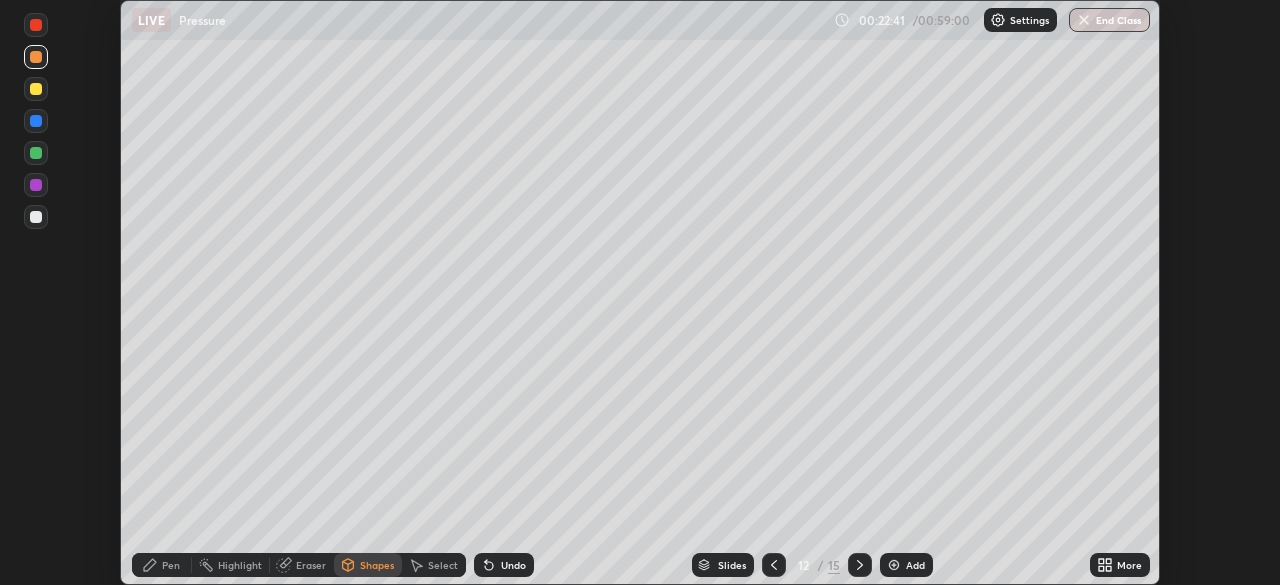 click on "Undo" at bounding box center (504, 565) 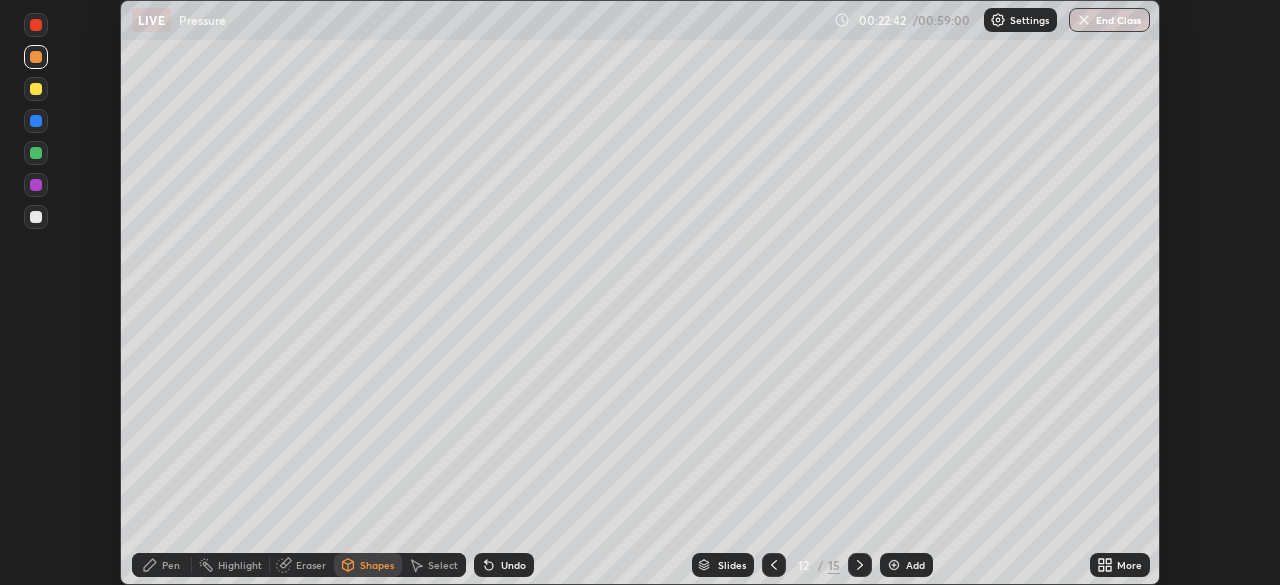 click on "Pen" at bounding box center (171, 565) 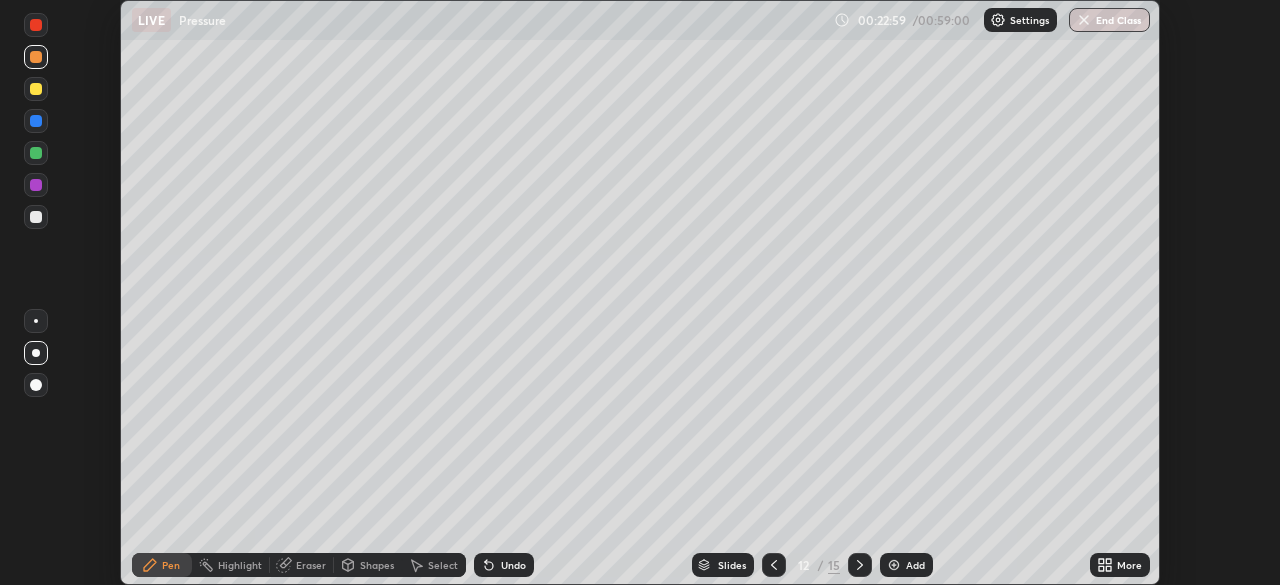 click at bounding box center (36, 153) 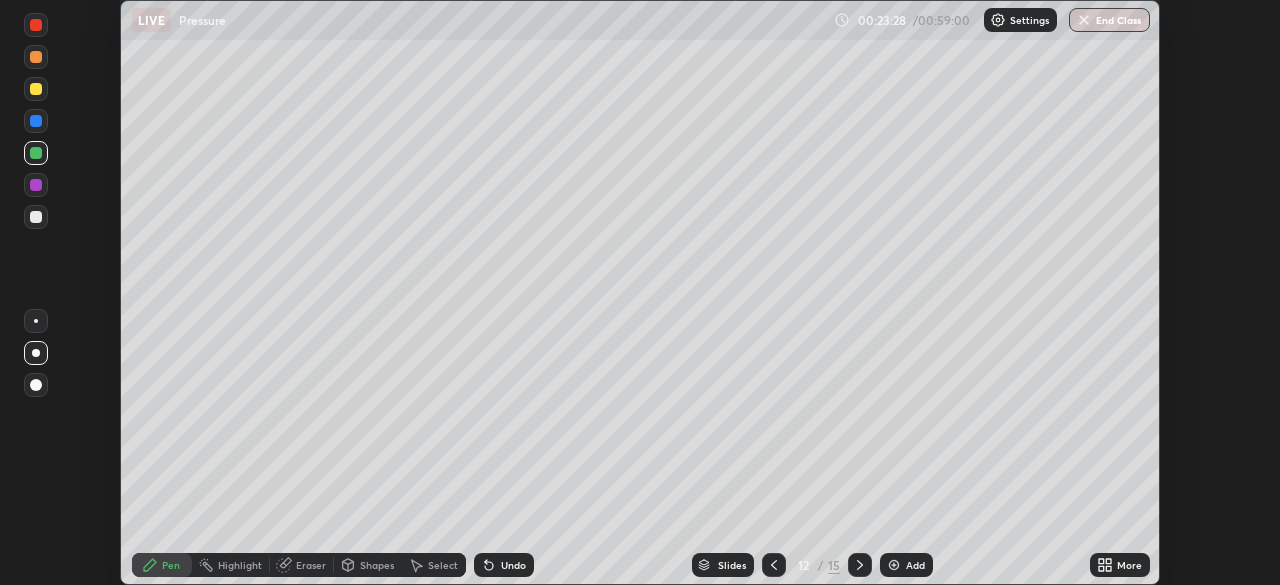click on "Shapes" at bounding box center [377, 565] 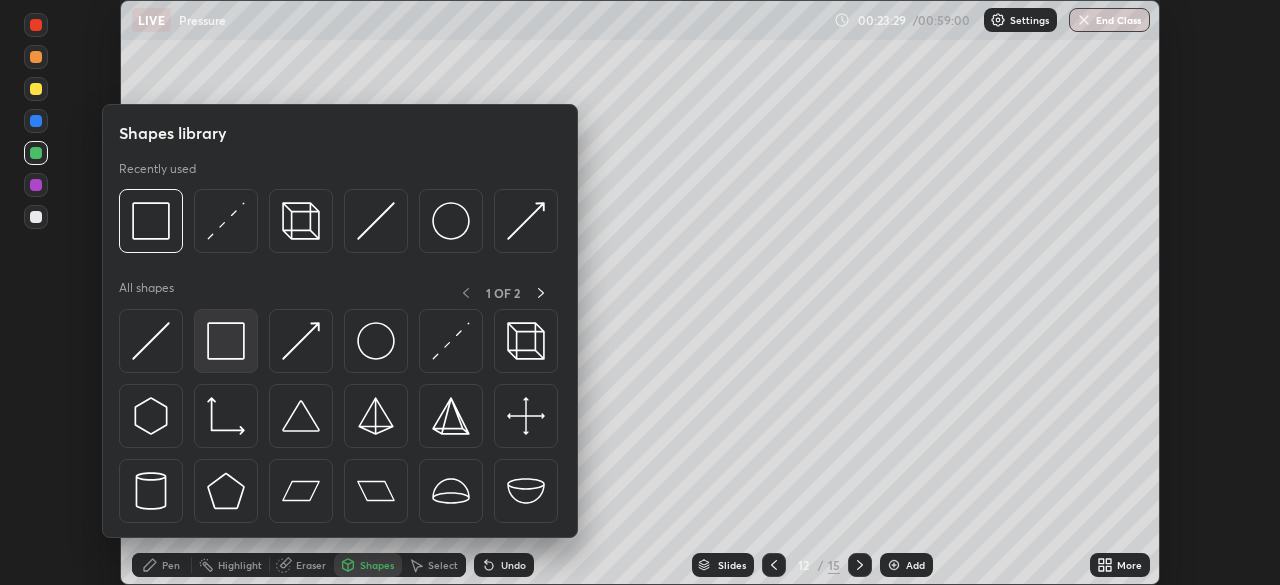 click at bounding box center [226, 341] 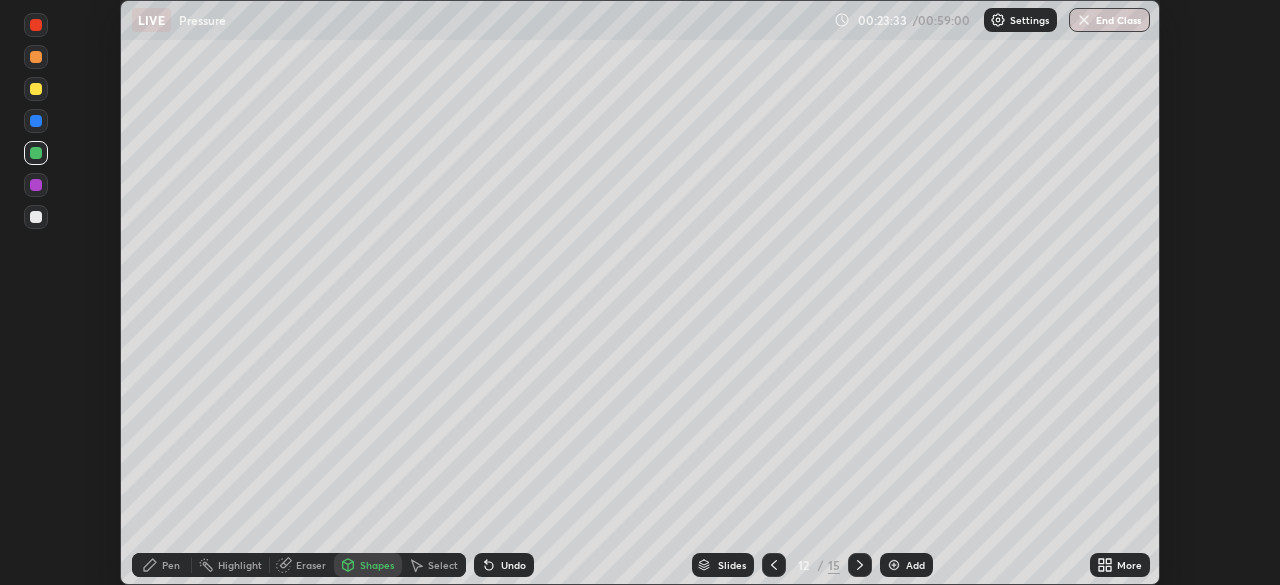 click 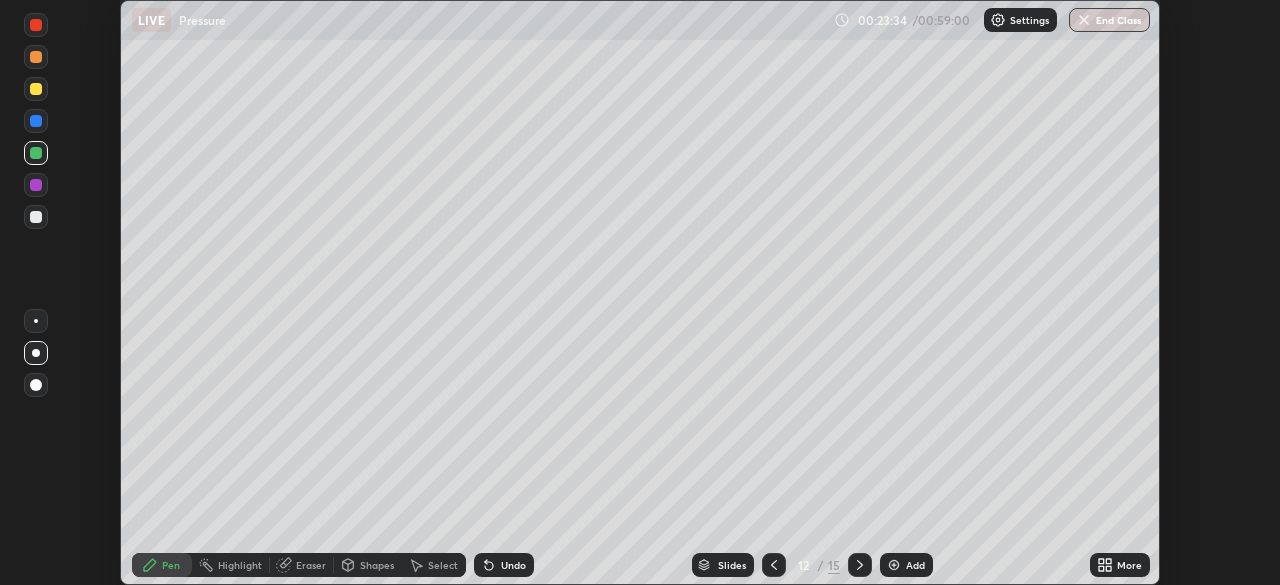 click at bounding box center (36, 217) 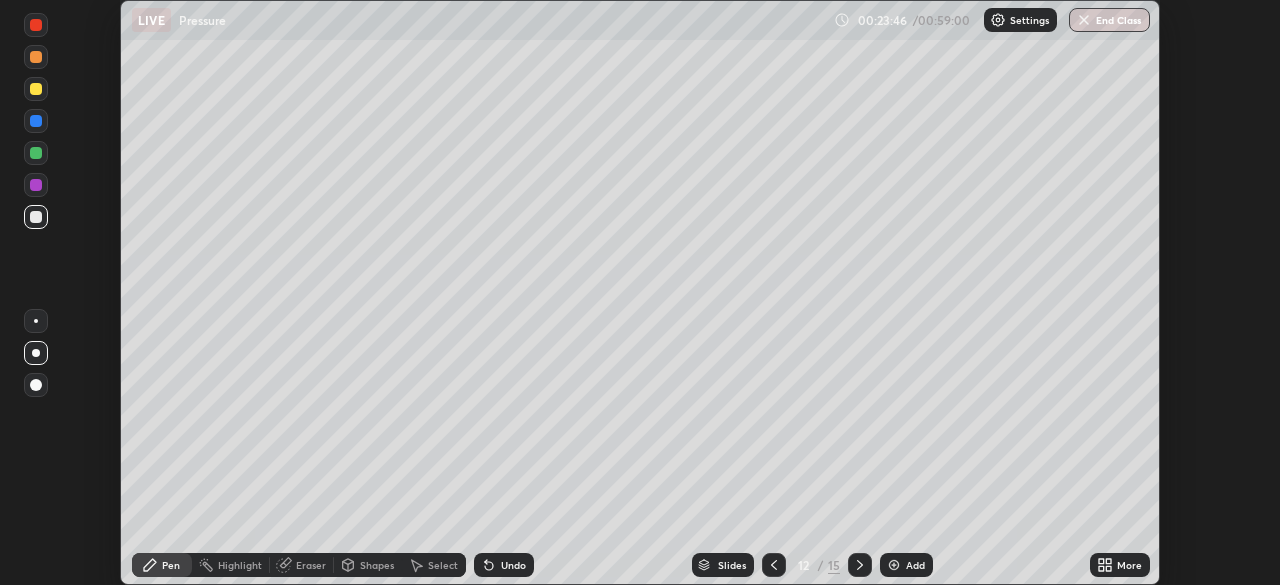 click at bounding box center (36, 25) 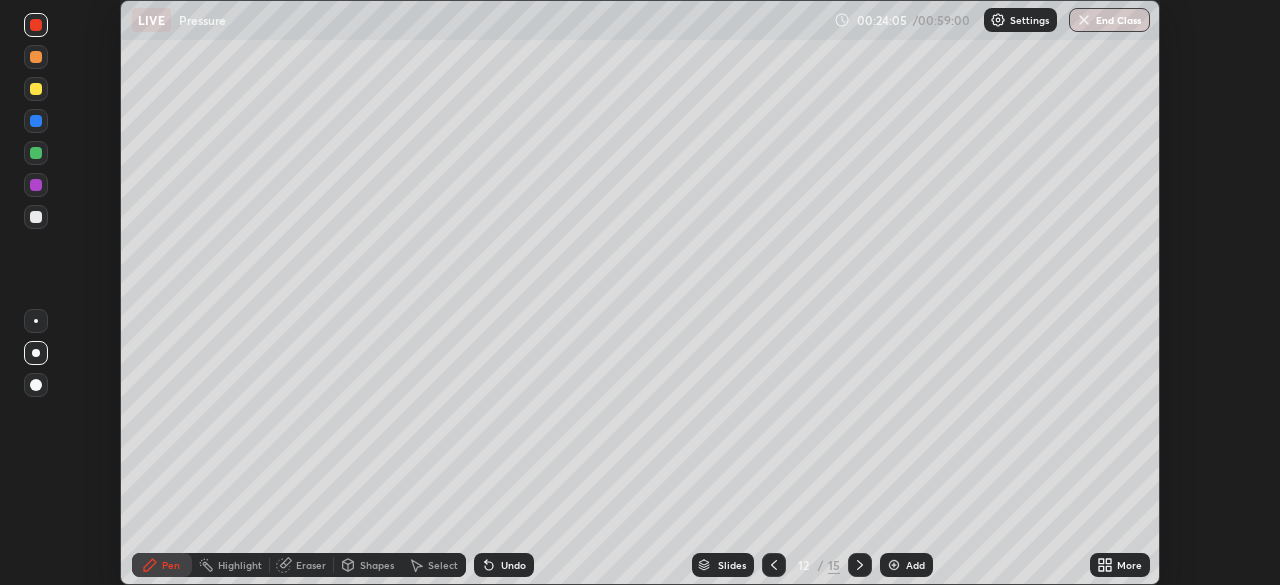 click 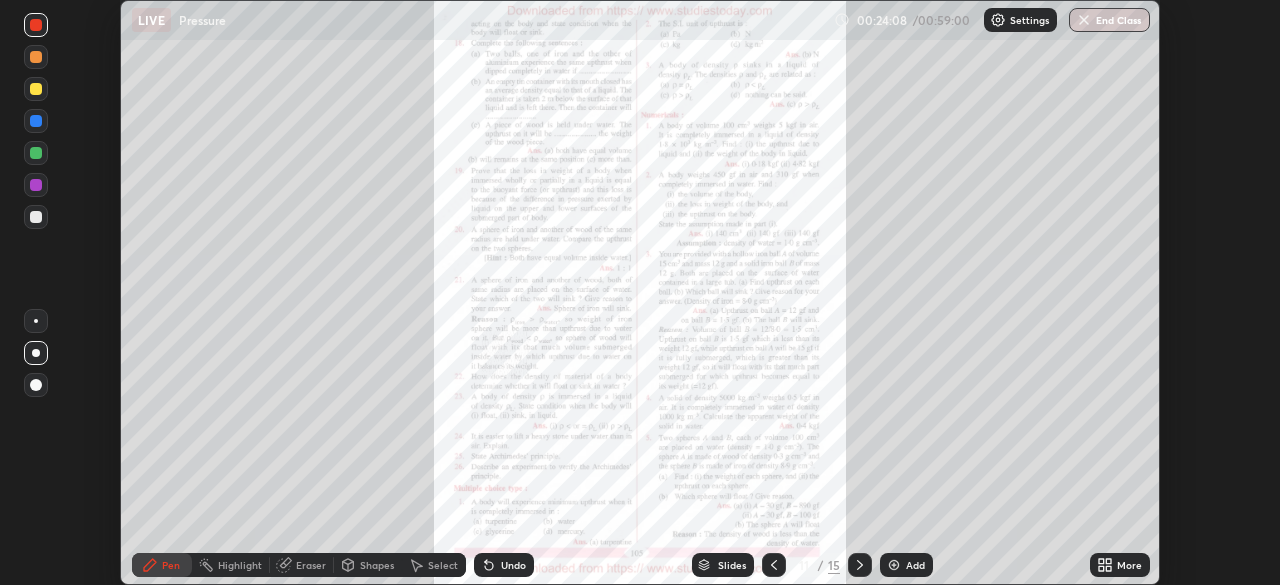 click 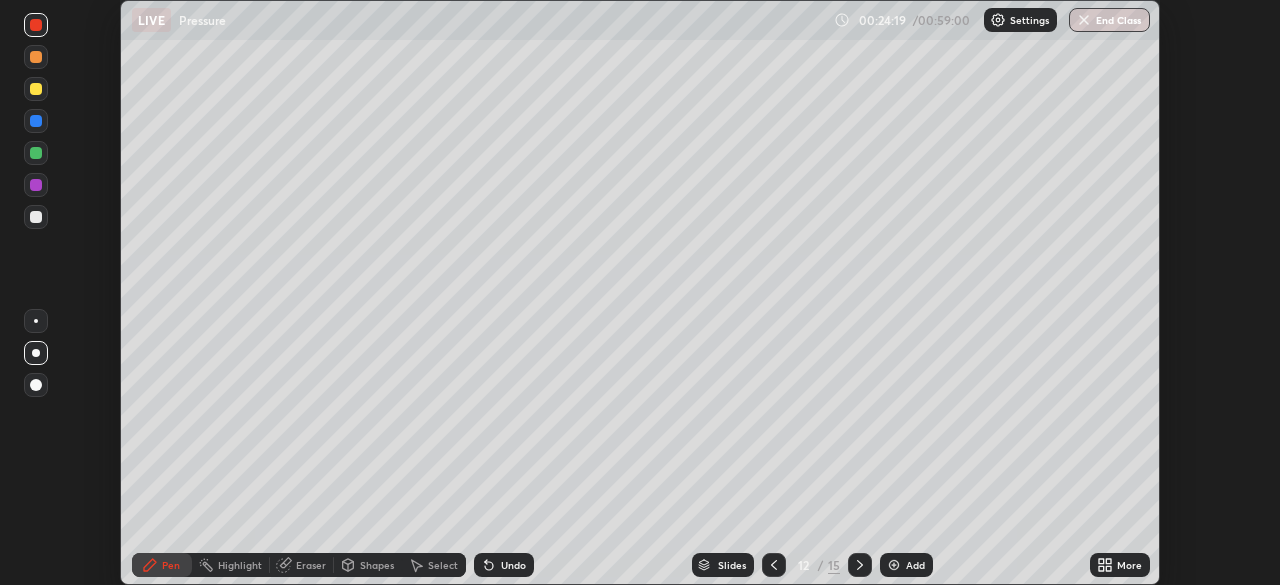 click 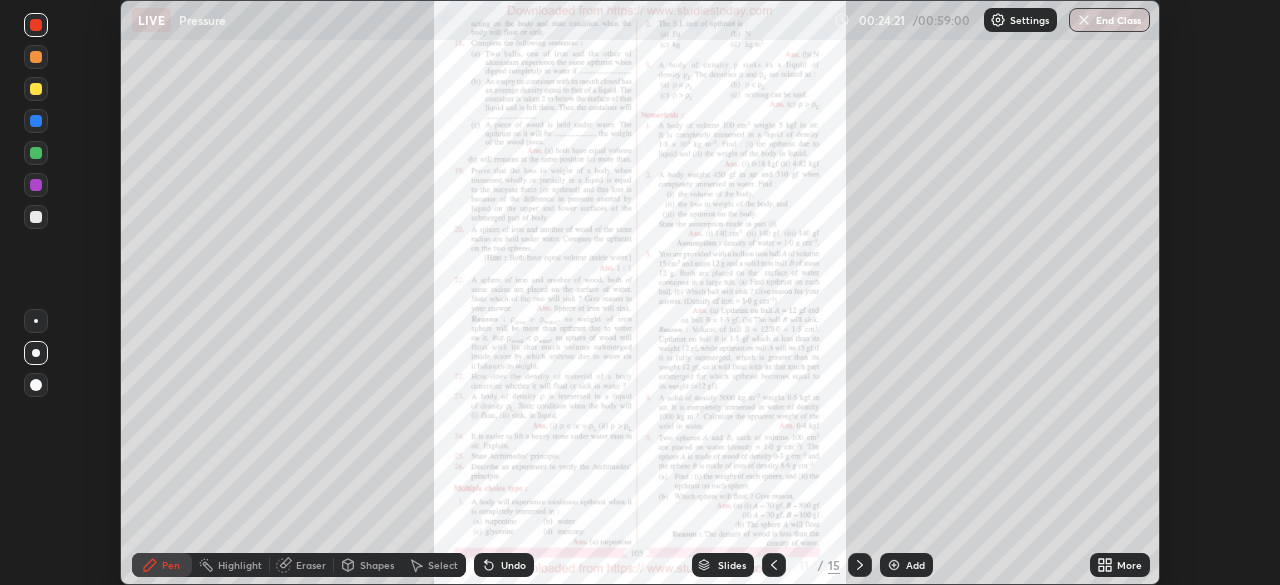 click 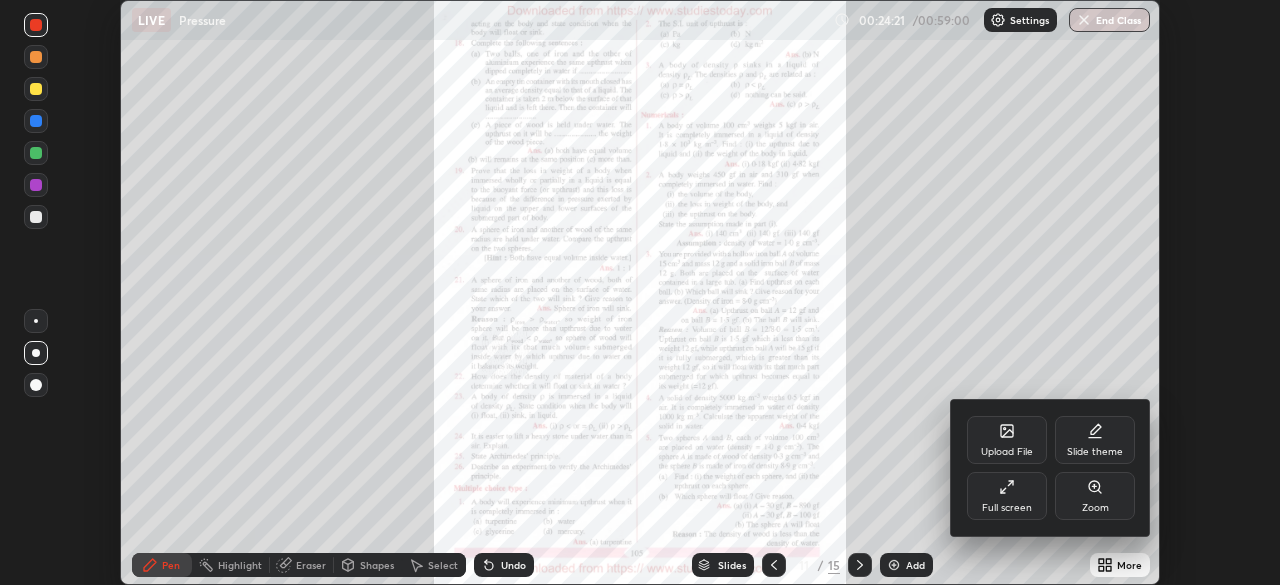 click on "Zoom" at bounding box center [1095, 508] 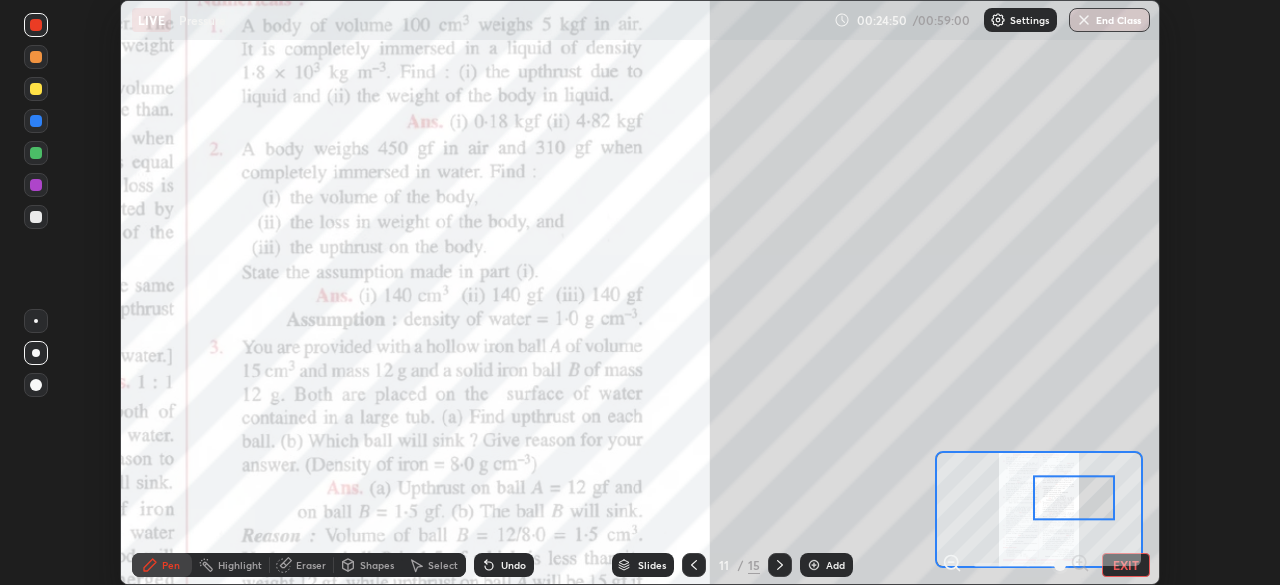 click at bounding box center (36, 185) 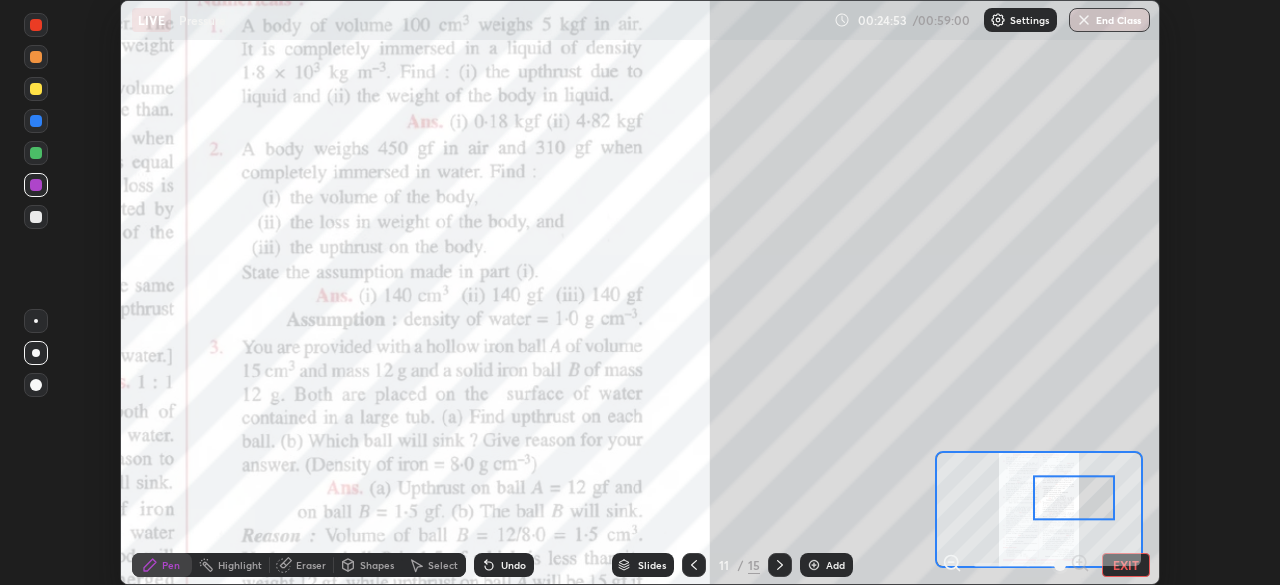 click at bounding box center [36, 153] 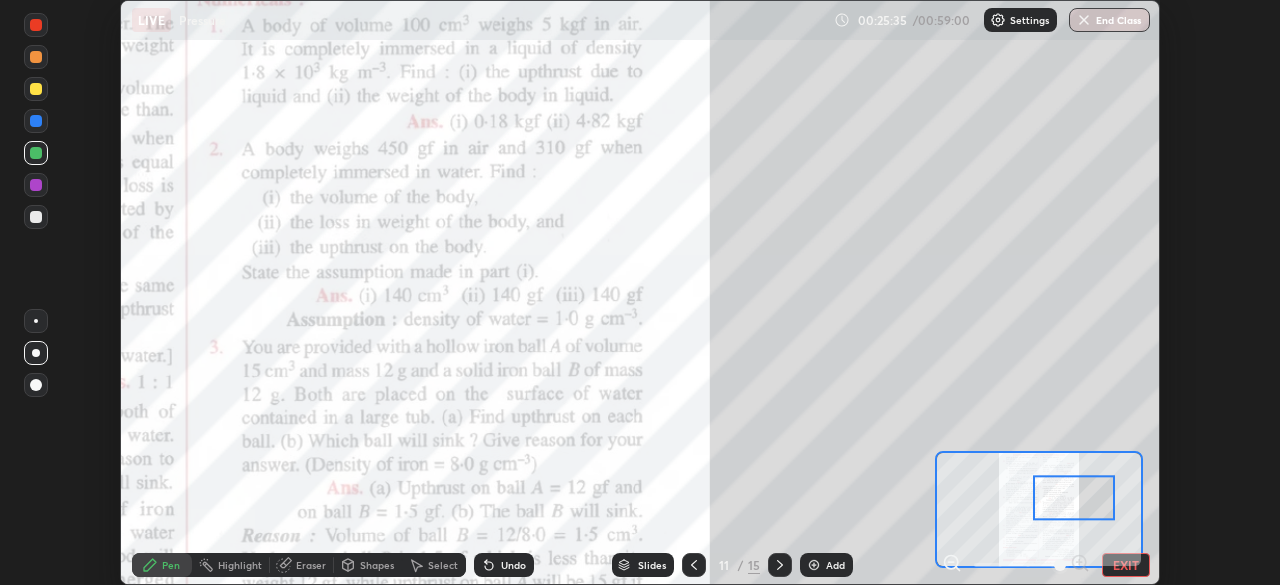 click at bounding box center (36, 25) 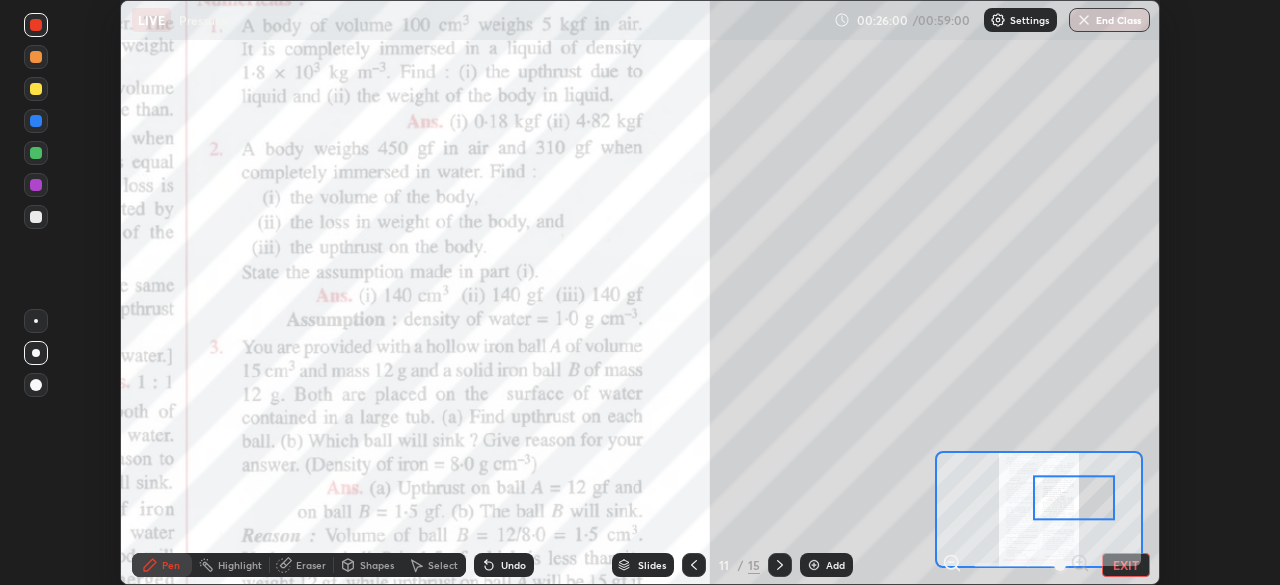 click at bounding box center (36, 121) 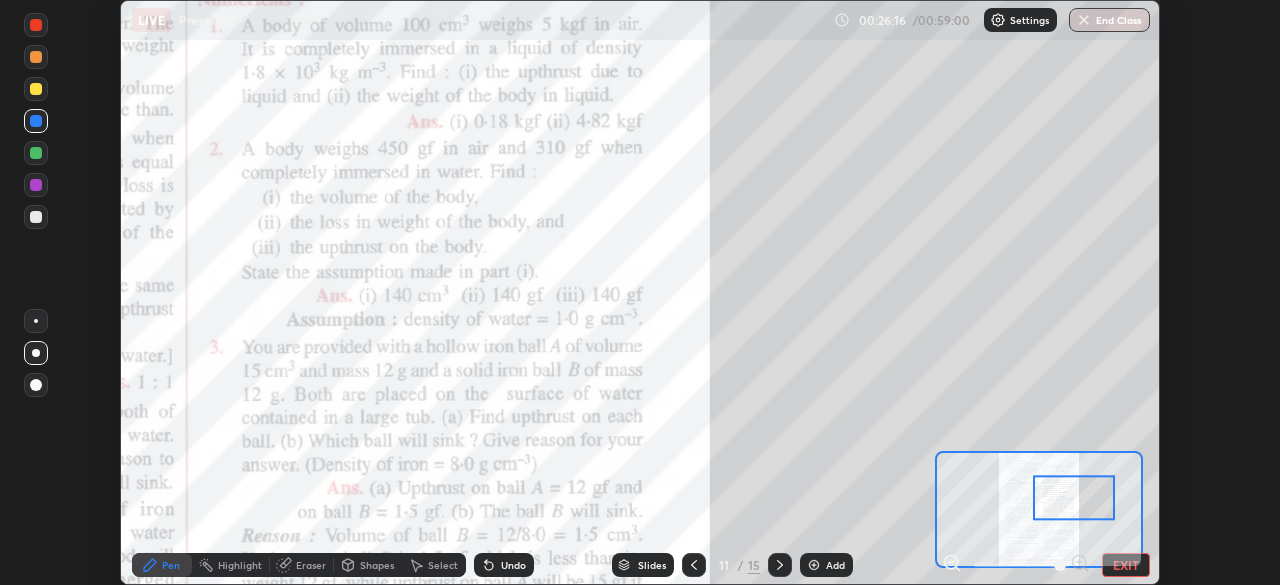 click at bounding box center (36, 185) 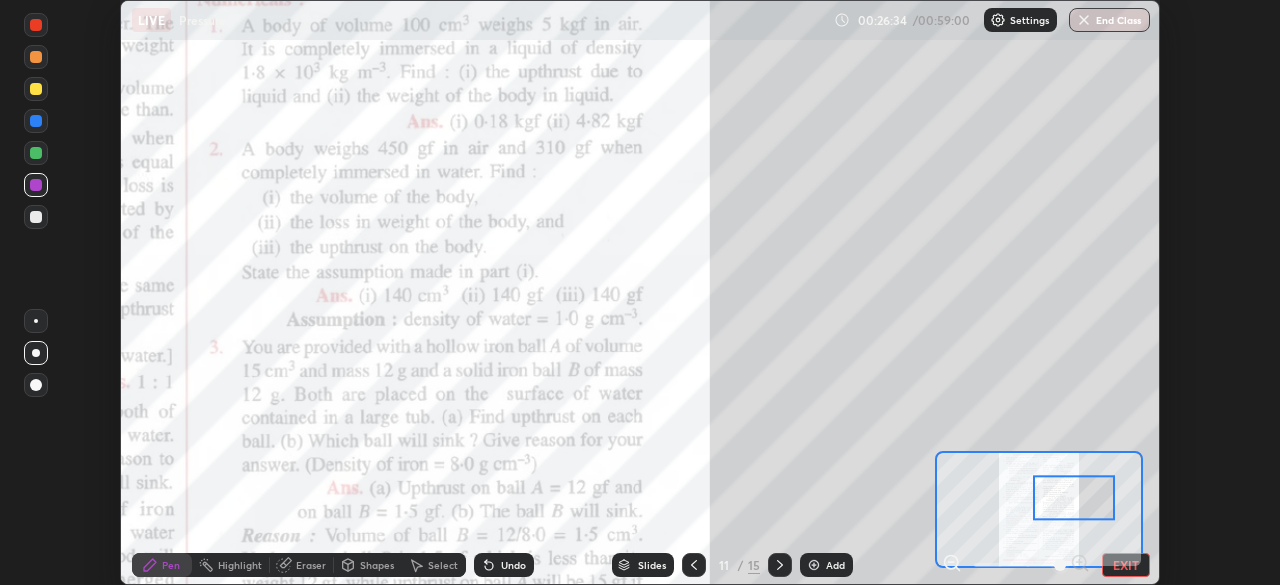 click at bounding box center (36, 153) 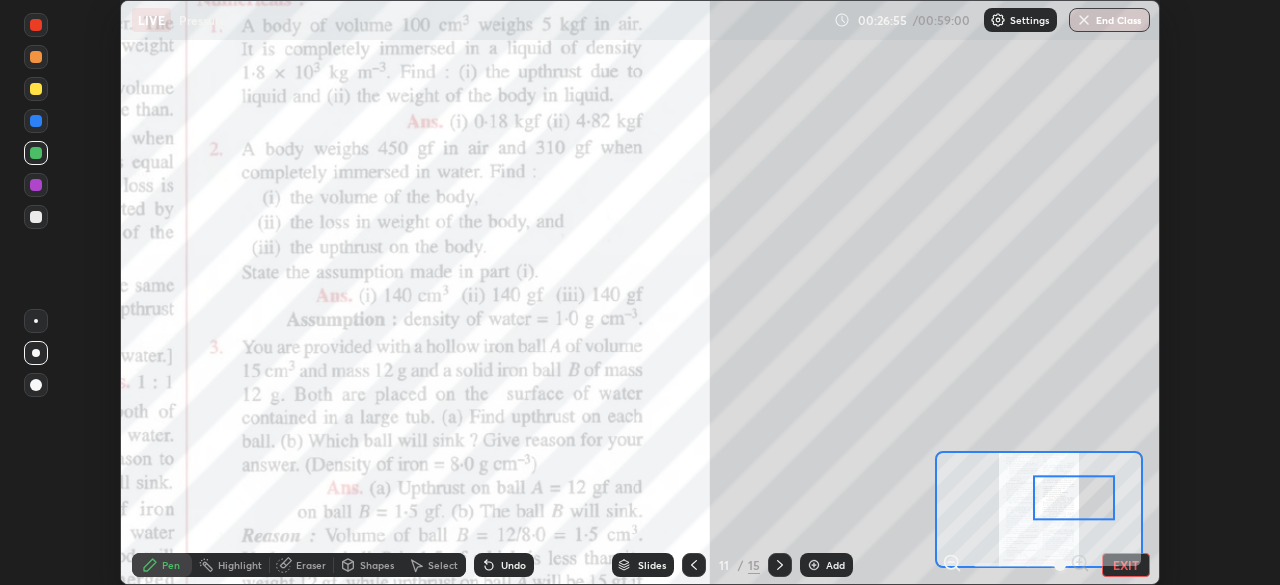 click at bounding box center [36, 121] 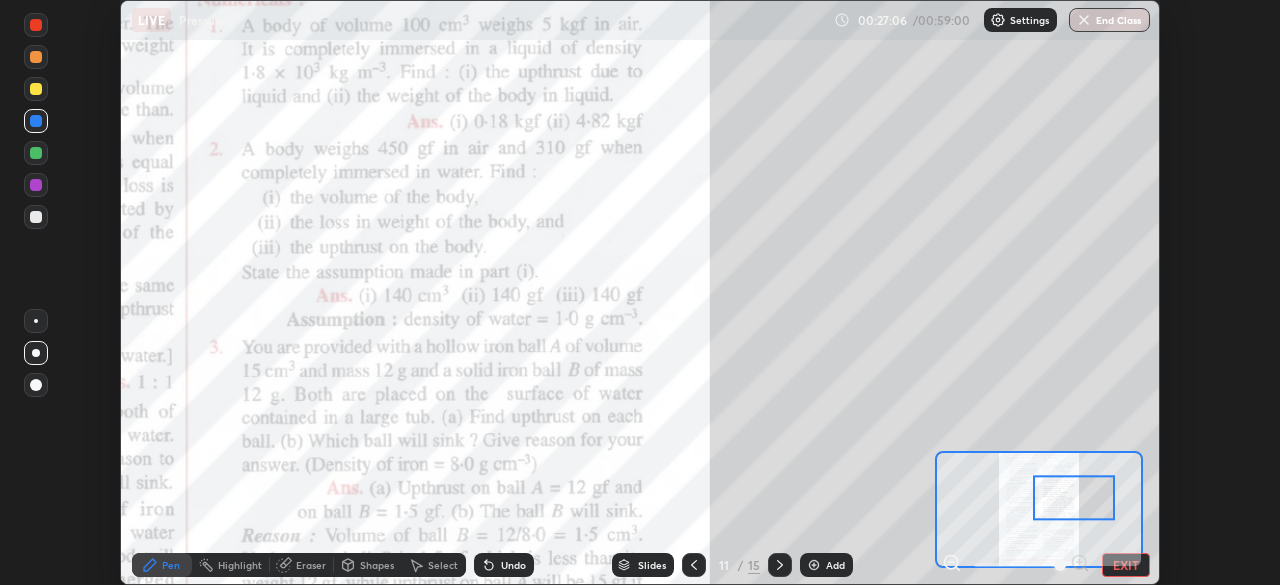 click on "Add" at bounding box center [835, 565] 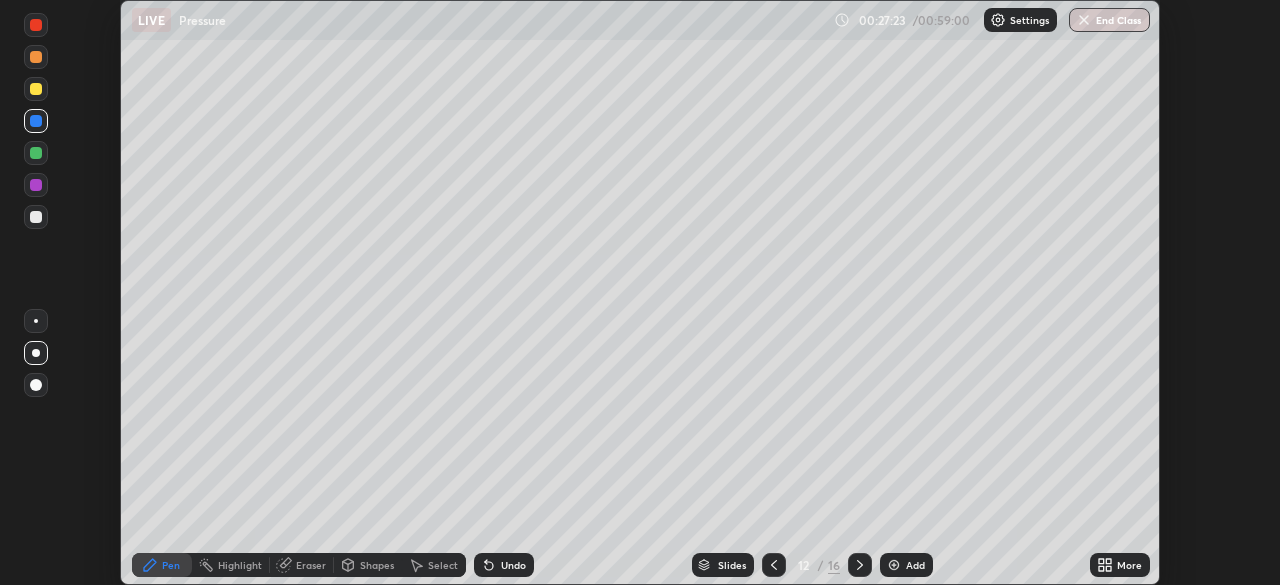 click at bounding box center (36, 153) 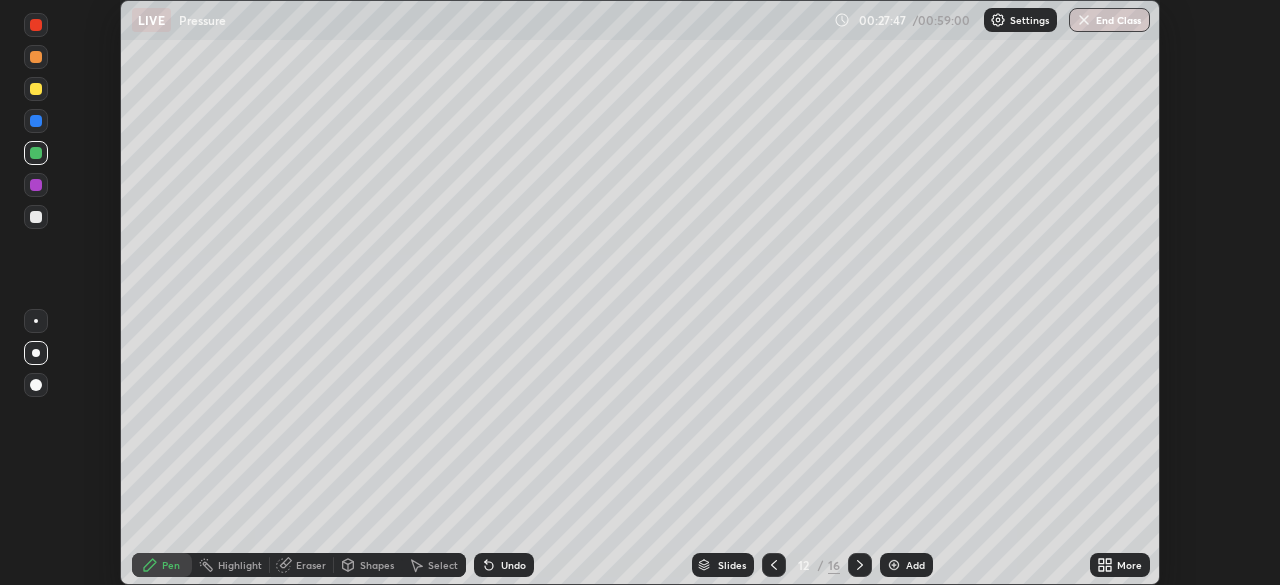 click at bounding box center (36, 89) 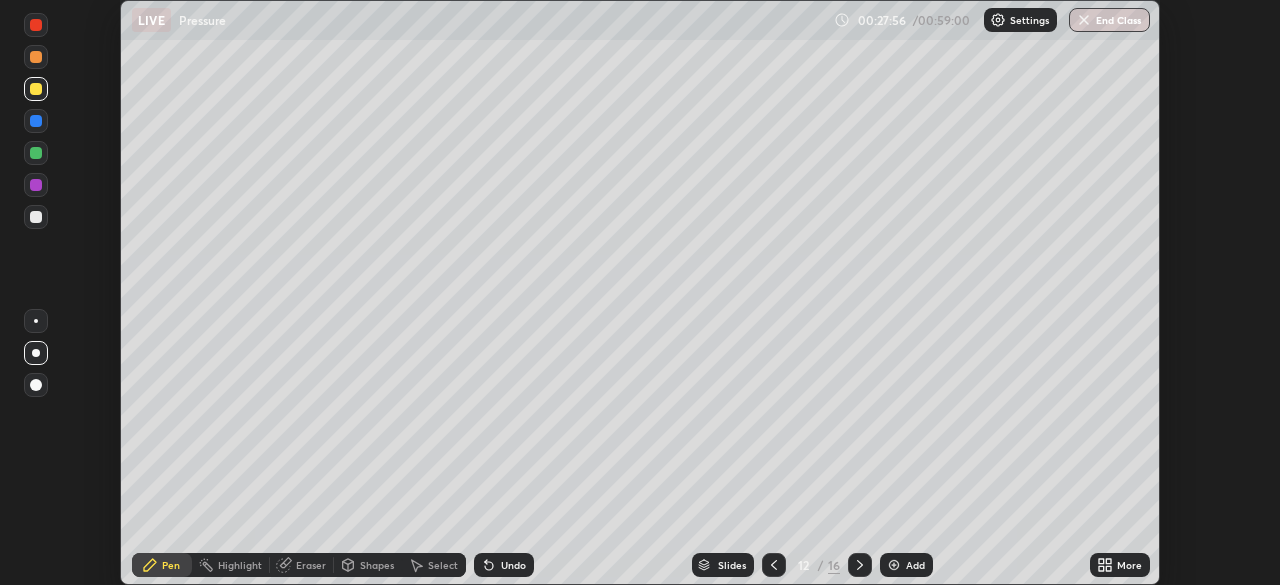 click at bounding box center (36, 185) 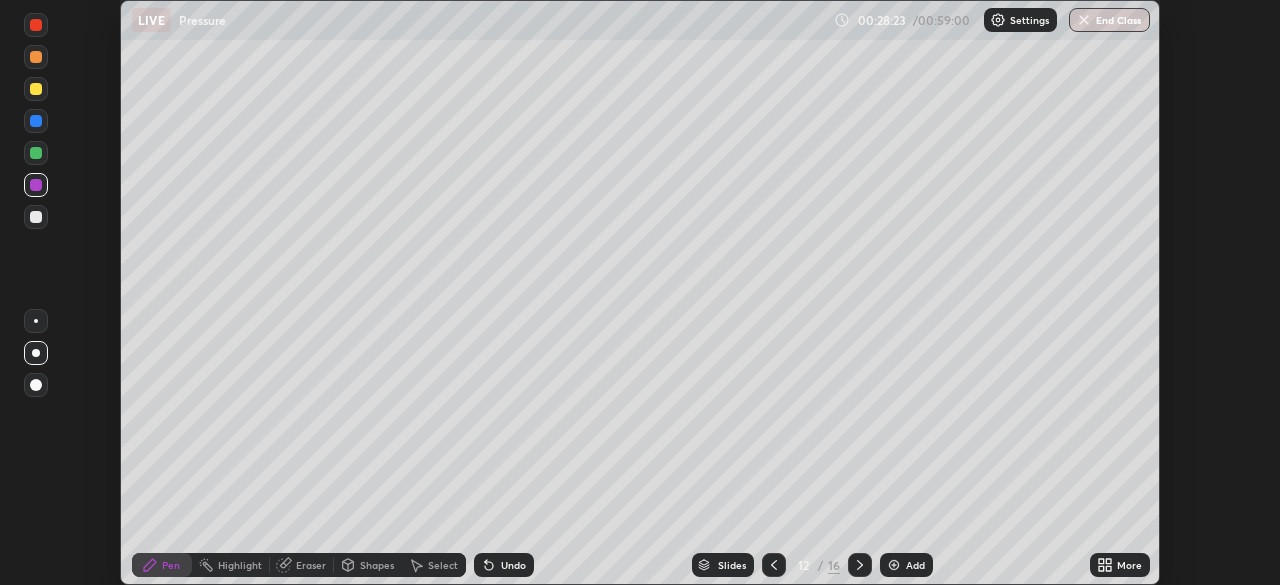 click at bounding box center (36, 217) 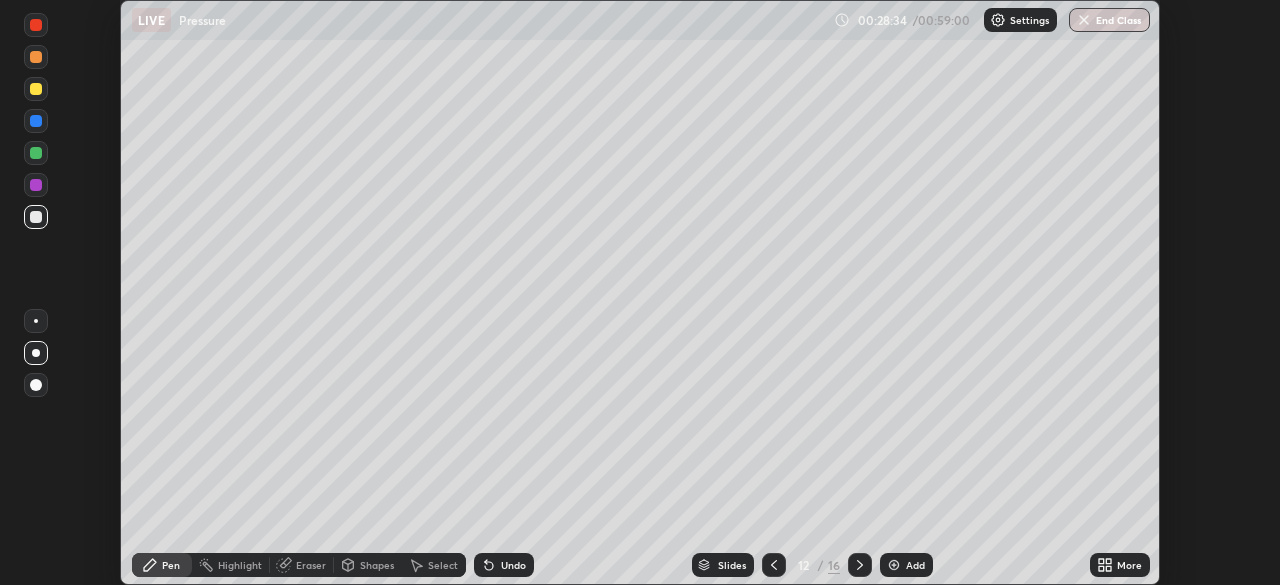 click at bounding box center (36, 153) 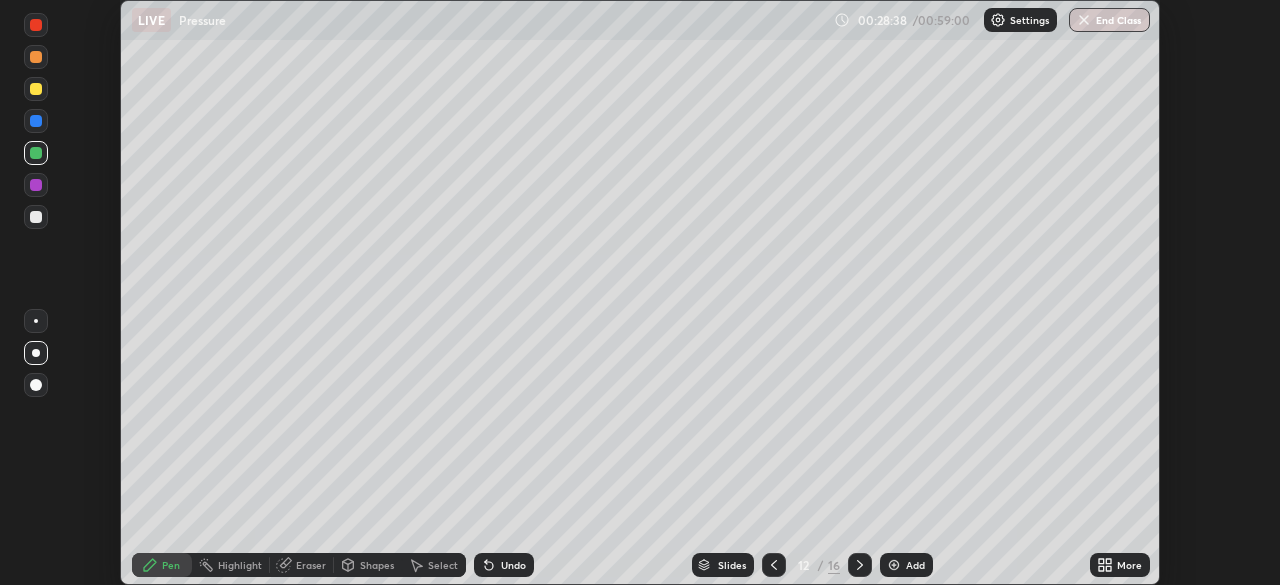 click at bounding box center [36, 121] 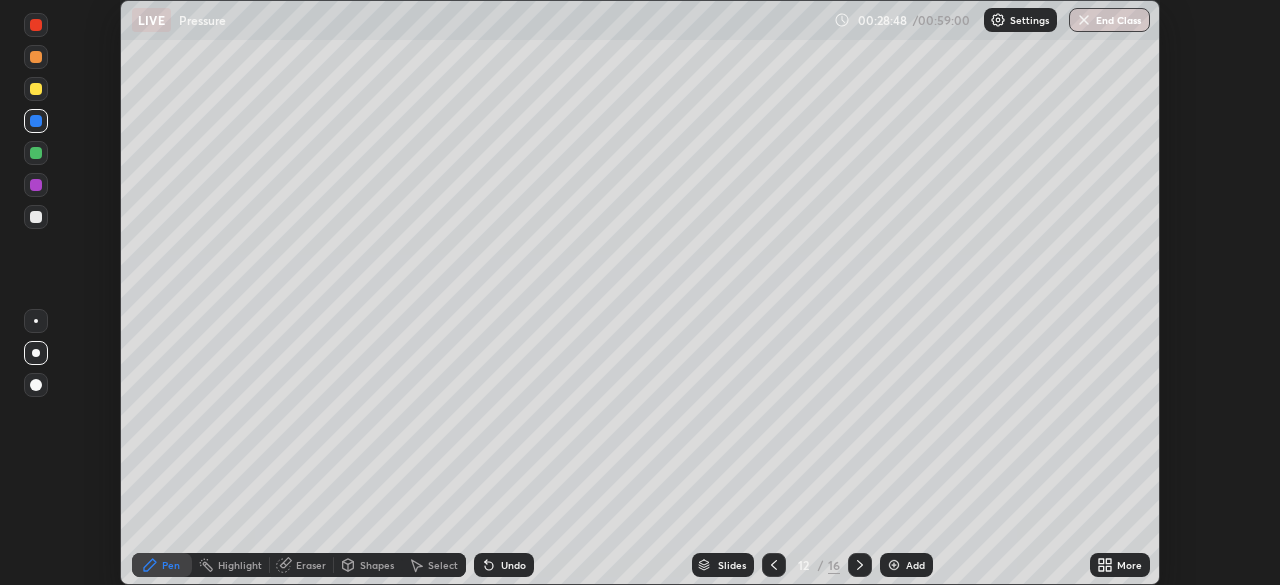 click at bounding box center [36, 153] 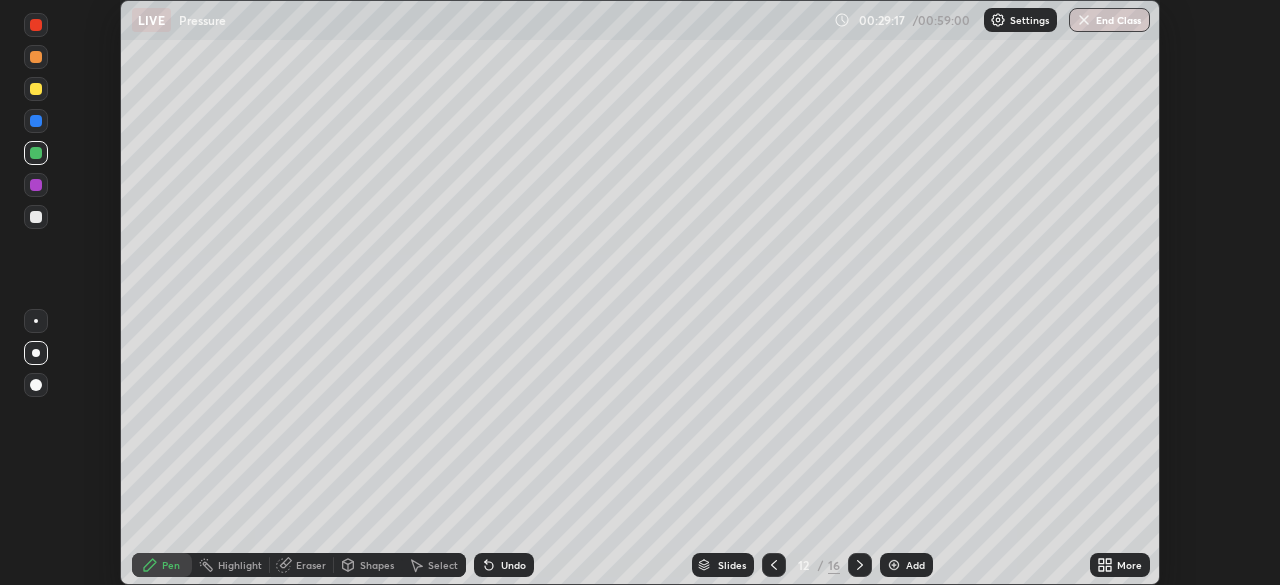 click at bounding box center (36, 185) 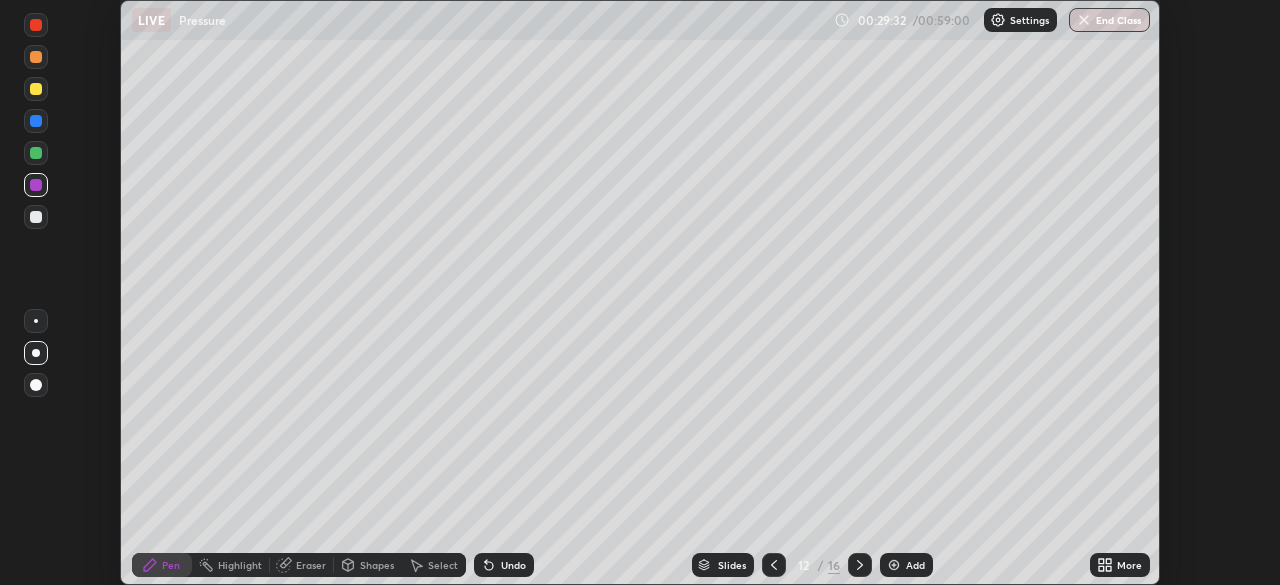 click at bounding box center (36, 153) 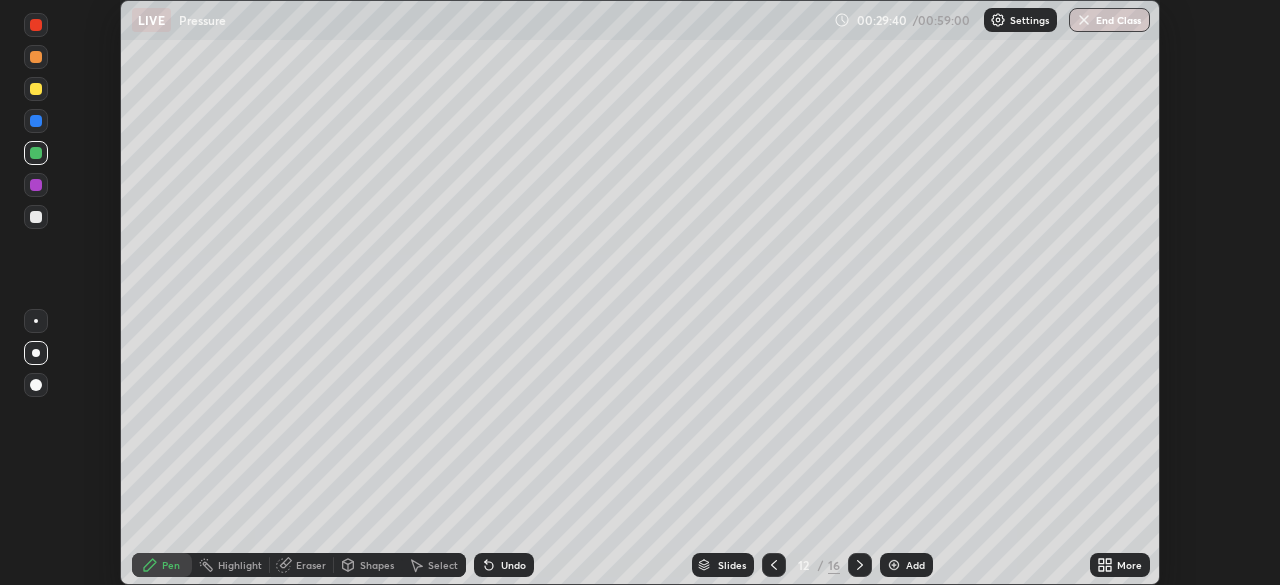 click at bounding box center (36, 185) 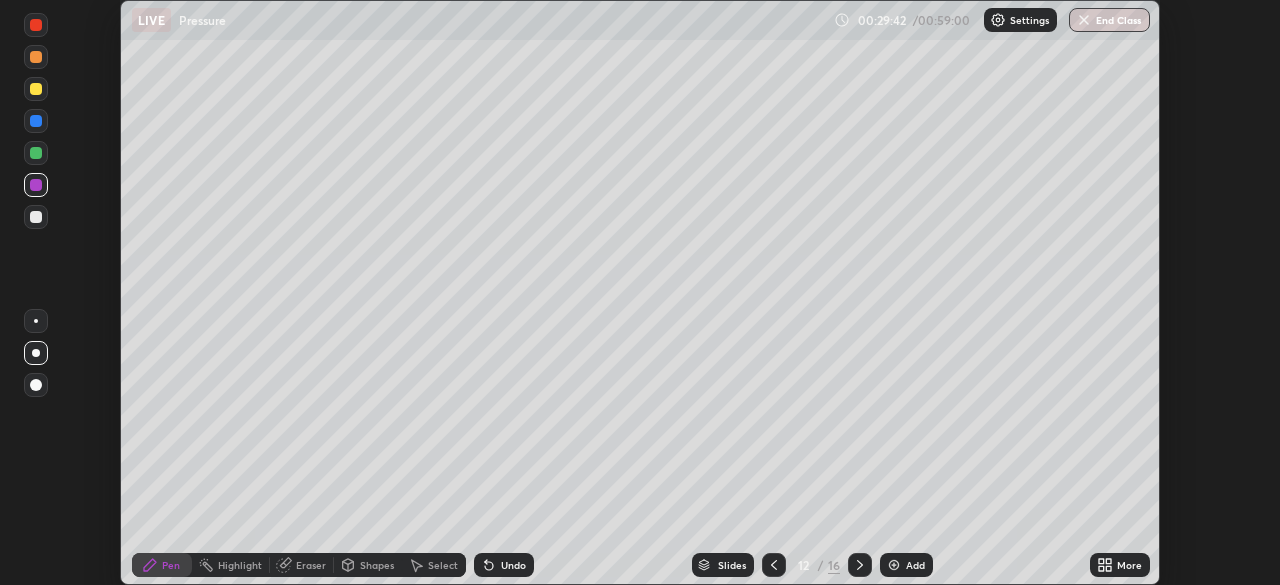click on "Eraser" at bounding box center [302, 565] 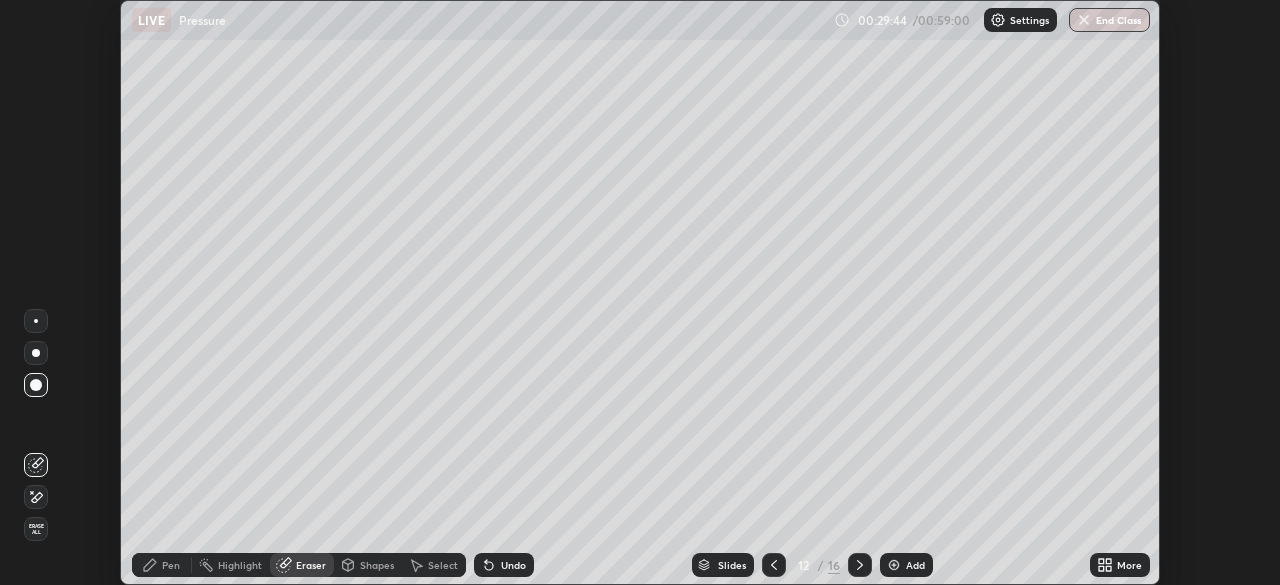 click 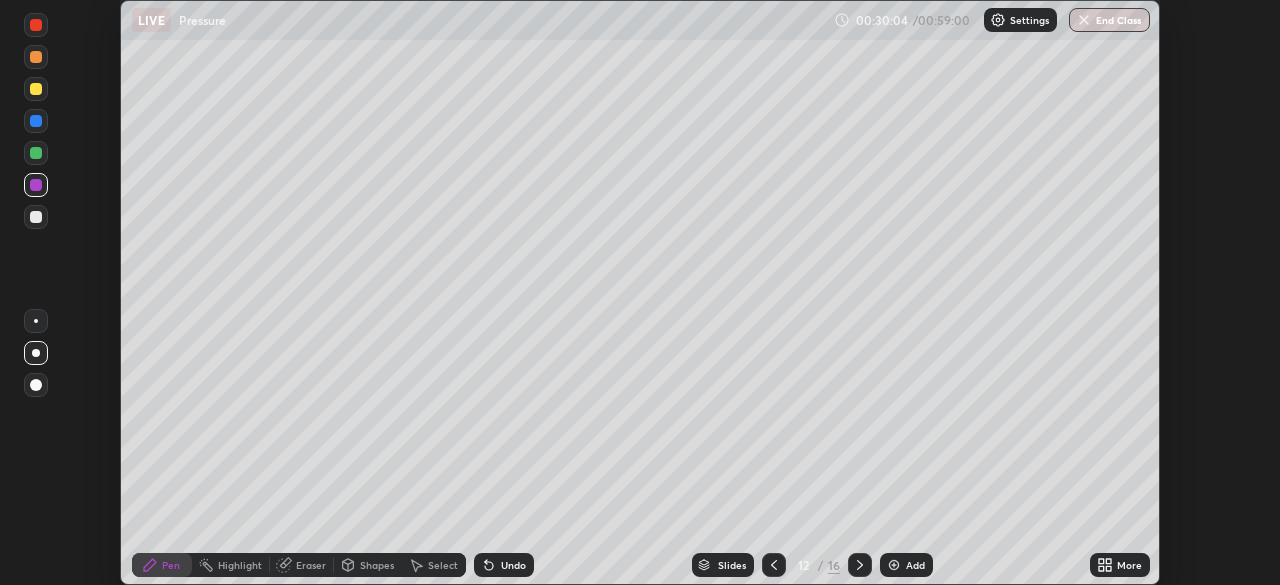click at bounding box center (36, 89) 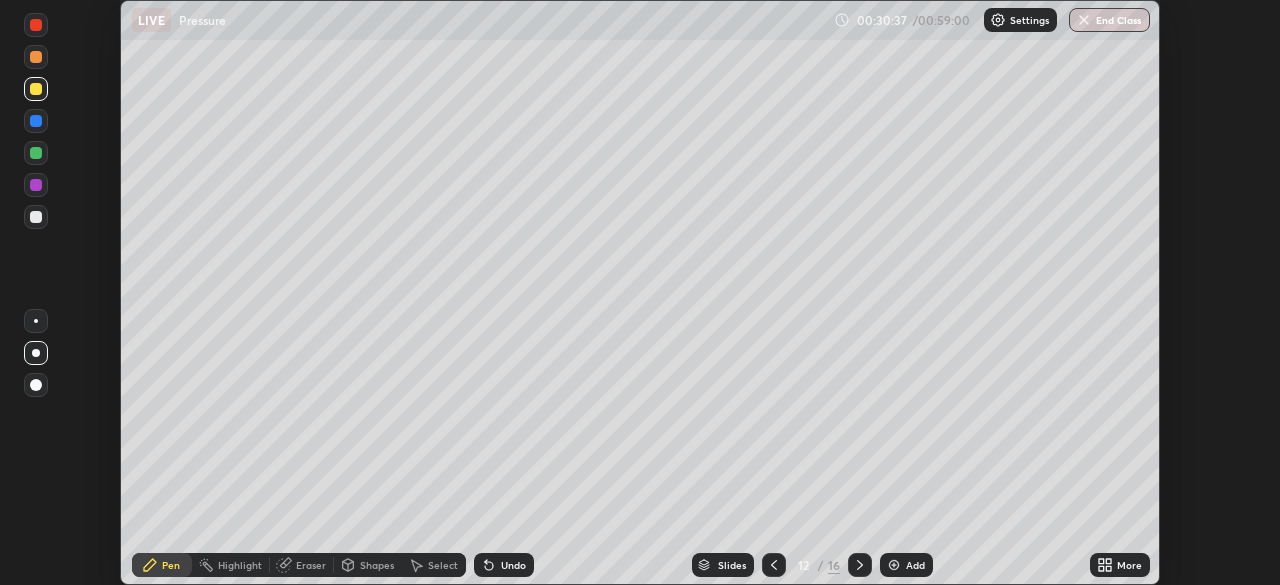 click at bounding box center (36, 121) 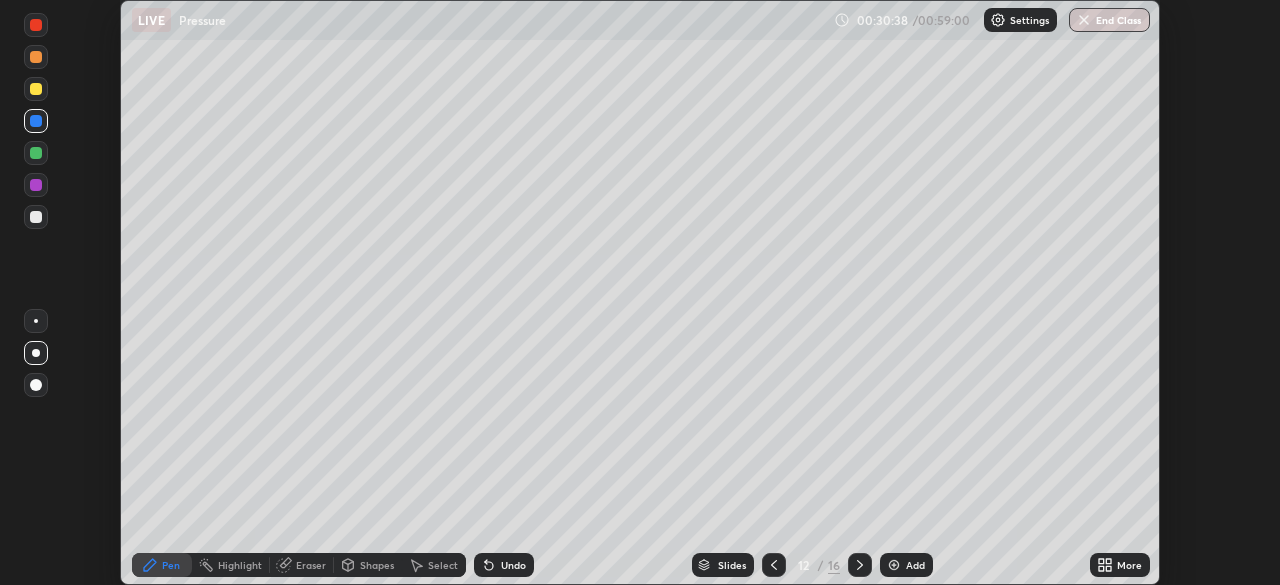 click at bounding box center (36, 57) 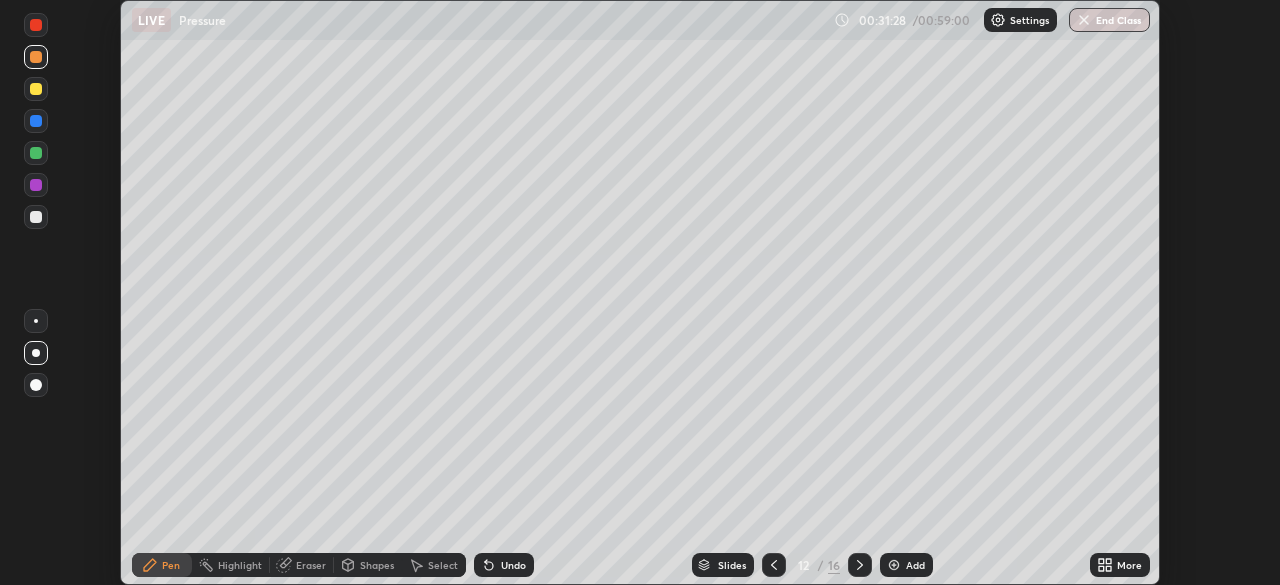 click at bounding box center [36, 153] 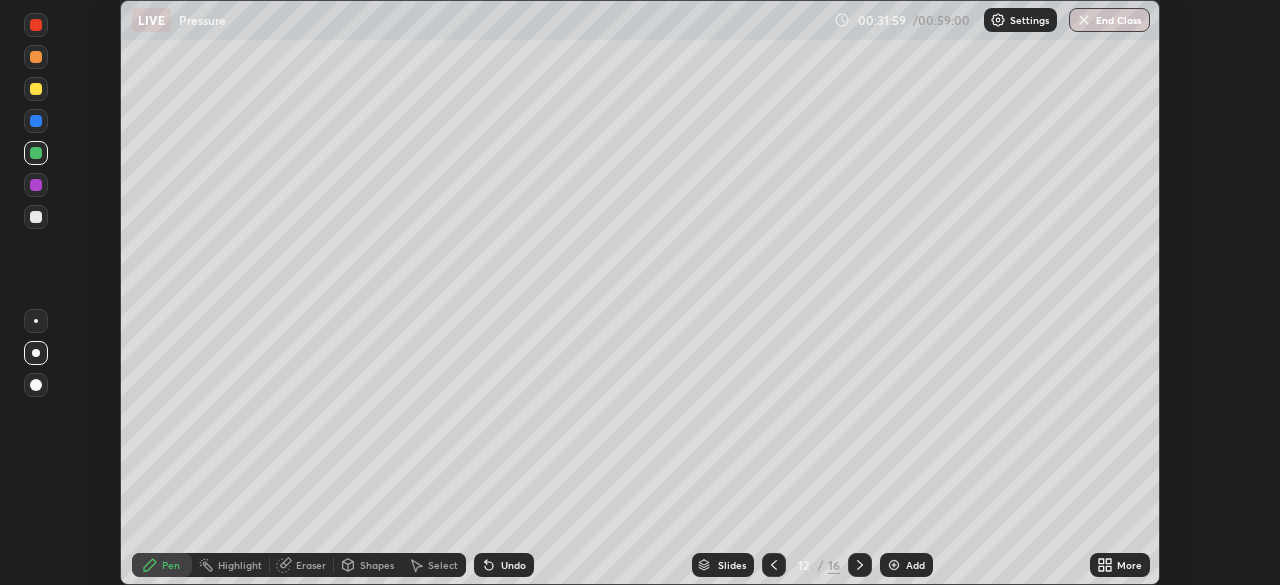click at bounding box center [36, 89] 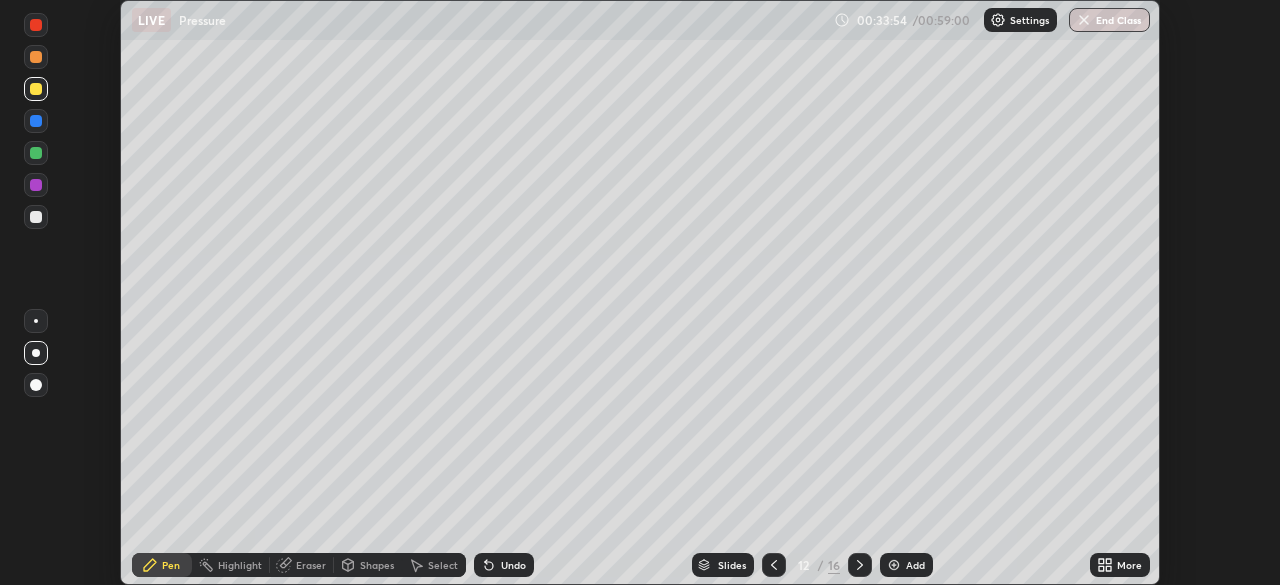 click 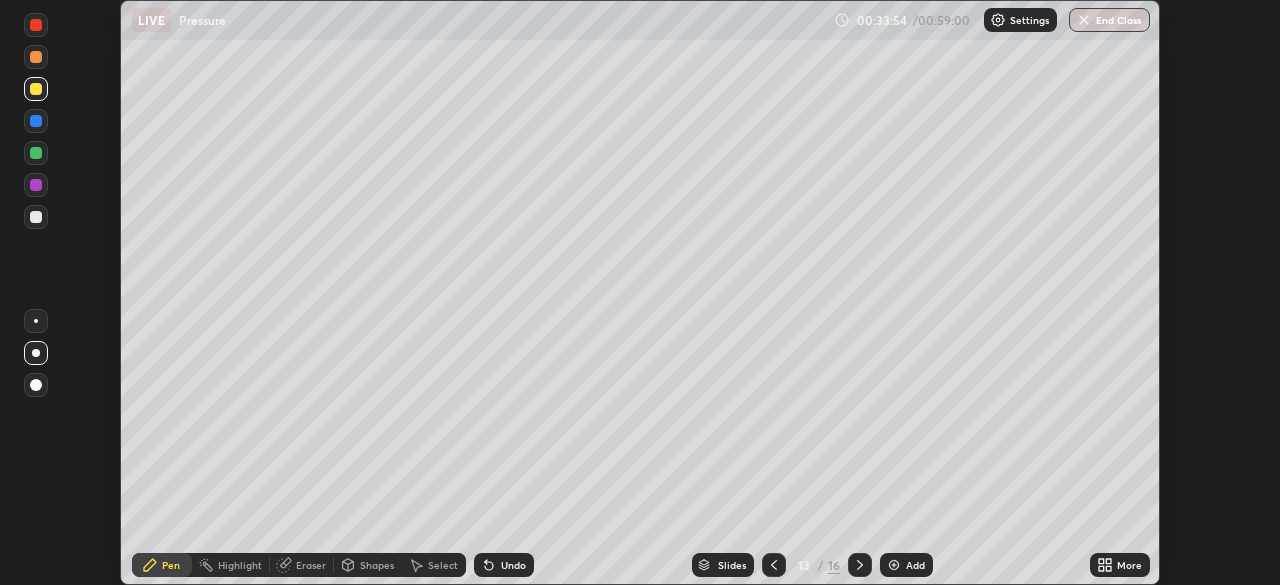 click at bounding box center (860, 565) 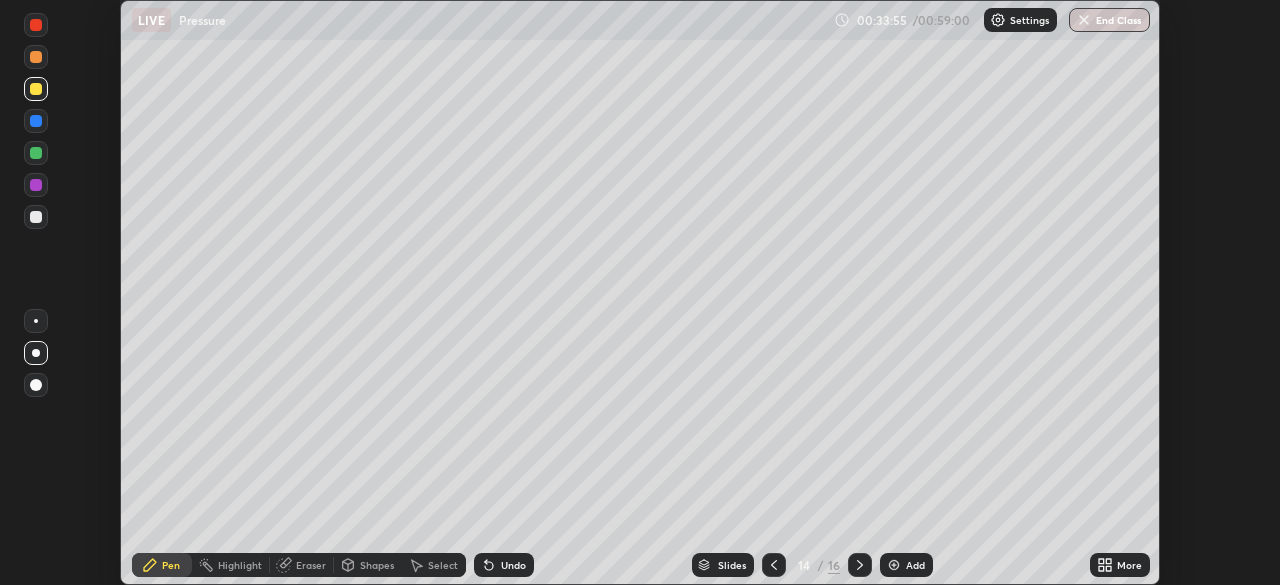 click 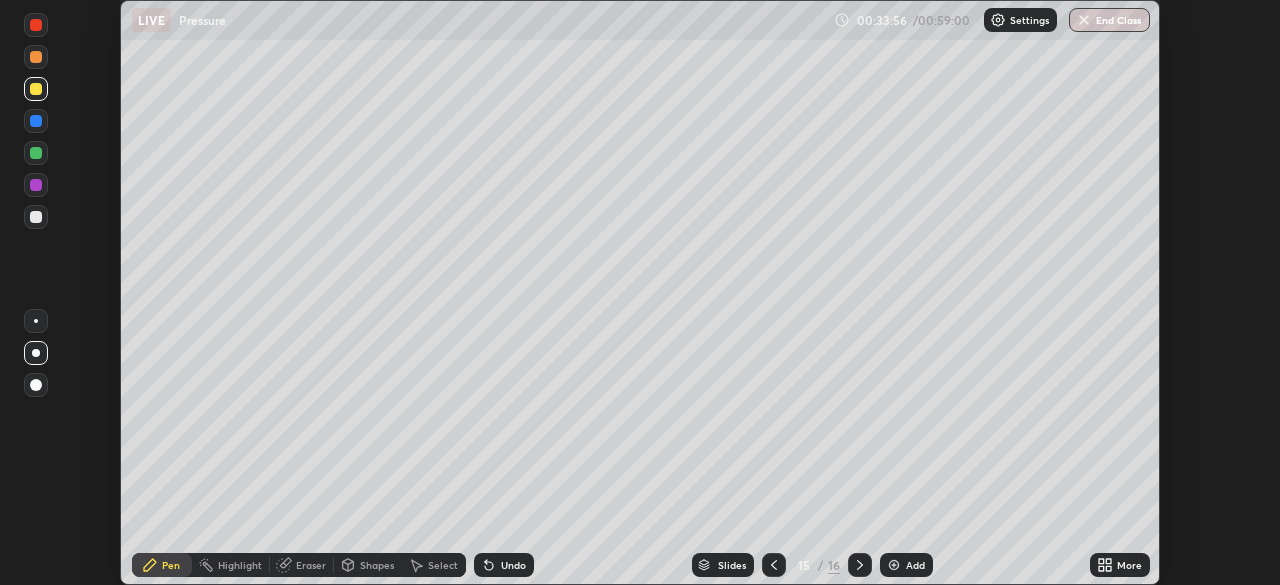 click 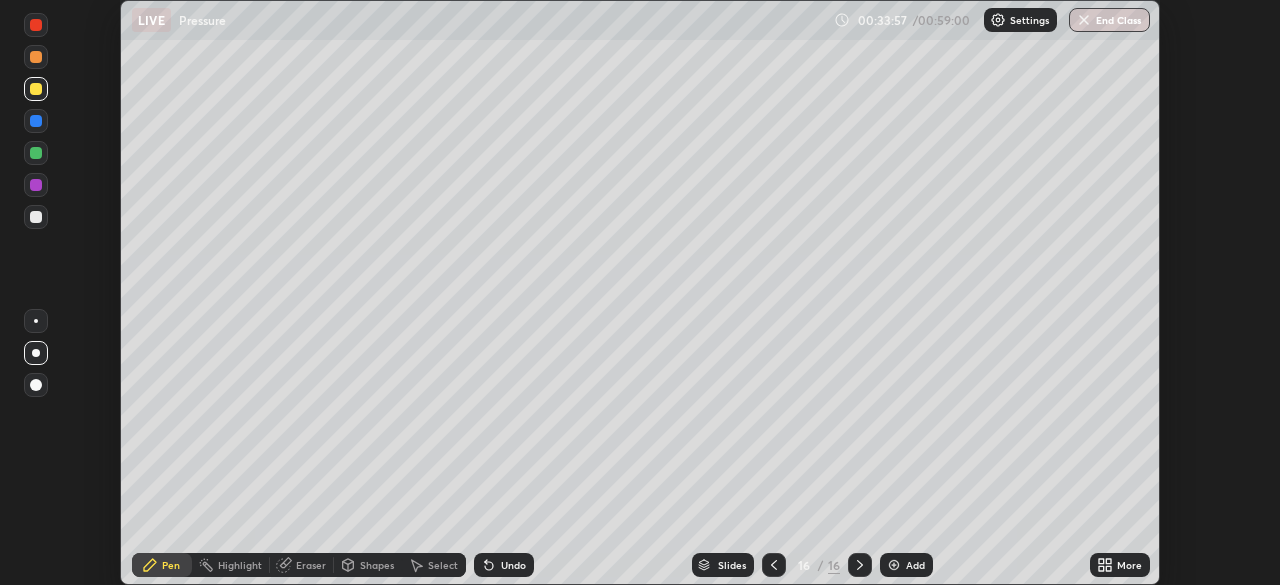 click 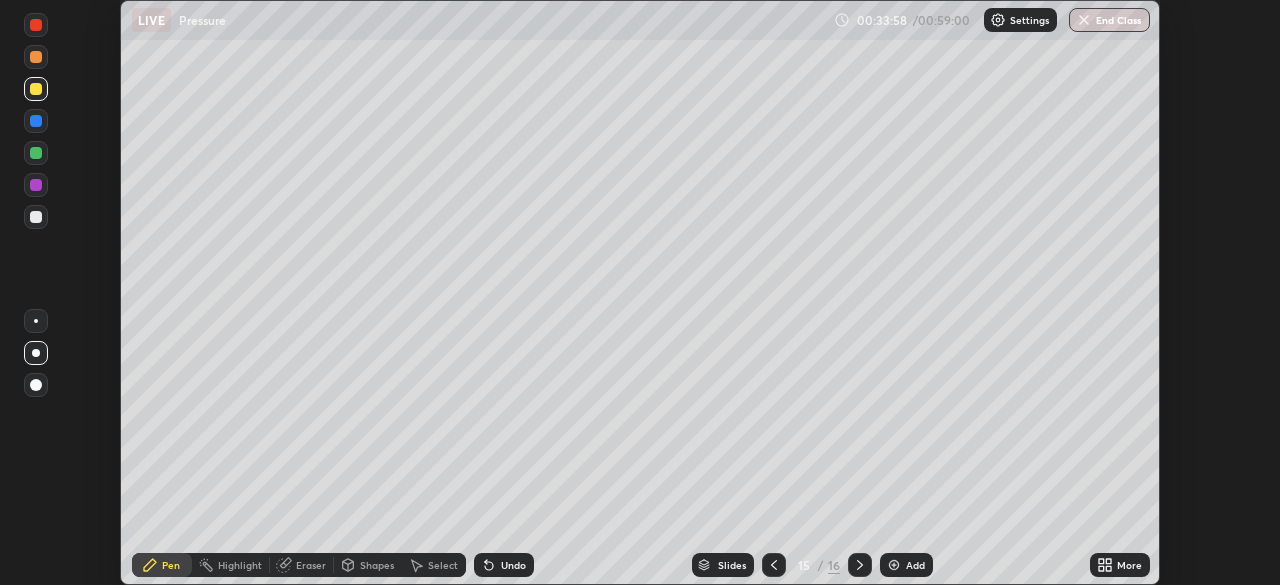 click 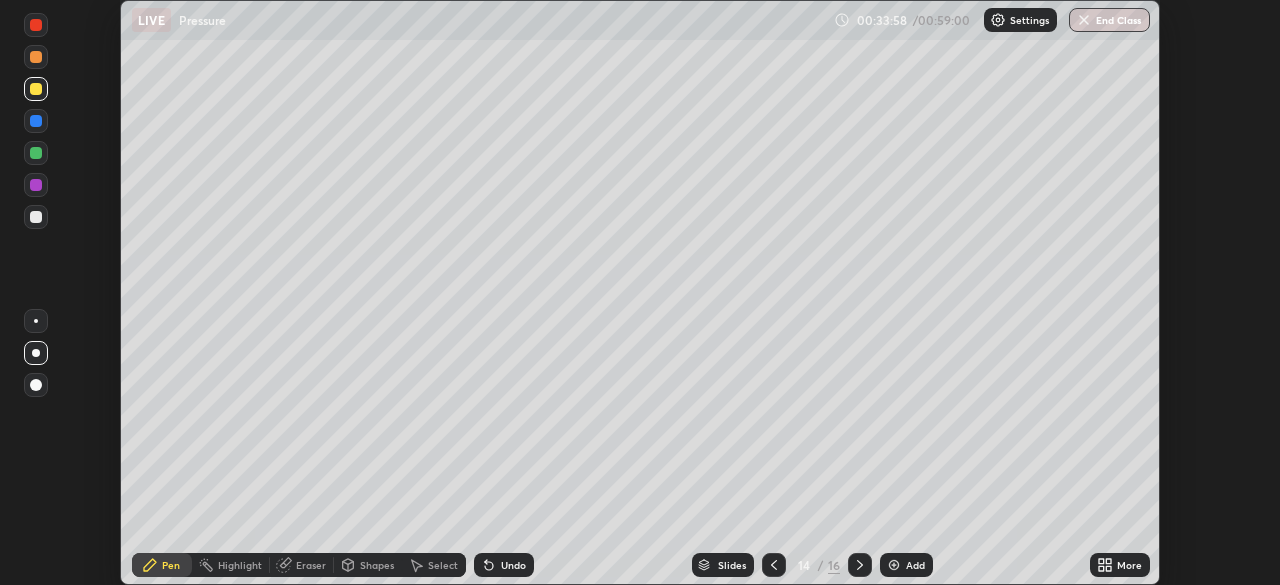 click 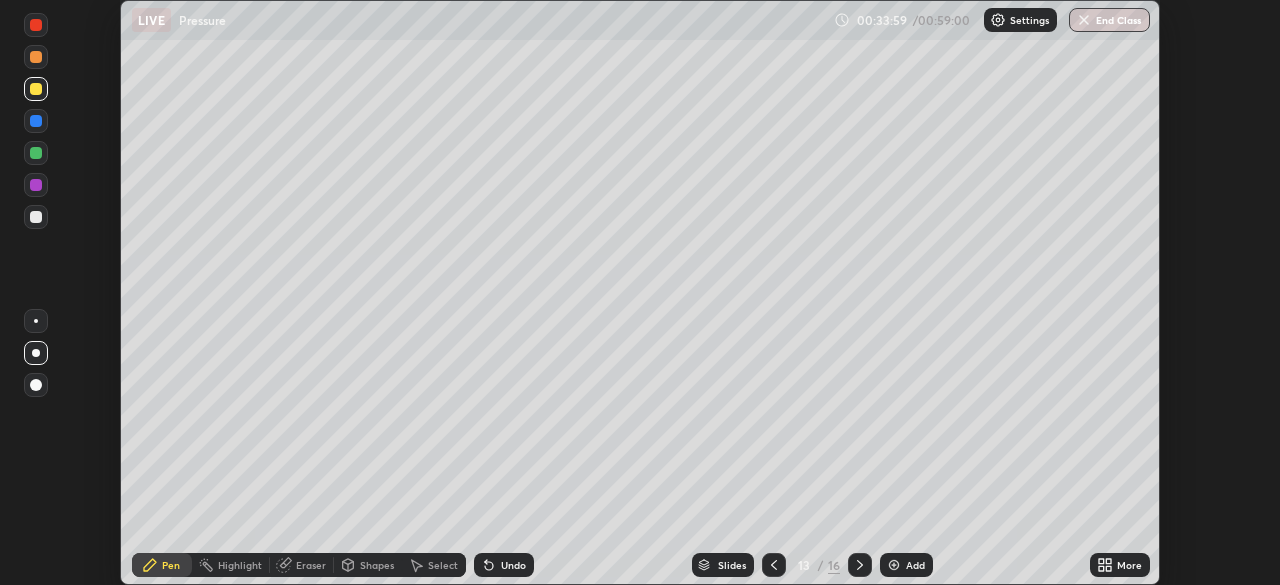 click 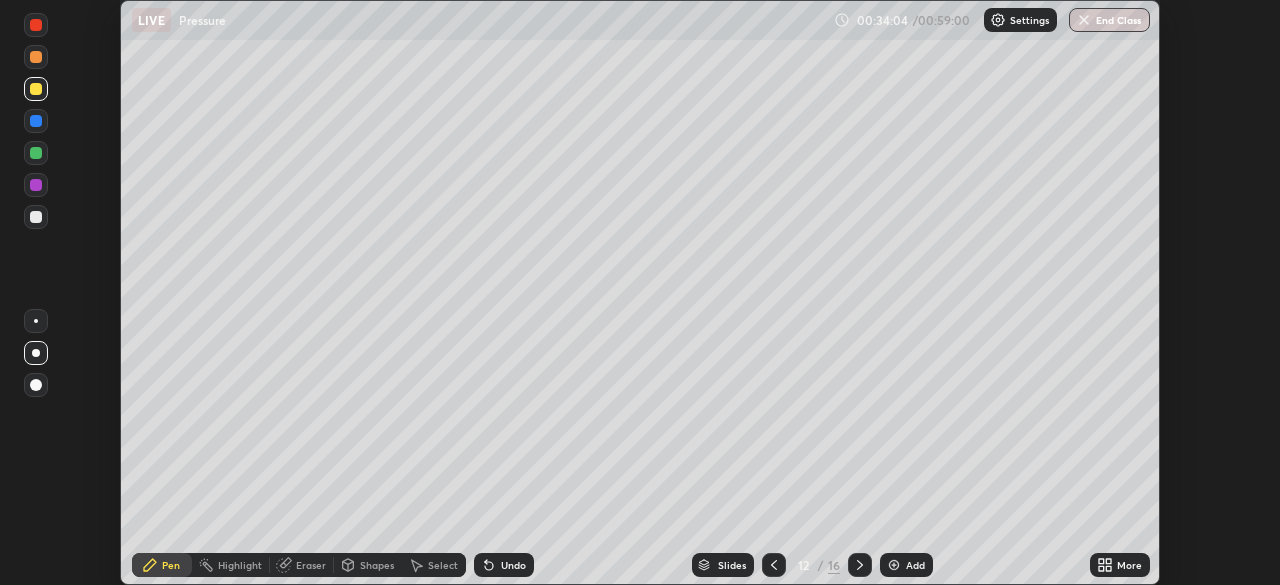 click at bounding box center [36, 57] 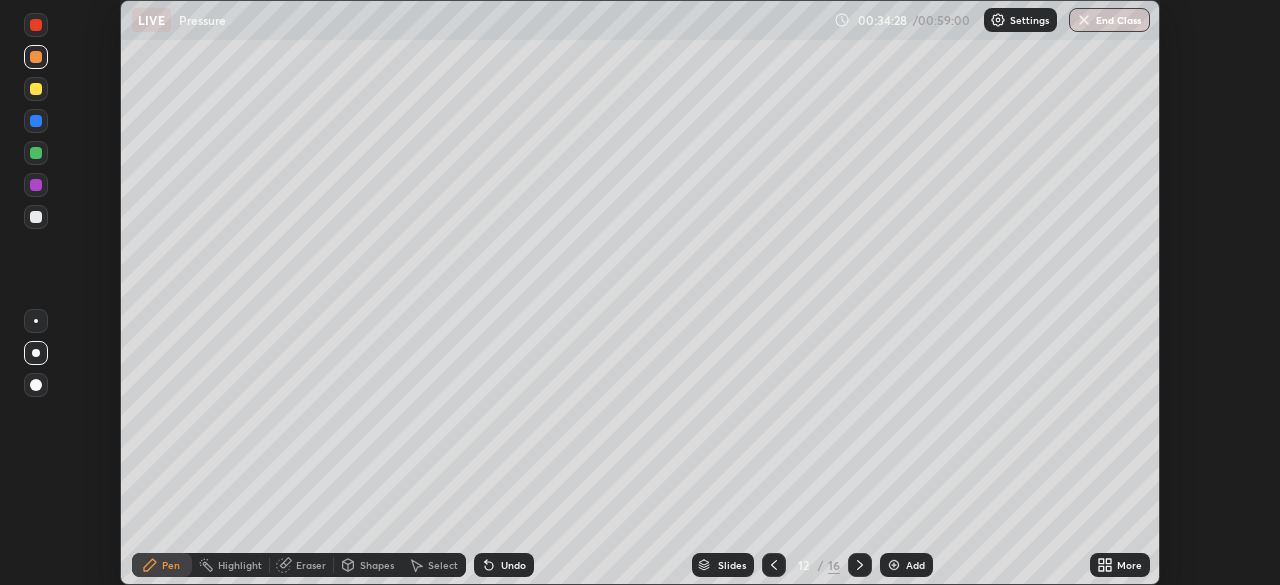 click on "Slides" at bounding box center (732, 565) 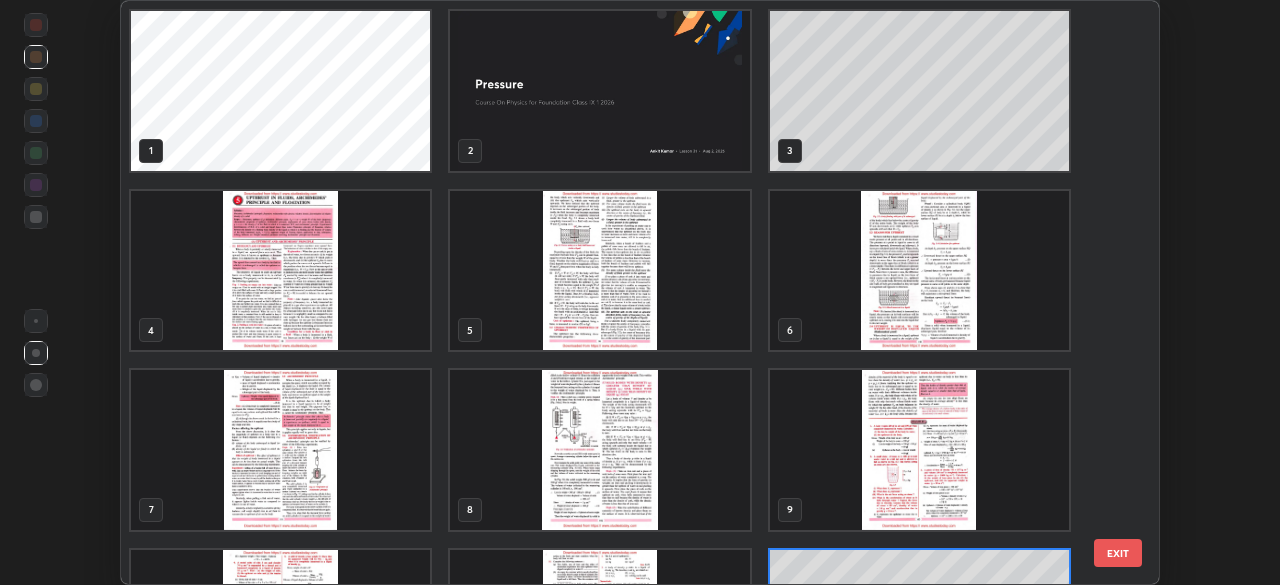 scroll, scrollTop: 135, scrollLeft: 0, axis: vertical 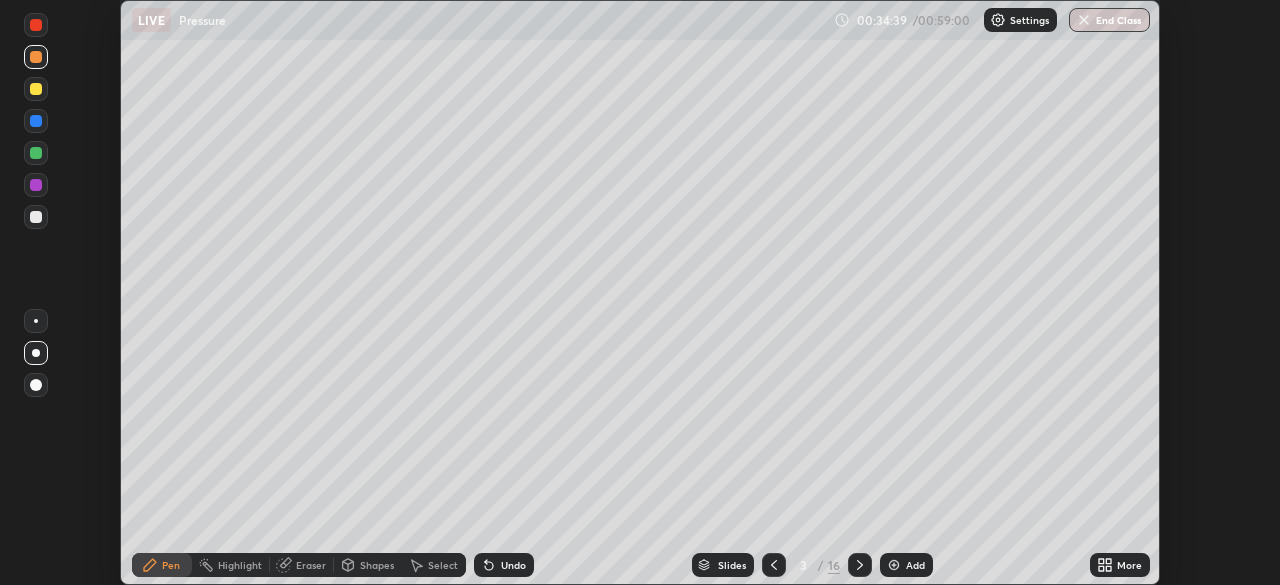 click at bounding box center (36, 89) 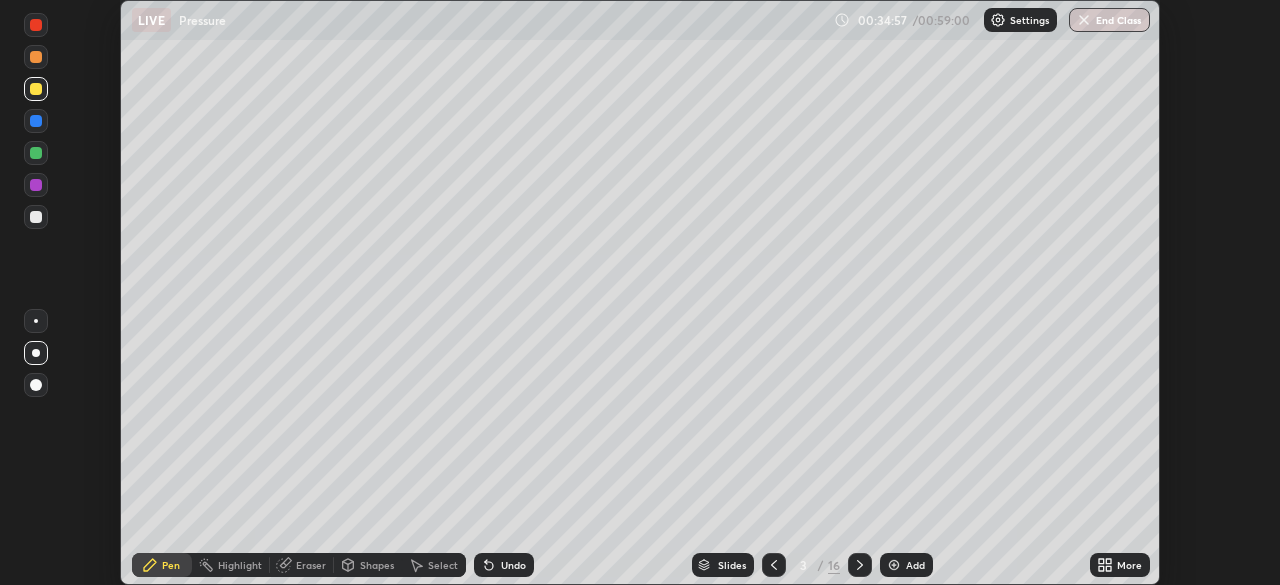 click at bounding box center (36, 185) 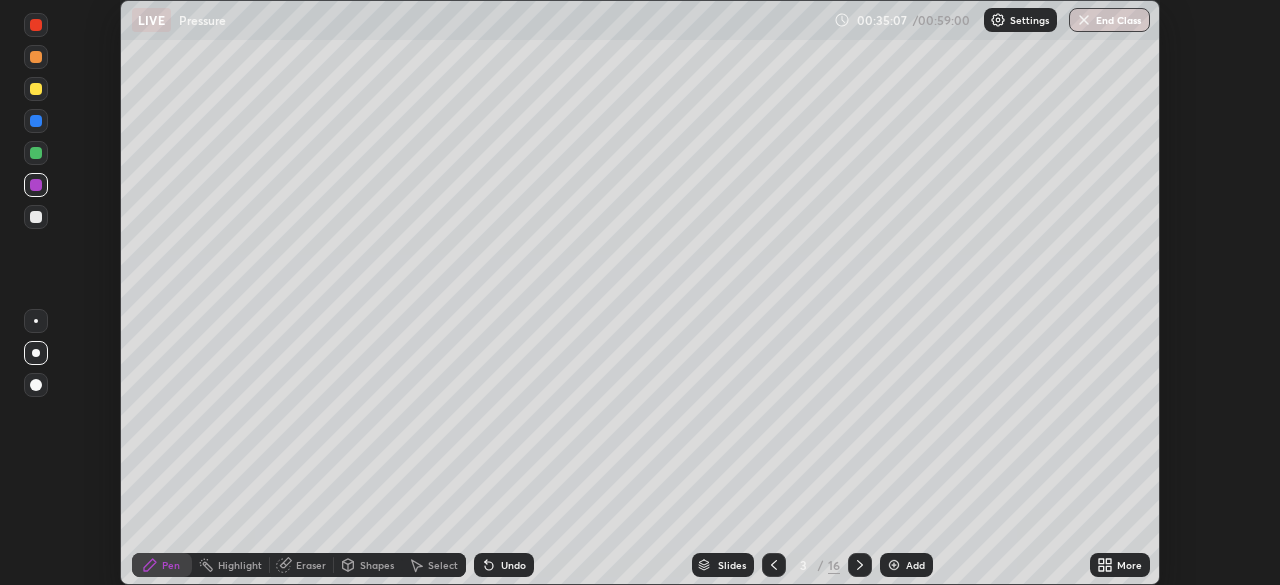 click on "Shapes" at bounding box center [377, 565] 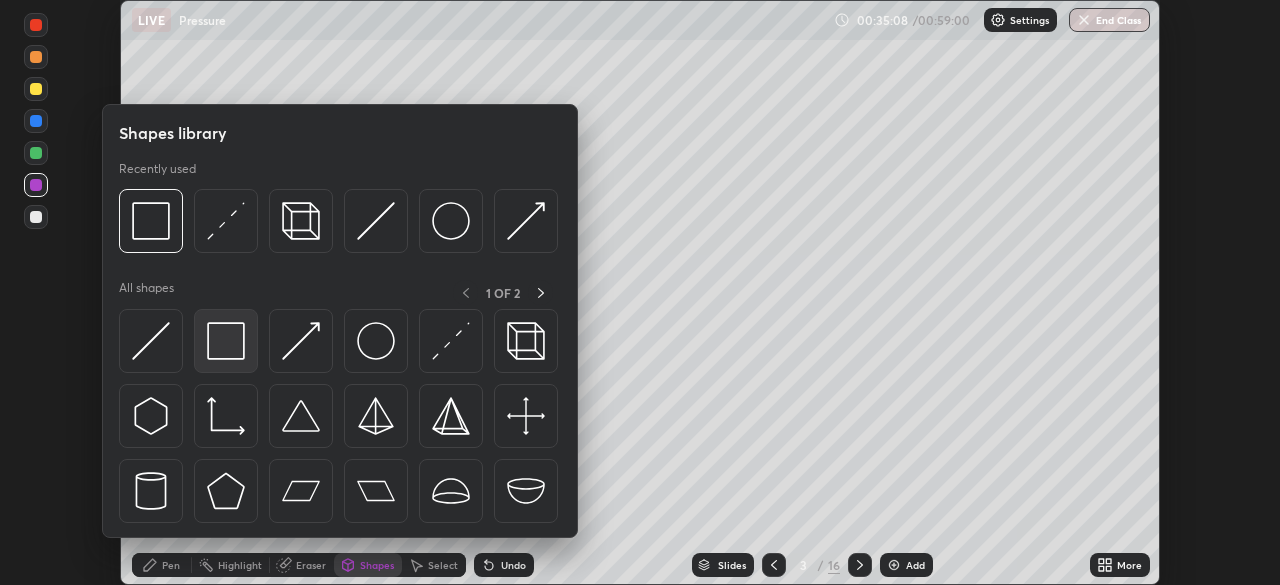 click at bounding box center [226, 341] 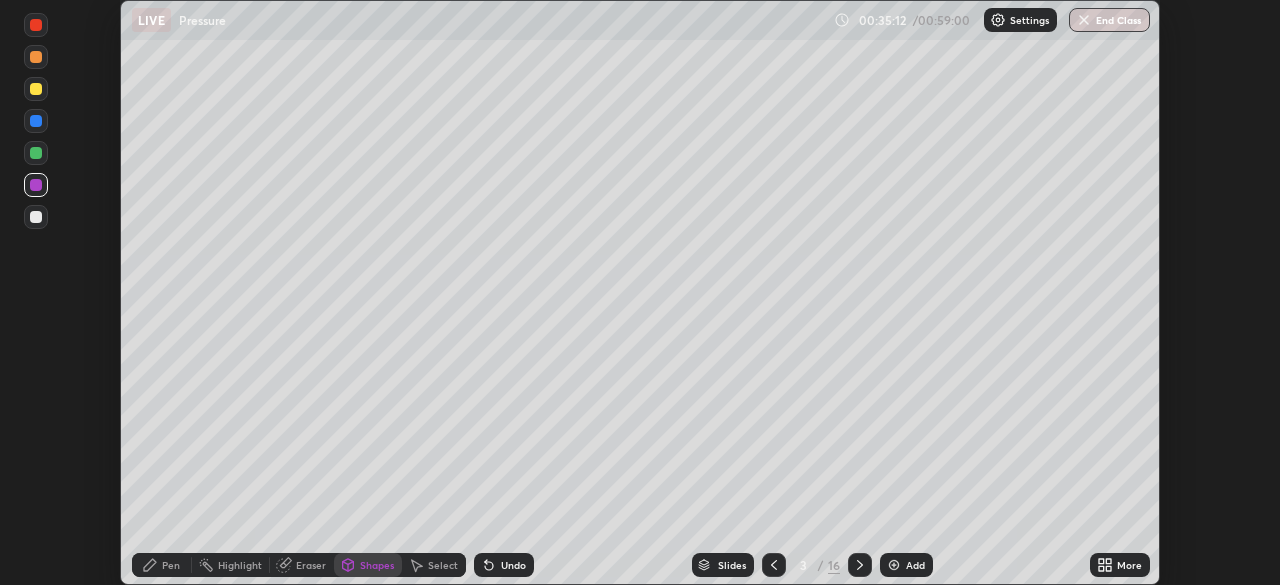 click on "Shapes" at bounding box center [377, 565] 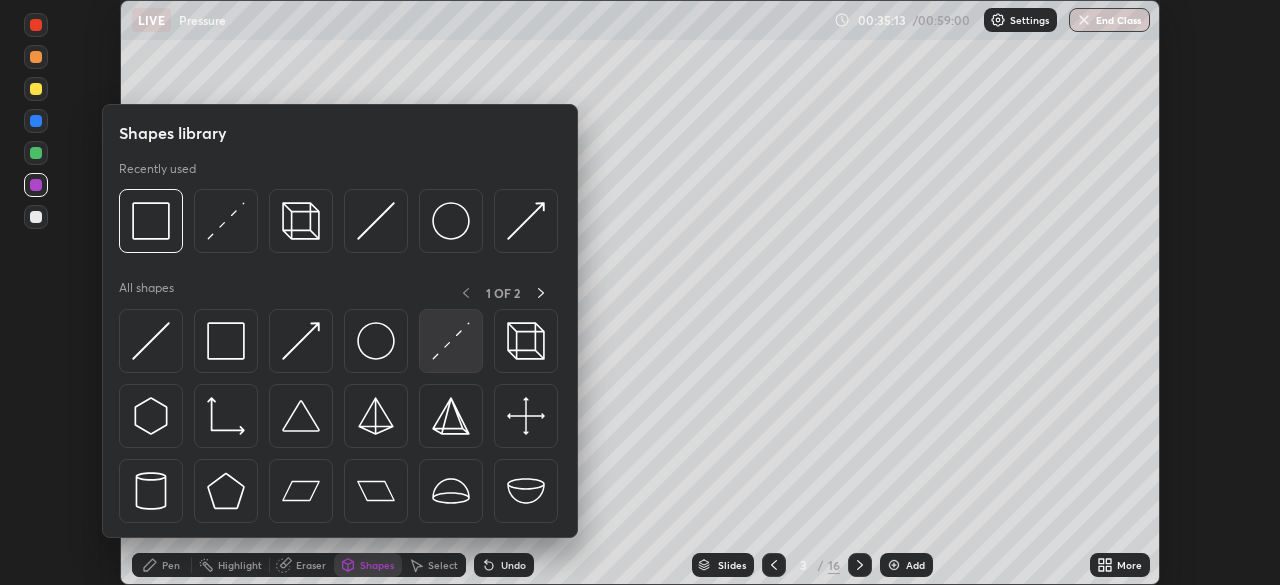 click at bounding box center (451, 341) 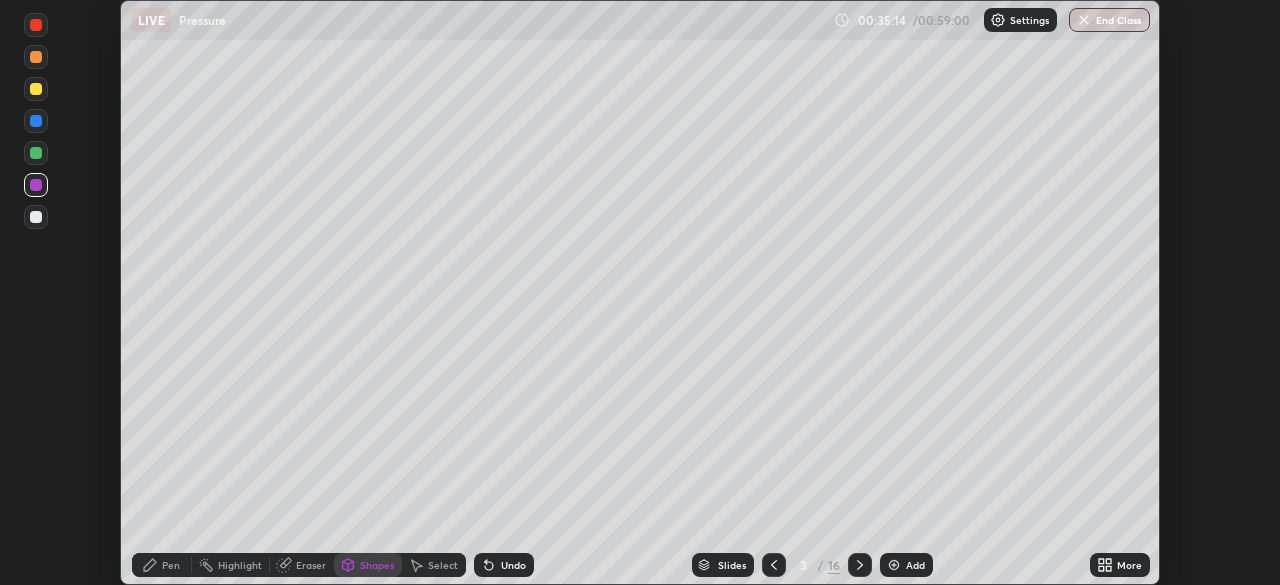 click at bounding box center [36, 89] 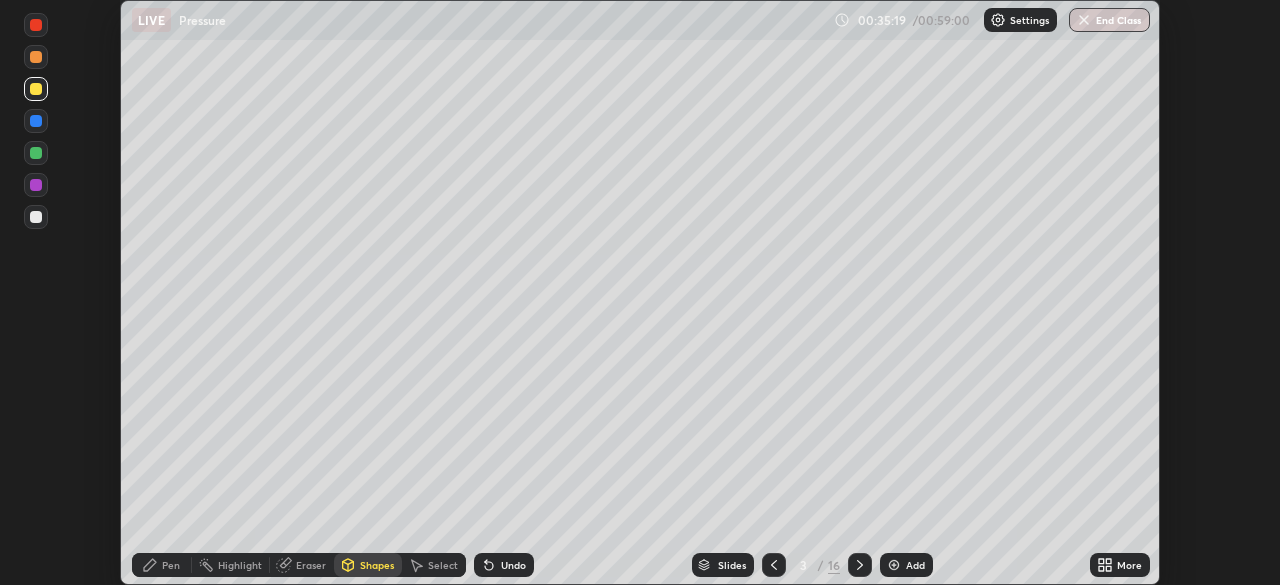 click 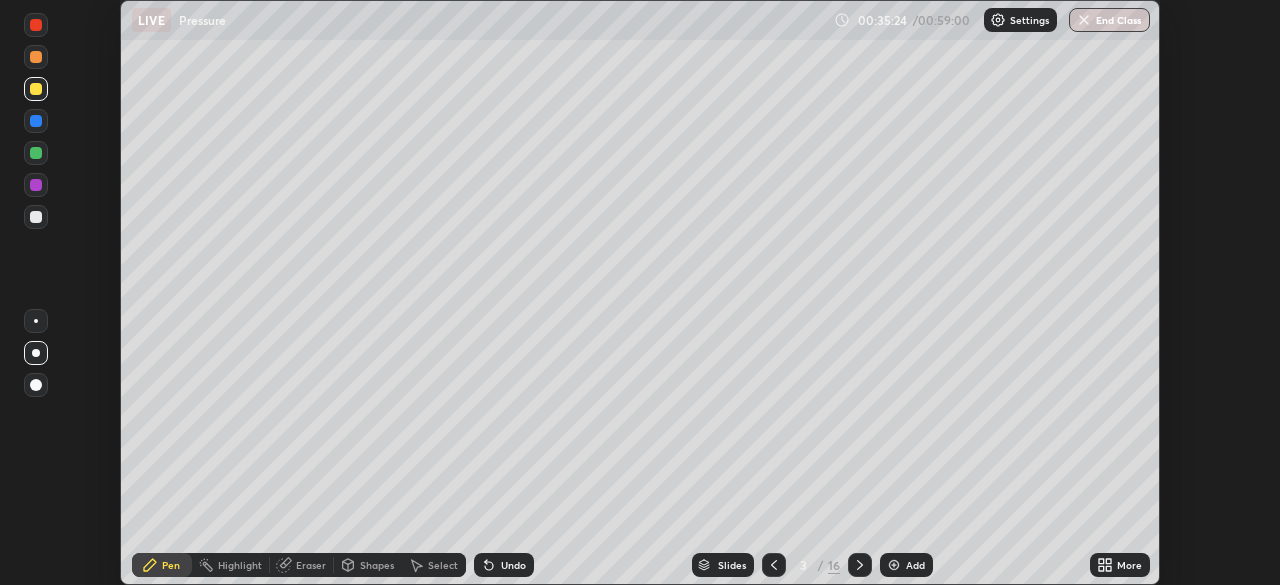 click at bounding box center (36, 121) 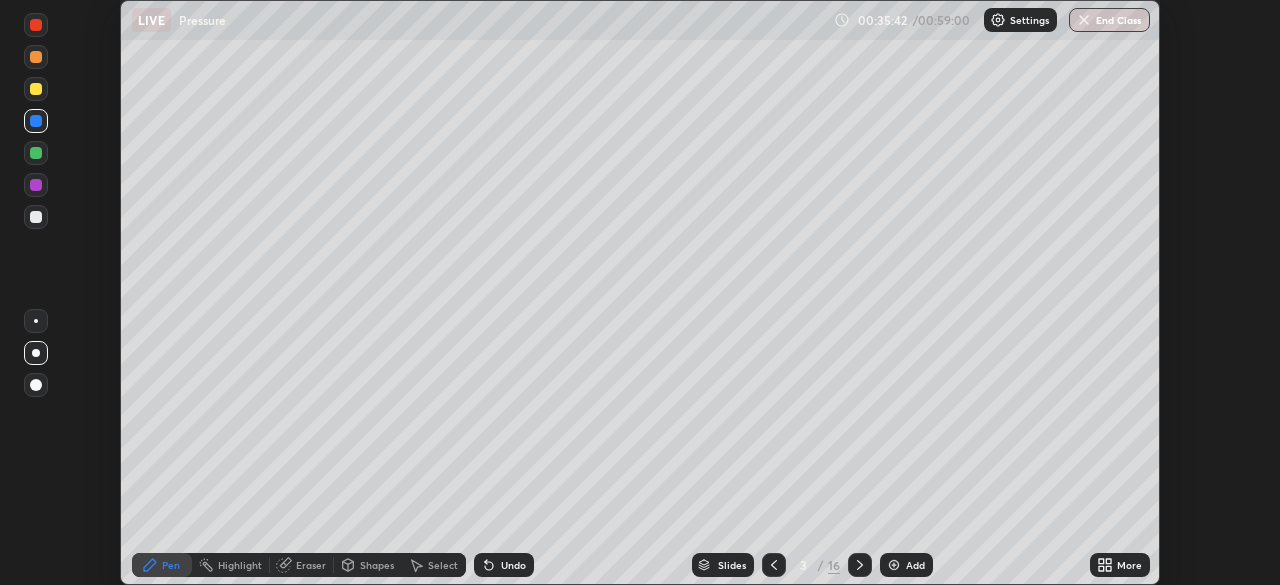 click at bounding box center [36, 217] 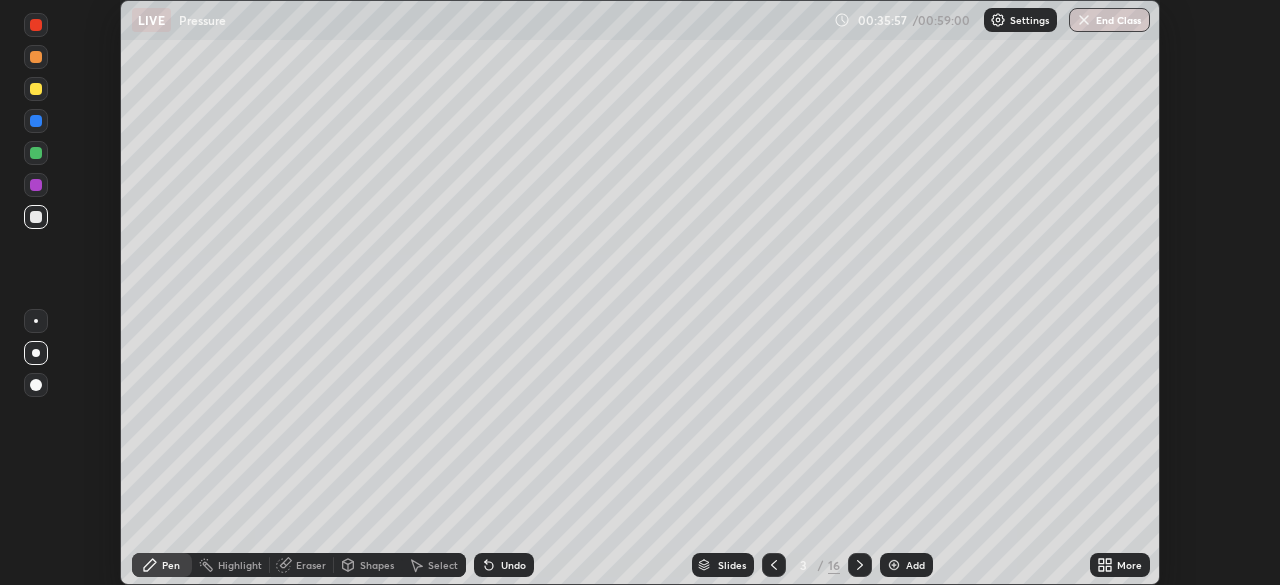 click at bounding box center [36, 153] 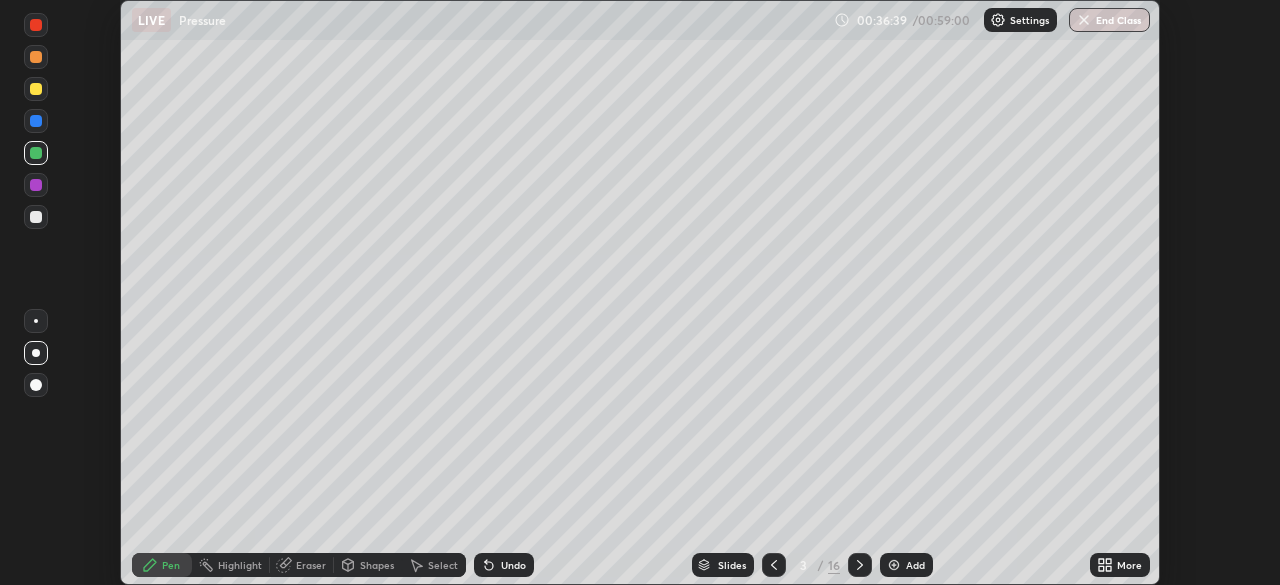 click on "Shapes" at bounding box center [377, 565] 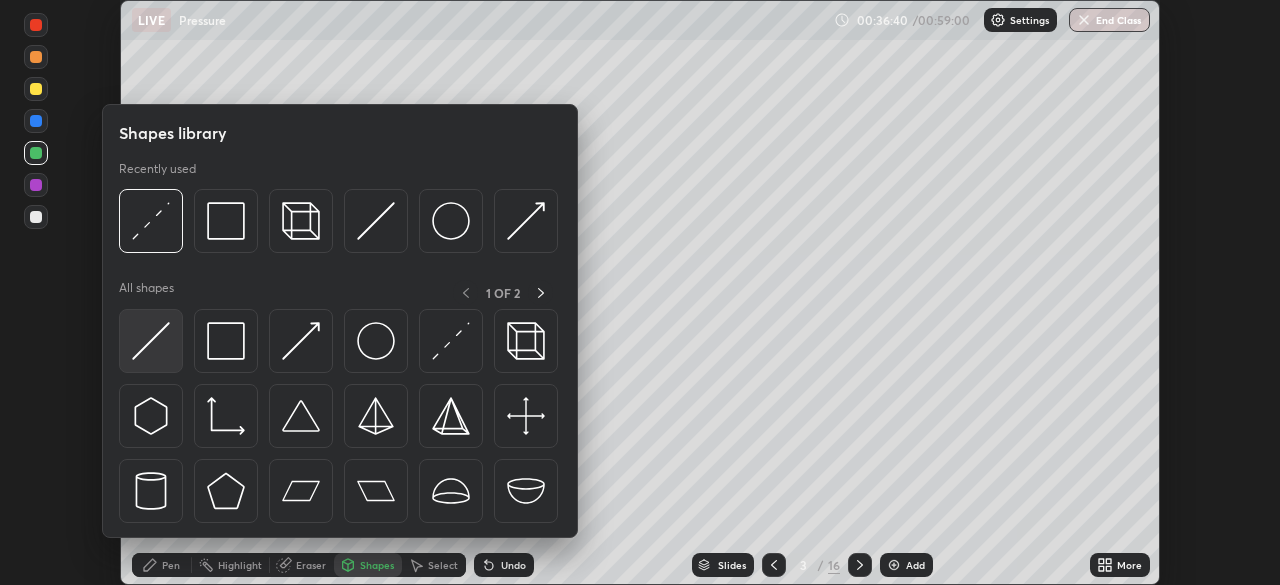 click at bounding box center (151, 341) 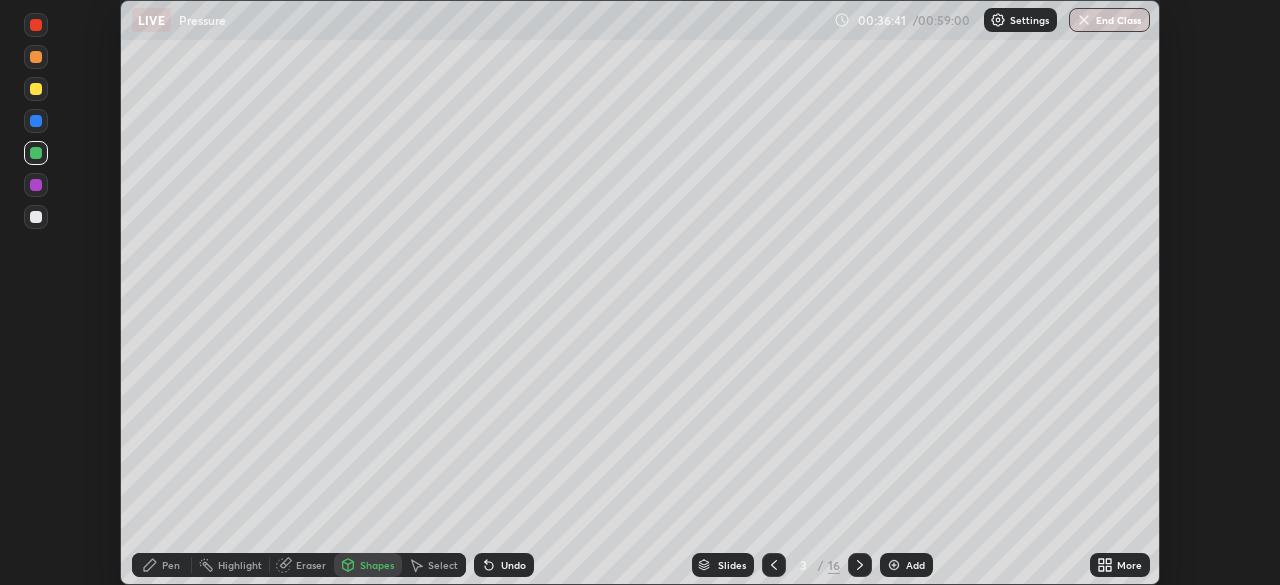 click at bounding box center (36, 185) 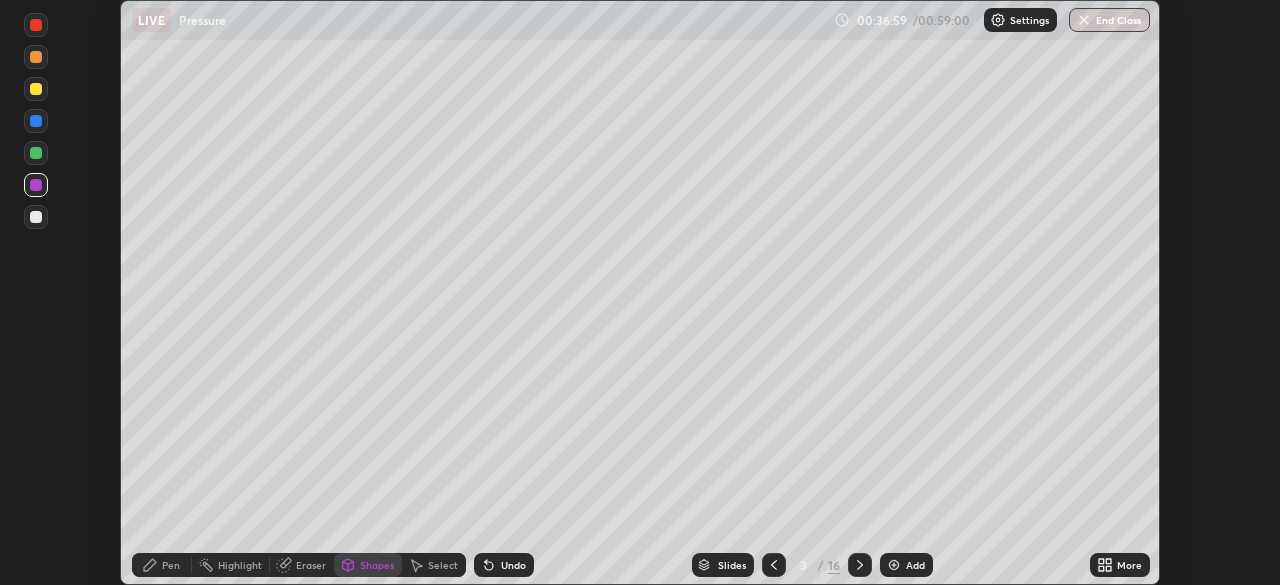 click at bounding box center (36, 153) 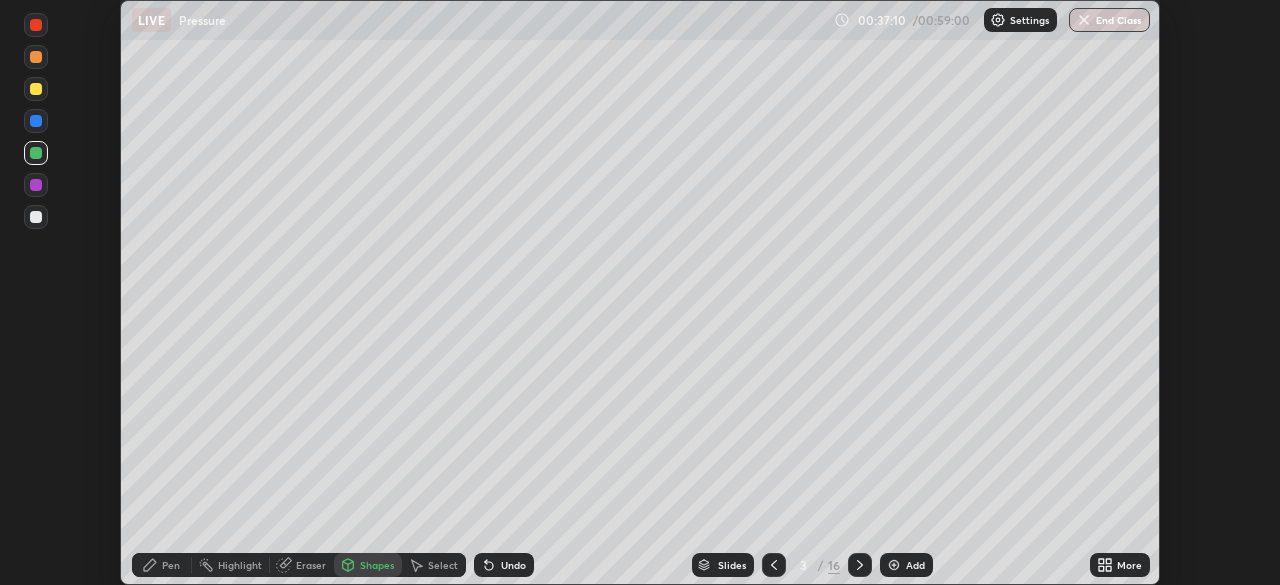click at bounding box center [36, 57] 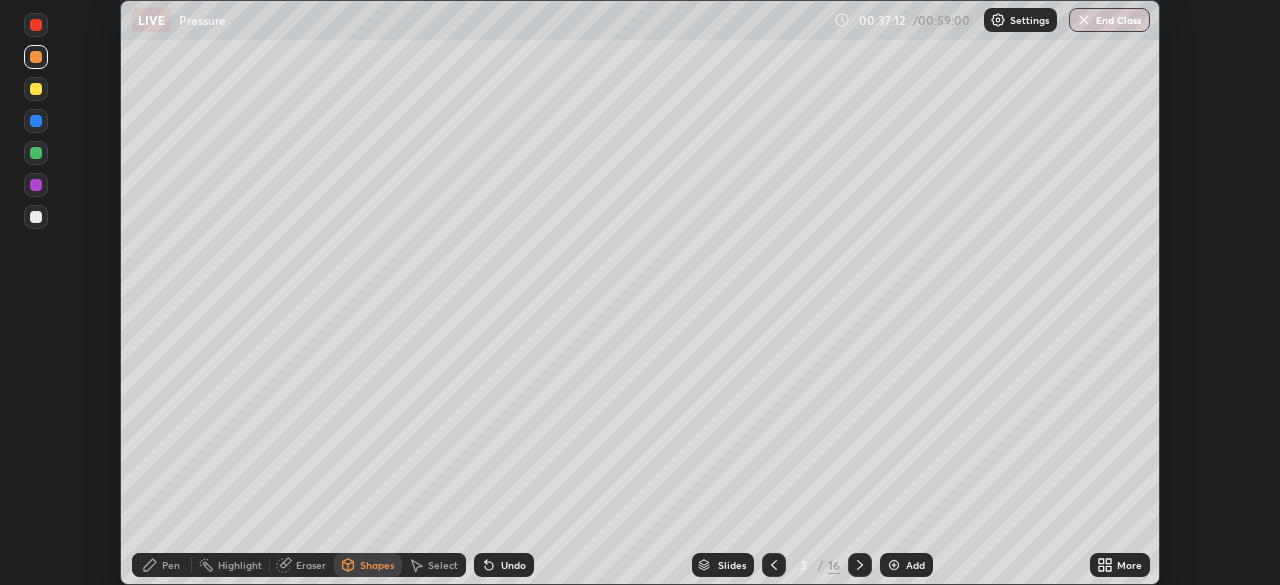 click on "Undo" at bounding box center (513, 565) 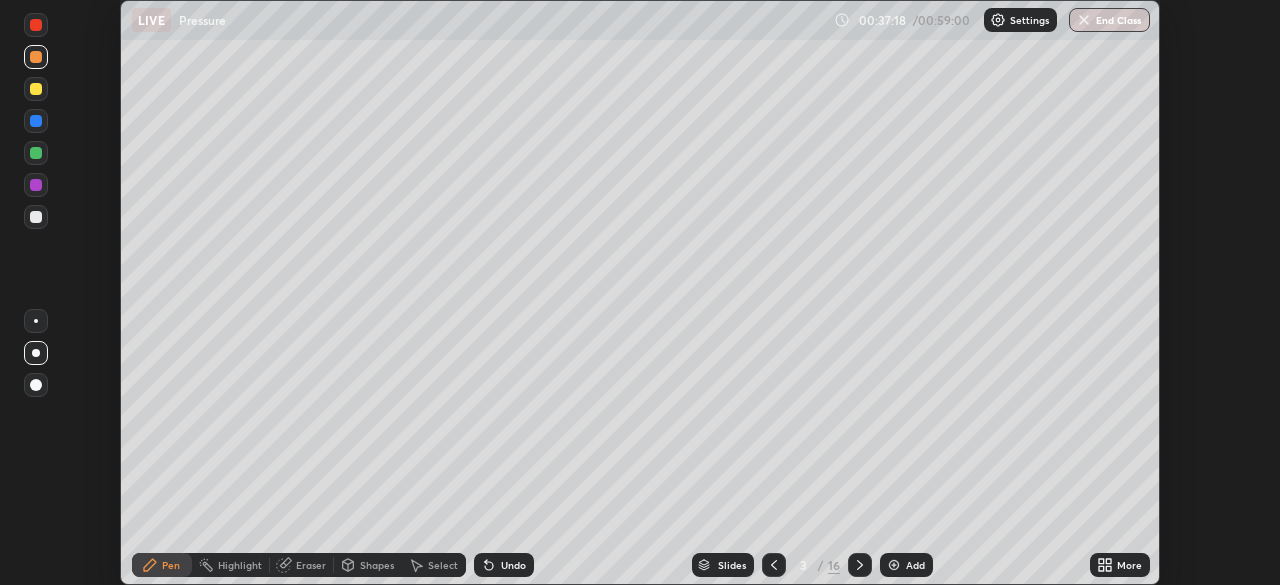 click at bounding box center (36, 217) 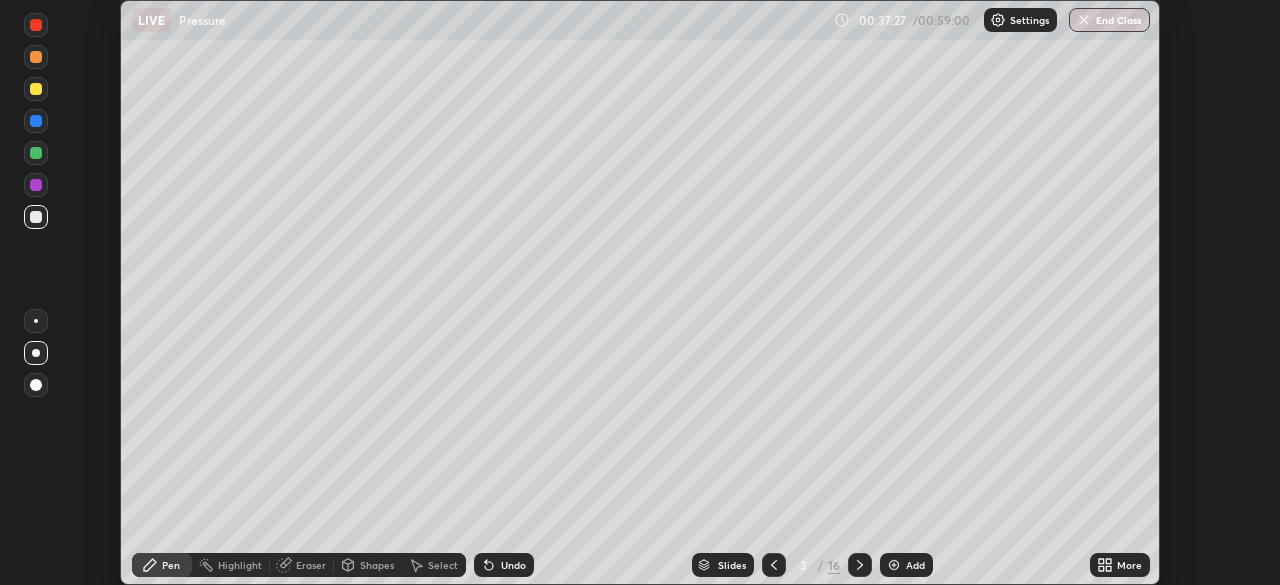 click 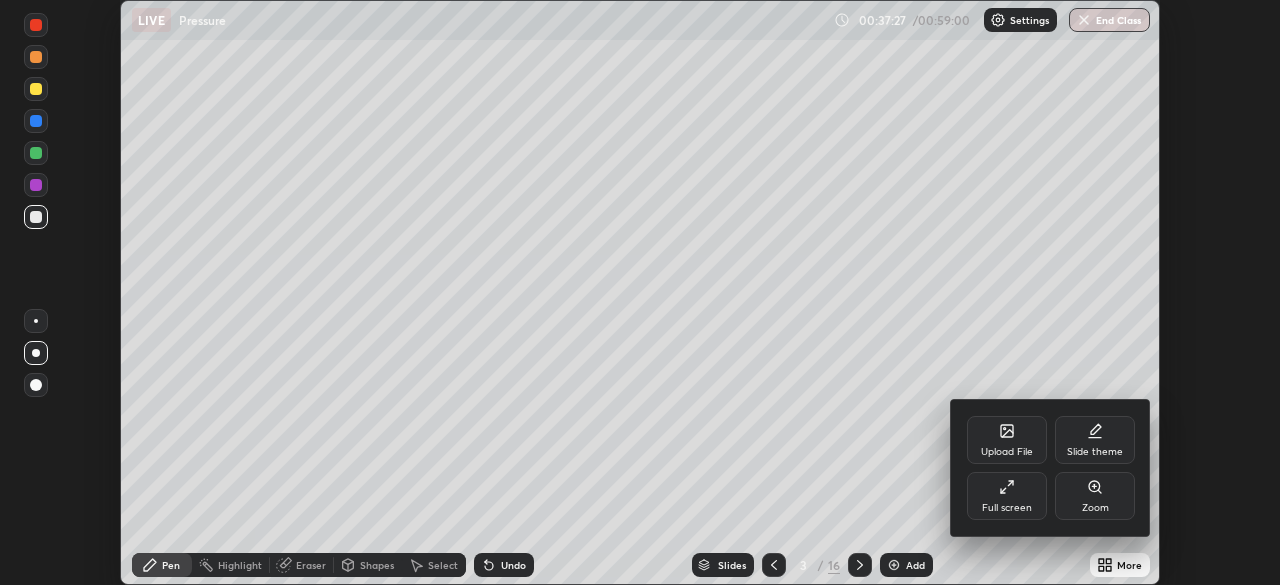 click 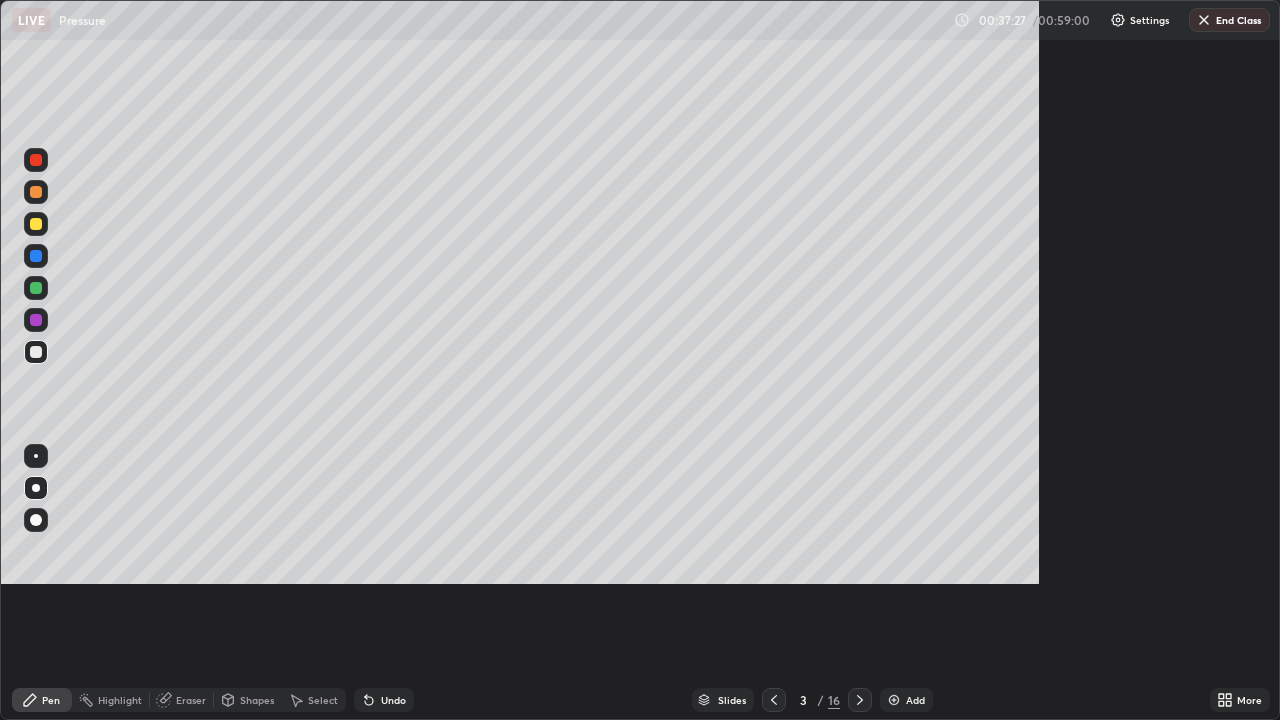 scroll, scrollTop: 99280, scrollLeft: 98720, axis: both 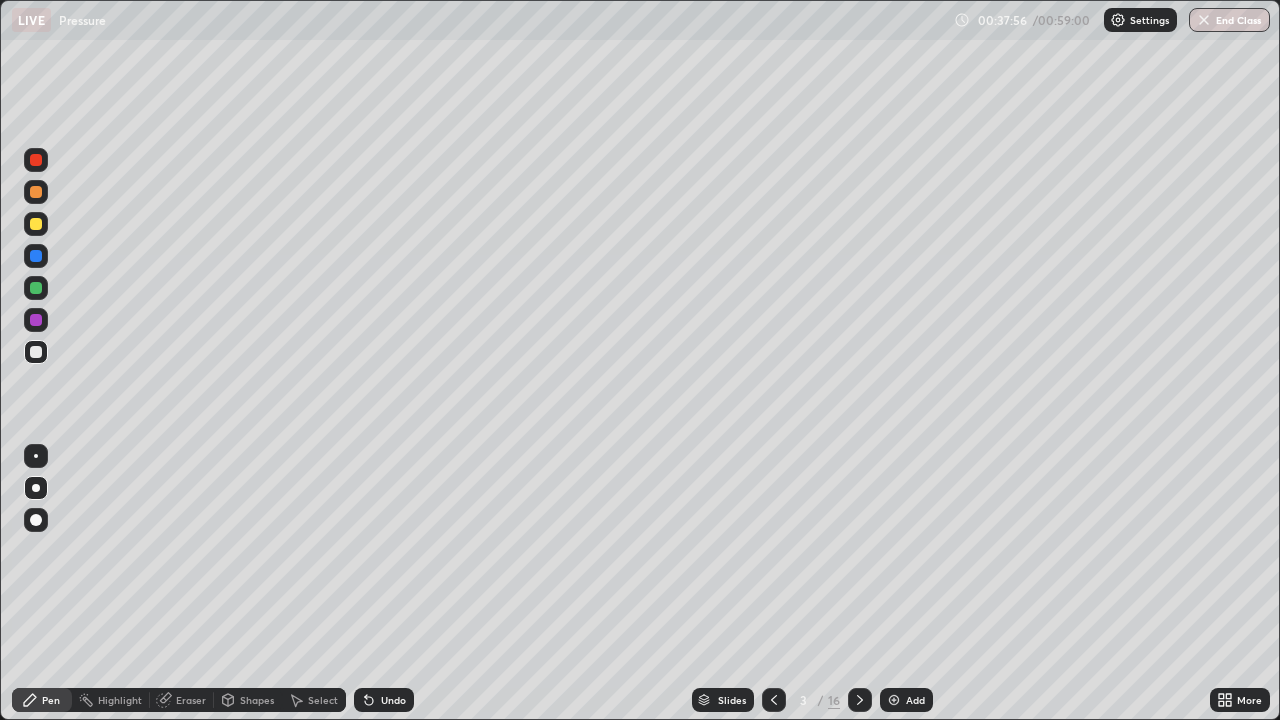 click on "Eraser" at bounding box center [191, 700] 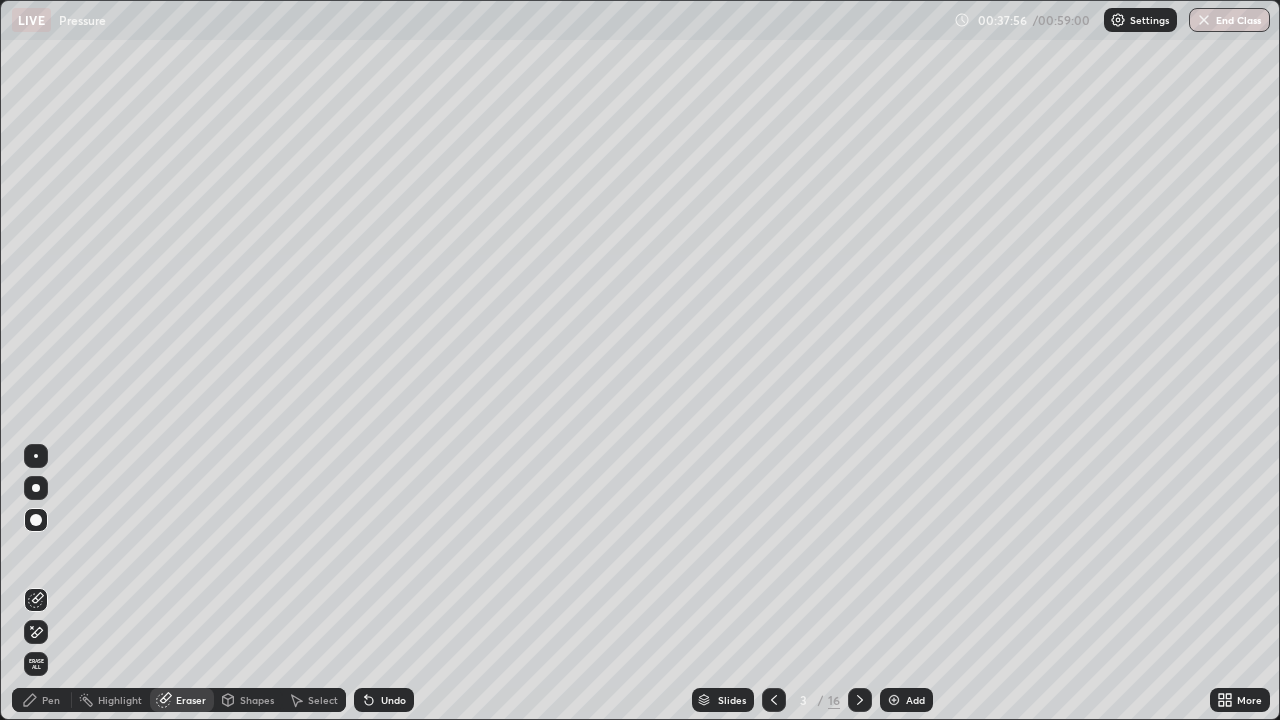 click at bounding box center (36, 456) 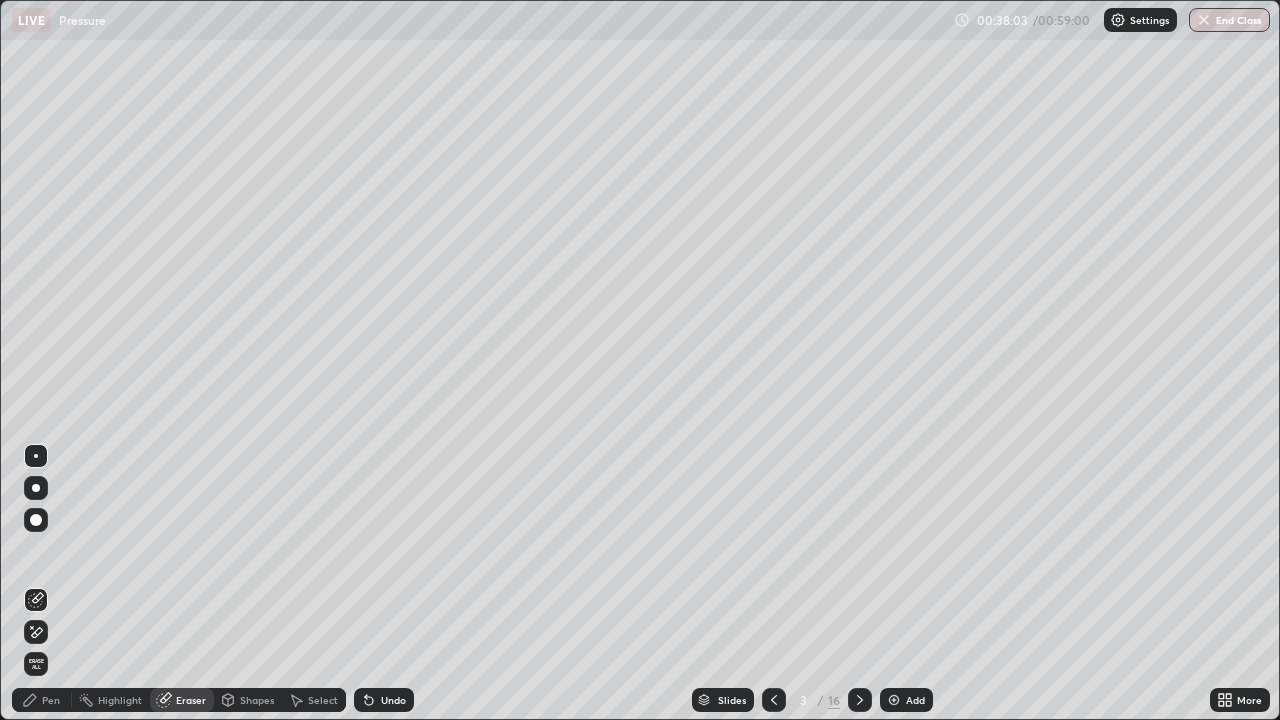 click on "Pen" at bounding box center [42, 700] 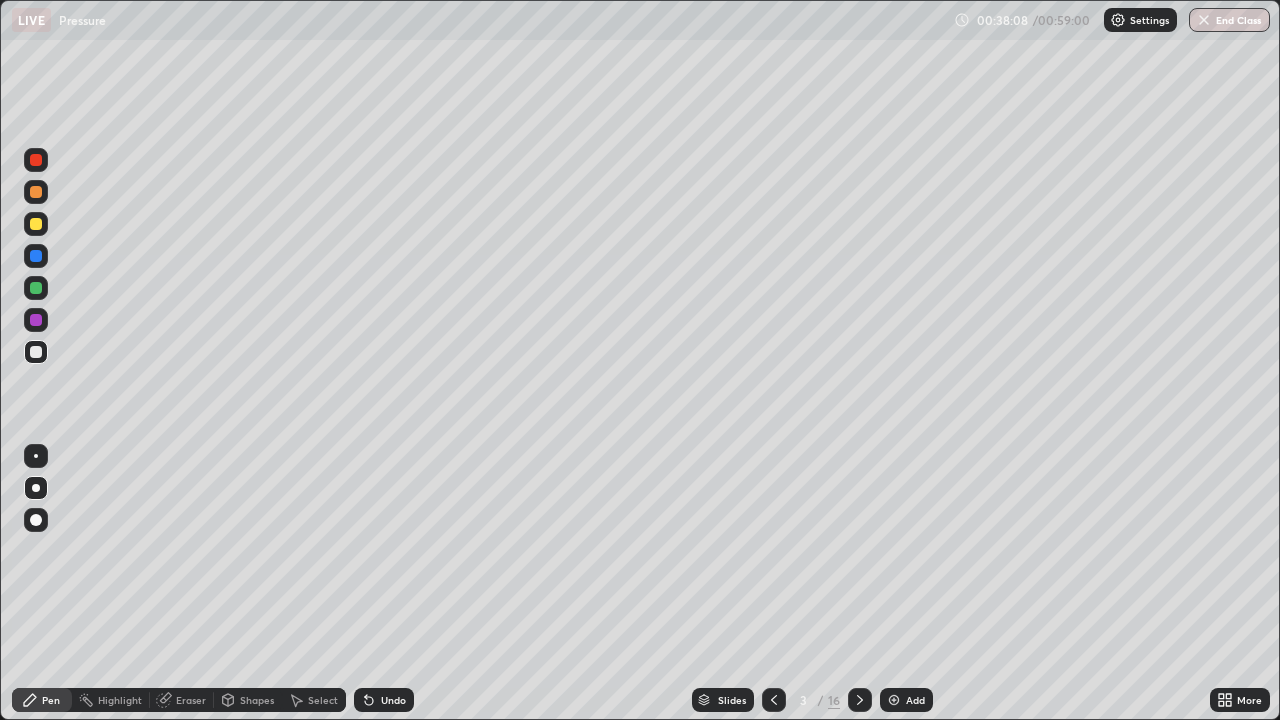click at bounding box center [36, 256] 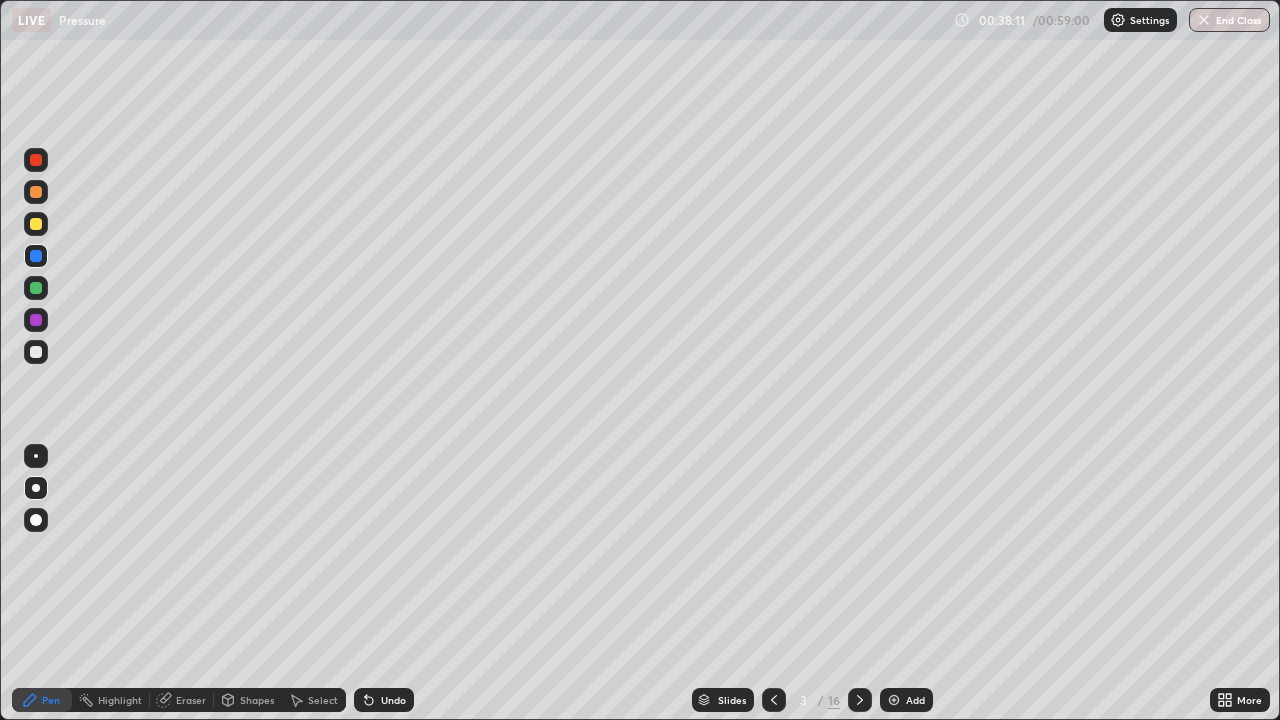 click at bounding box center [36, 320] 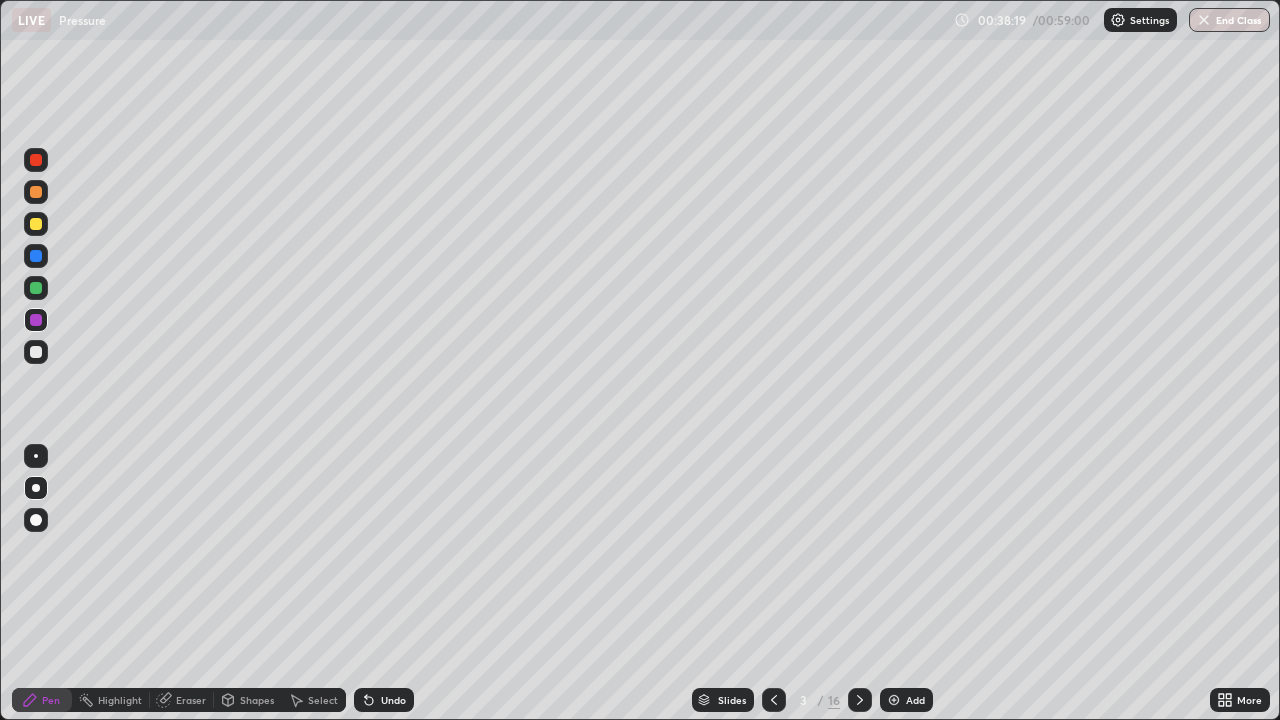 click on "Undo" at bounding box center (393, 700) 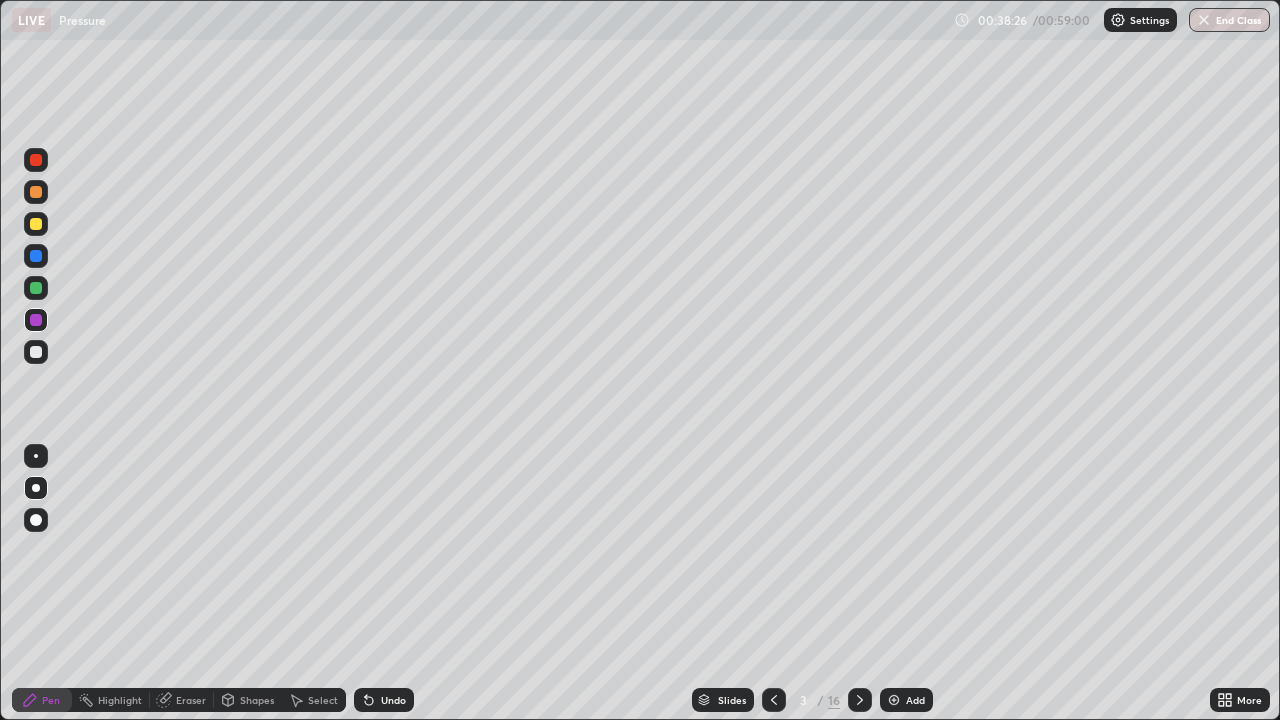 click at bounding box center [36, 288] 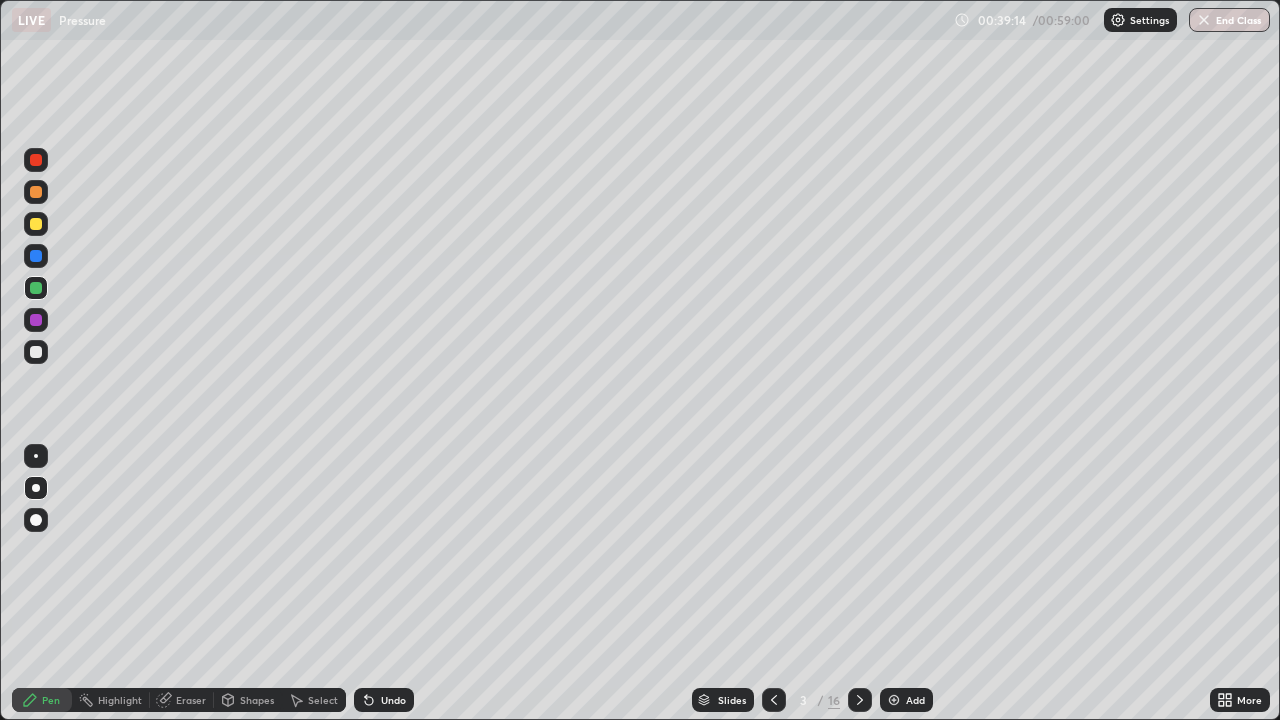 click at bounding box center [36, 320] 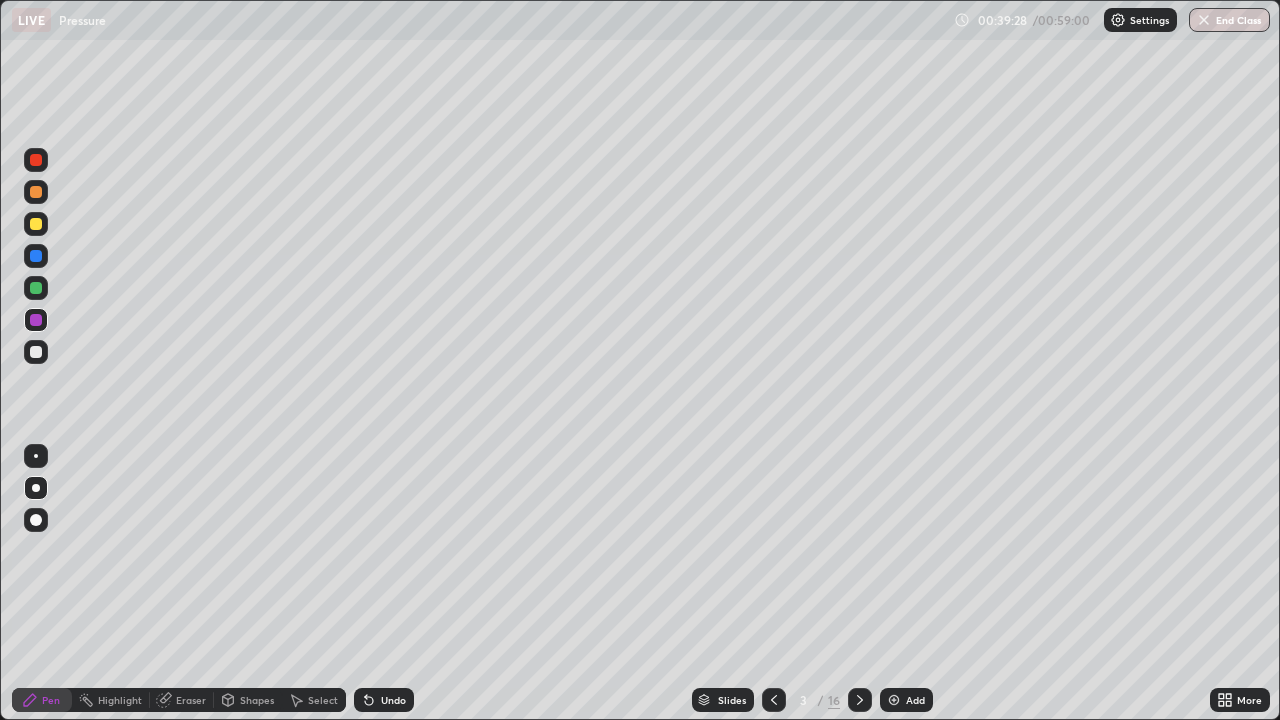 click at bounding box center (36, 288) 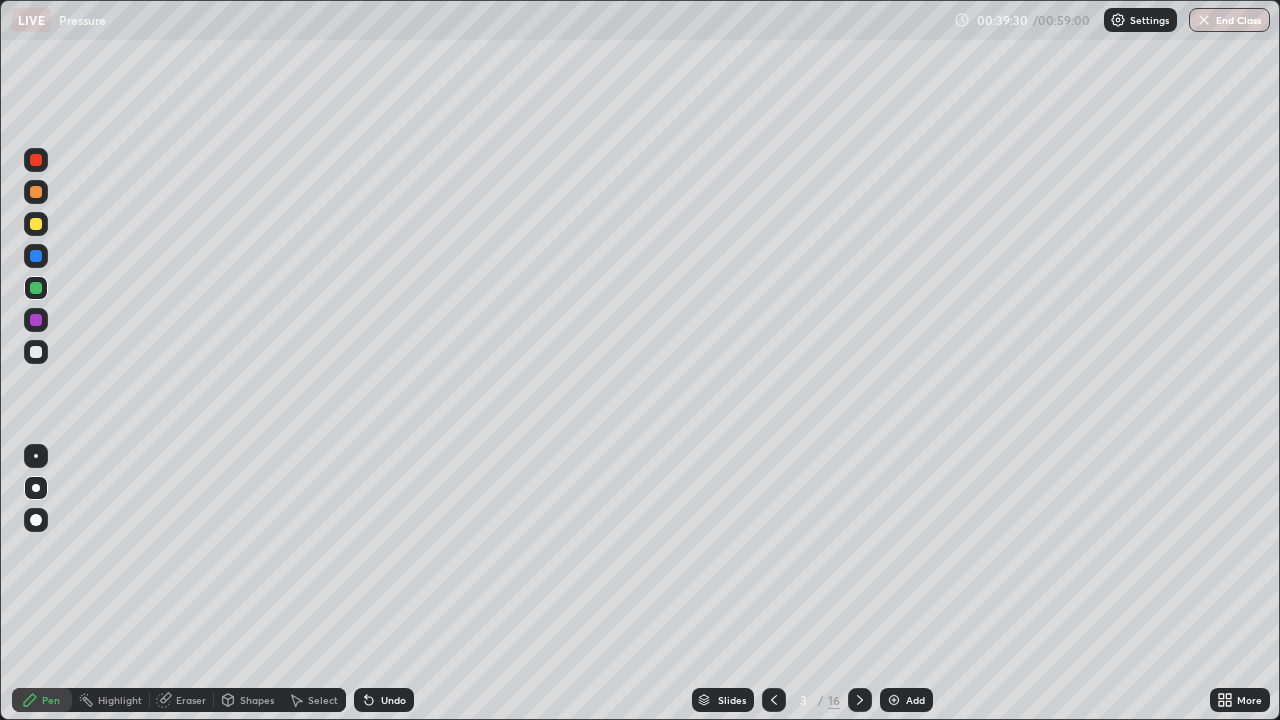 click at bounding box center (36, 224) 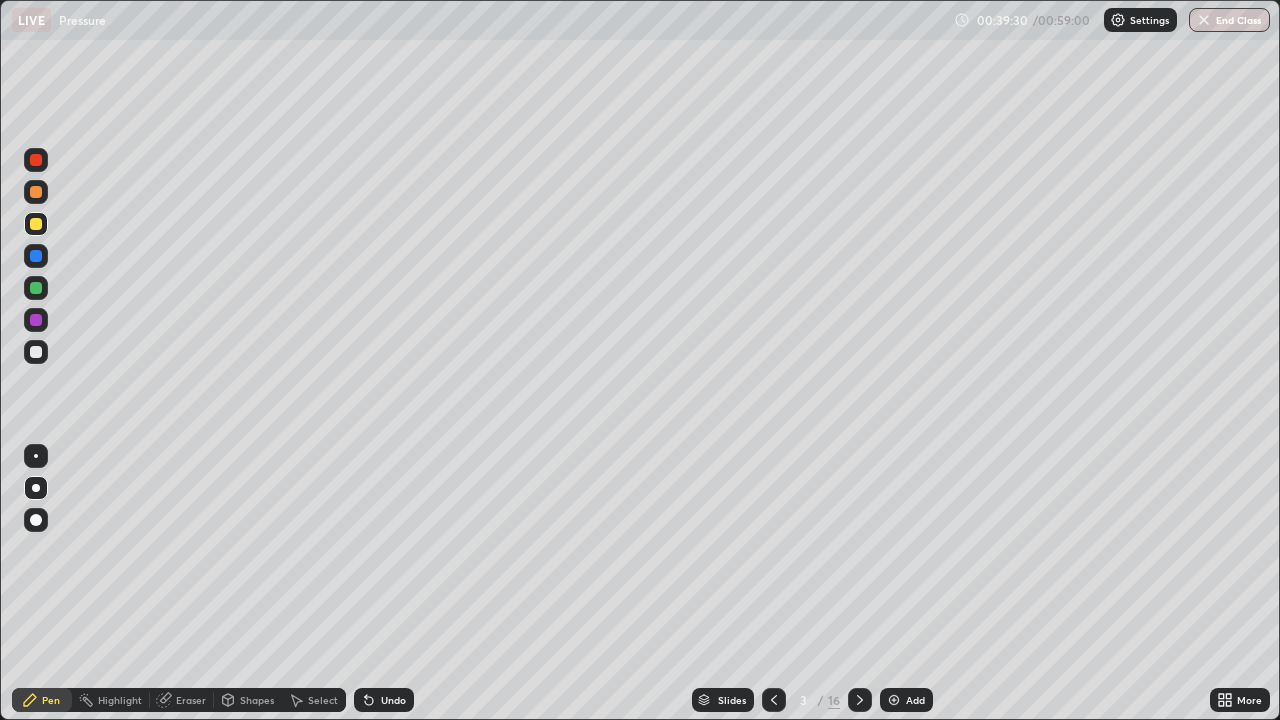 click at bounding box center [36, 192] 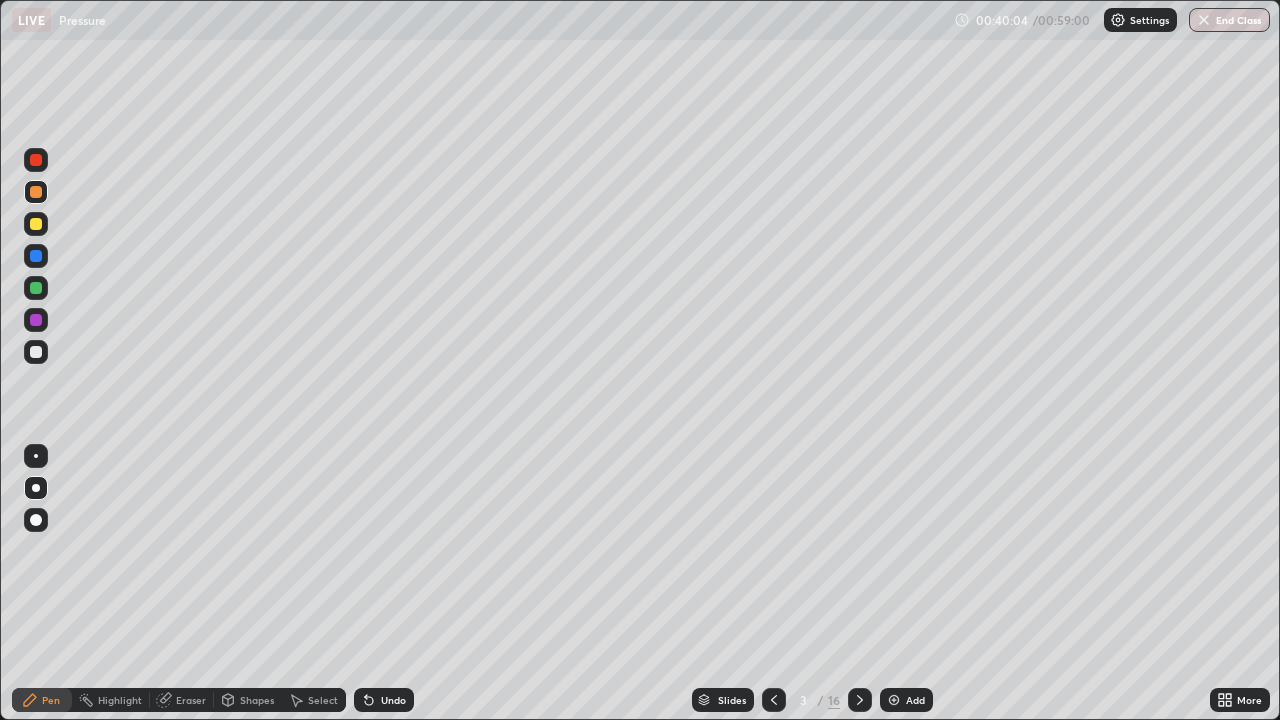 click at bounding box center (36, 352) 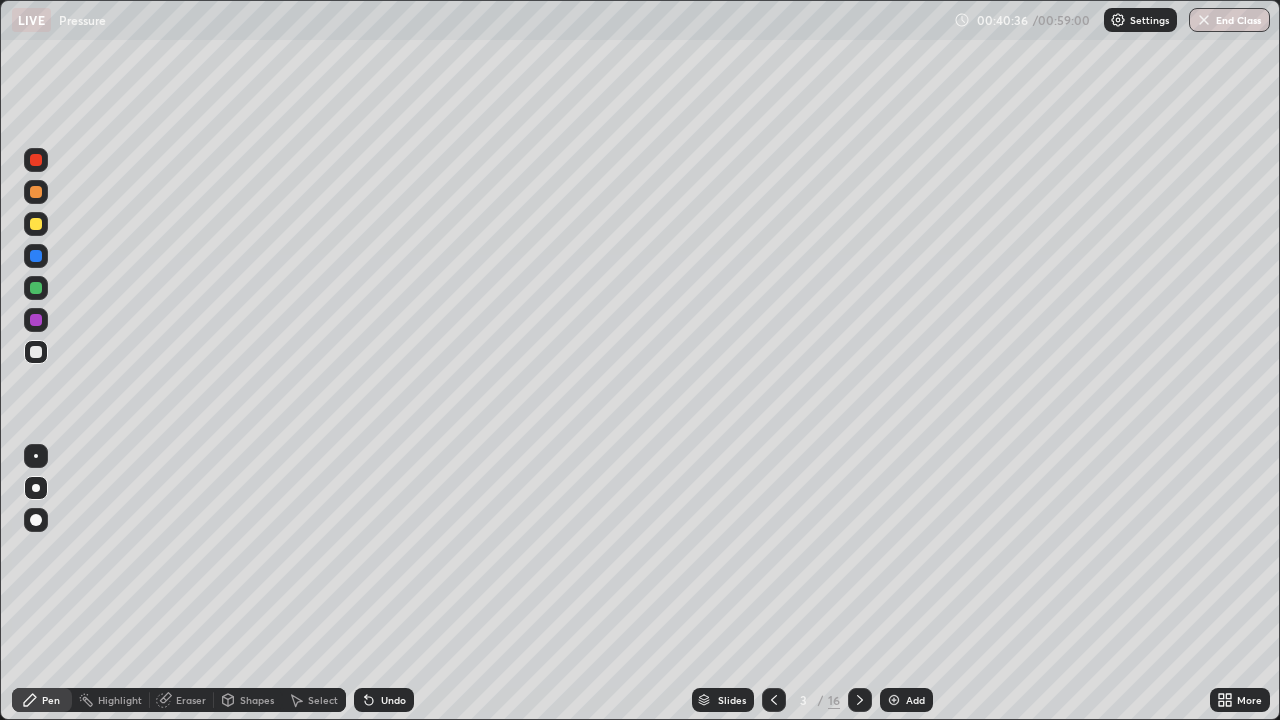 click on "Eraser" at bounding box center (191, 700) 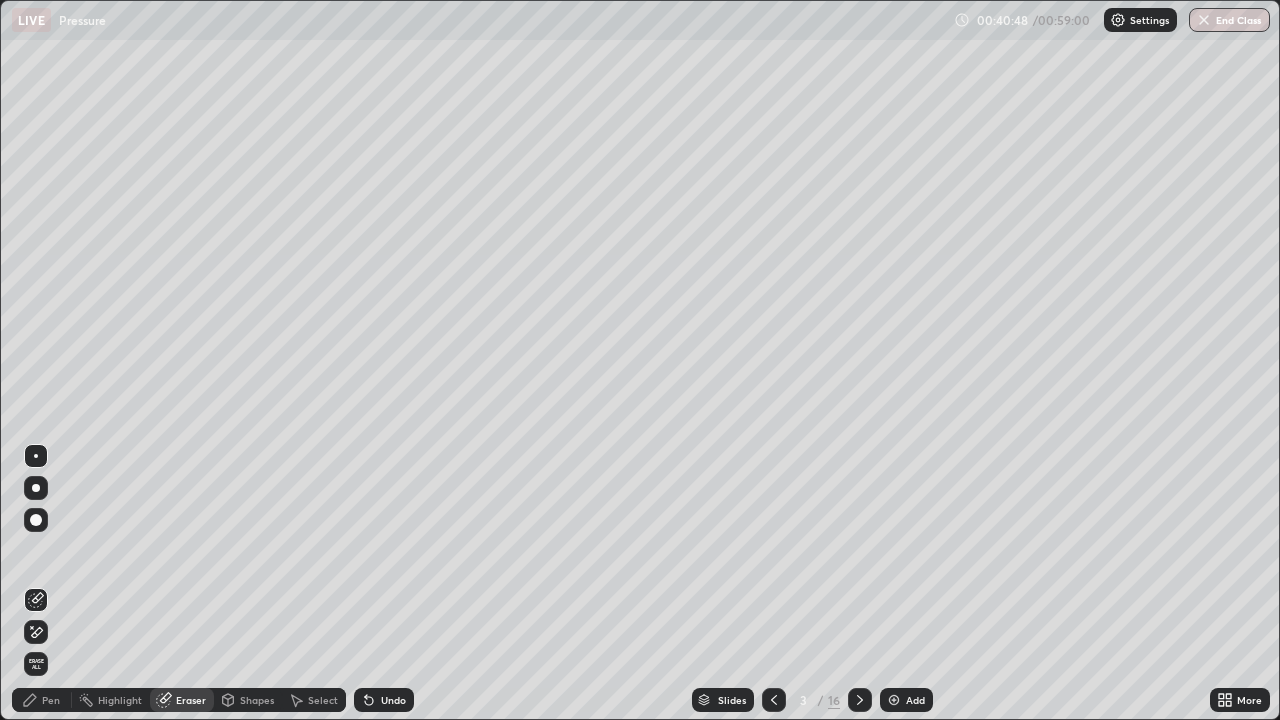 click on "Pen" at bounding box center [51, 700] 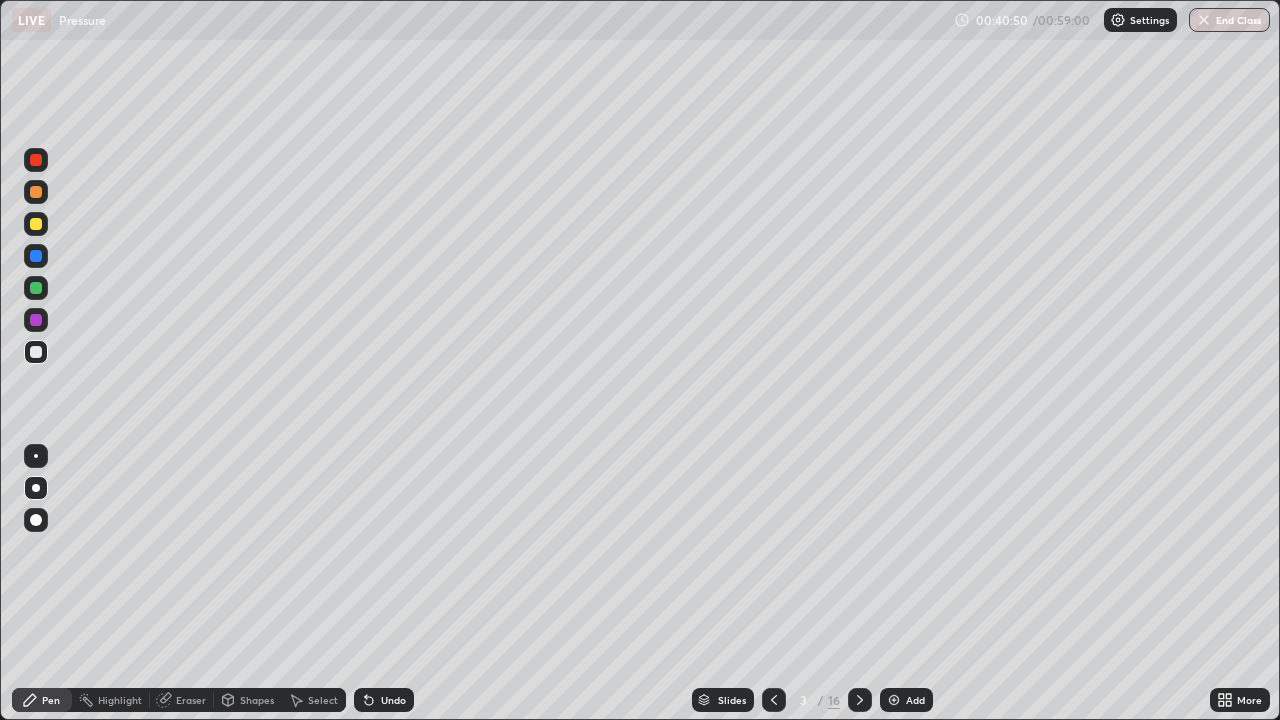 click at bounding box center (36, 256) 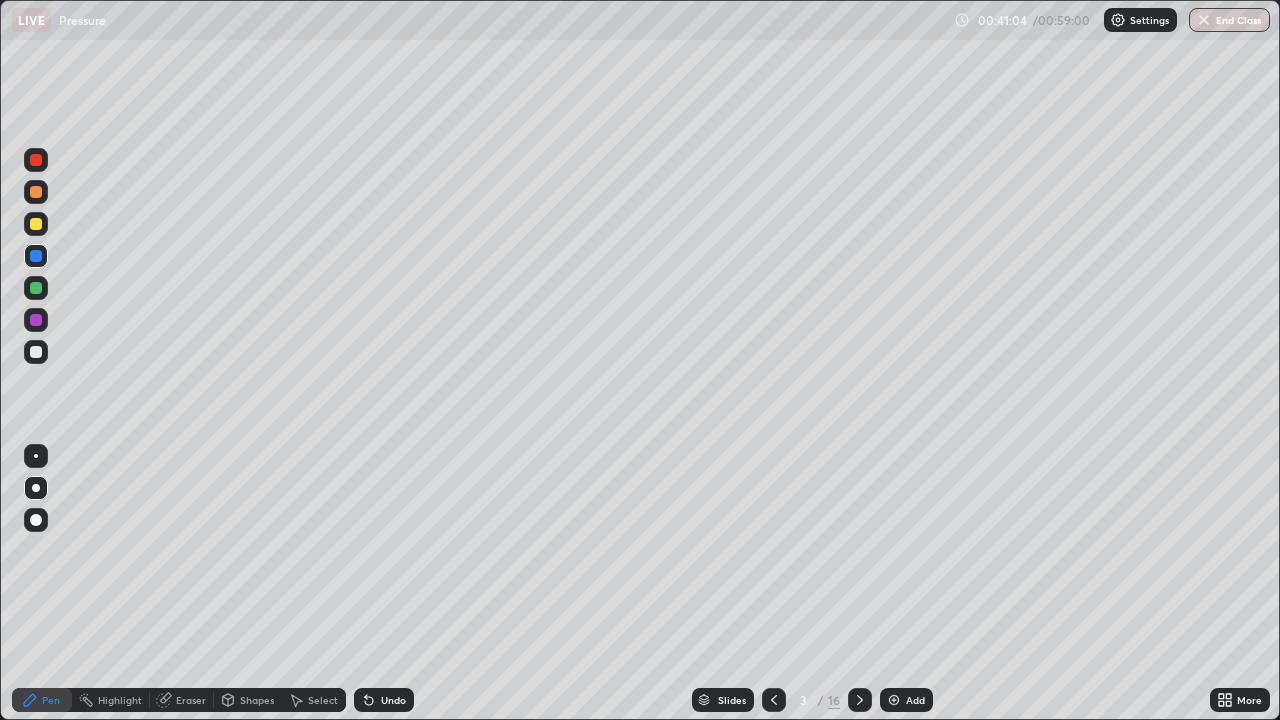 click at bounding box center (36, 224) 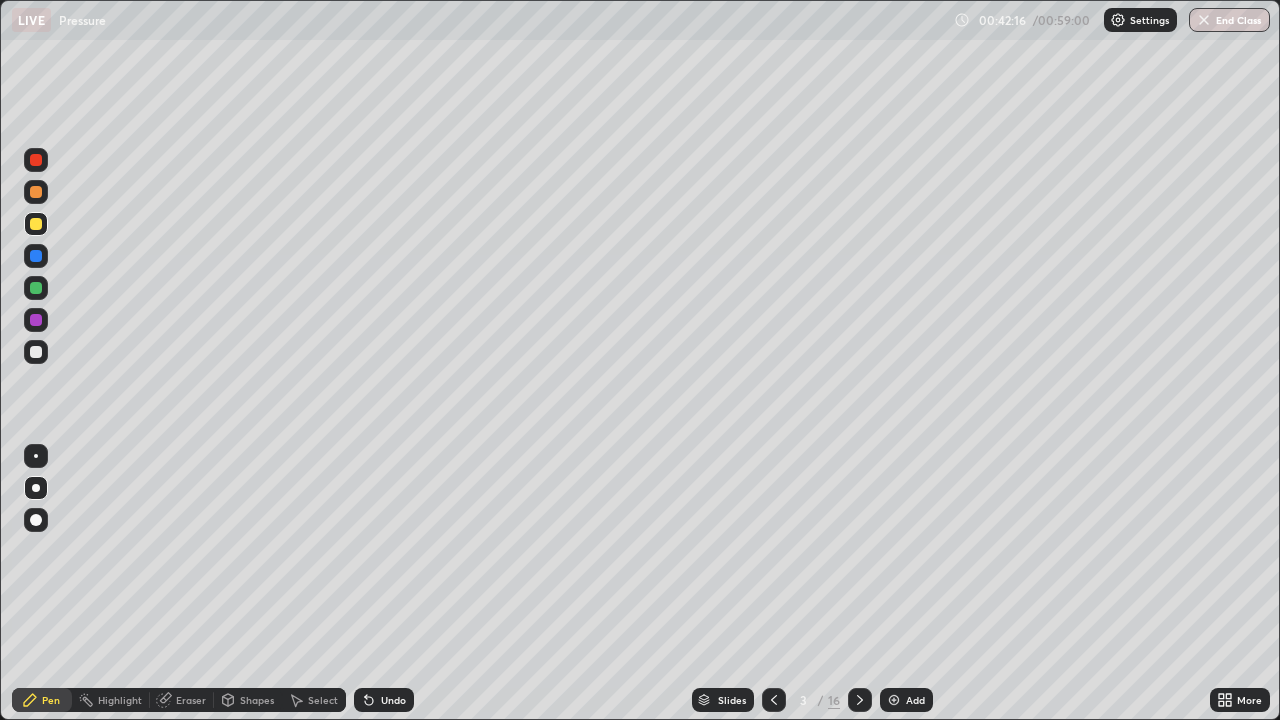 click at bounding box center [36, 192] 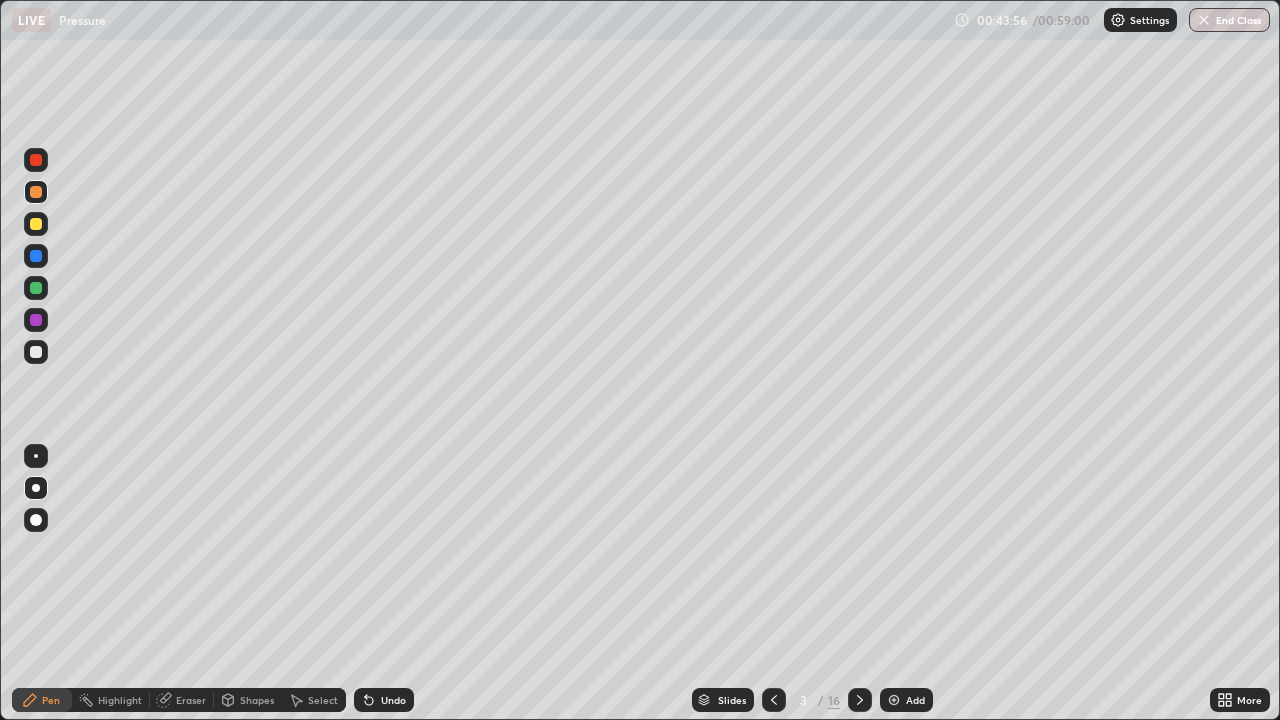 click at bounding box center (36, 224) 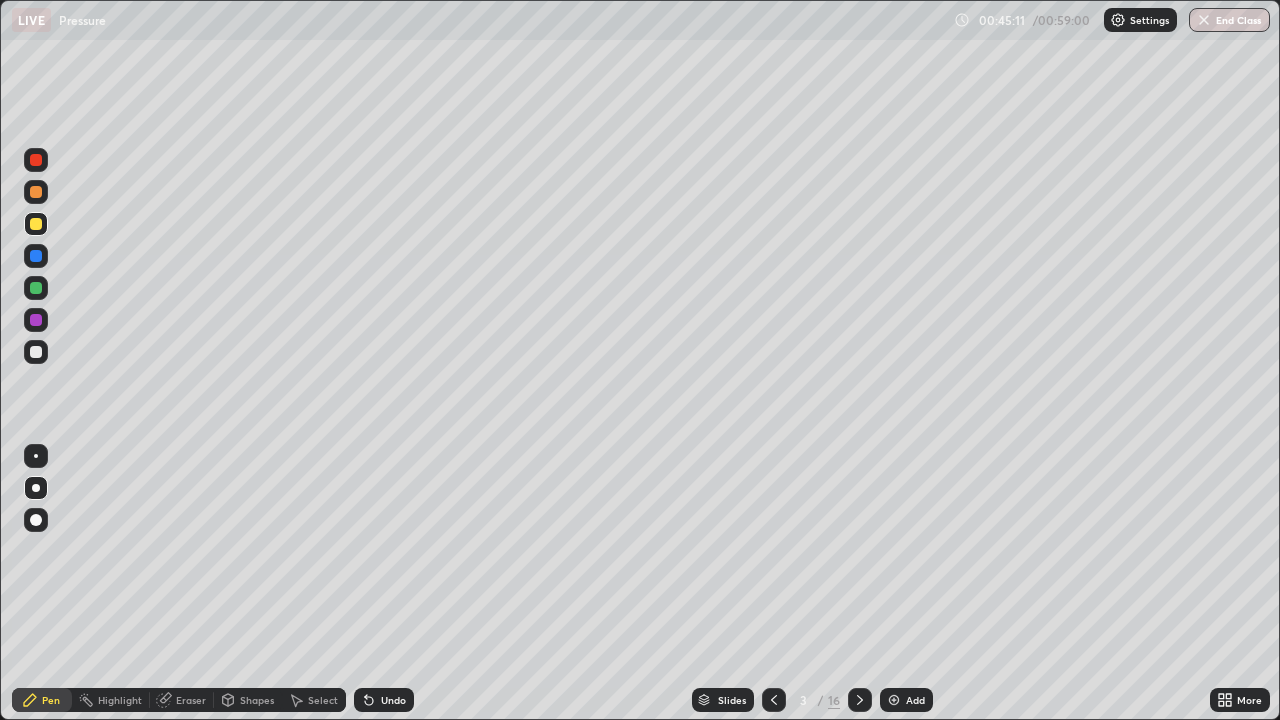 click on "Add" at bounding box center [906, 700] 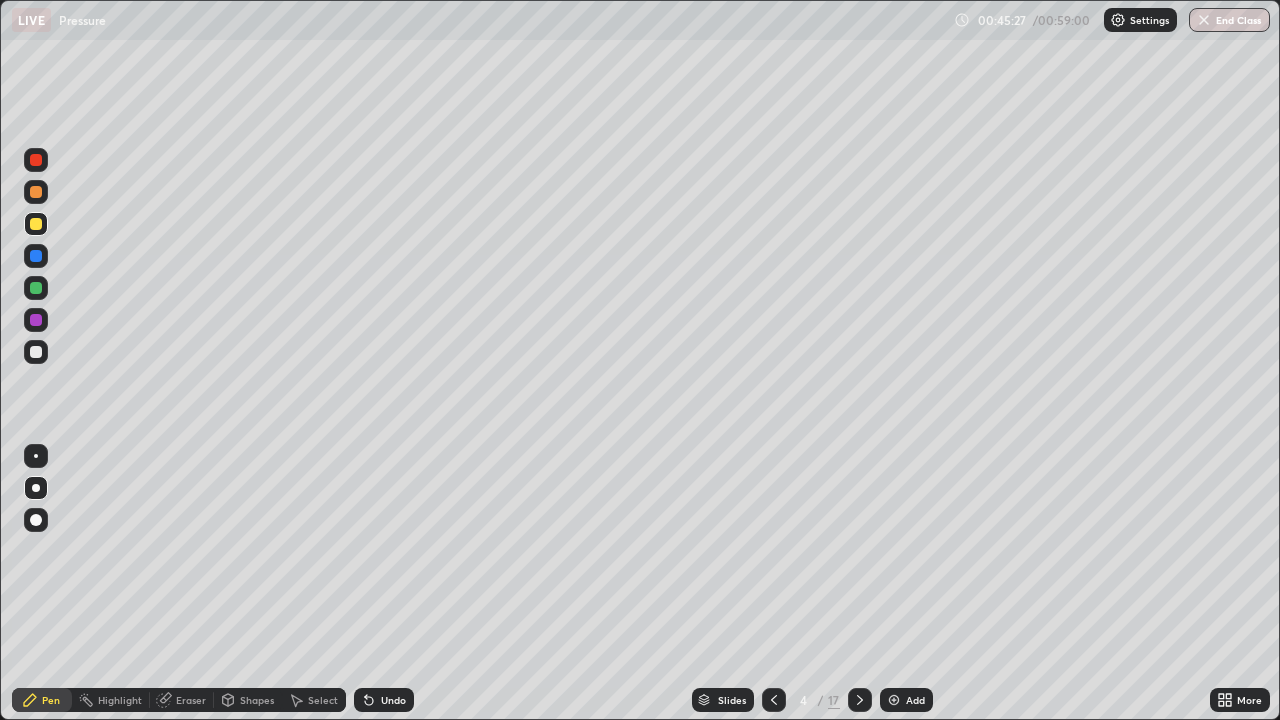 click at bounding box center (36, 288) 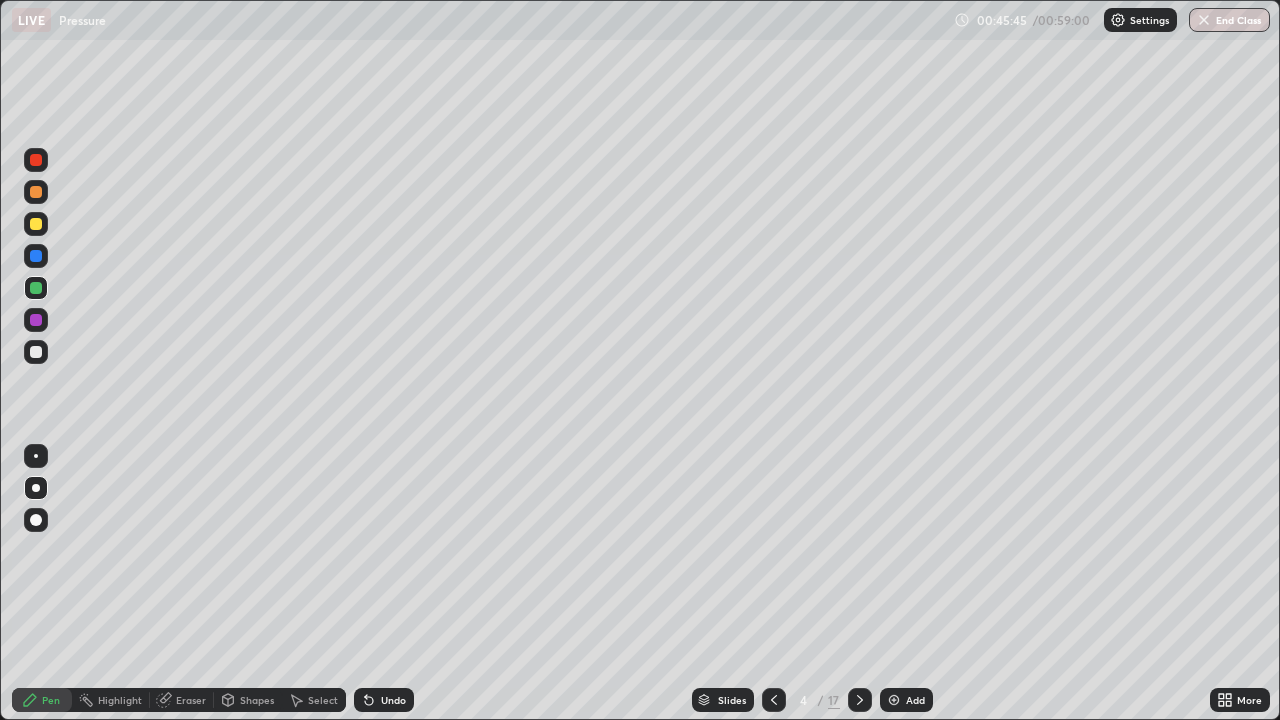 click on "Shapes" at bounding box center [248, 700] 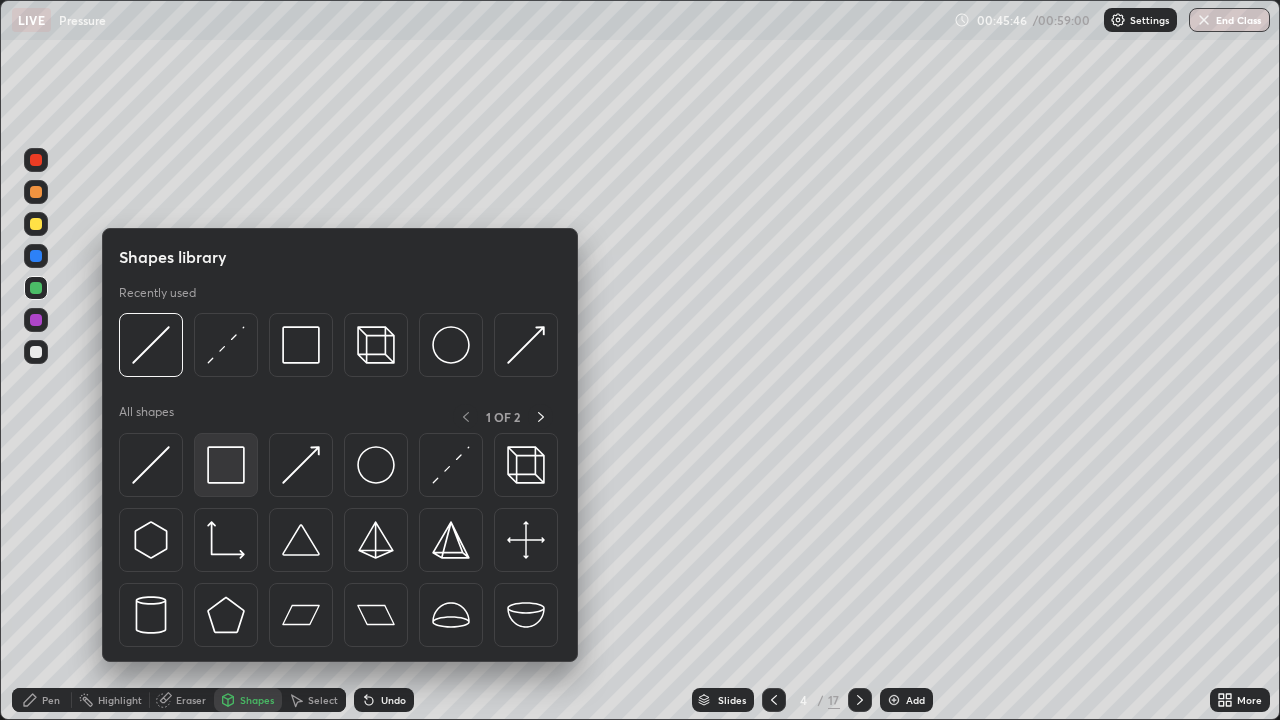click at bounding box center [226, 465] 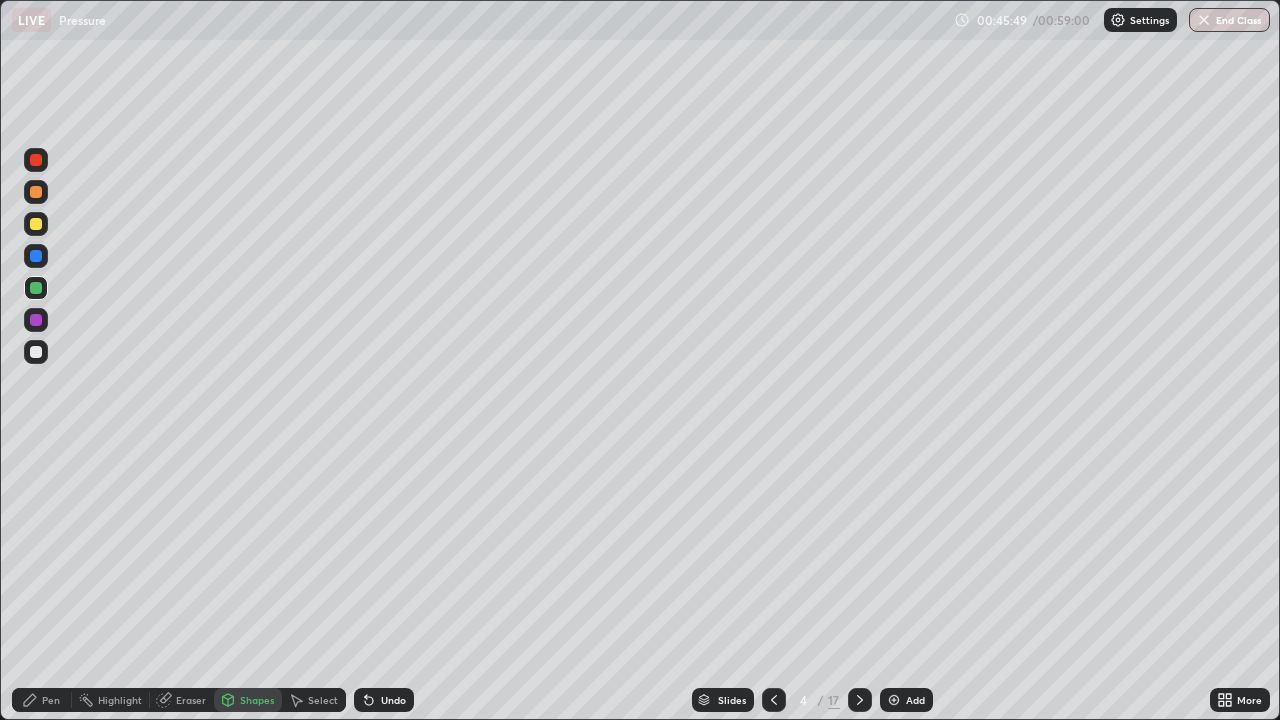 click on "Pen" at bounding box center [42, 700] 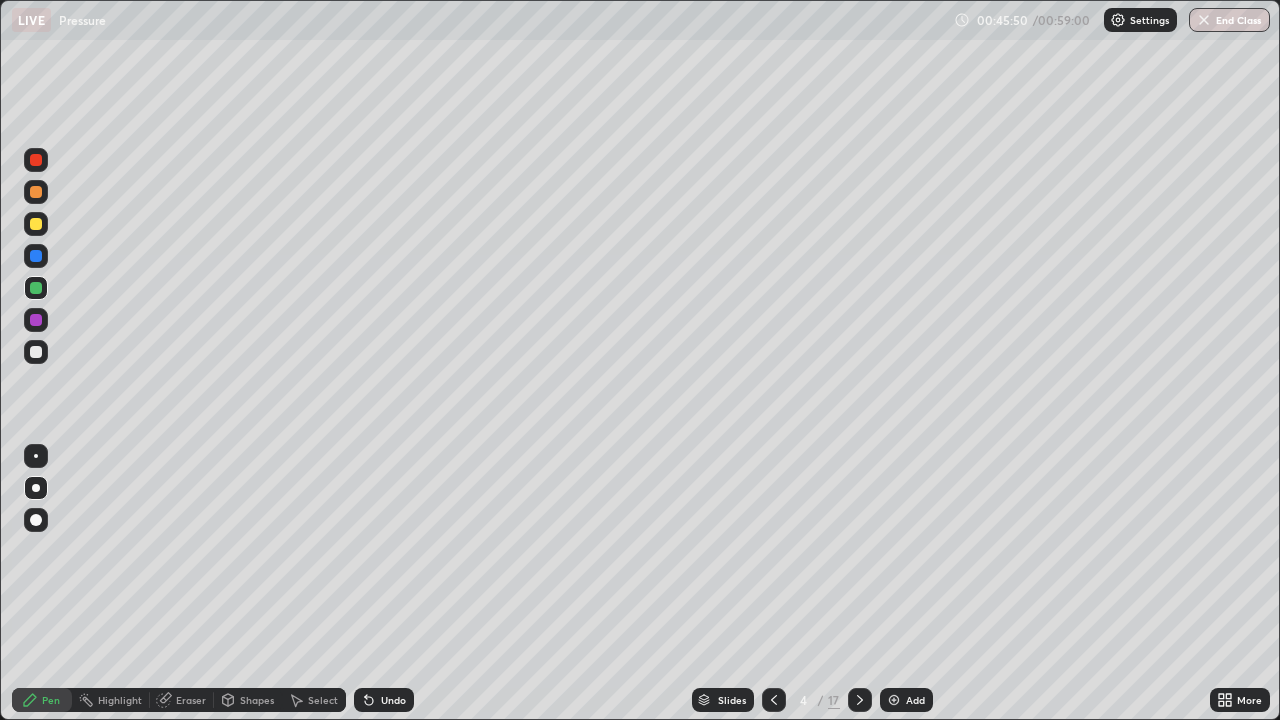 click at bounding box center (36, 352) 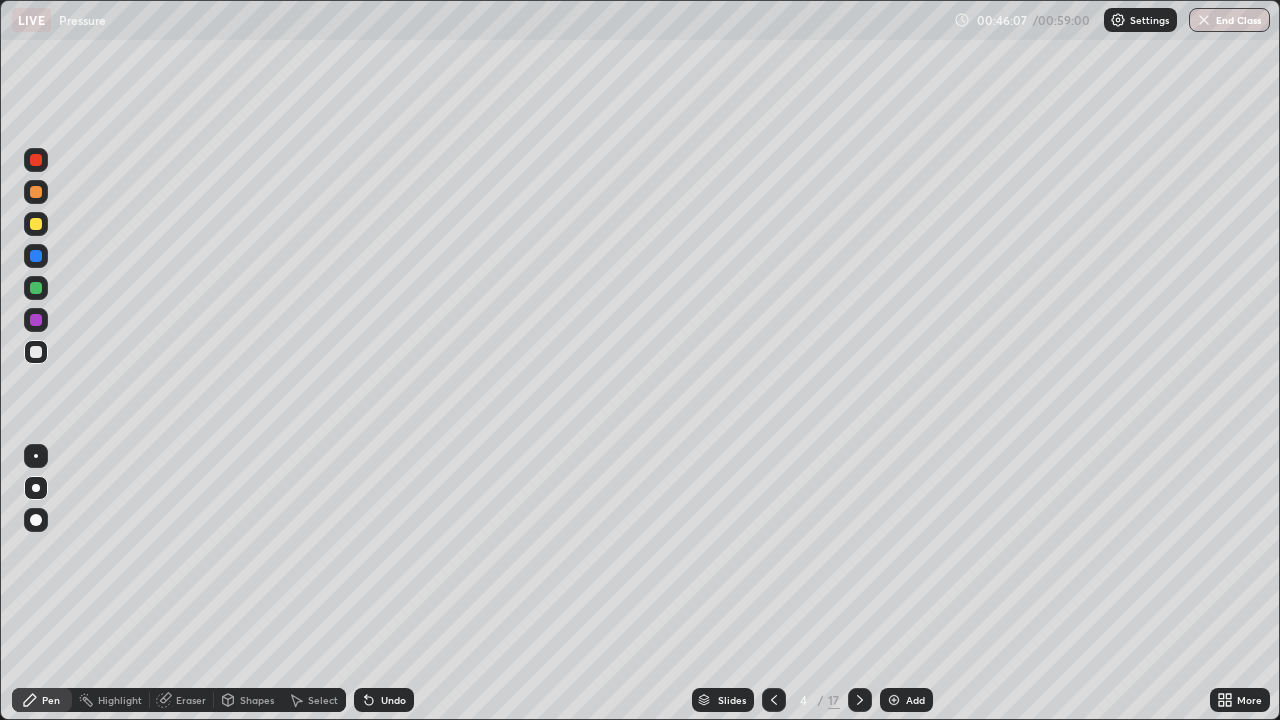 click on "Undo" at bounding box center [393, 700] 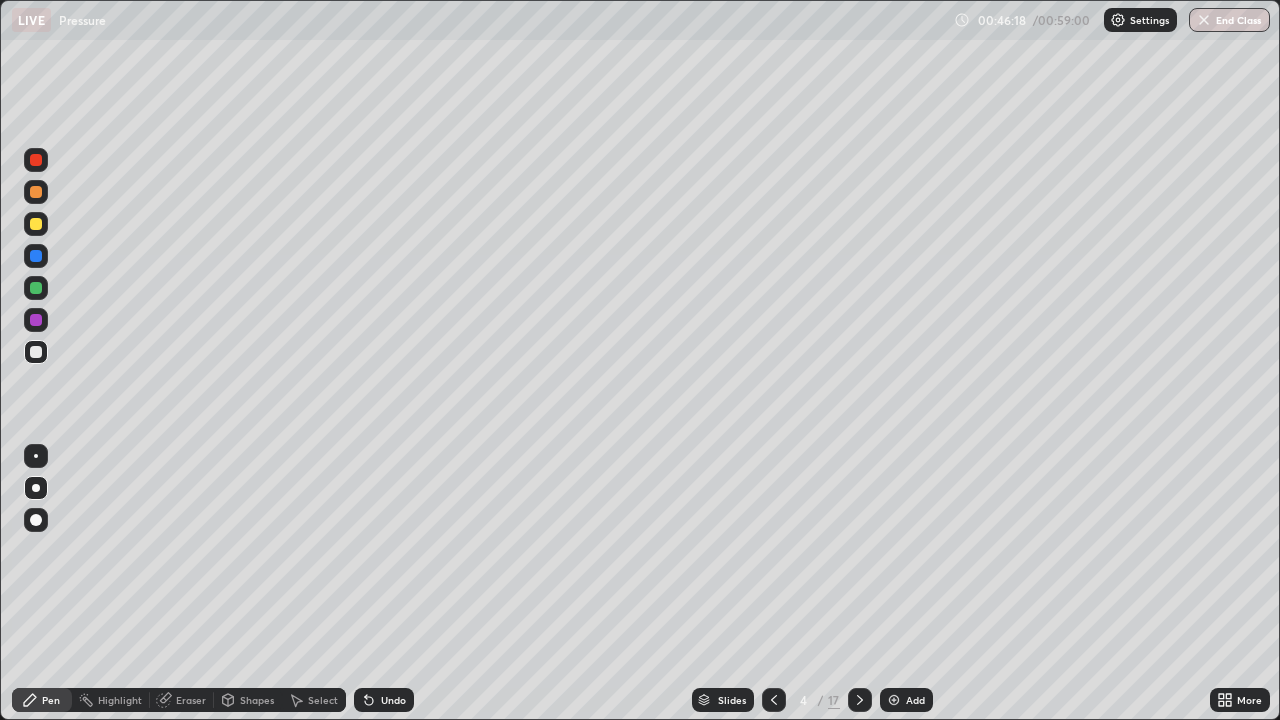 click at bounding box center (36, 288) 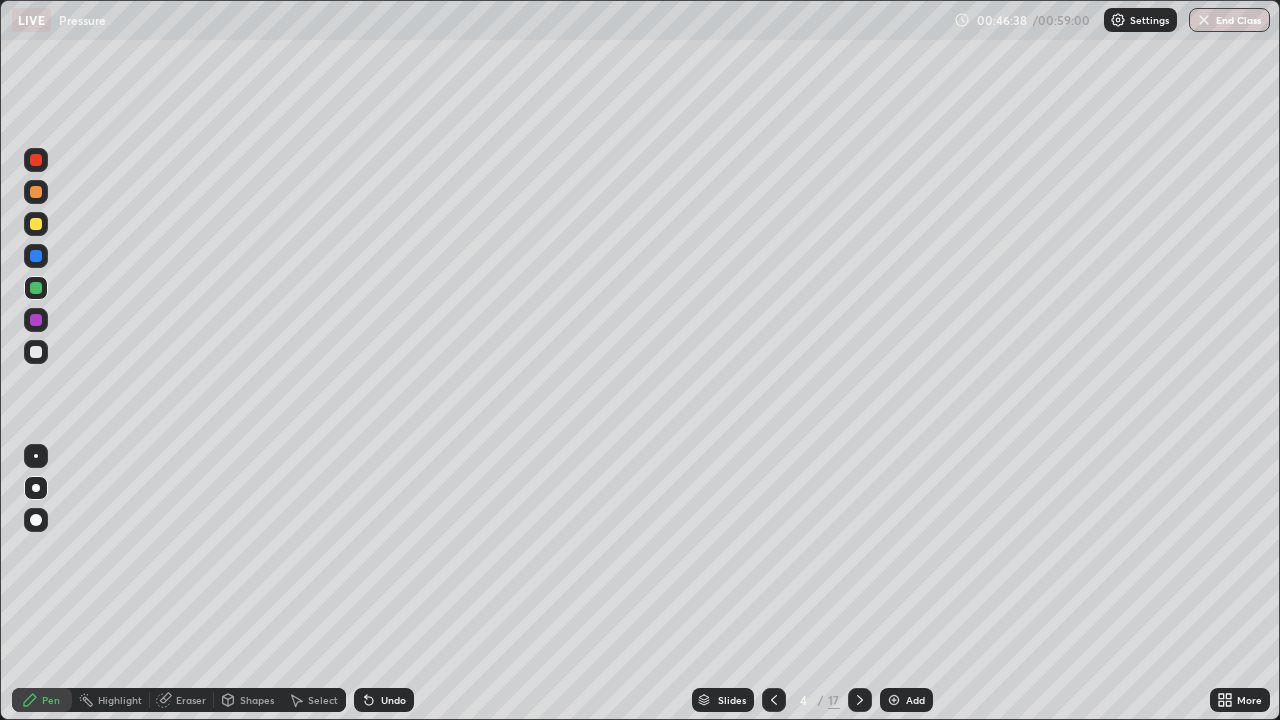 click at bounding box center (36, 256) 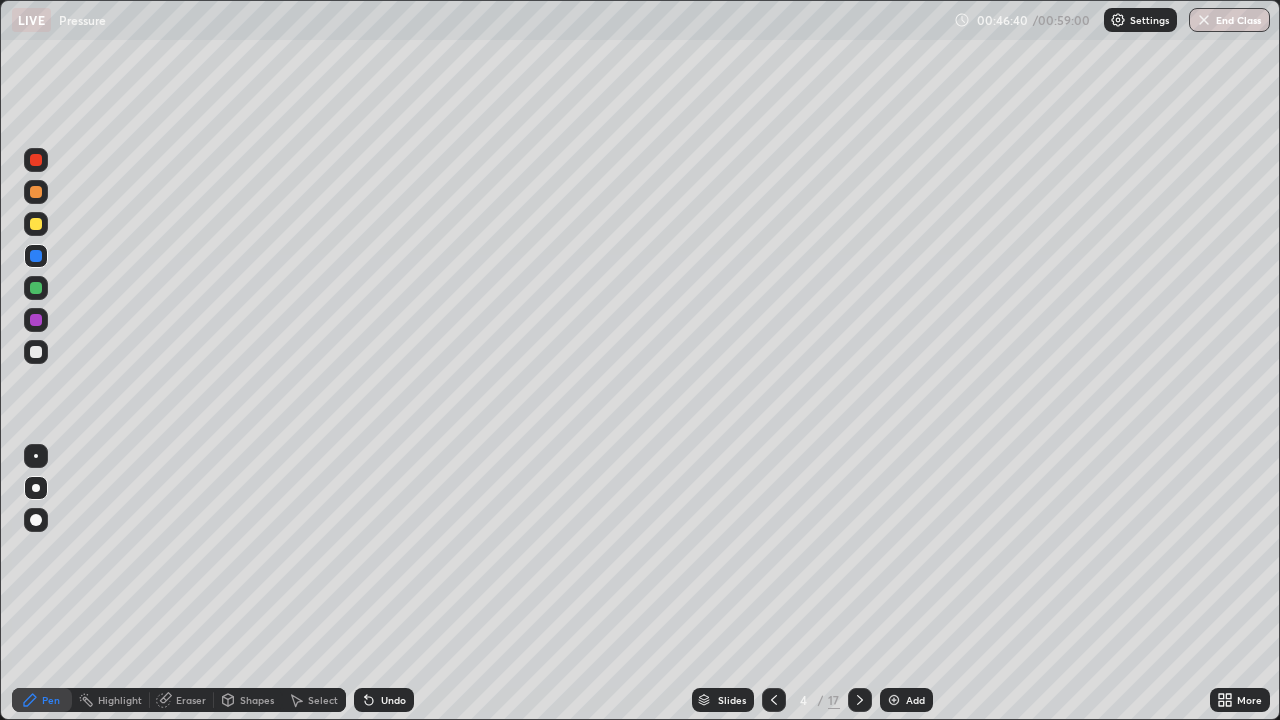 click on "Add" at bounding box center [906, 700] 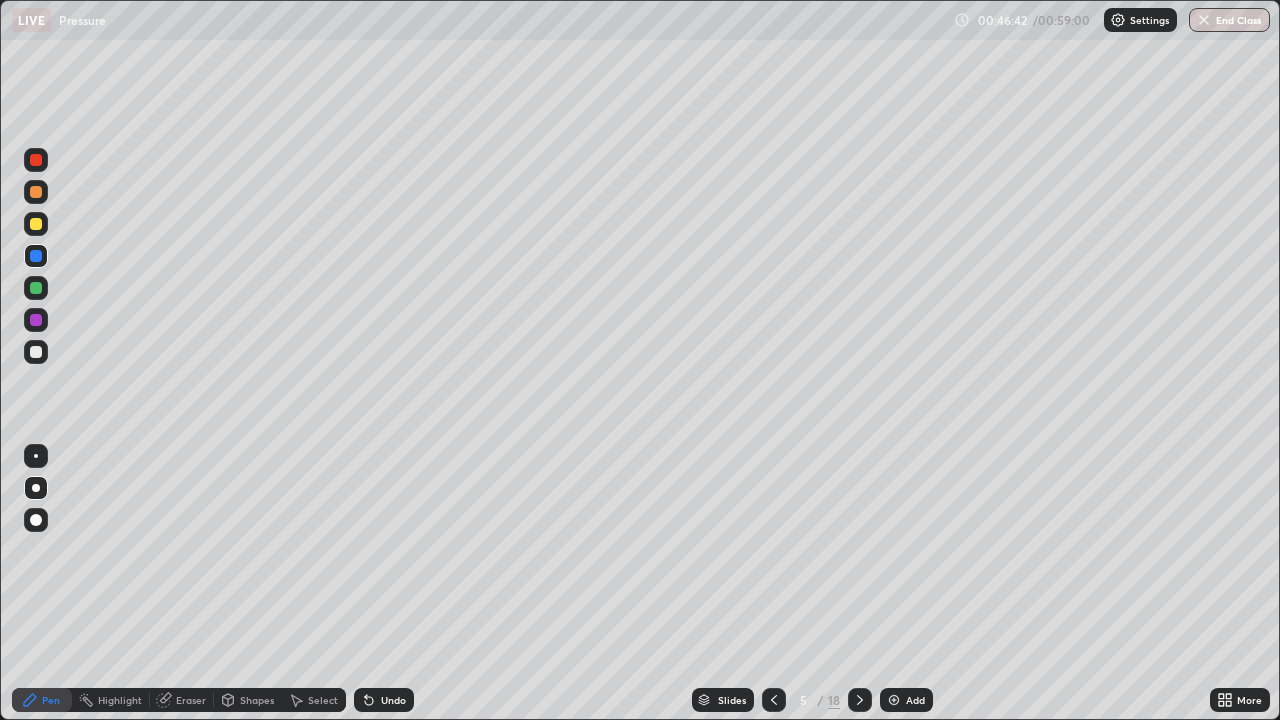 click at bounding box center (36, 352) 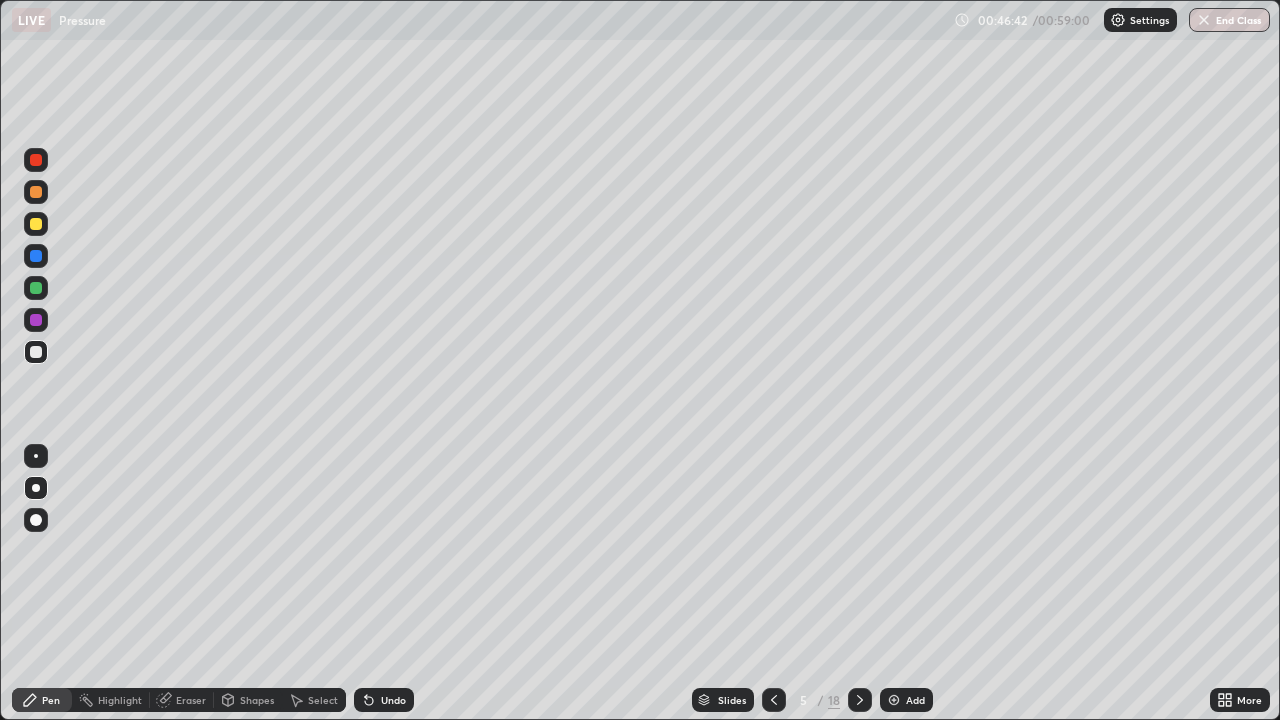 click at bounding box center (36, 256) 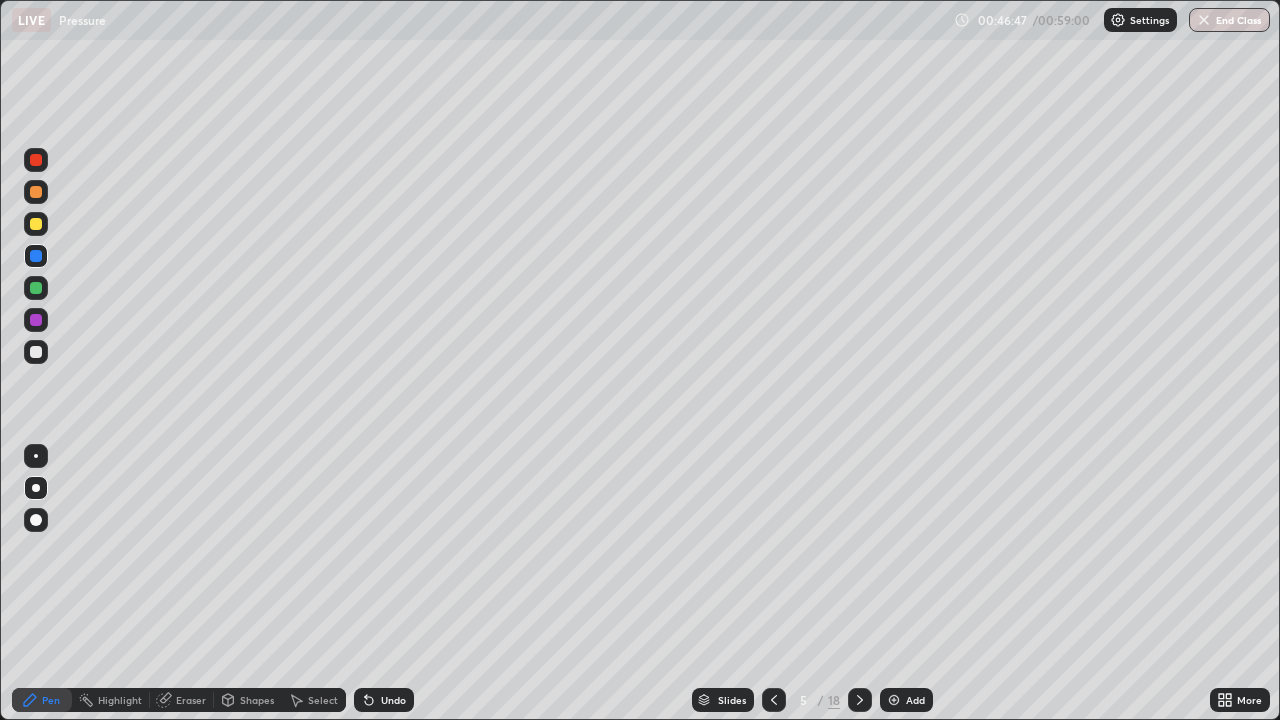 click 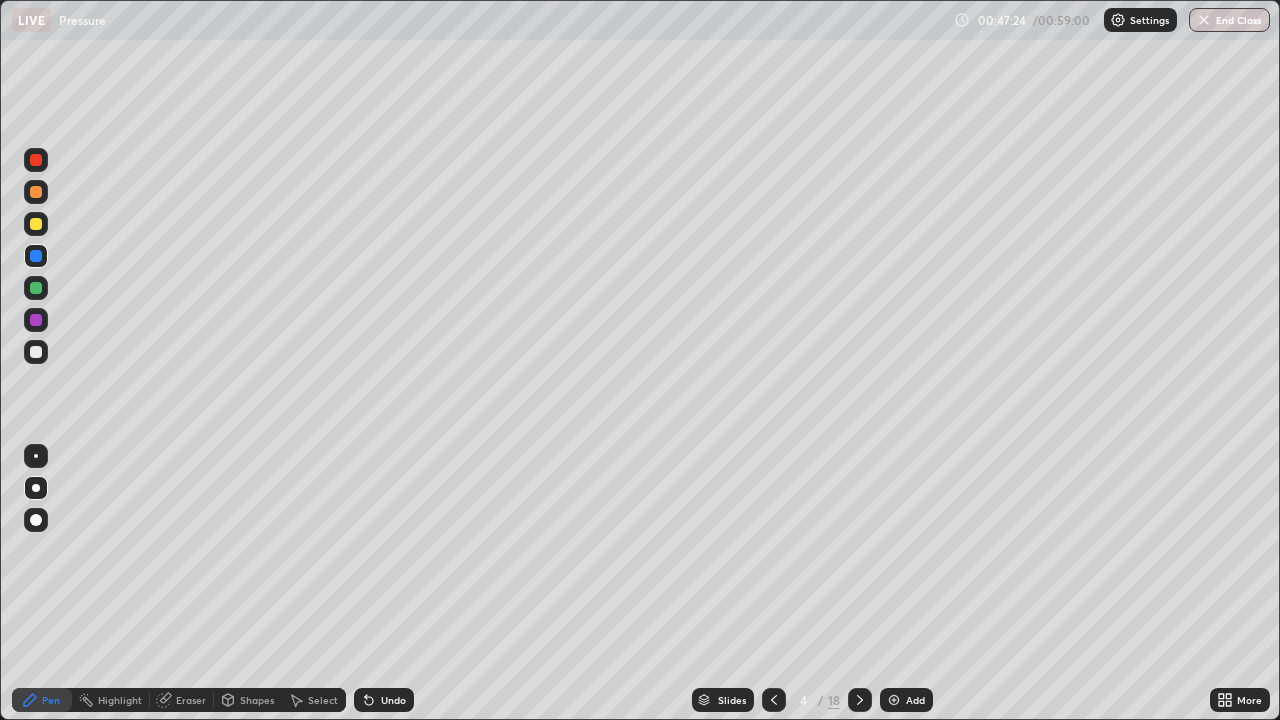 click 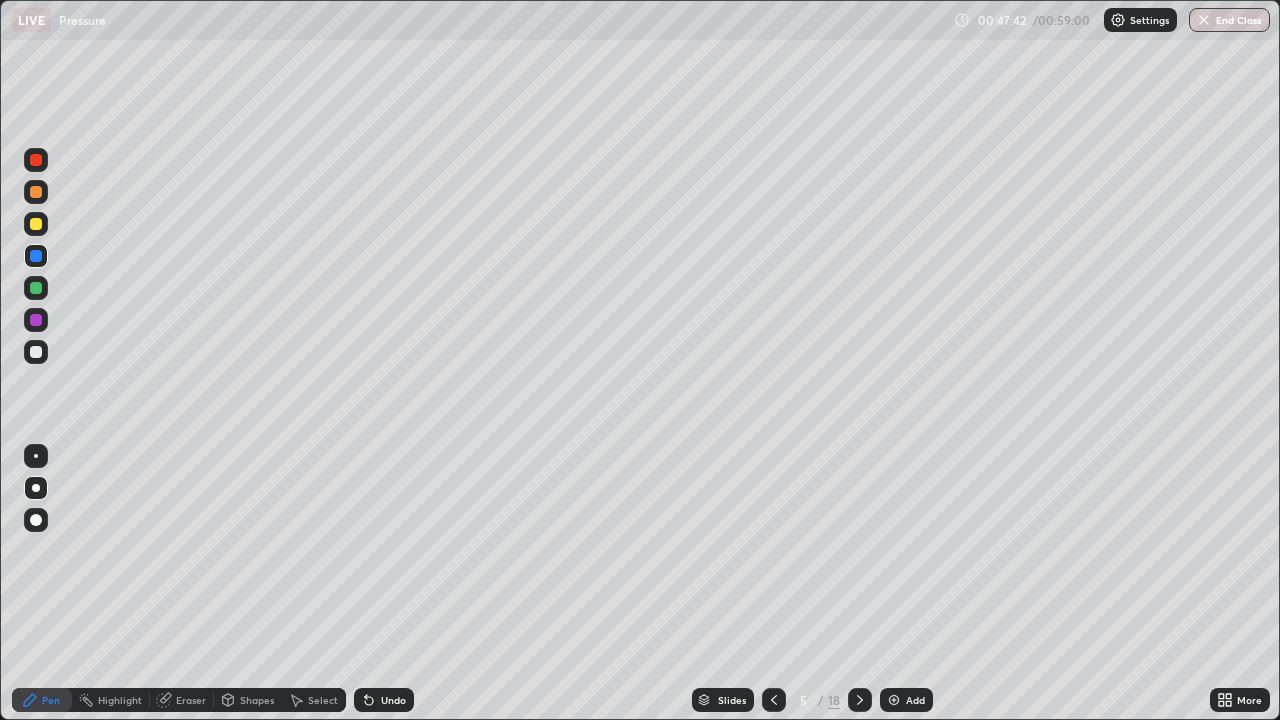click at bounding box center (36, 224) 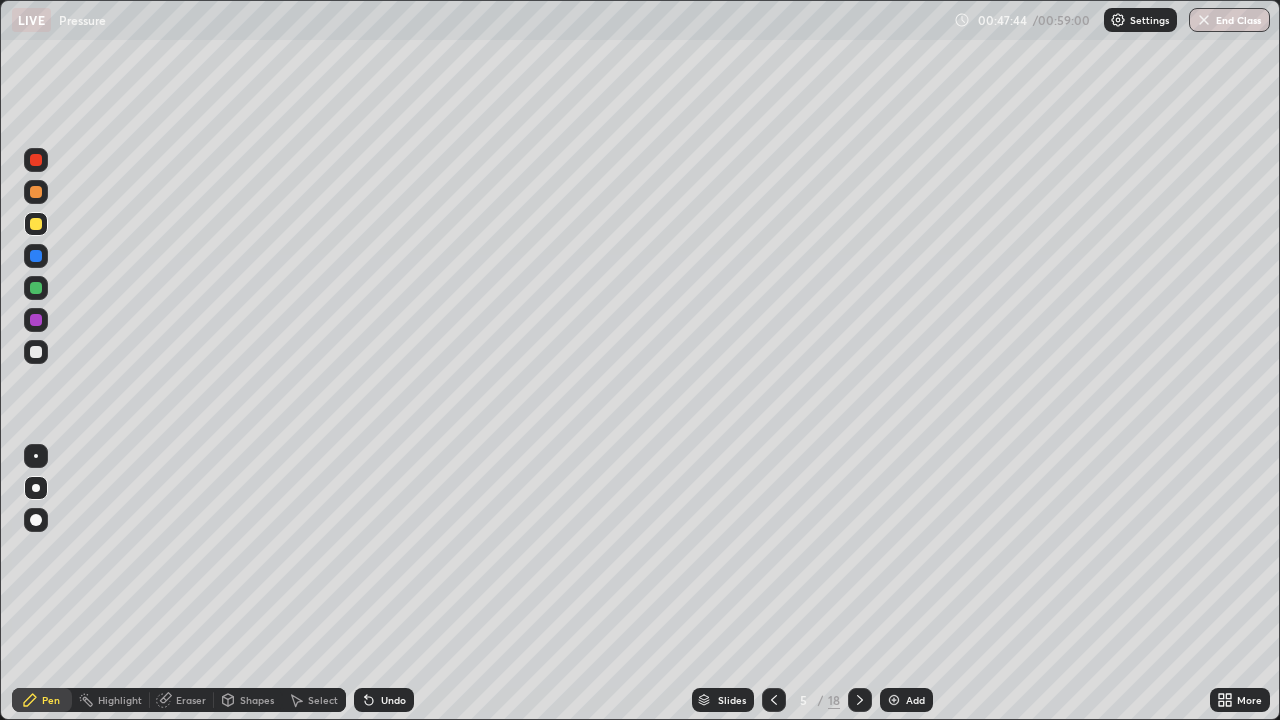 click at bounding box center (36, 488) 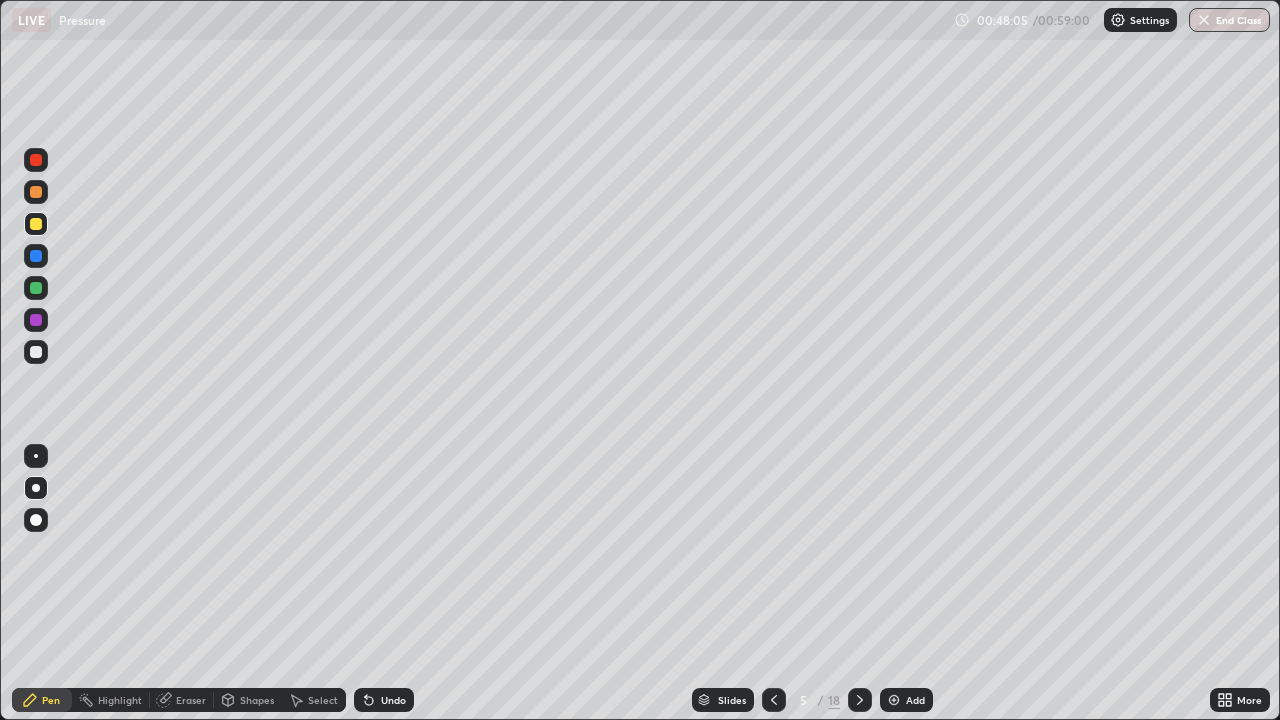 click at bounding box center (36, 320) 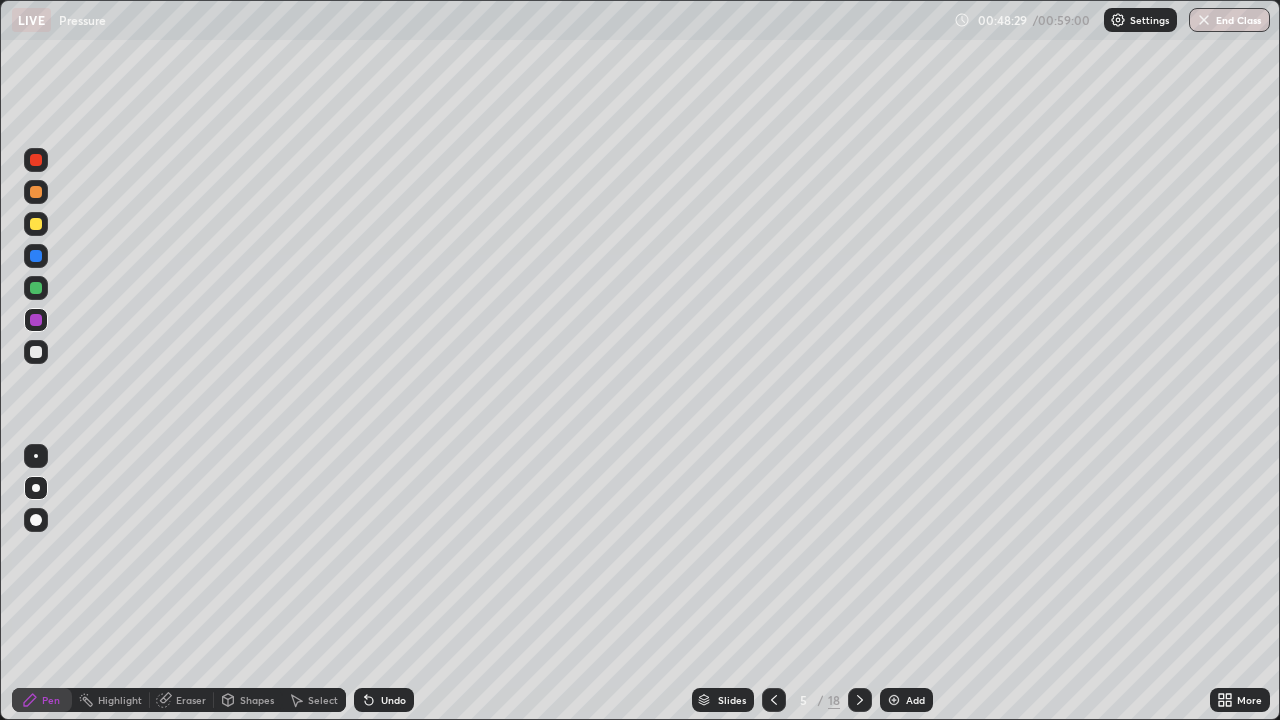click 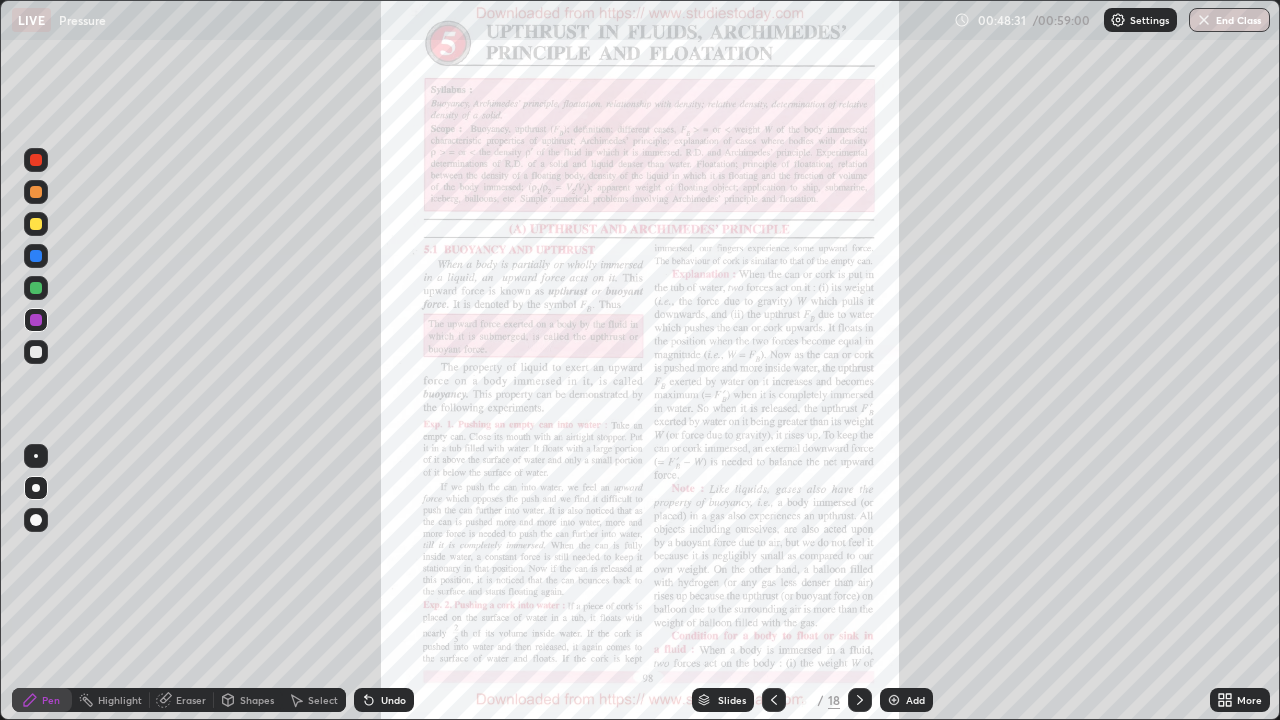 click 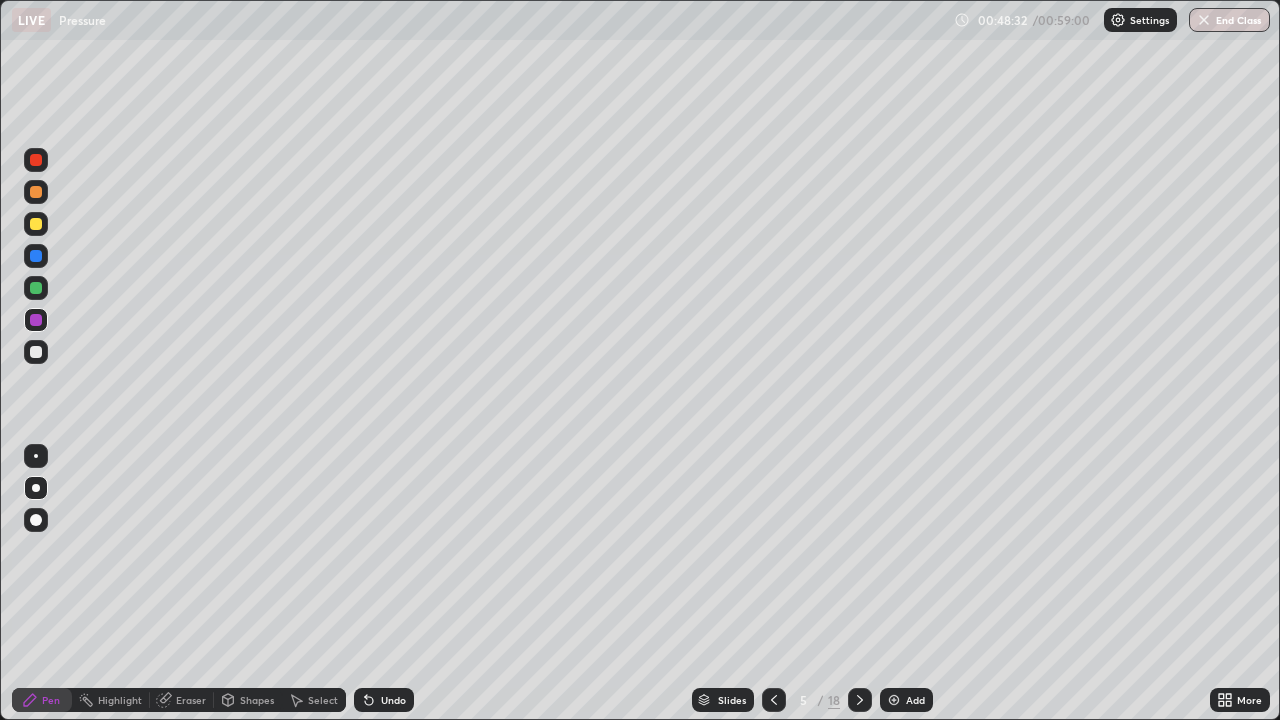 click on "Add" at bounding box center [906, 700] 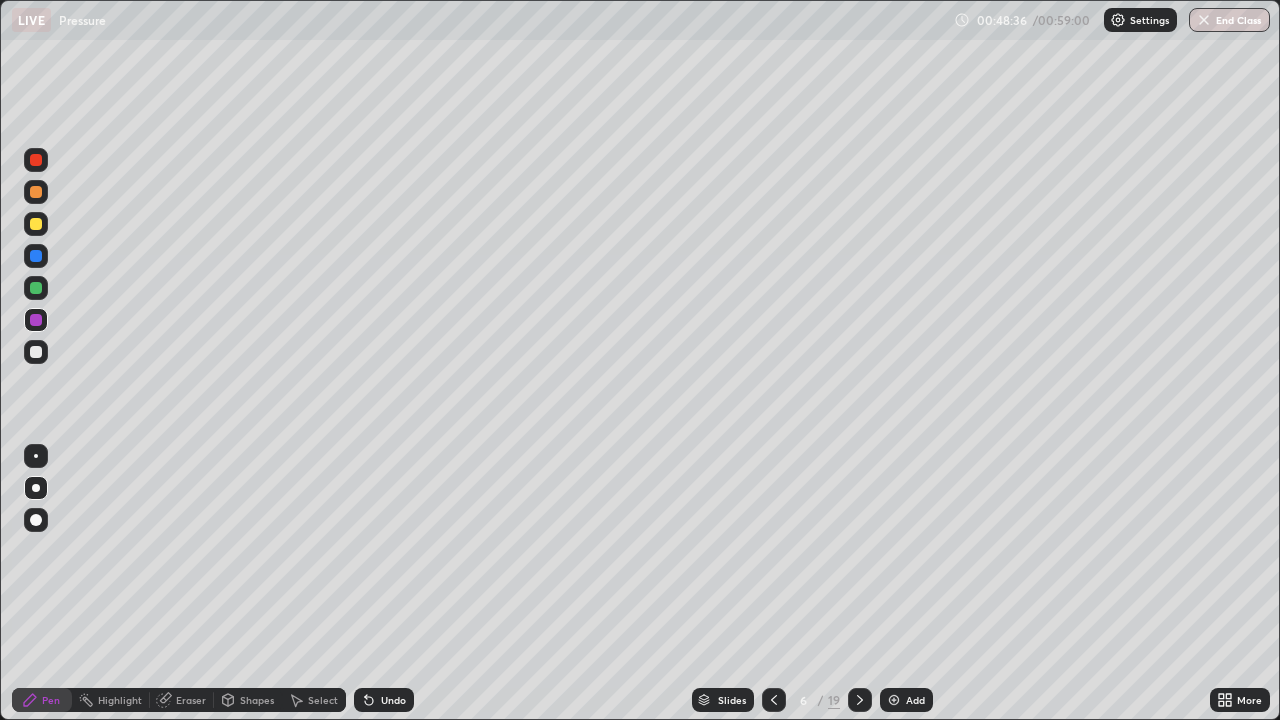 click at bounding box center [36, 224] 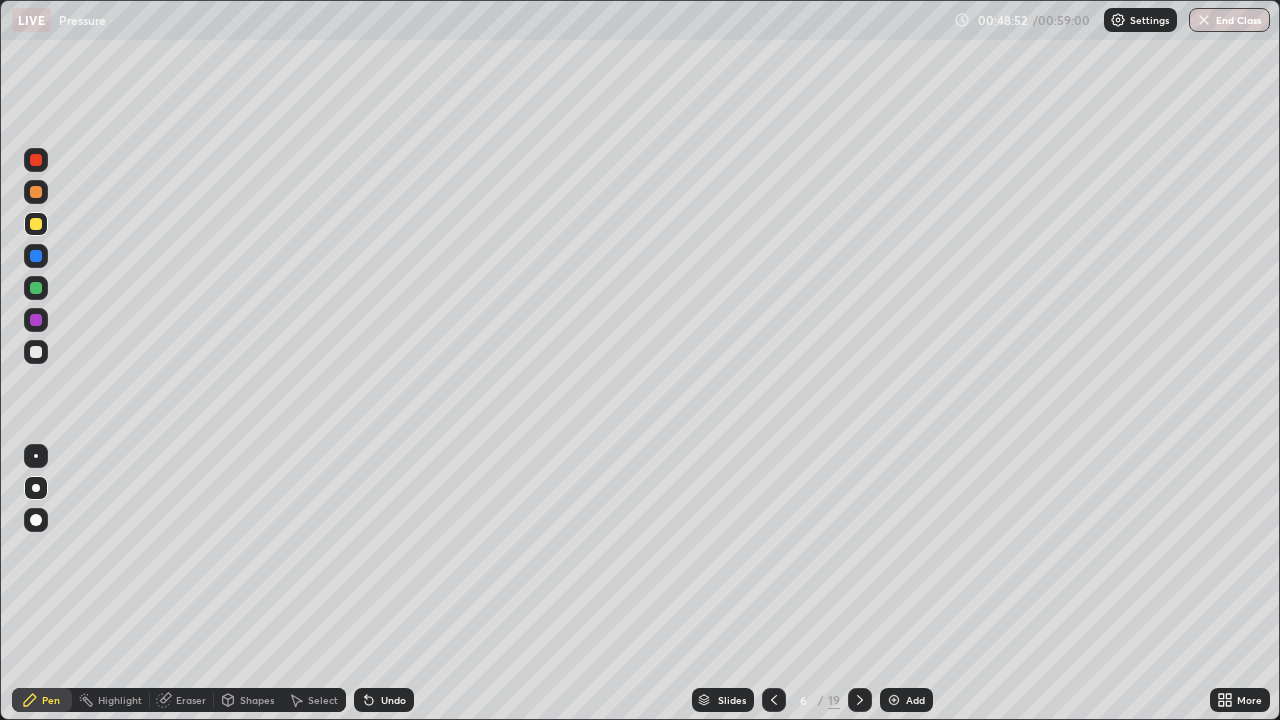 click at bounding box center (36, 288) 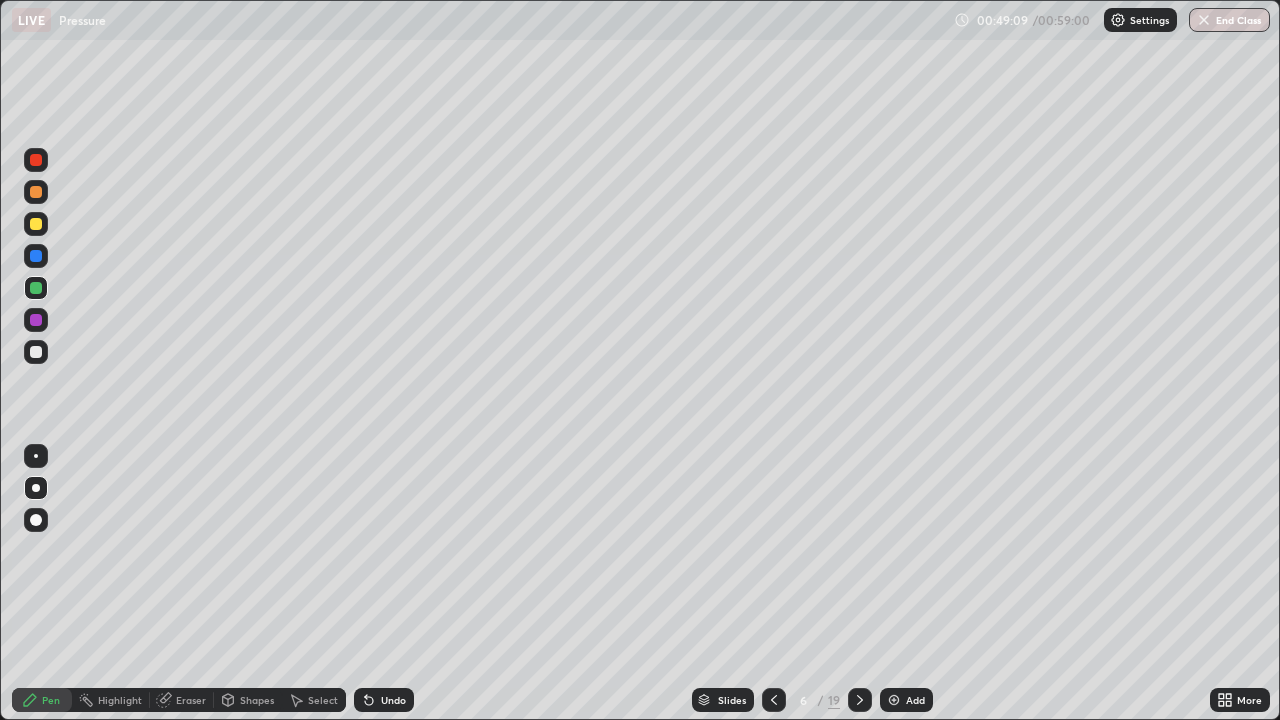click at bounding box center [36, 320] 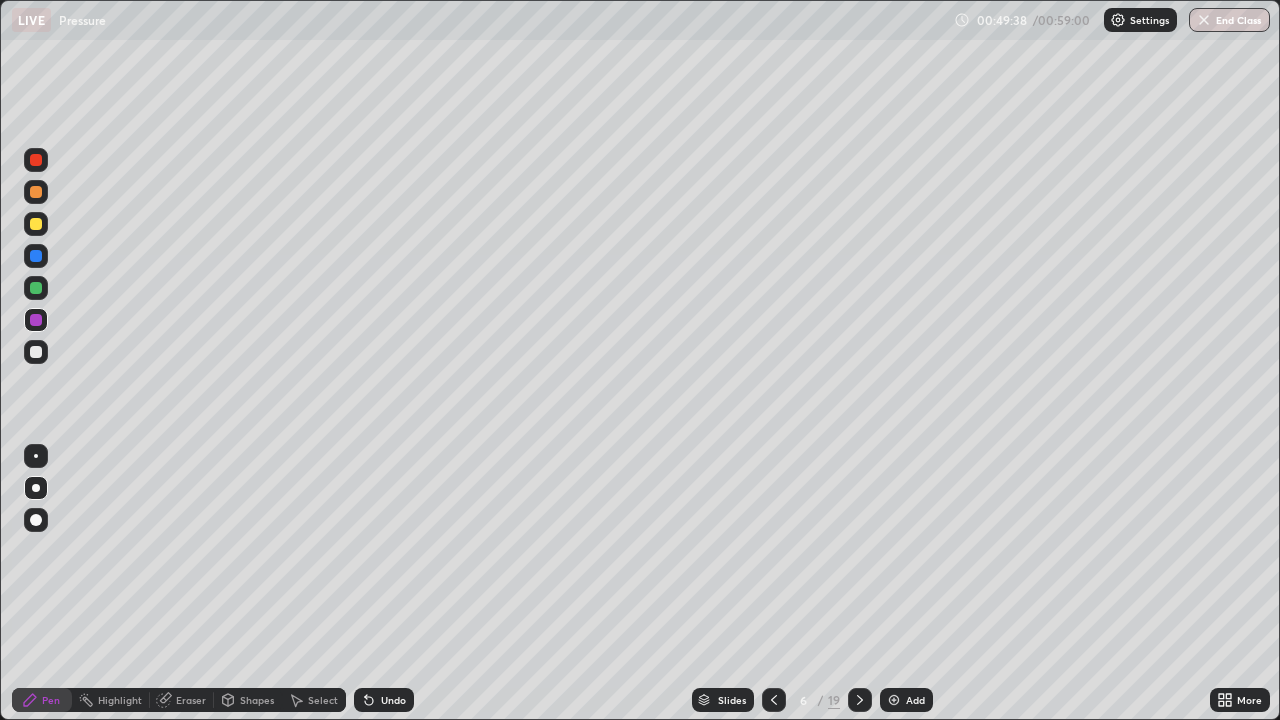 click at bounding box center [36, 352] 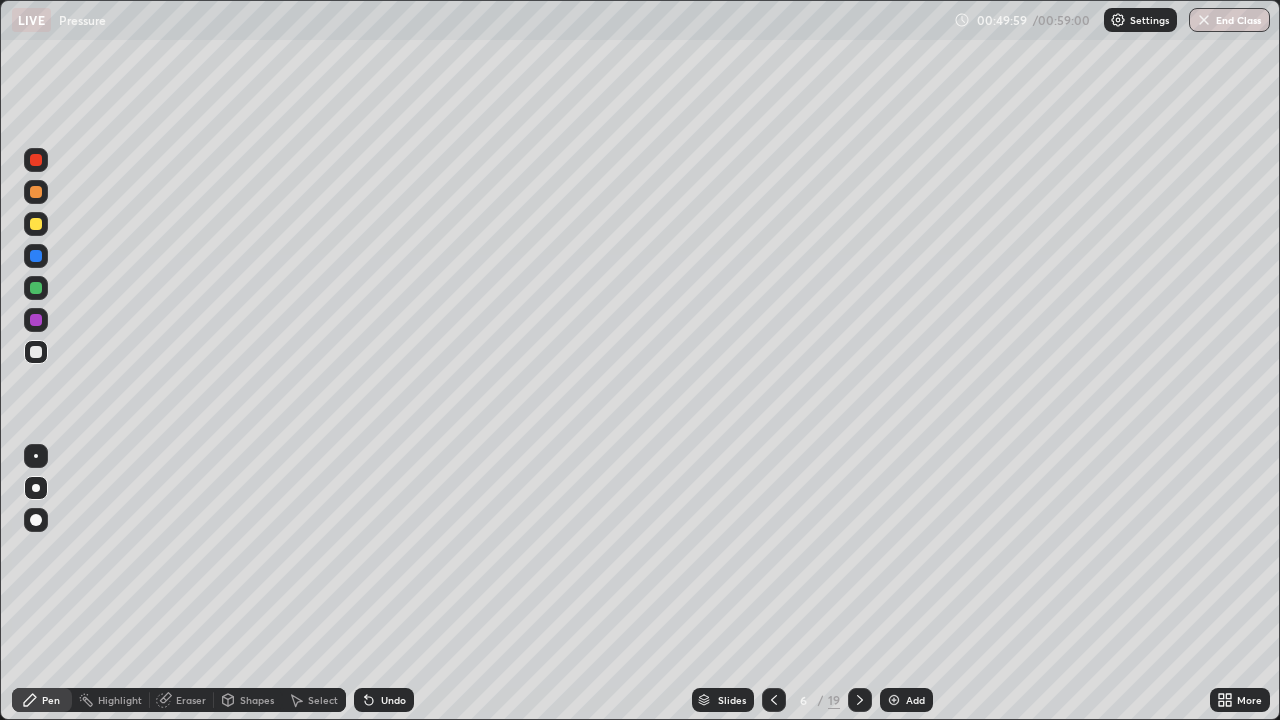 click at bounding box center [36, 256] 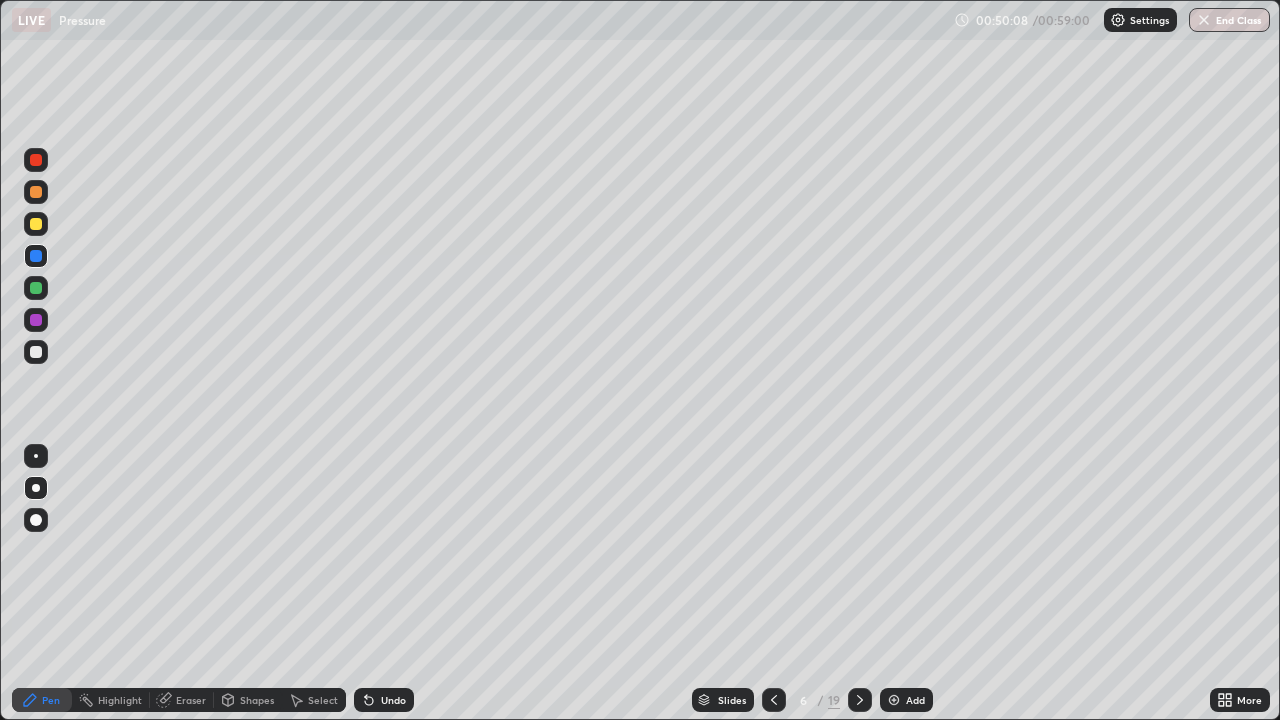 click on "Undo" at bounding box center [393, 700] 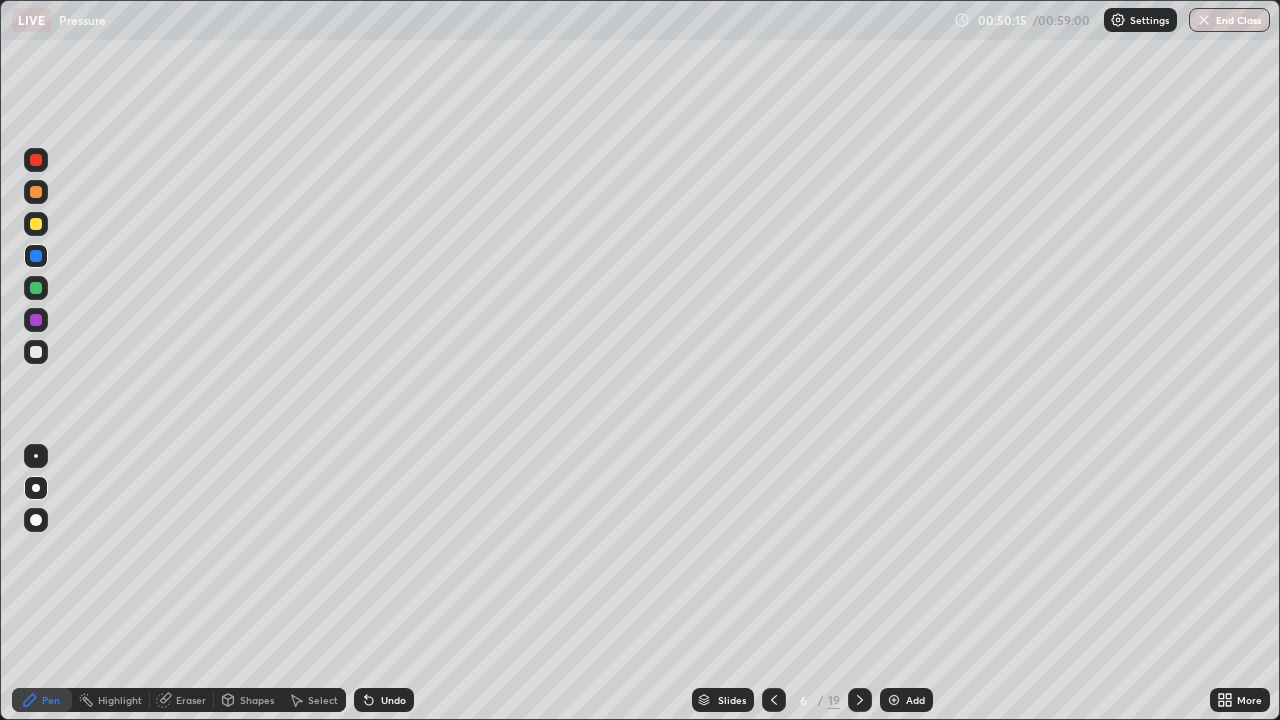 click at bounding box center [36, 320] 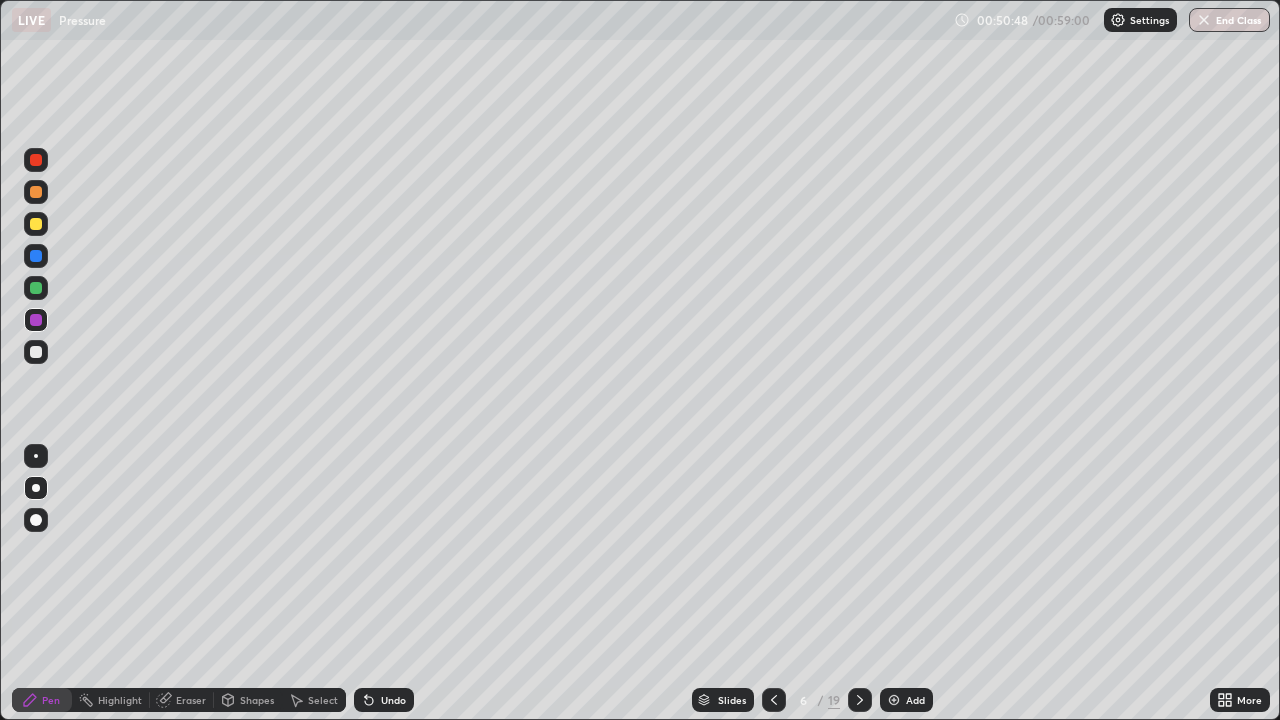 click at bounding box center [36, 224] 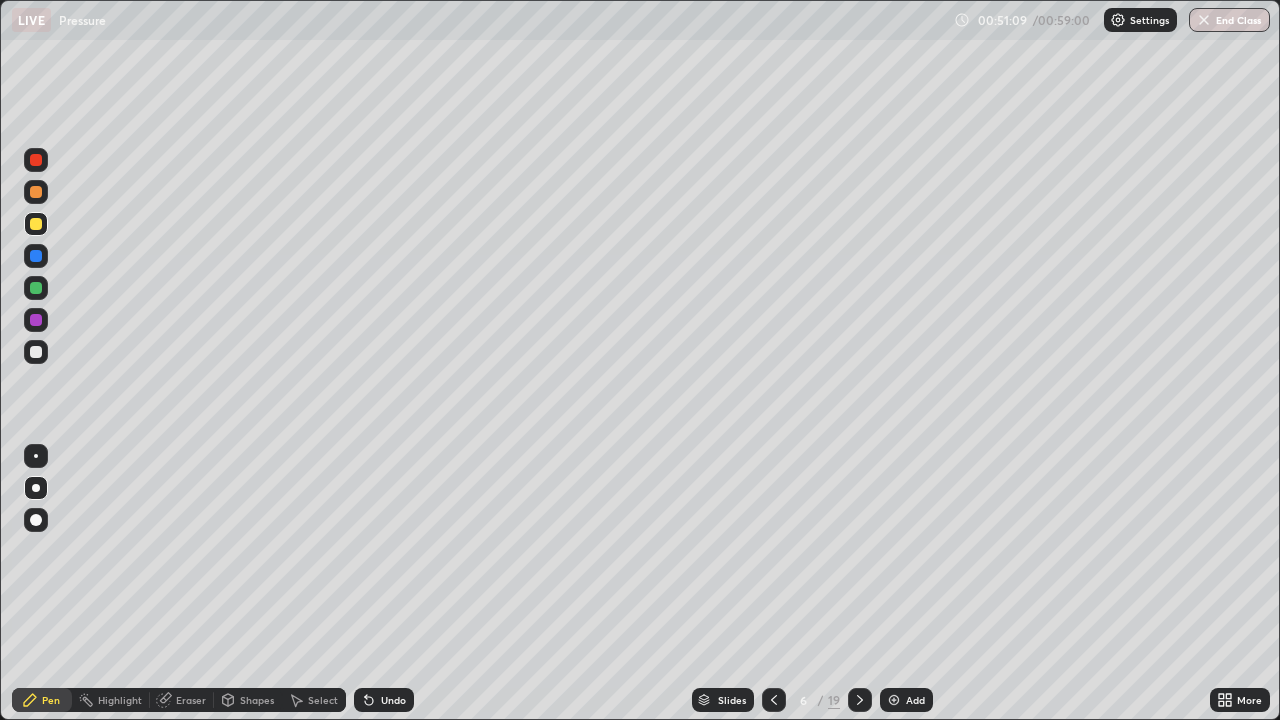 click 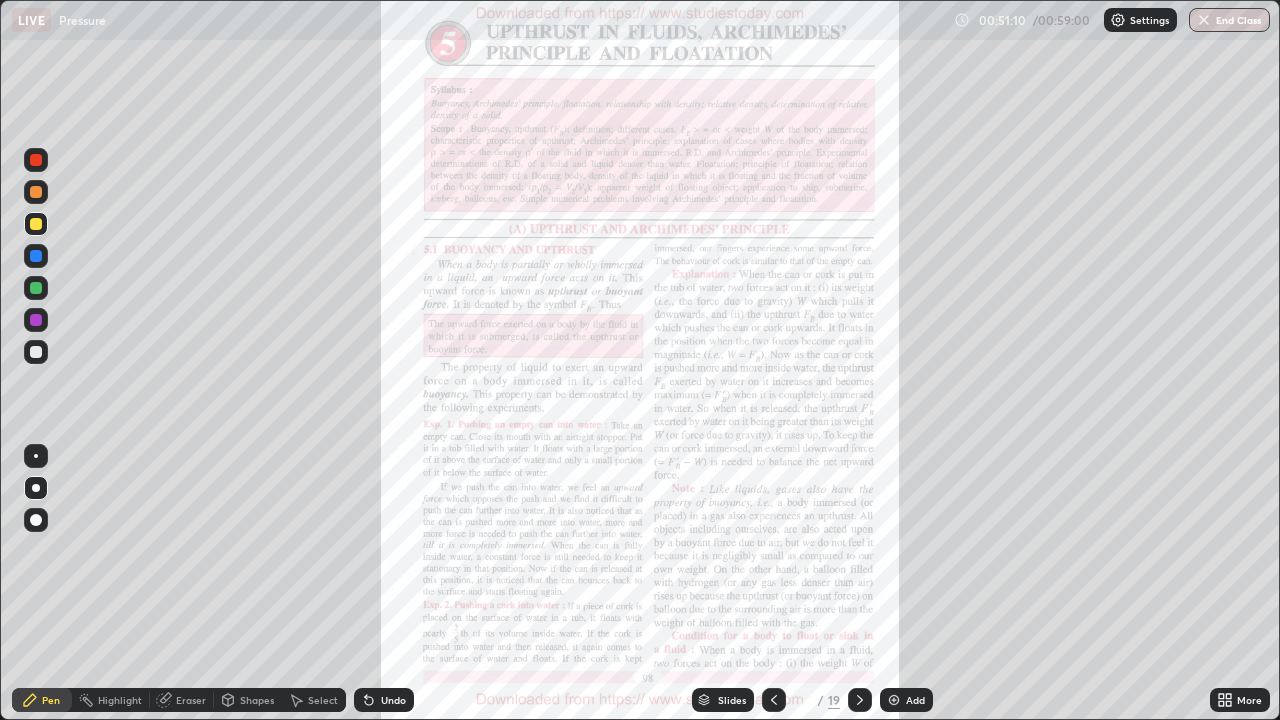 click 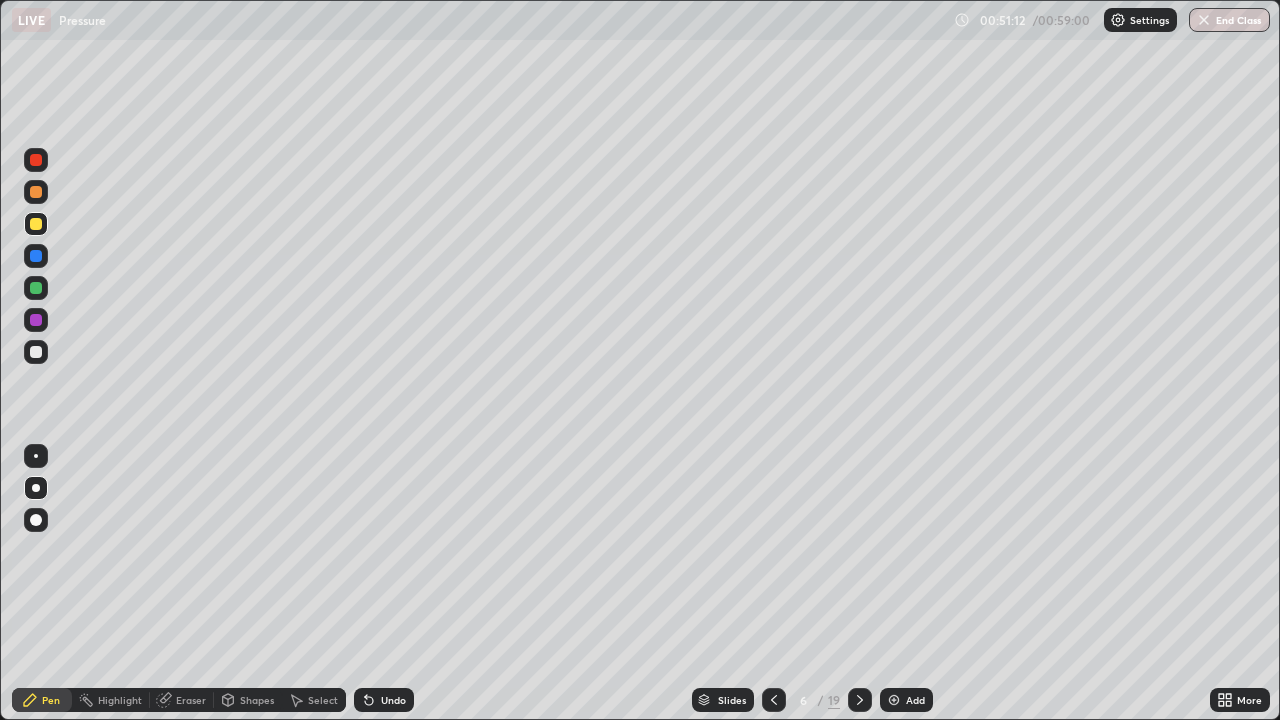 click on "Add" at bounding box center [906, 700] 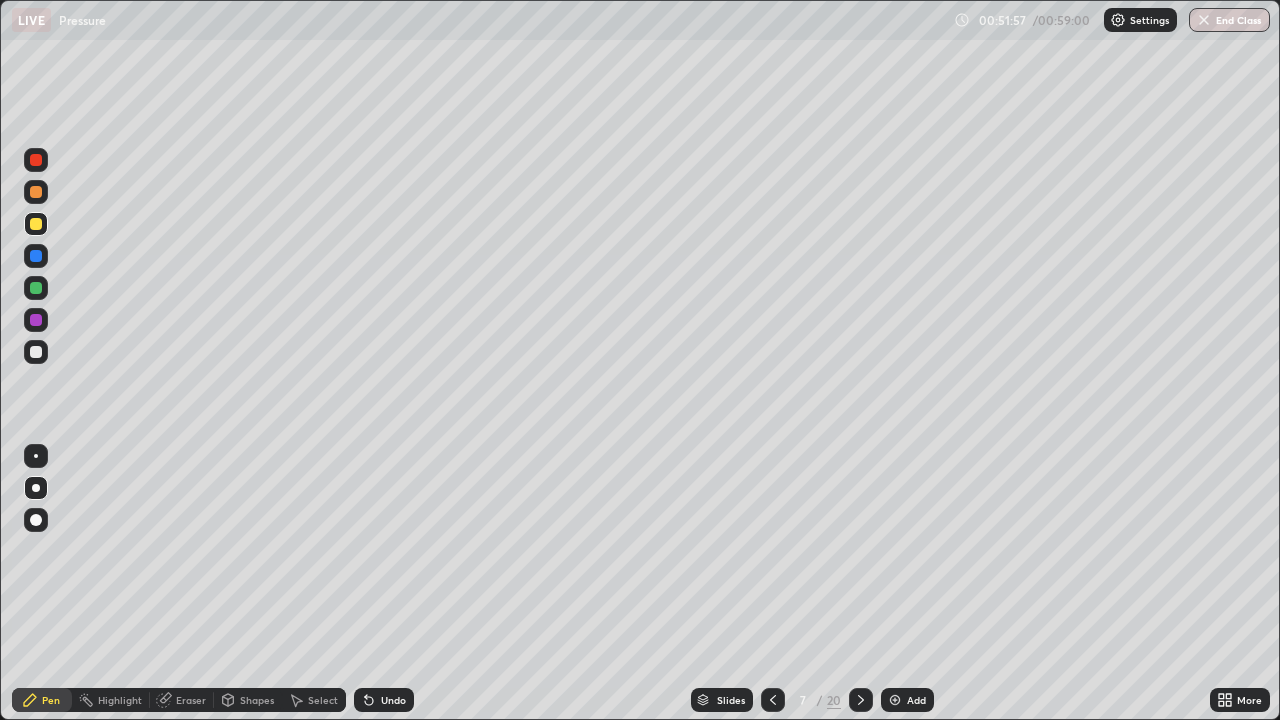 click on "Shapes" at bounding box center [257, 700] 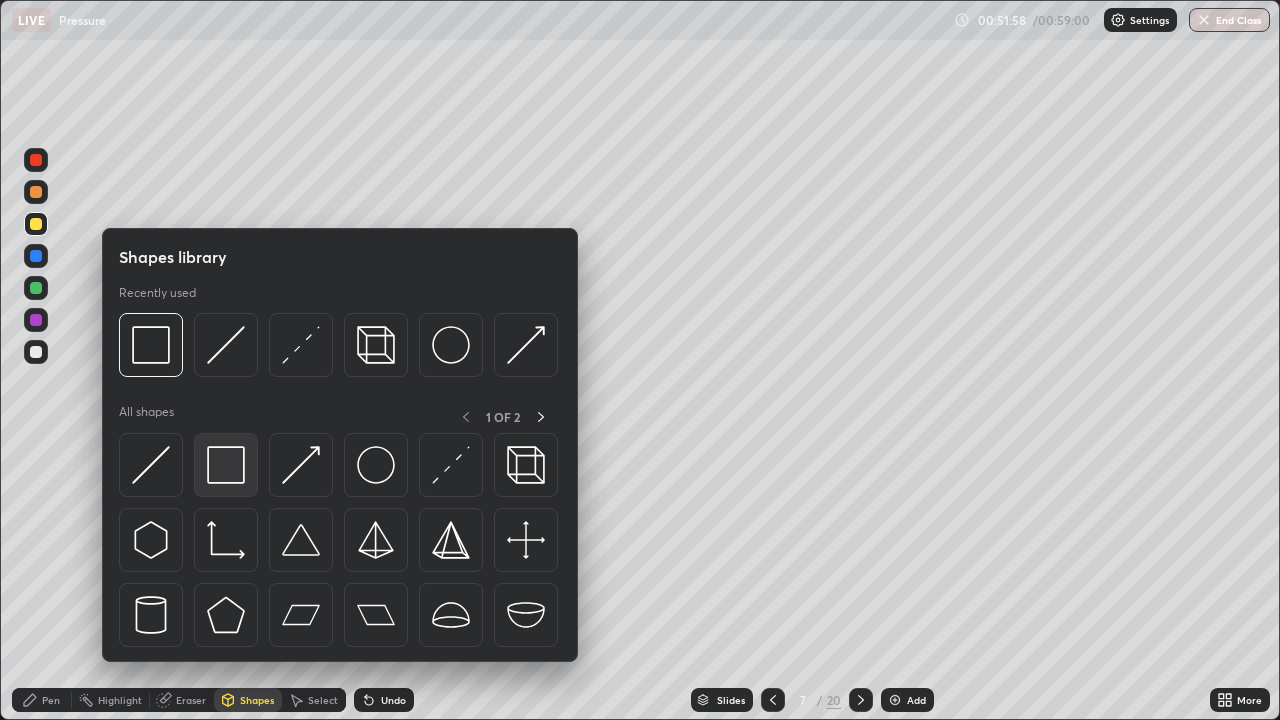 click at bounding box center [226, 465] 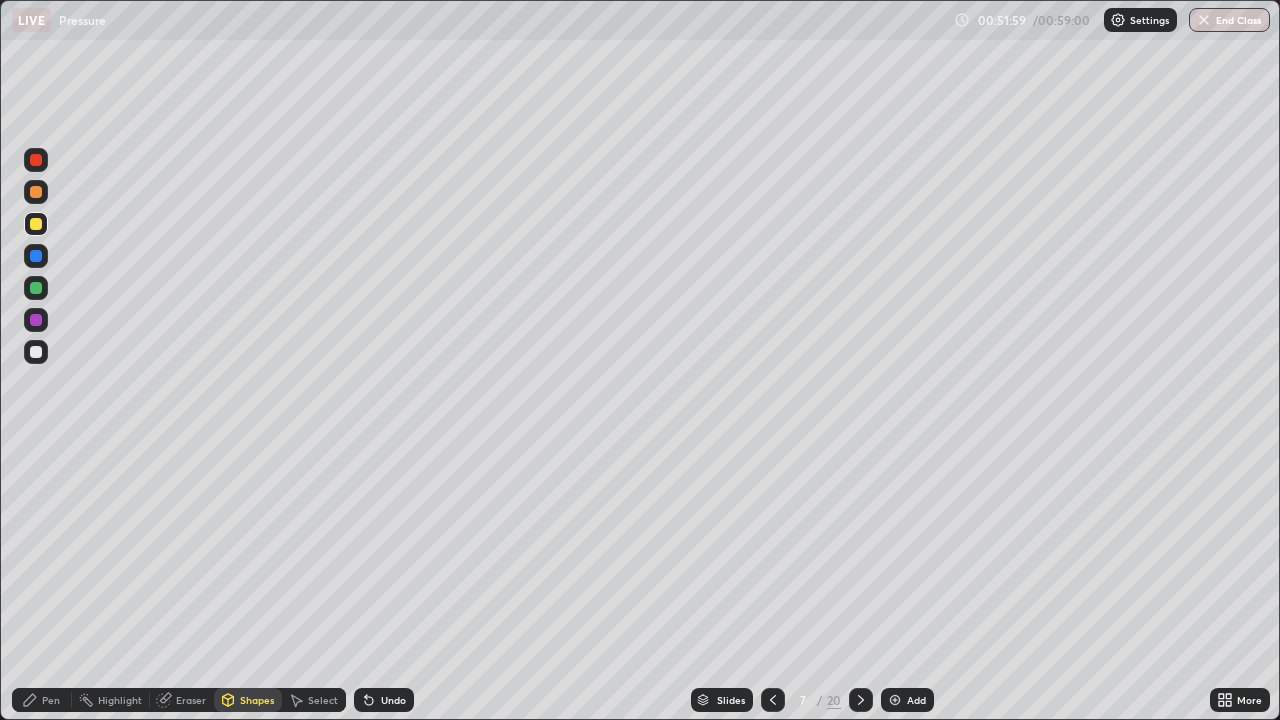 click 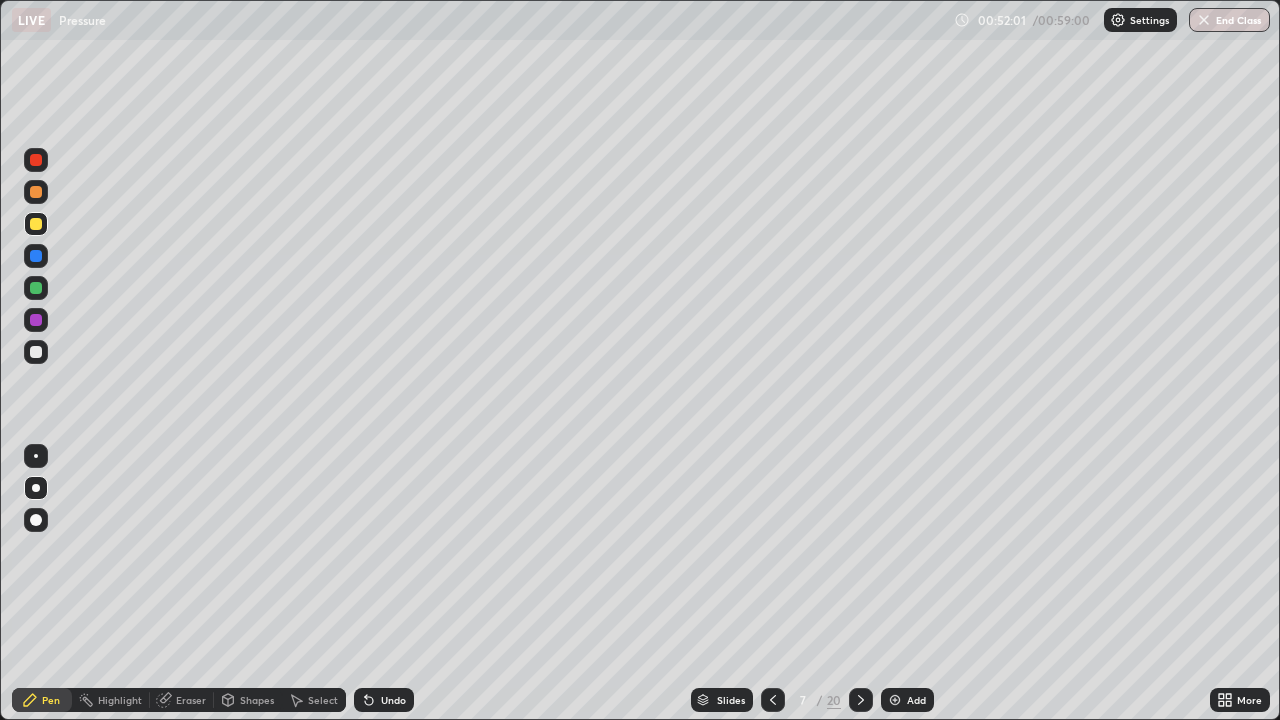 click at bounding box center [36, 352] 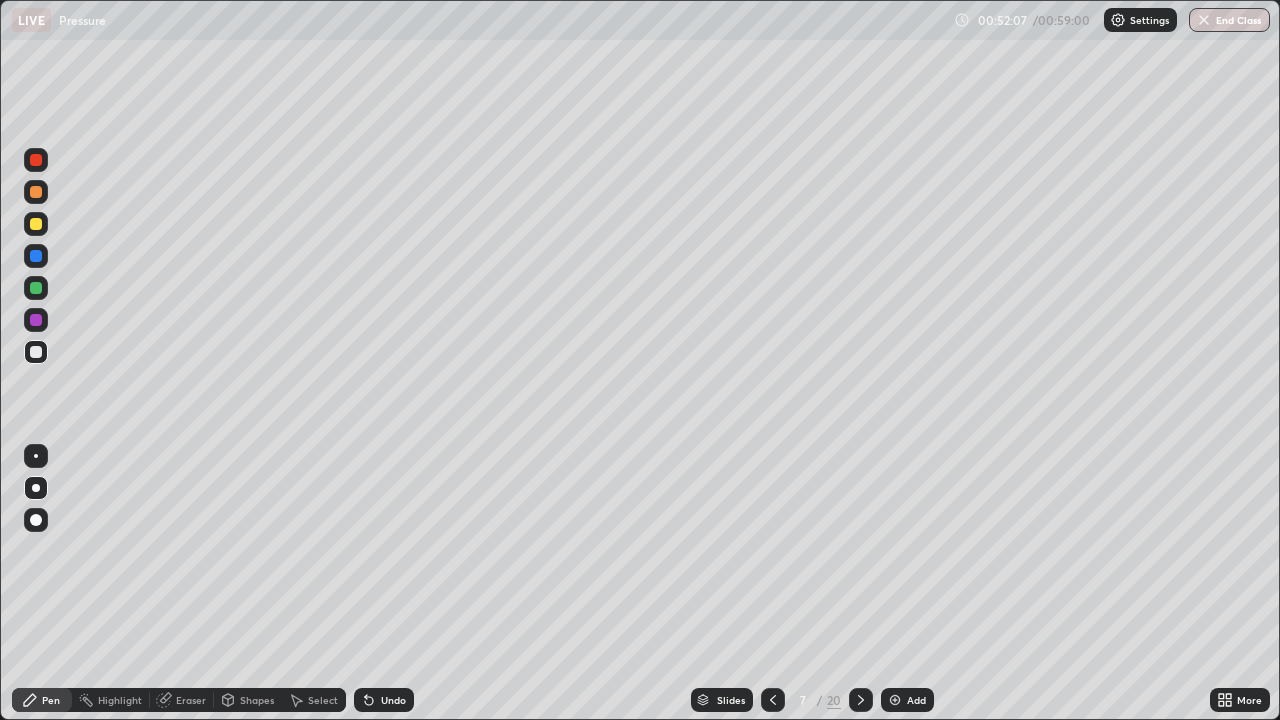 click at bounding box center (36, 192) 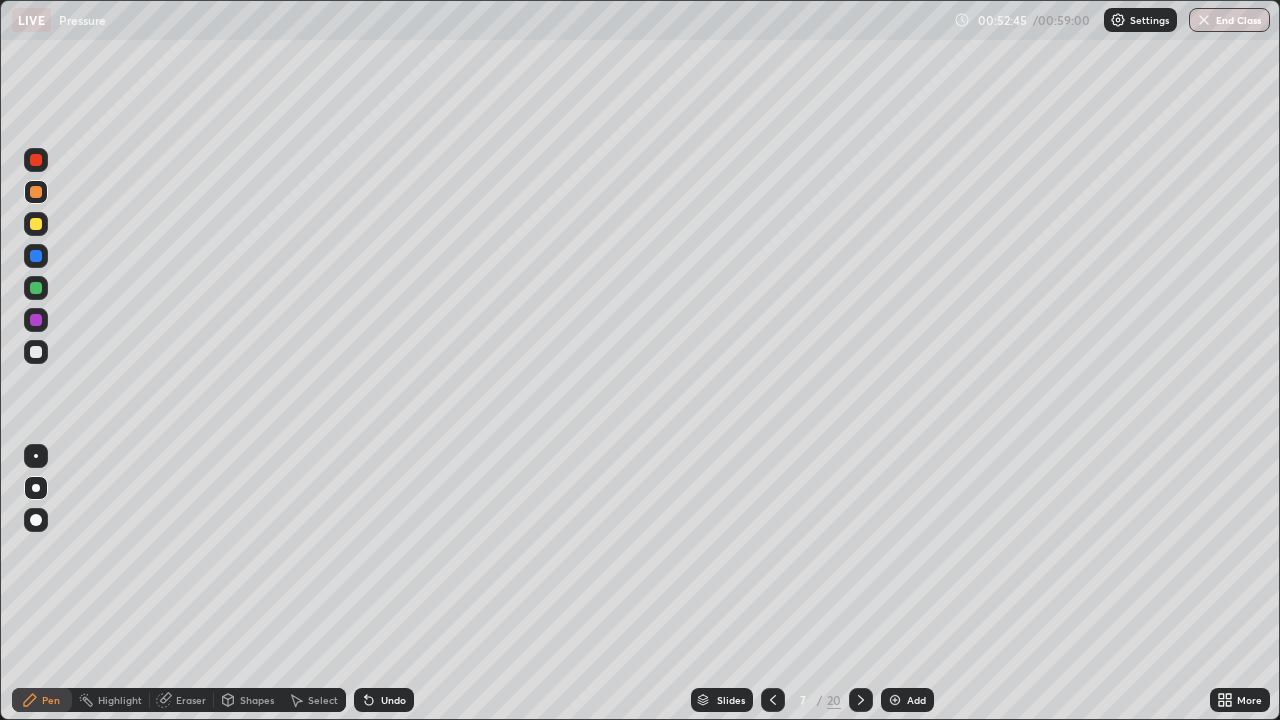click on "Add" at bounding box center [916, 700] 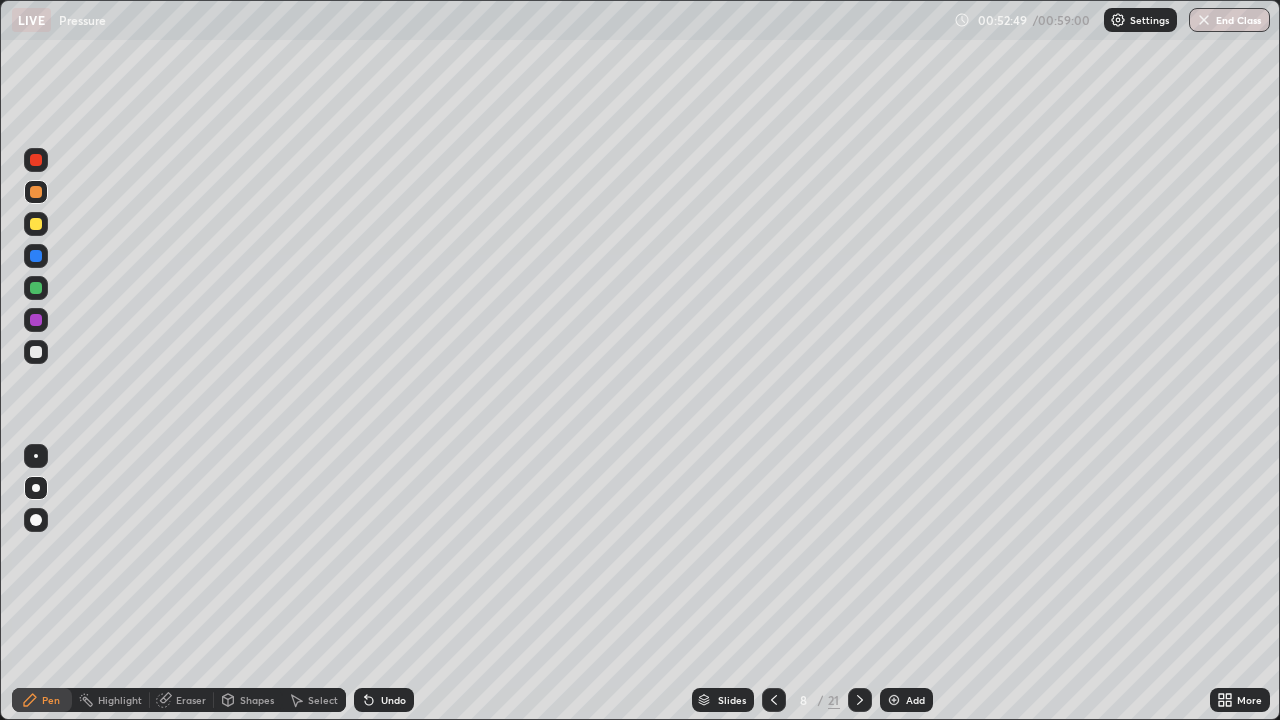 click at bounding box center (36, 224) 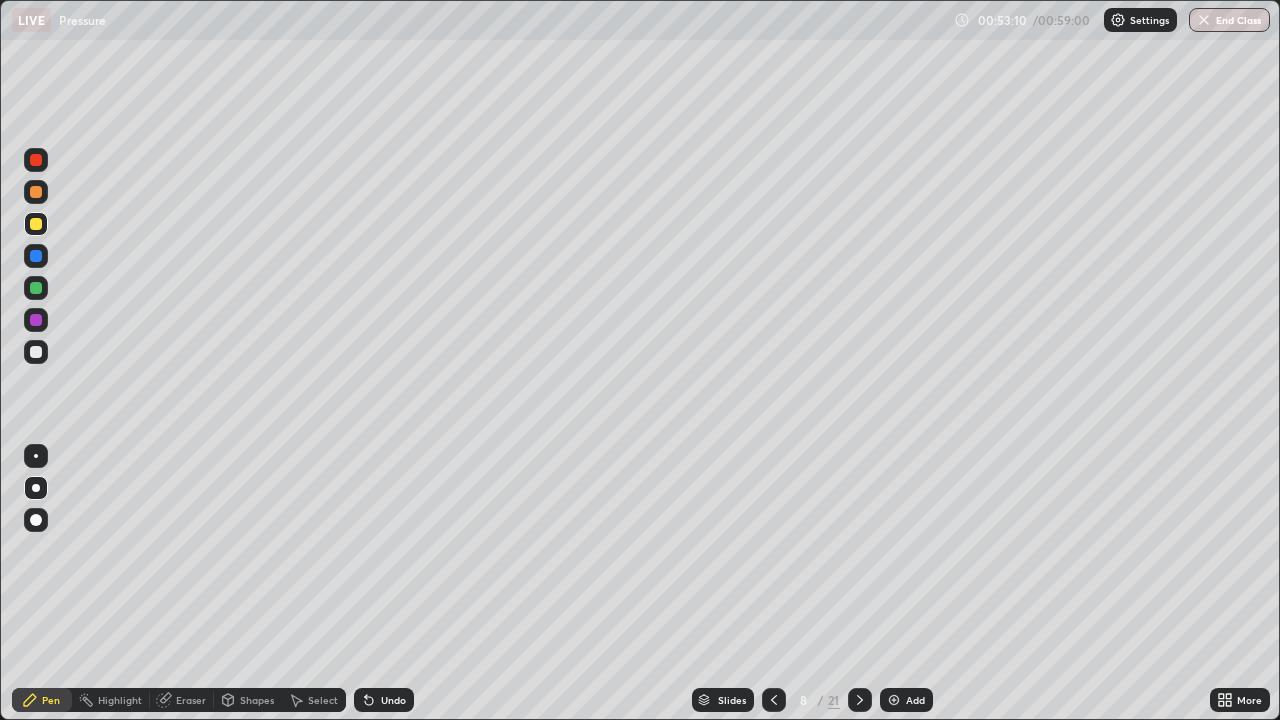 click on "Shapes" at bounding box center [248, 700] 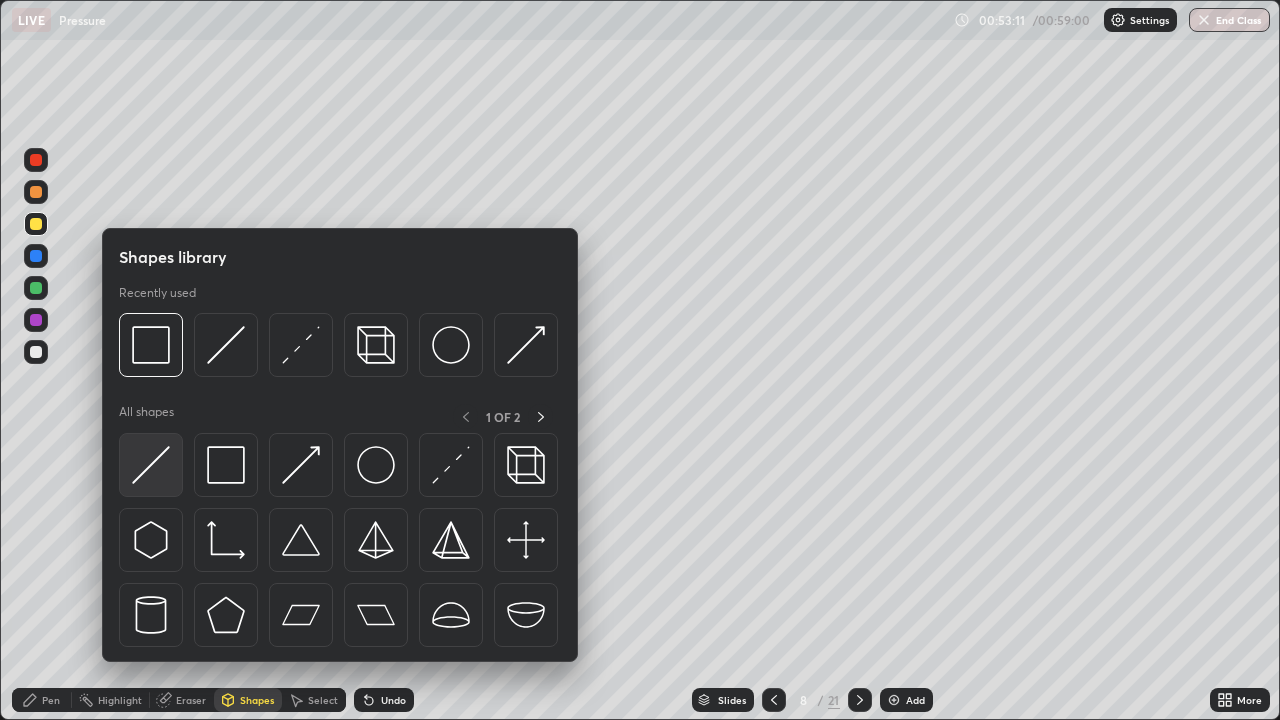 click at bounding box center [151, 465] 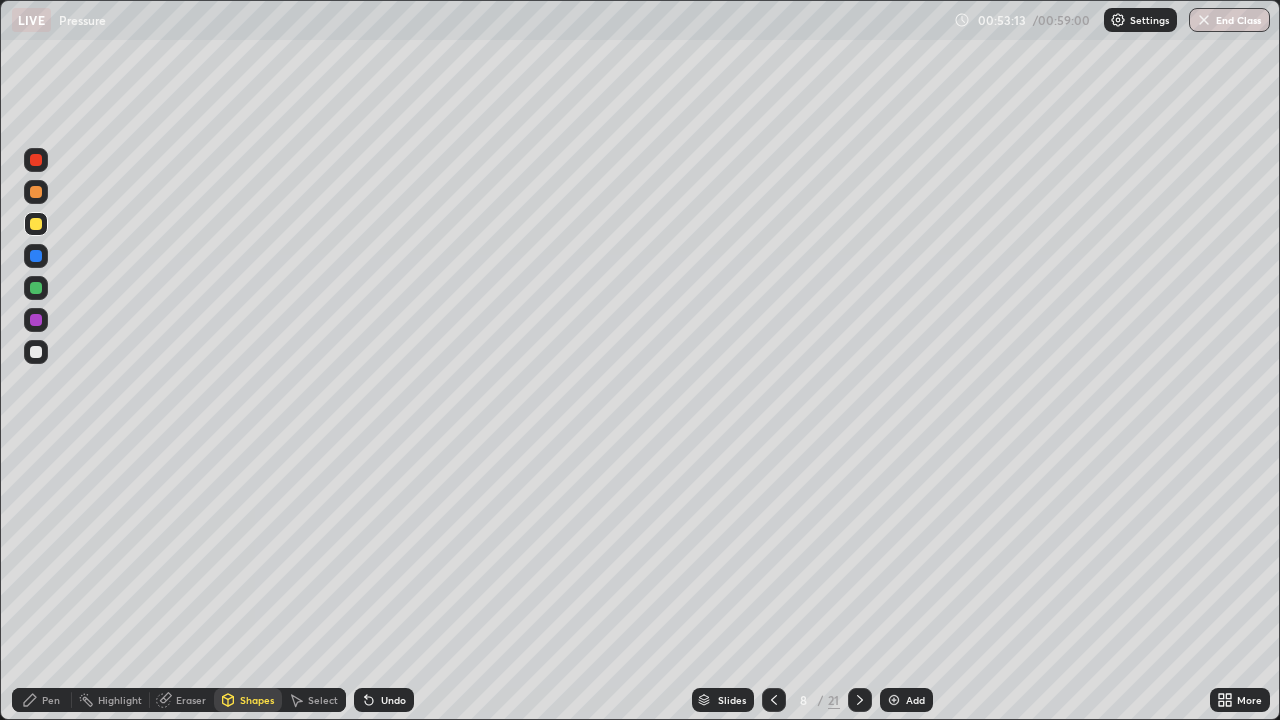 click on "Pen" at bounding box center [51, 700] 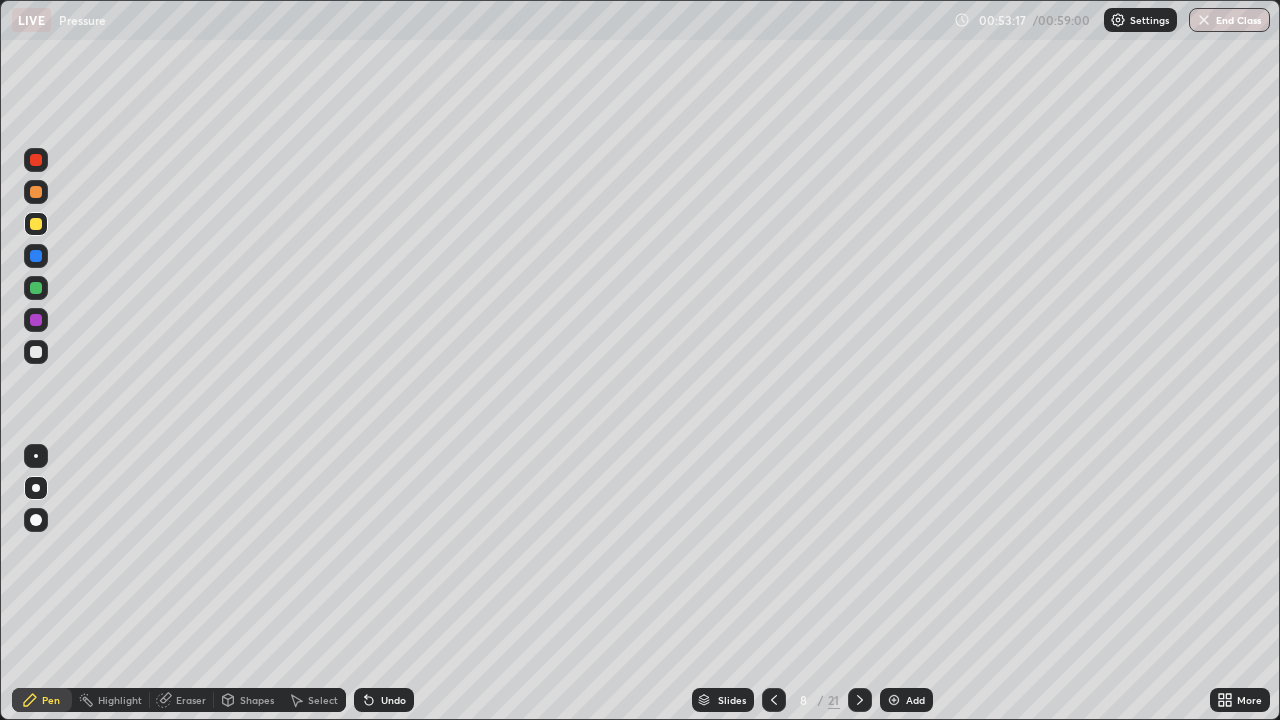 click at bounding box center (36, 320) 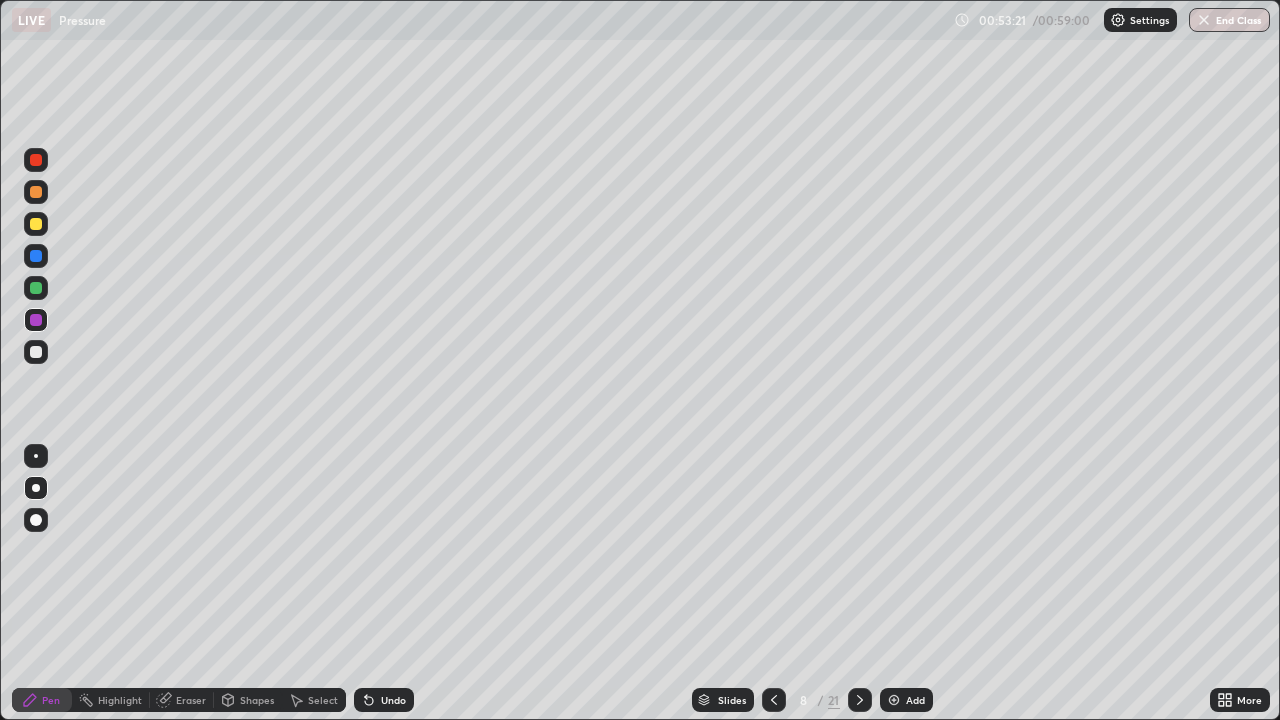 click at bounding box center [36, 288] 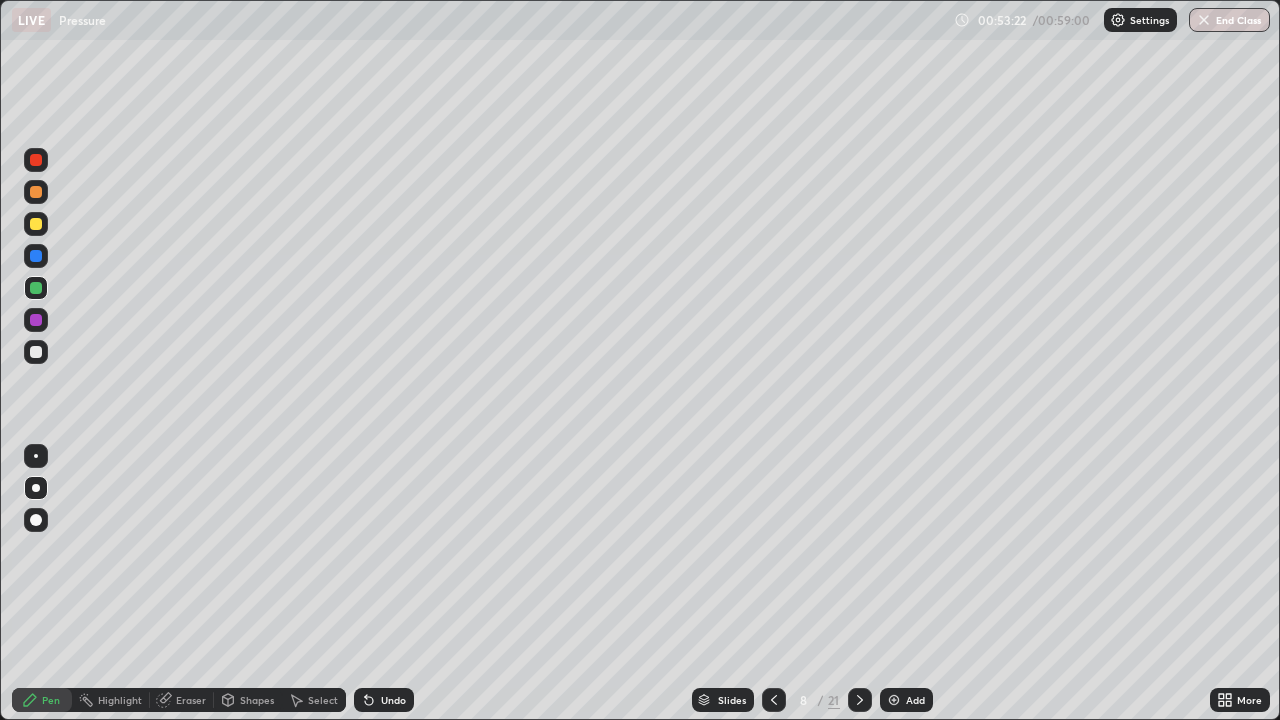 click on "Shapes" at bounding box center [248, 700] 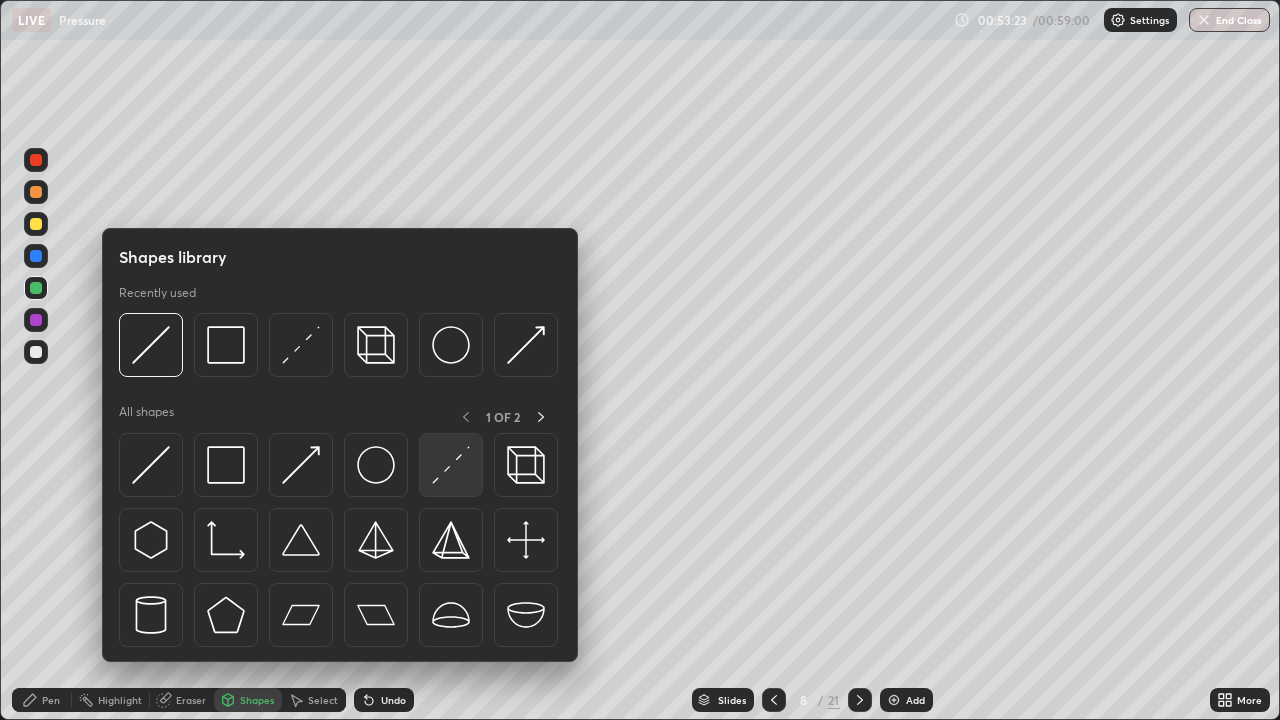 click at bounding box center (451, 465) 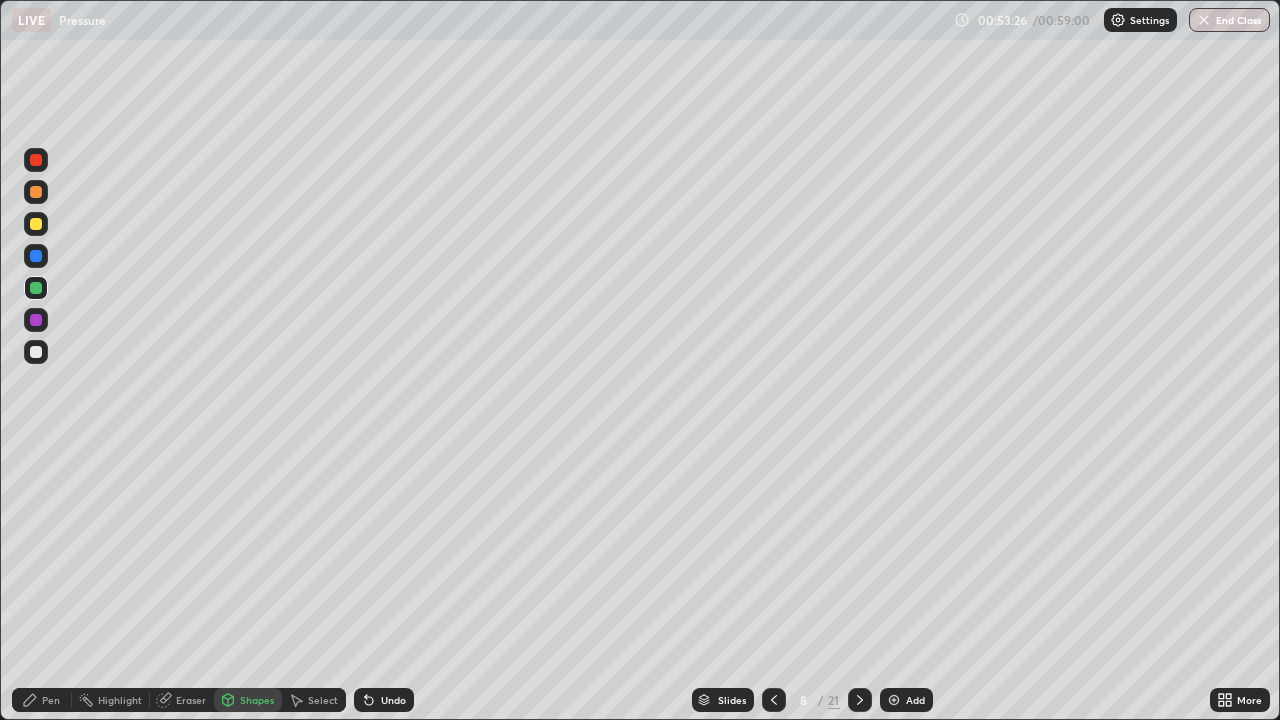 click on "Pen" at bounding box center [51, 700] 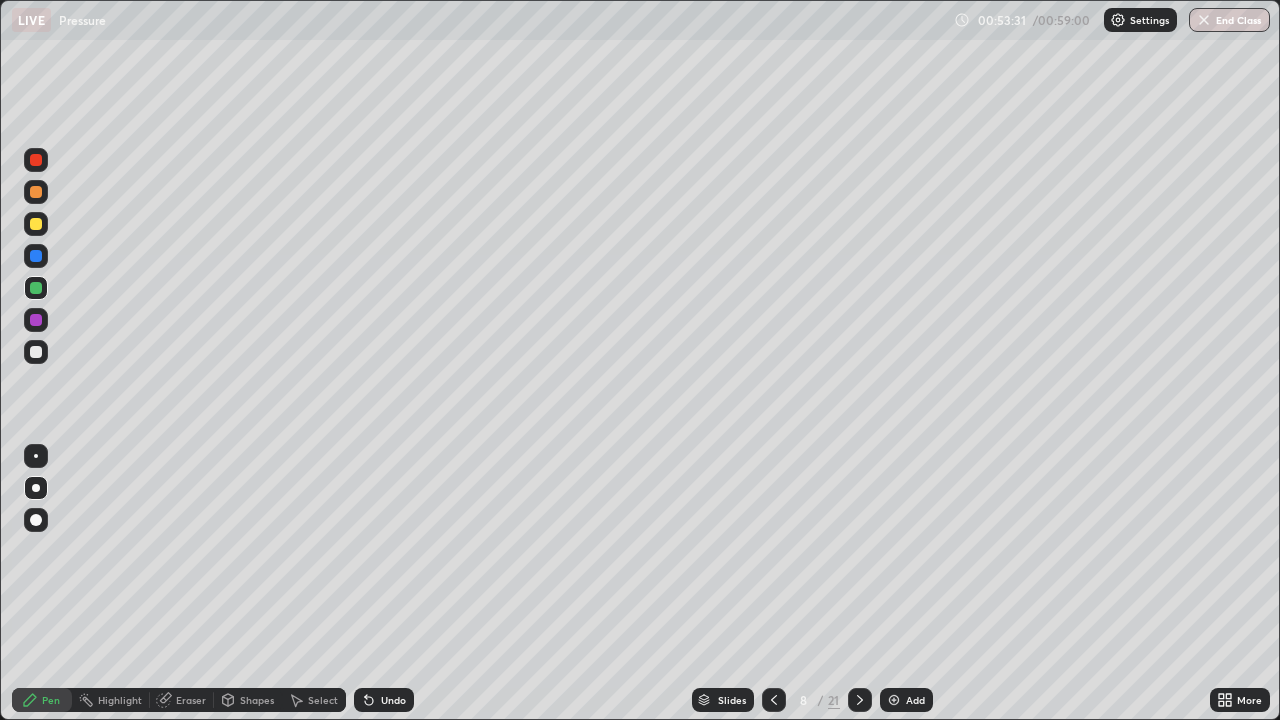 click at bounding box center (36, 256) 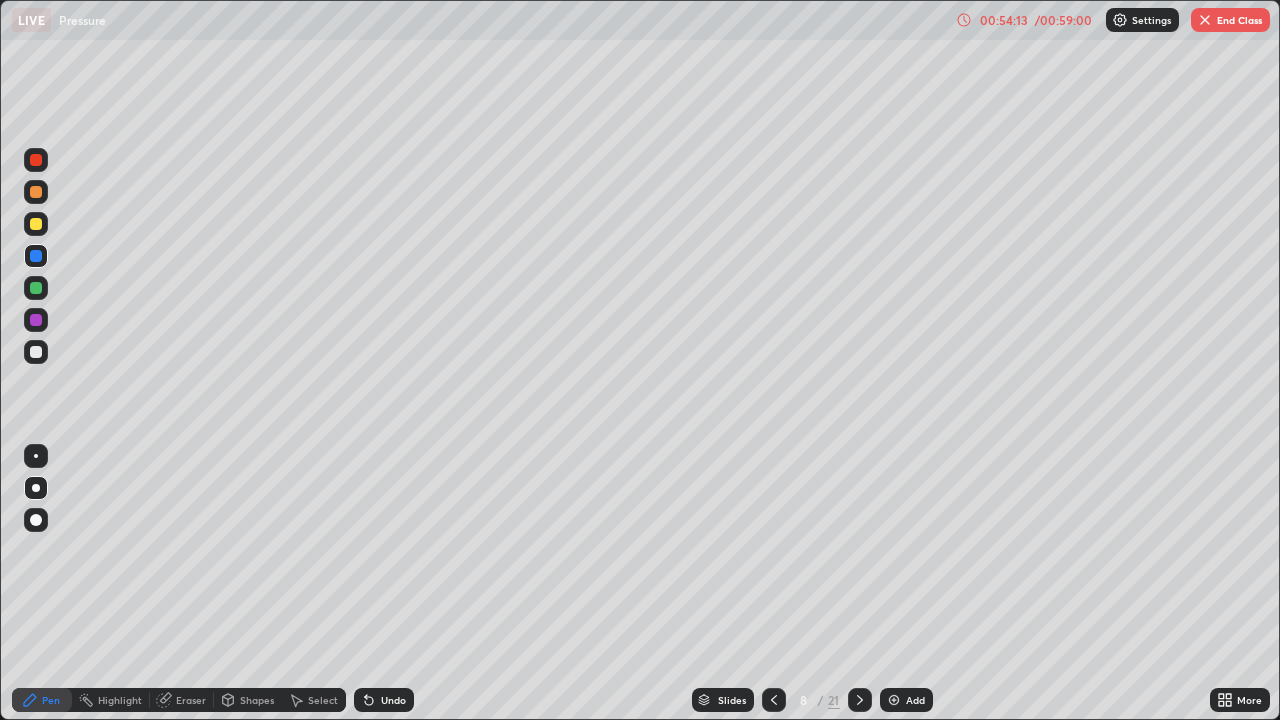click at bounding box center (36, 224) 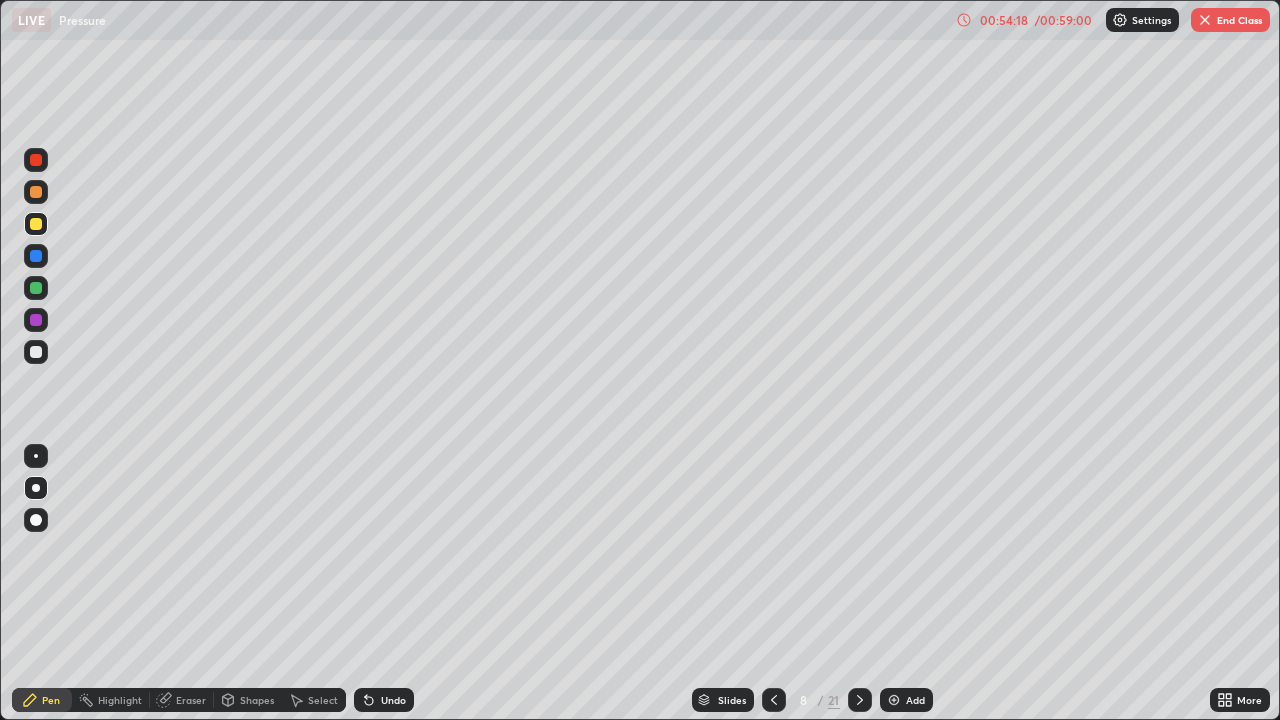 click at bounding box center [36, 288] 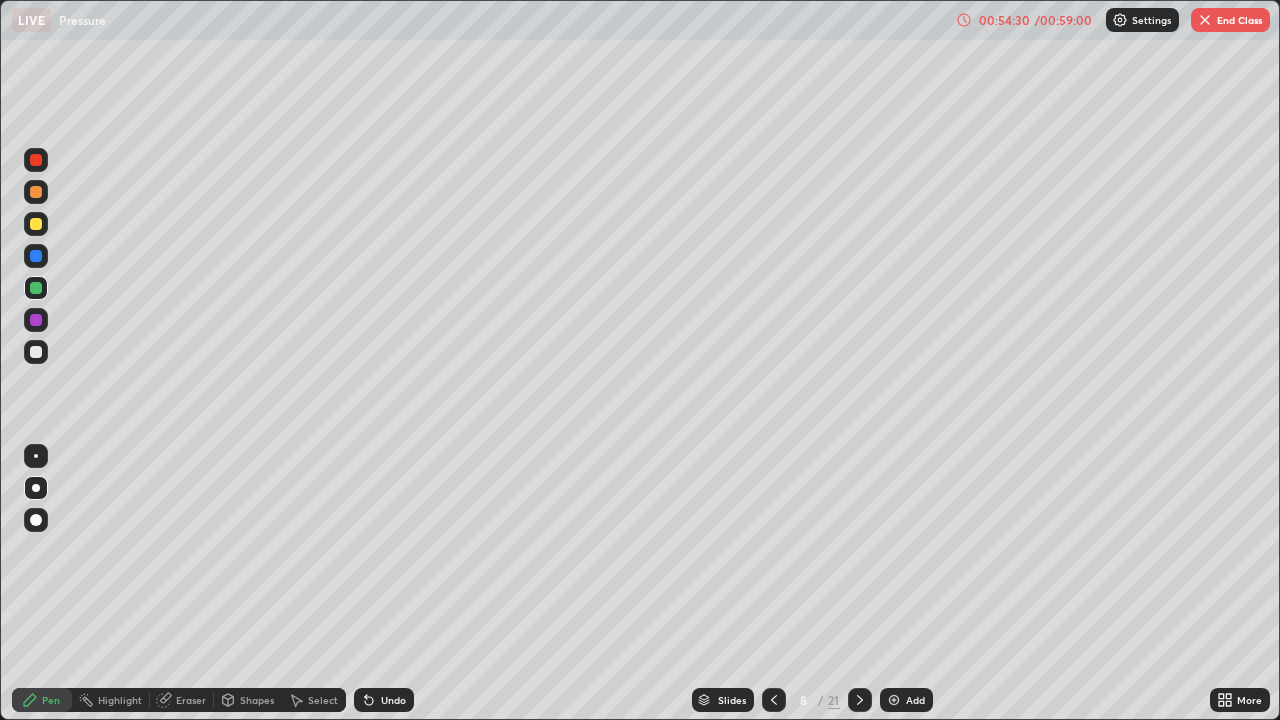click at bounding box center (36, 320) 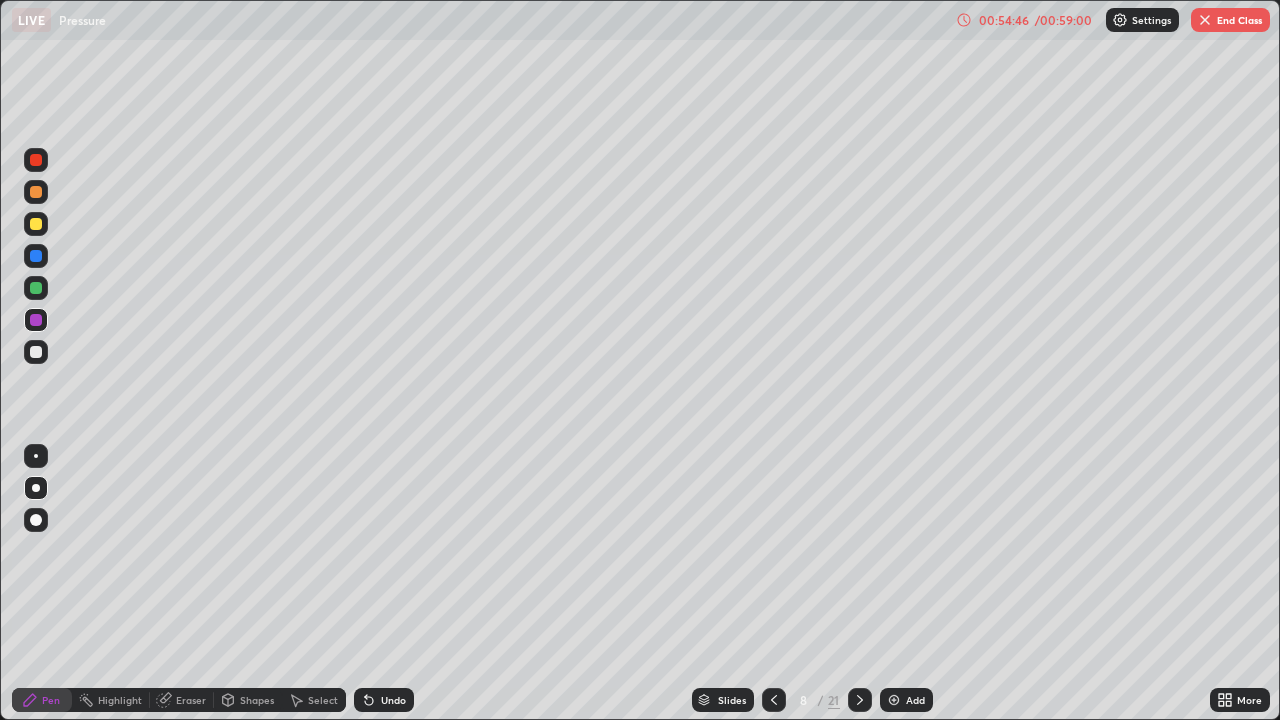 click at bounding box center [36, 288] 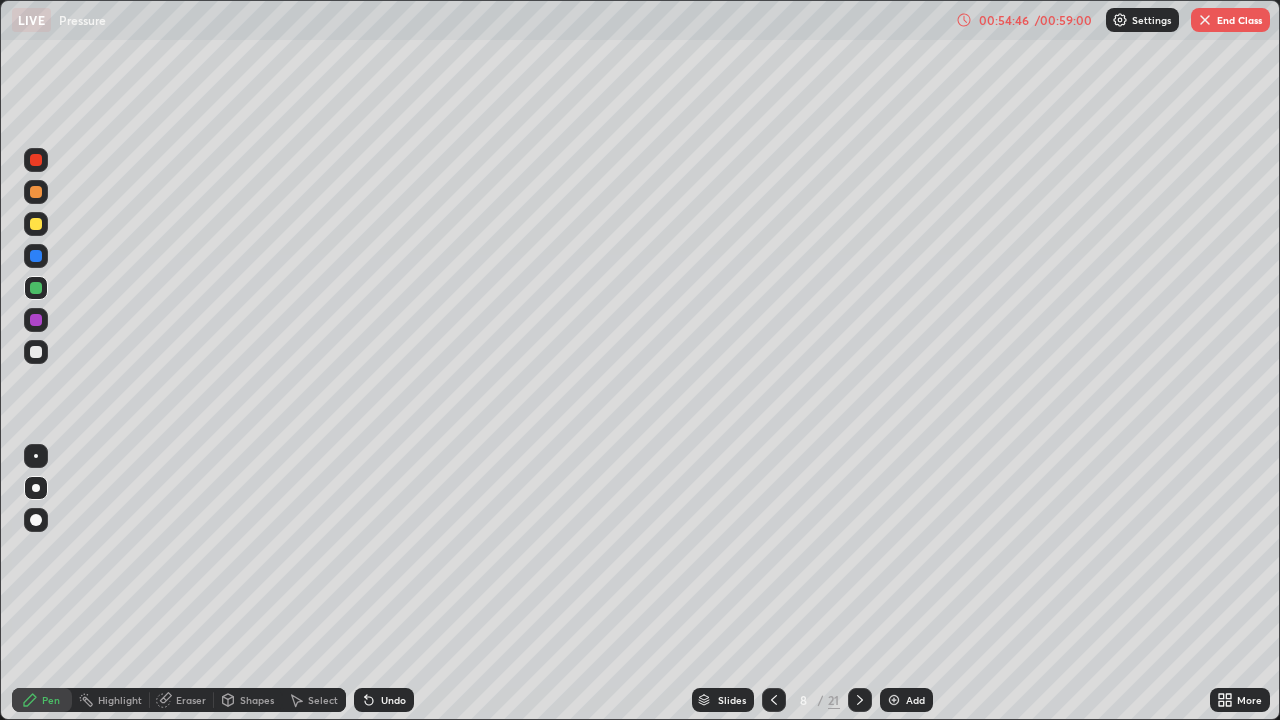 click at bounding box center (36, 224) 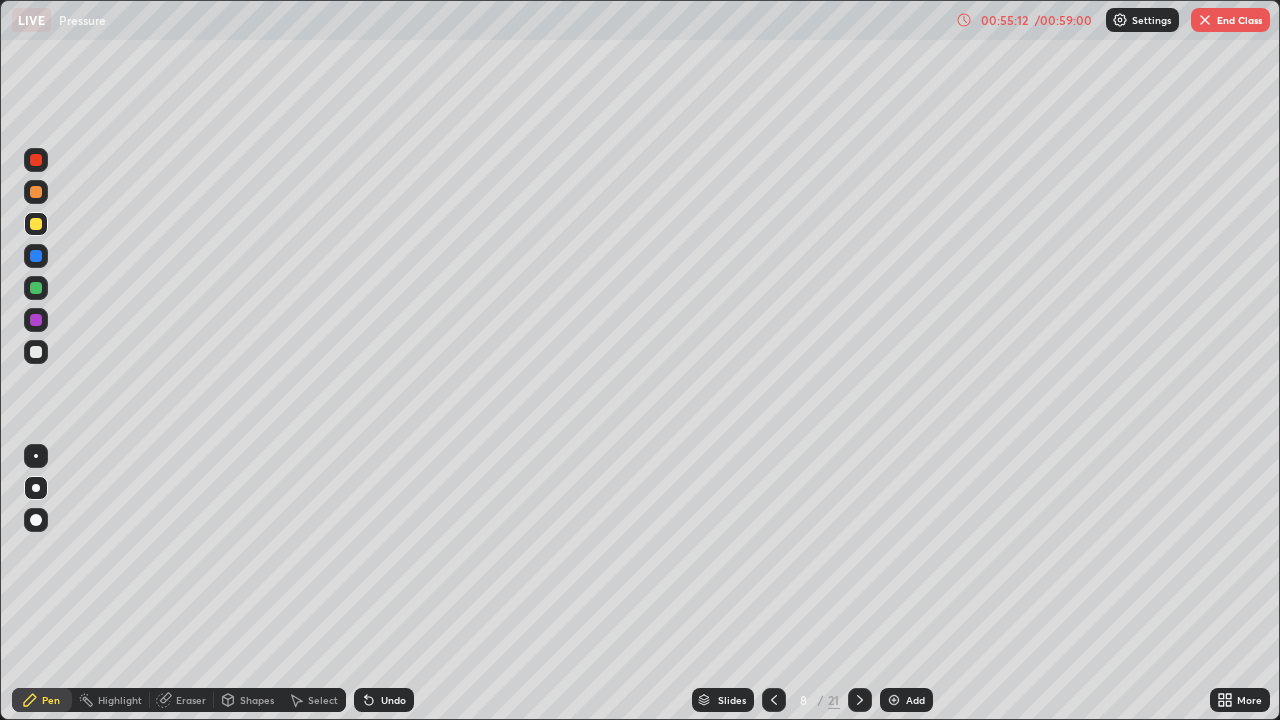 click at bounding box center (36, 288) 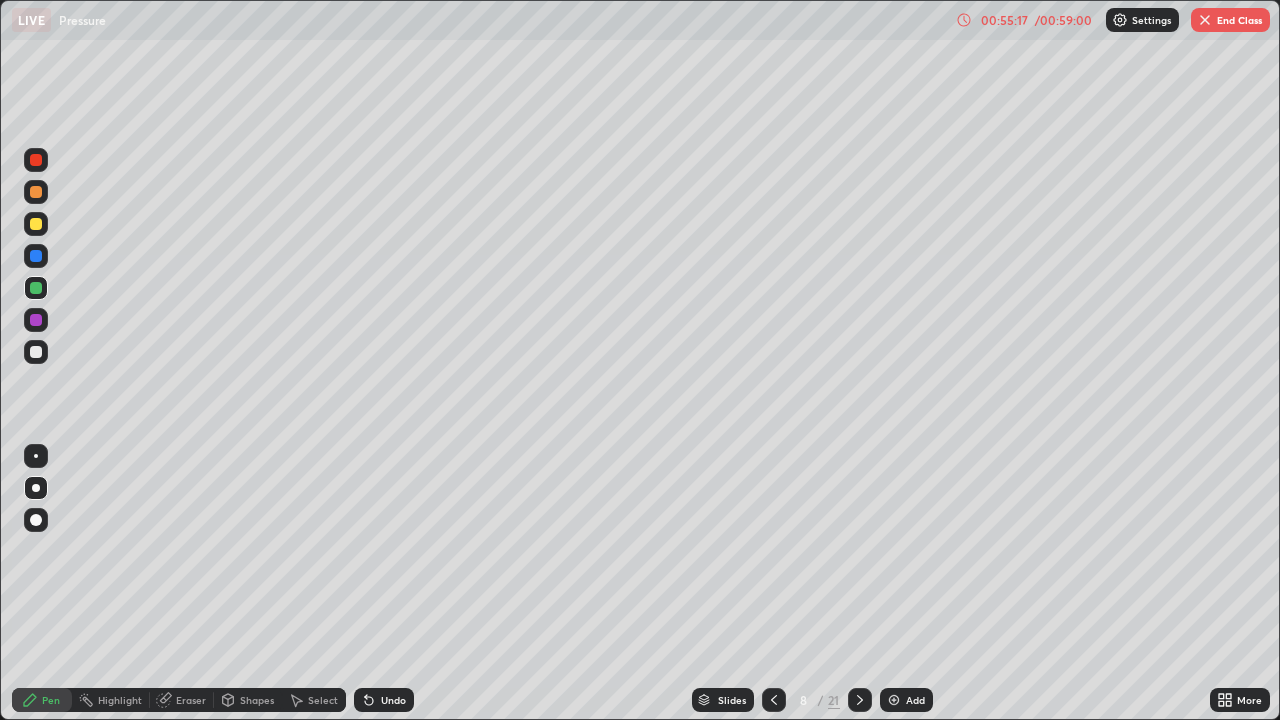 click at bounding box center [36, 320] 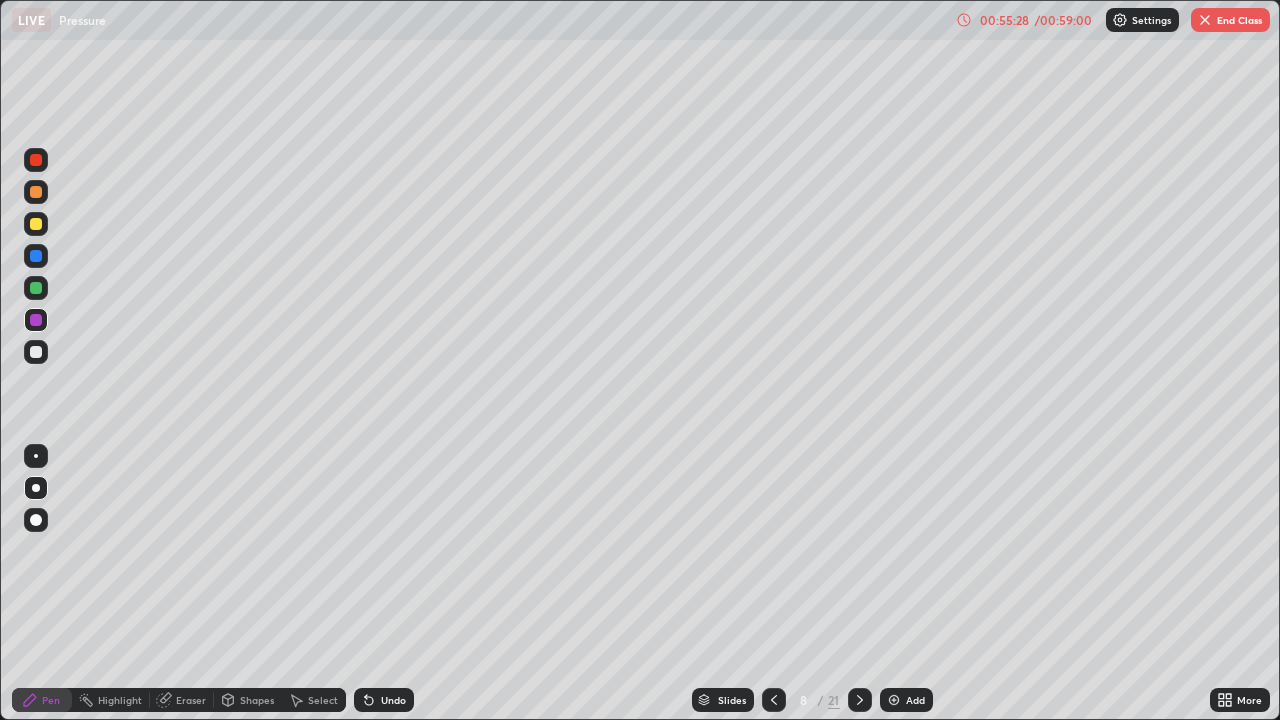 click at bounding box center [36, 224] 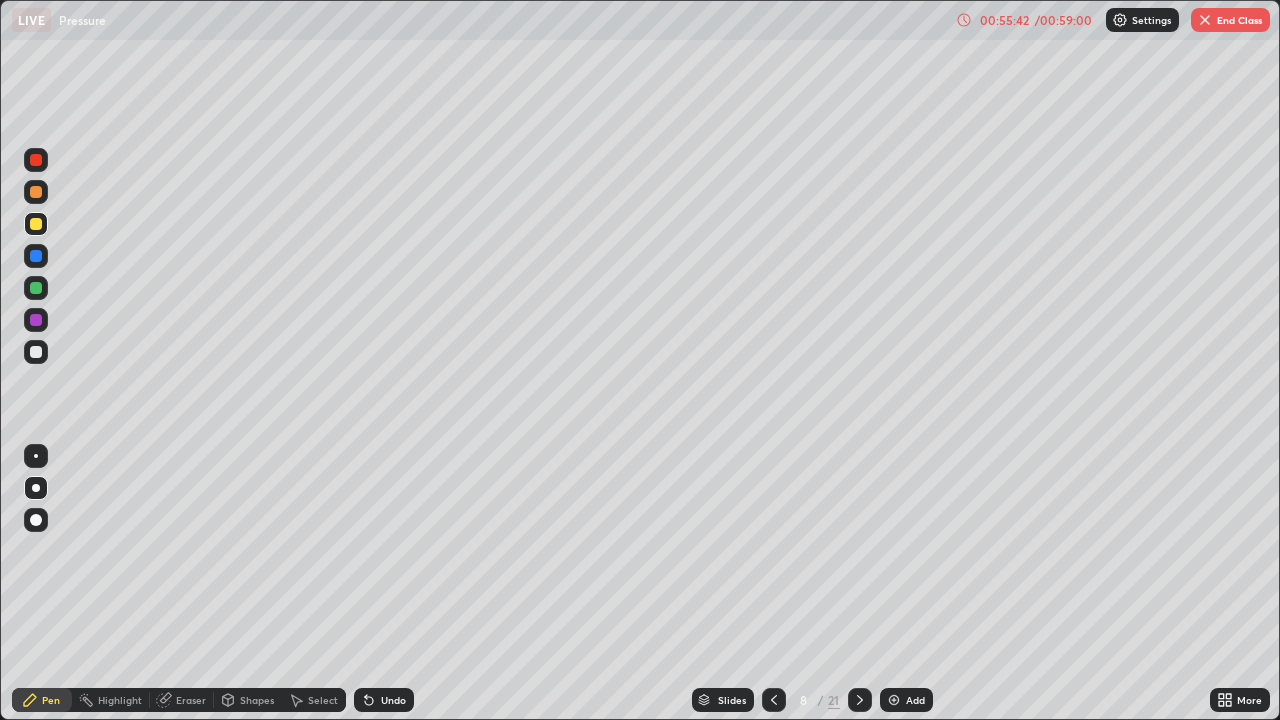 click at bounding box center (36, 352) 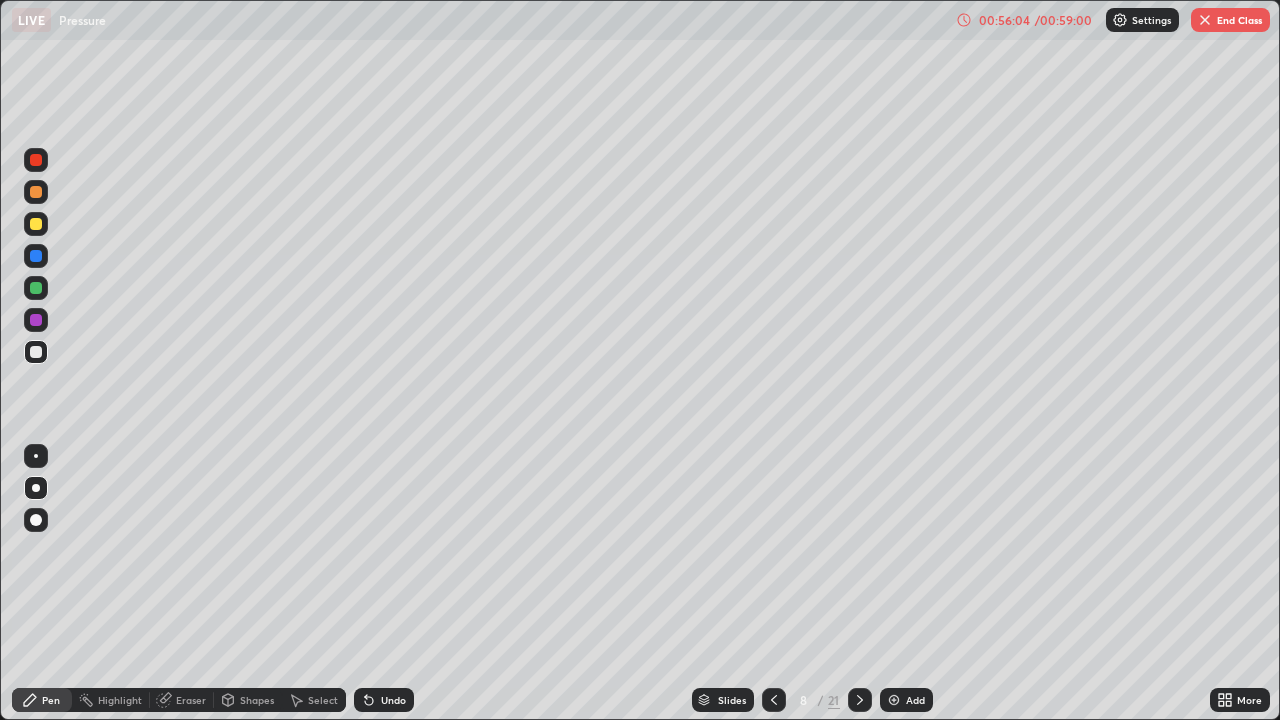 click at bounding box center (36, 288) 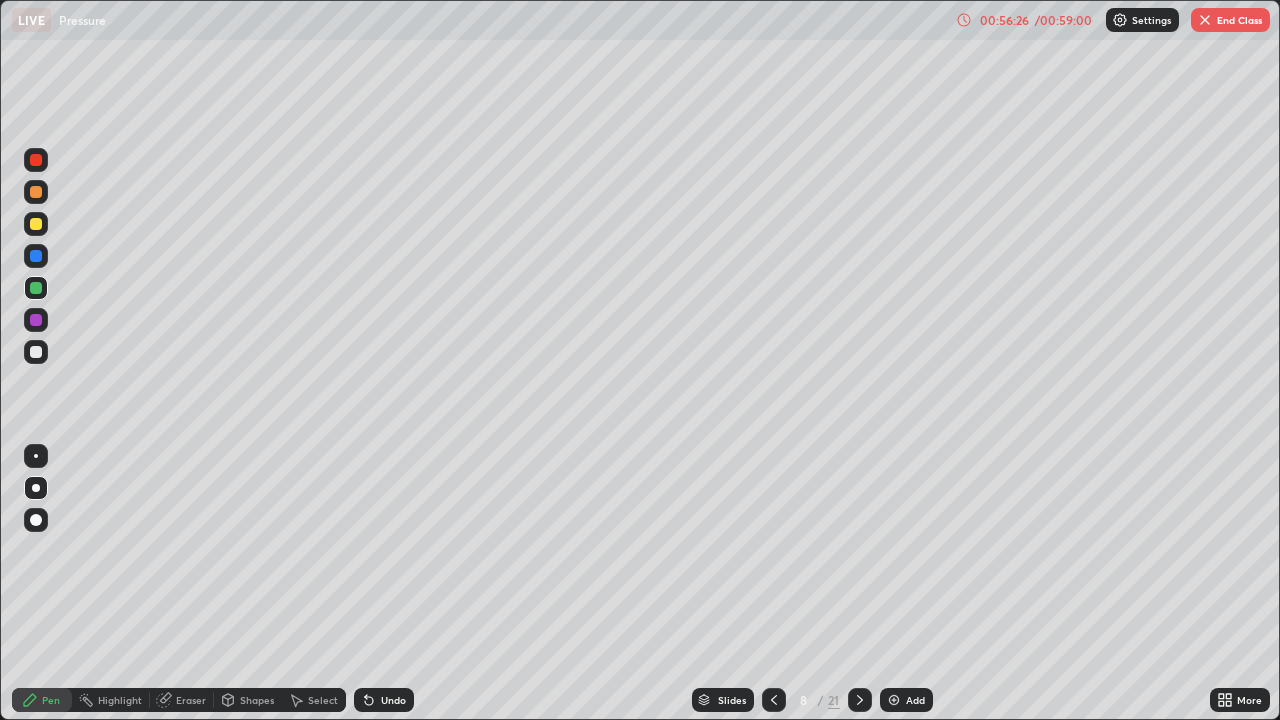 click at bounding box center [36, 352] 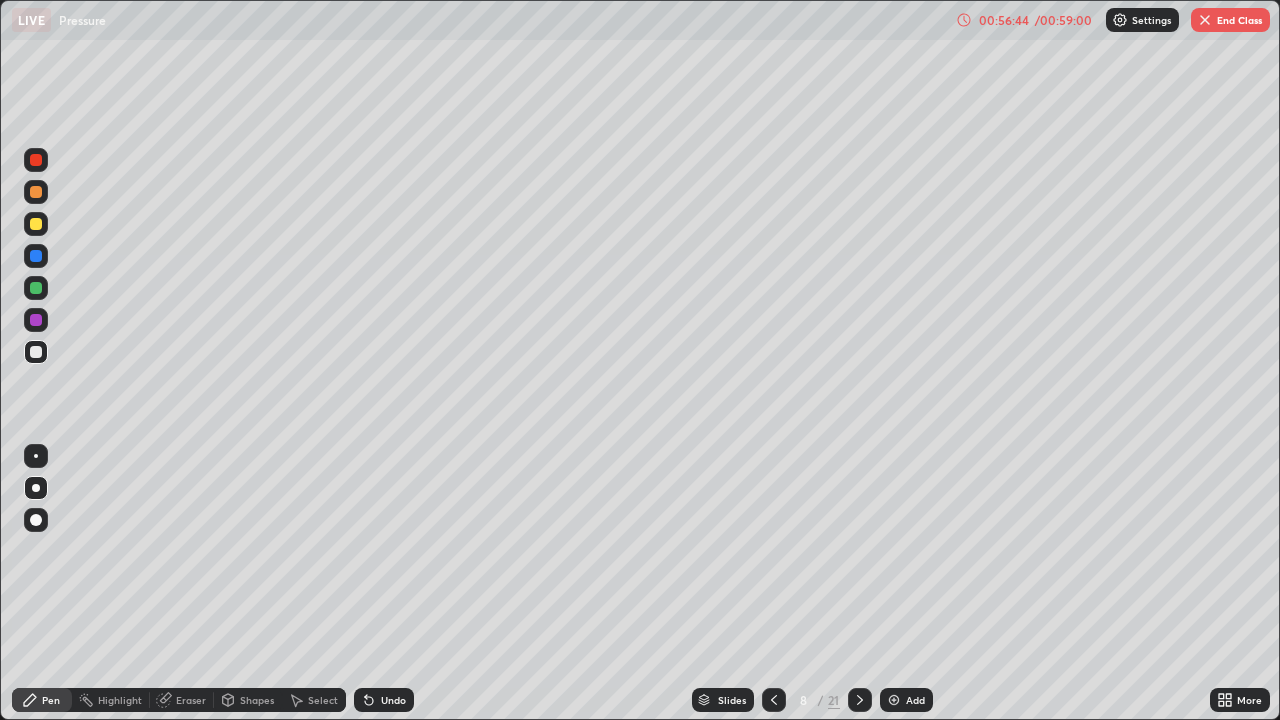 click at bounding box center (36, 320) 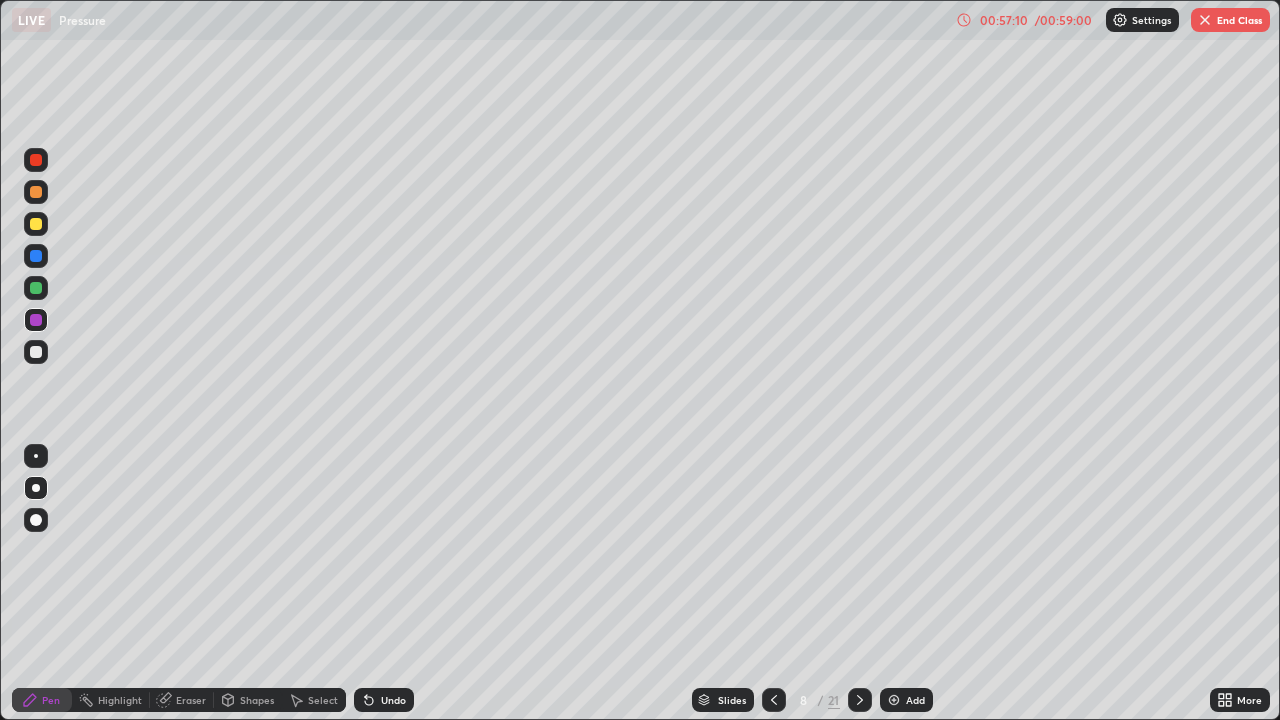 click at bounding box center (36, 224) 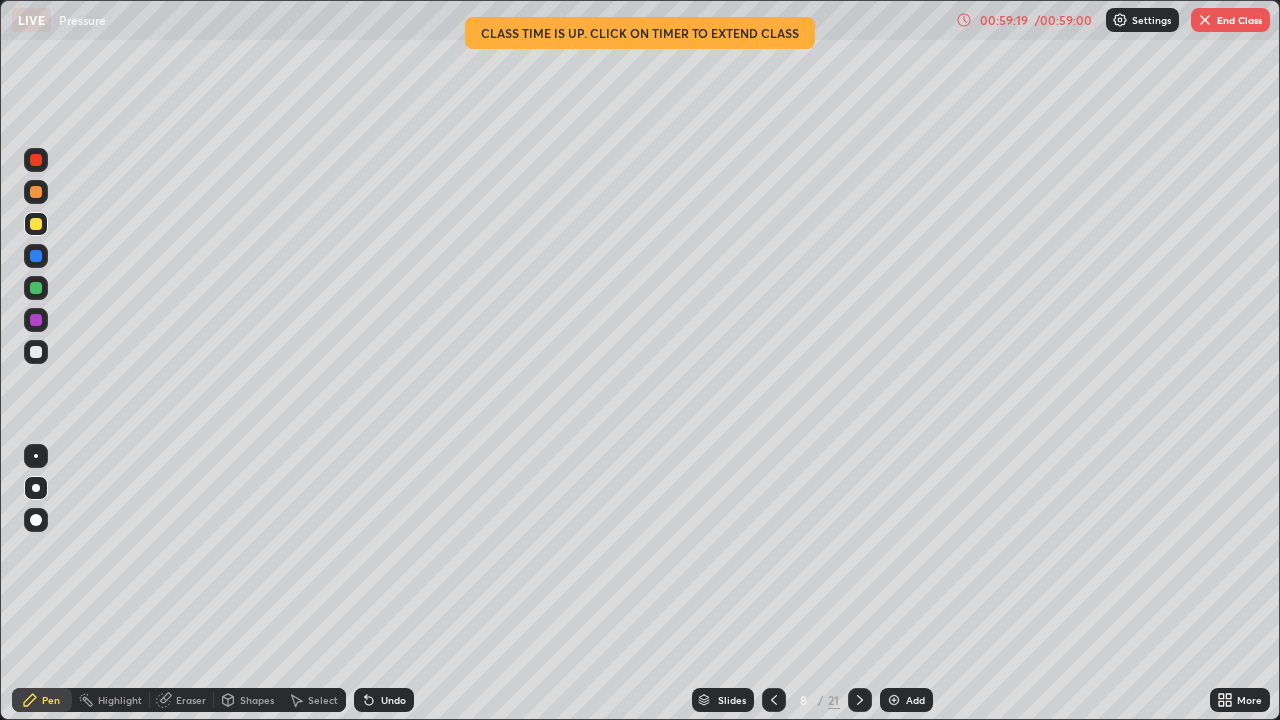 click on "End Class" at bounding box center [1230, 20] 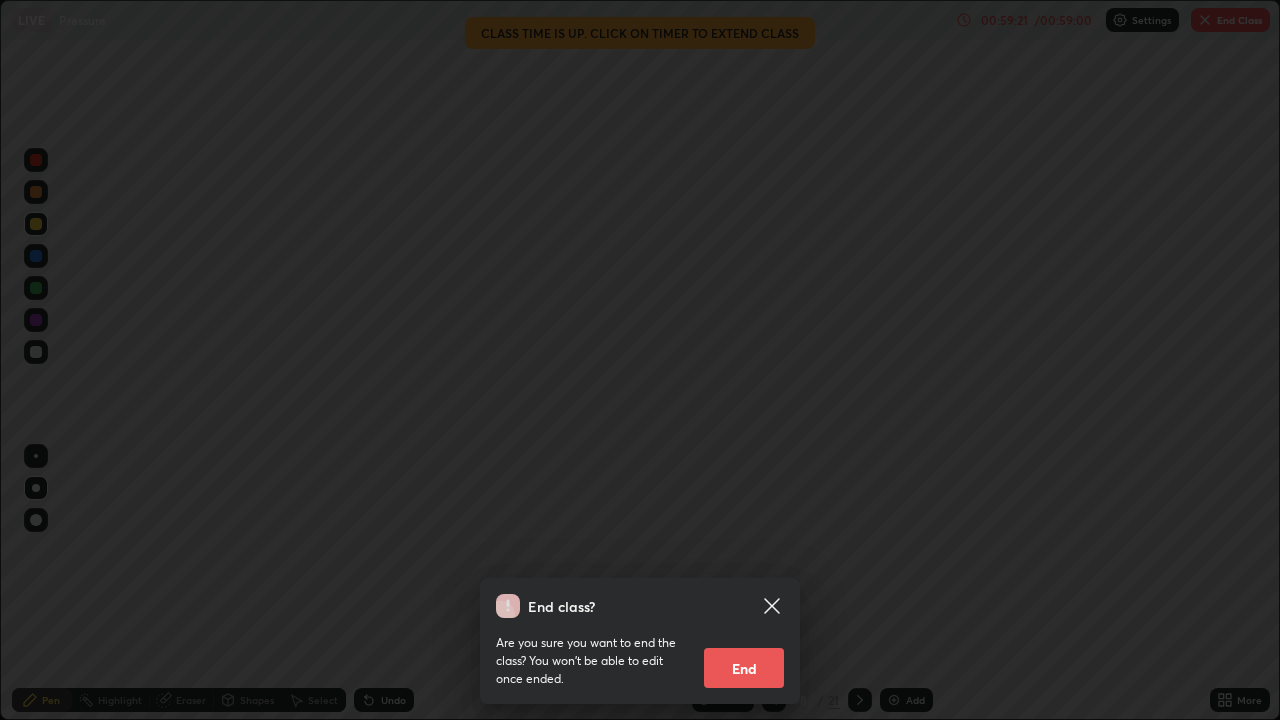 click on "End" at bounding box center (744, 668) 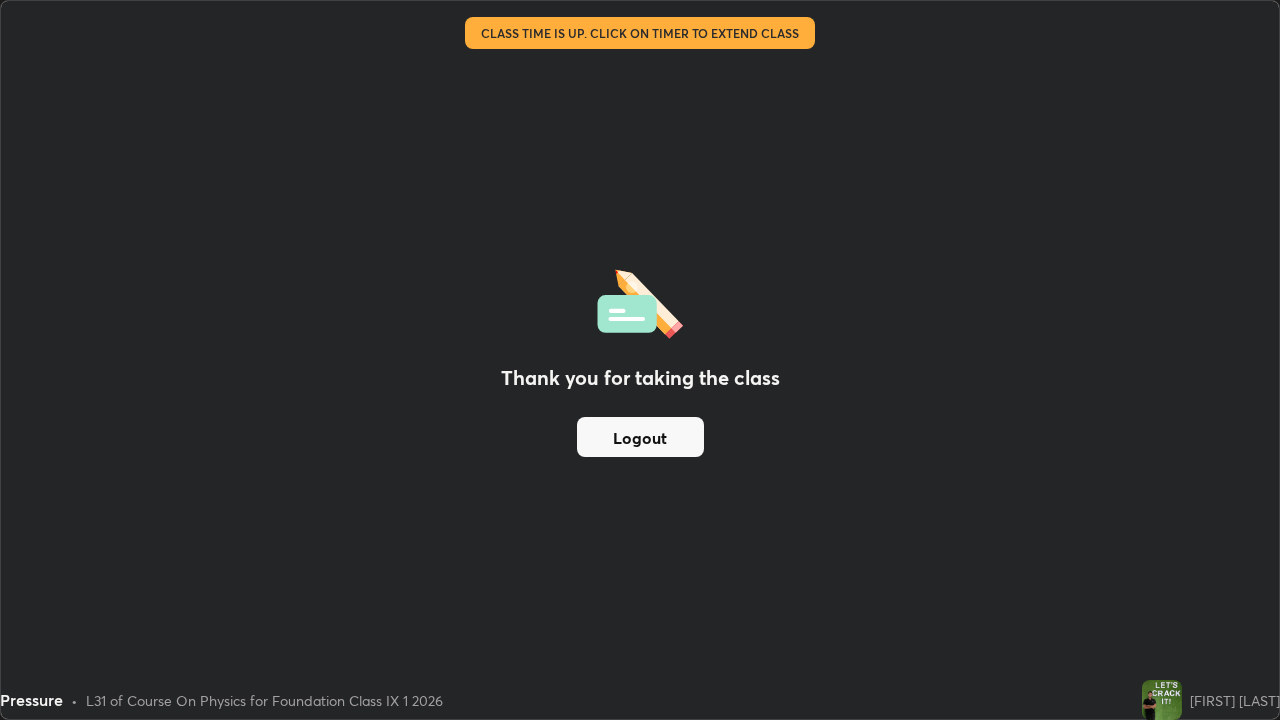 click on "Logout" at bounding box center (640, 437) 